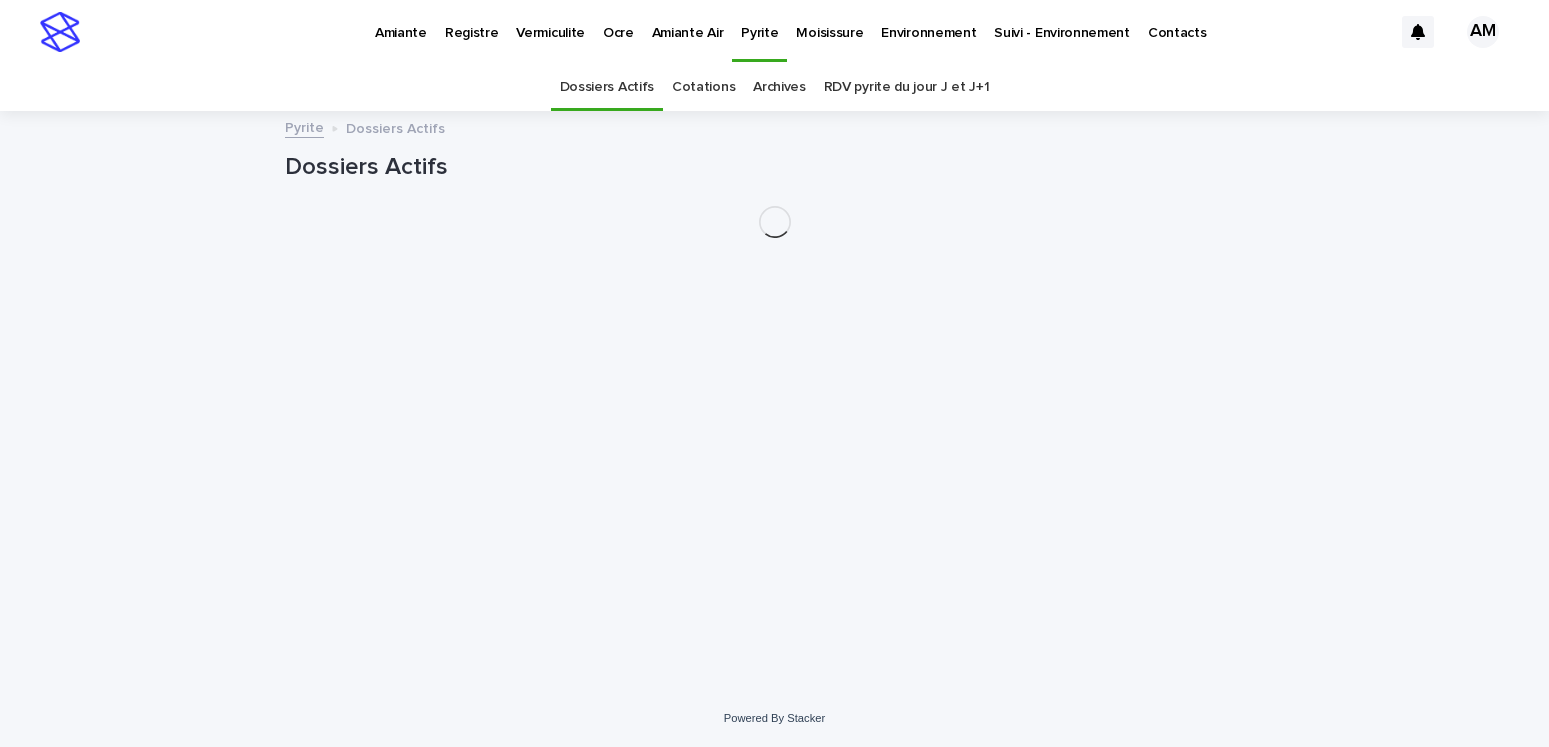 scroll, scrollTop: 0, scrollLeft: 0, axis: both 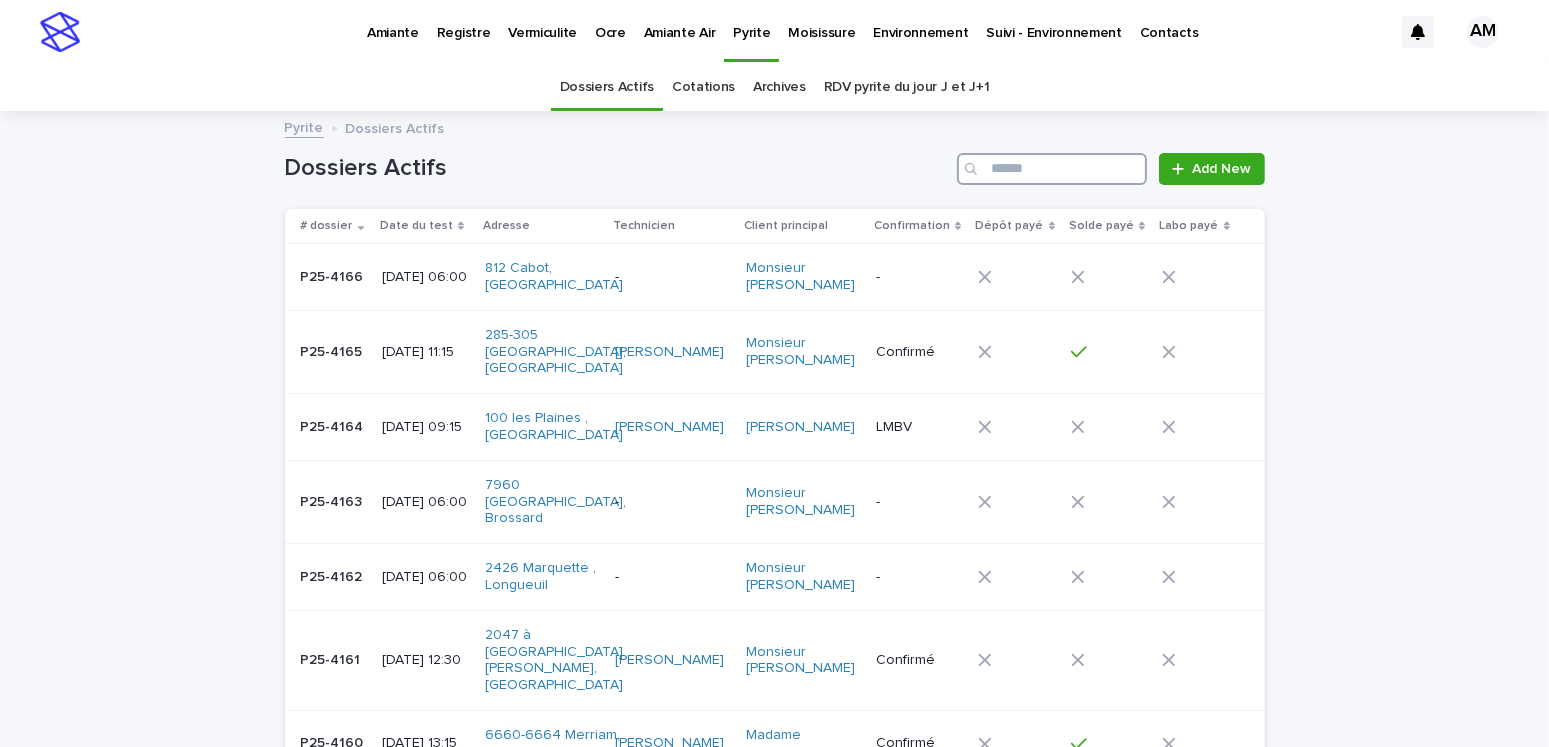 click at bounding box center [1052, 169] 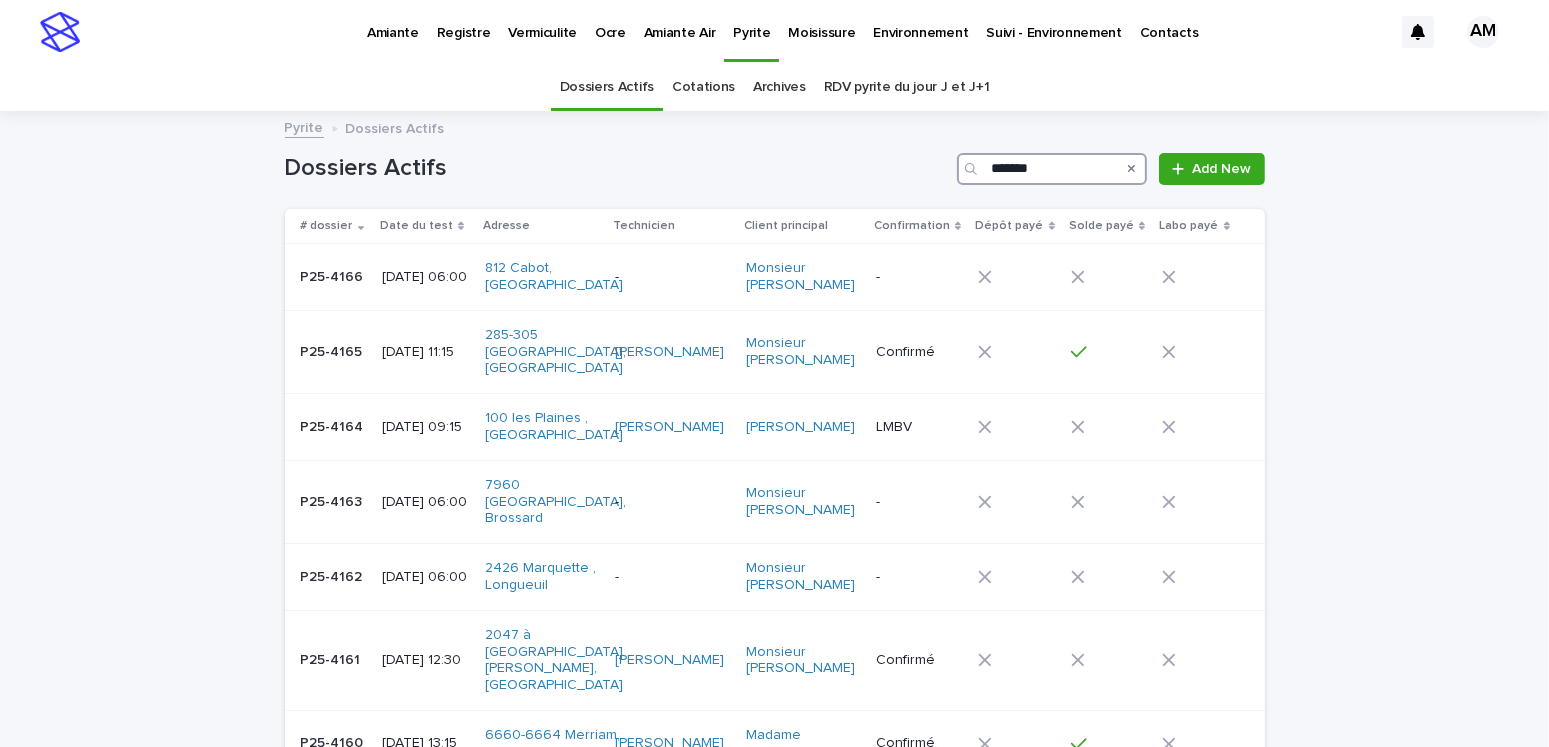 type on "*******" 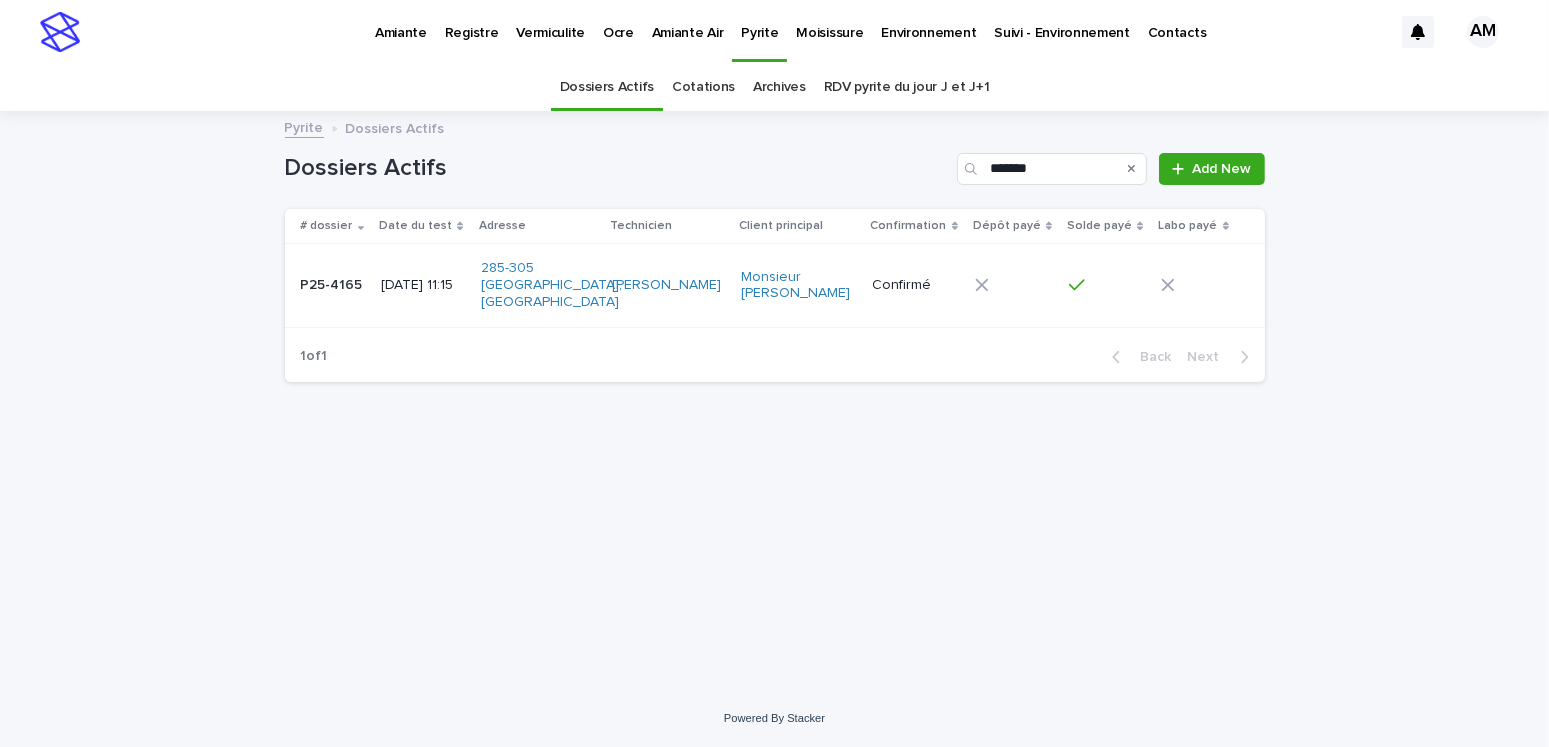 click on "[DATE] 11:15" at bounding box center [422, 285] 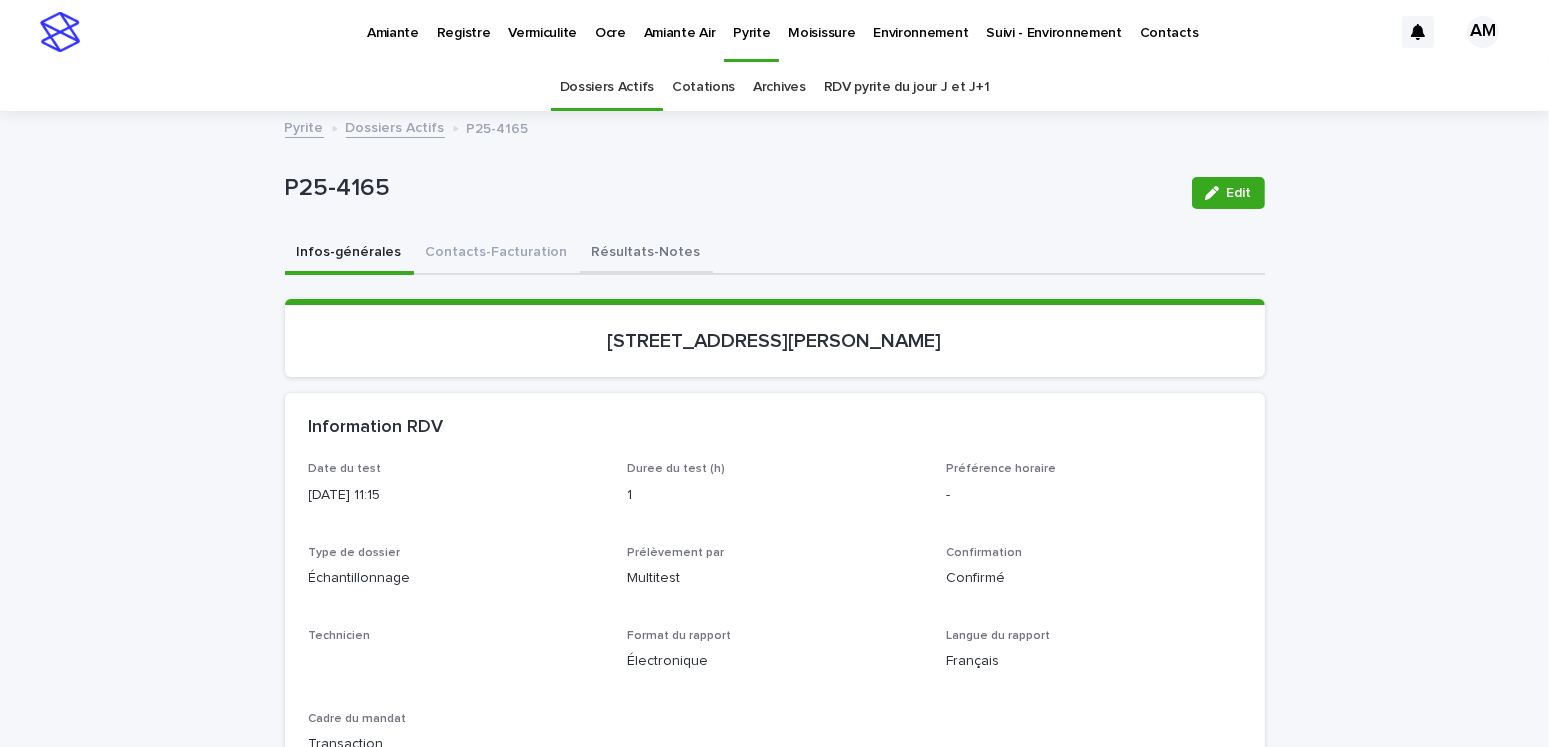 click on "Résultats-Notes" at bounding box center [646, 254] 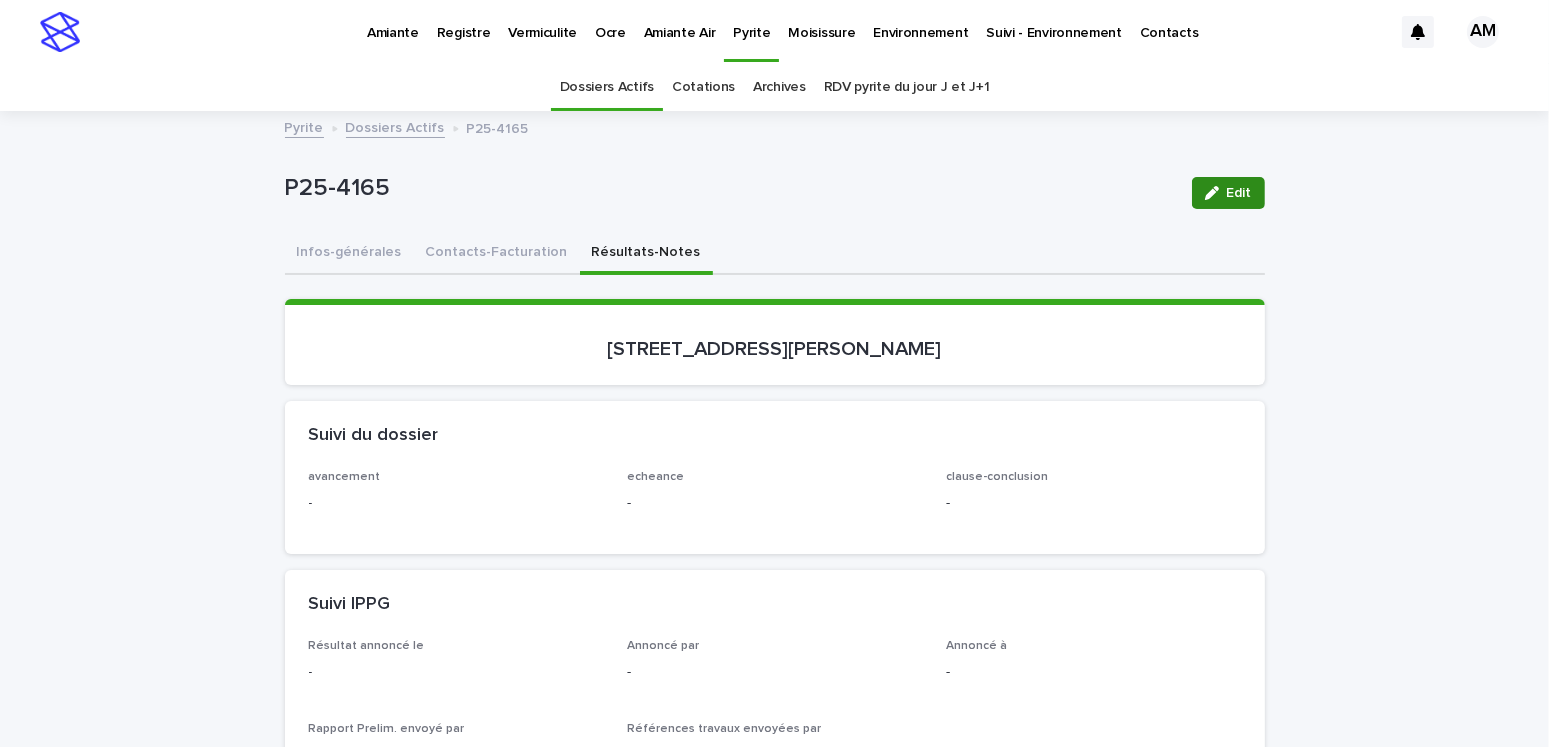 click on "Edit" at bounding box center [1239, 193] 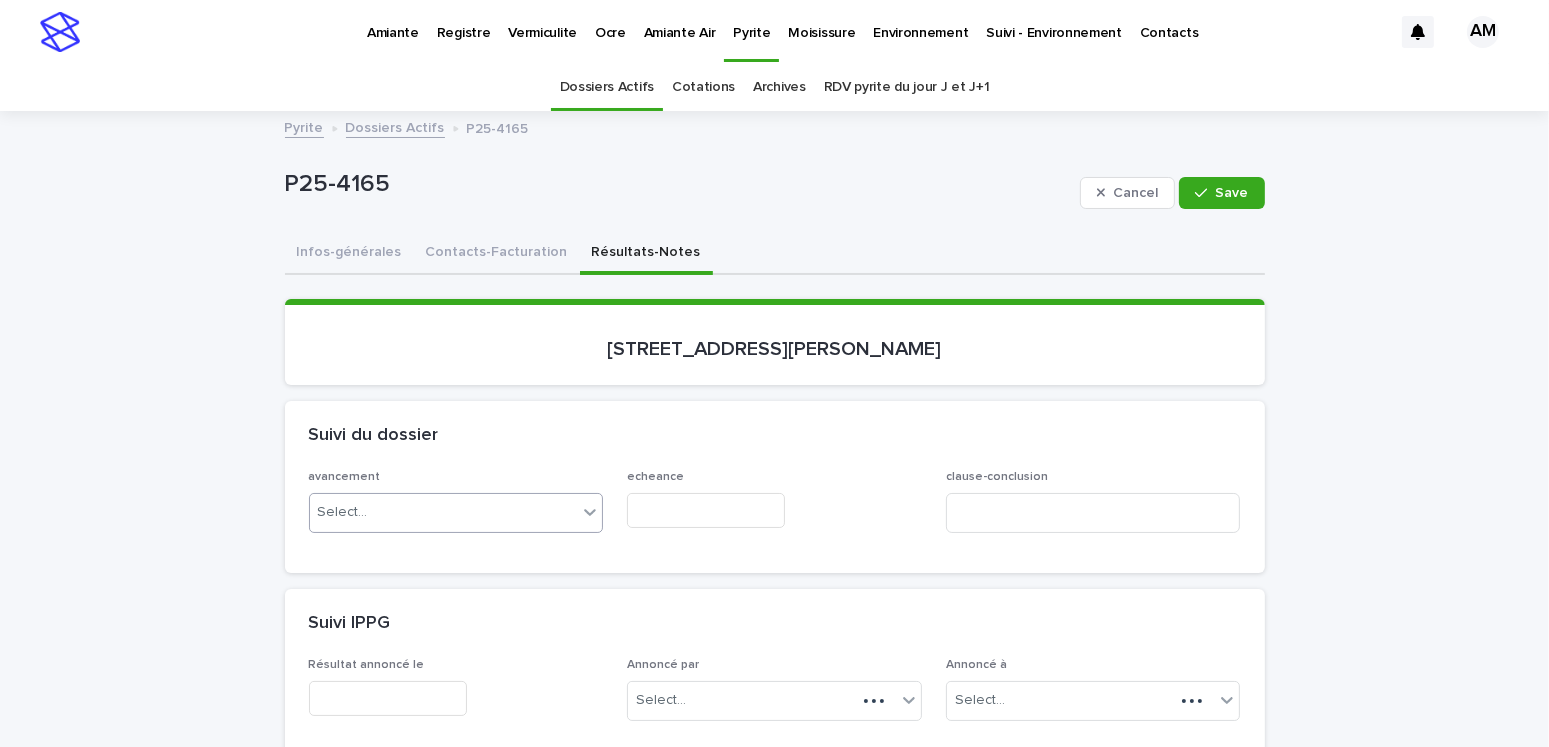click on "Select..." at bounding box center (343, 512) 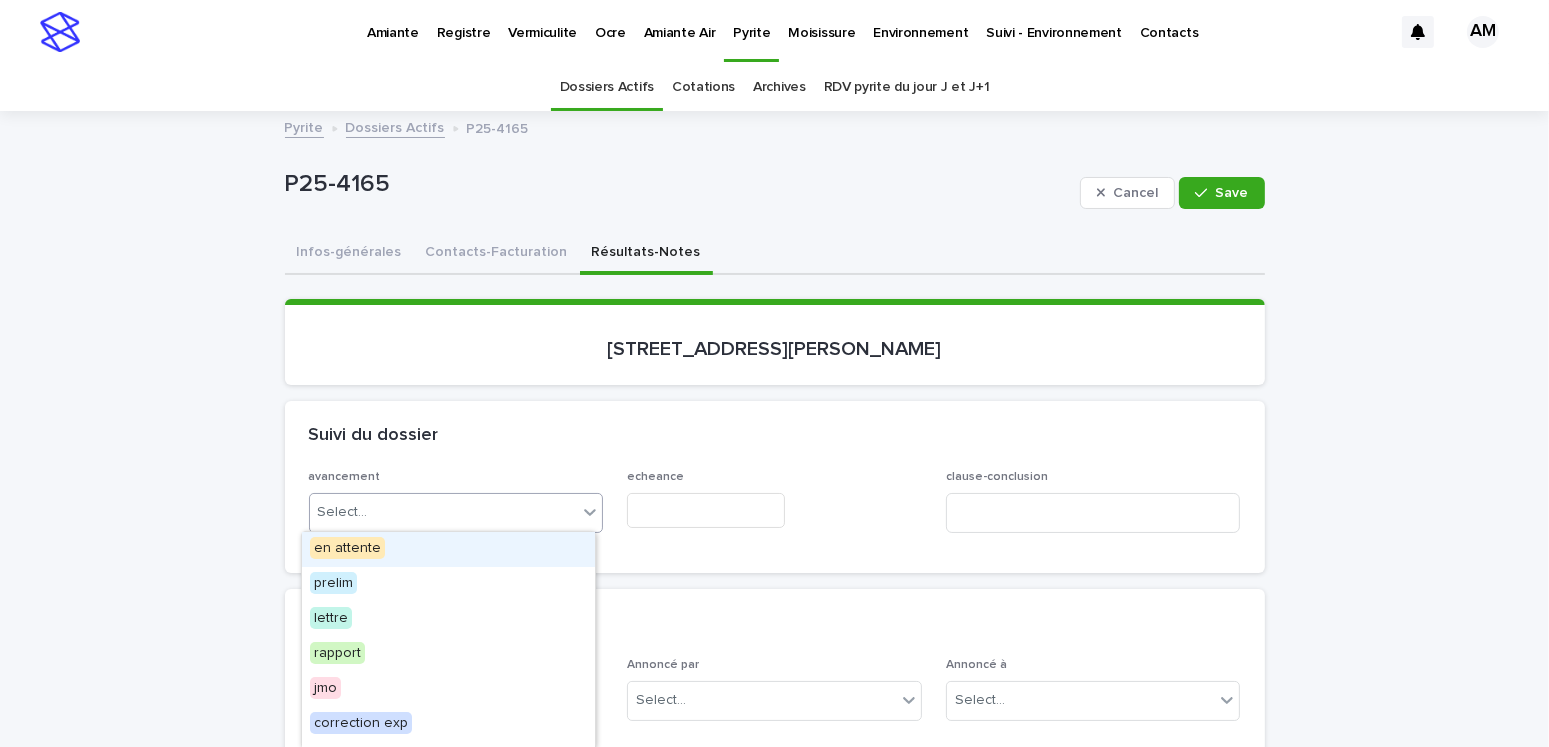 drag, startPoint x: 346, startPoint y: 551, endPoint x: 591, endPoint y: 511, distance: 248.24384 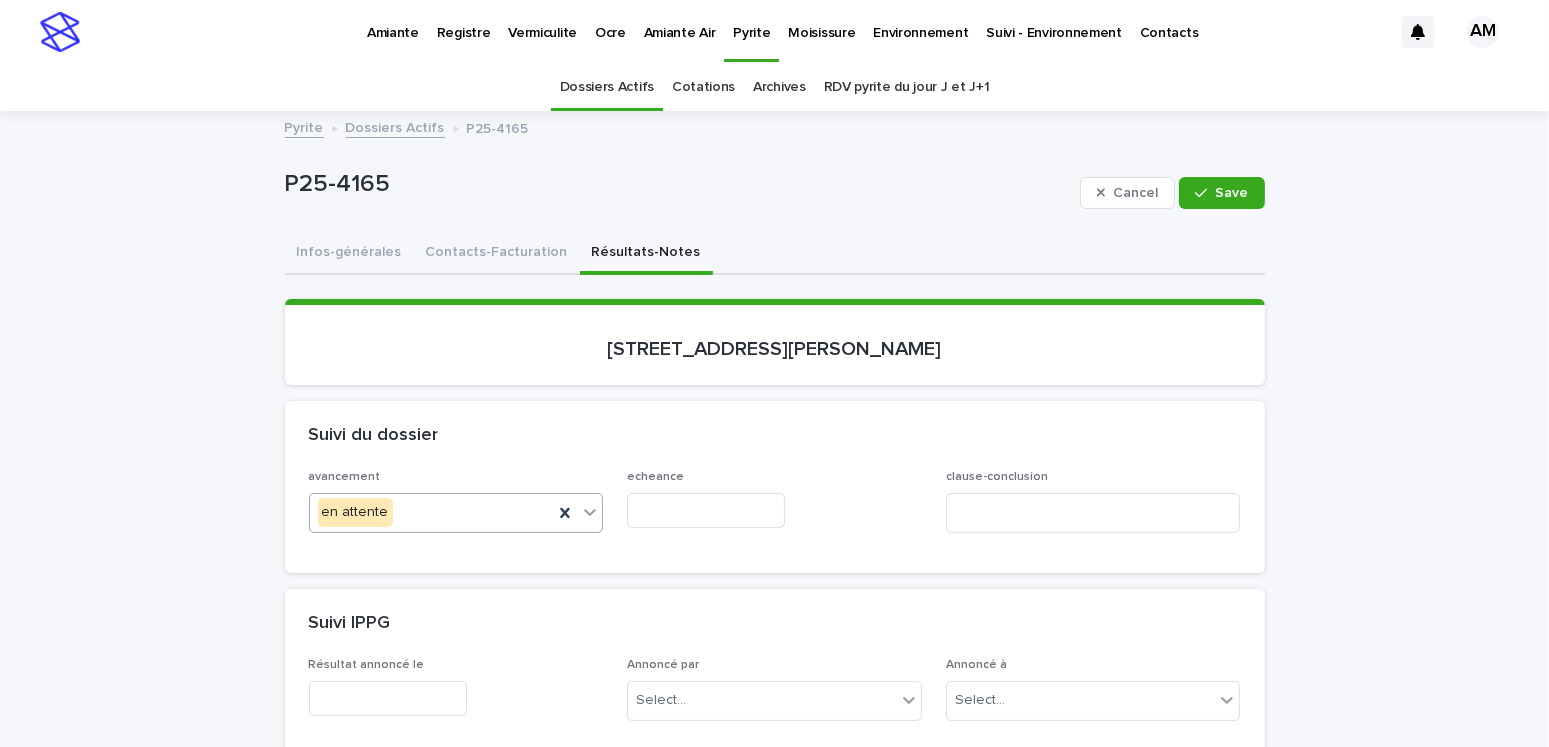 click at bounding box center (706, 510) 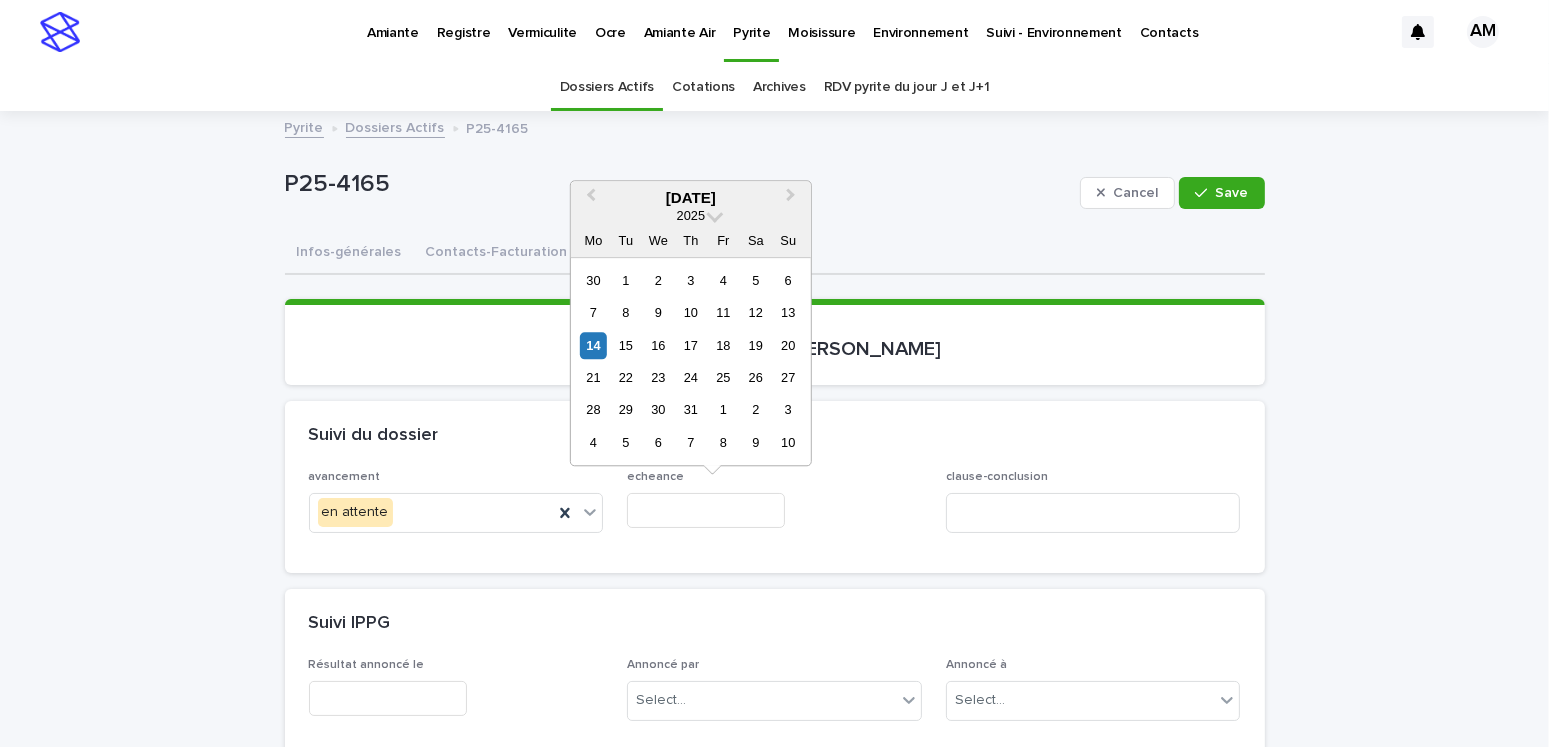 click on "14" at bounding box center (593, 345) 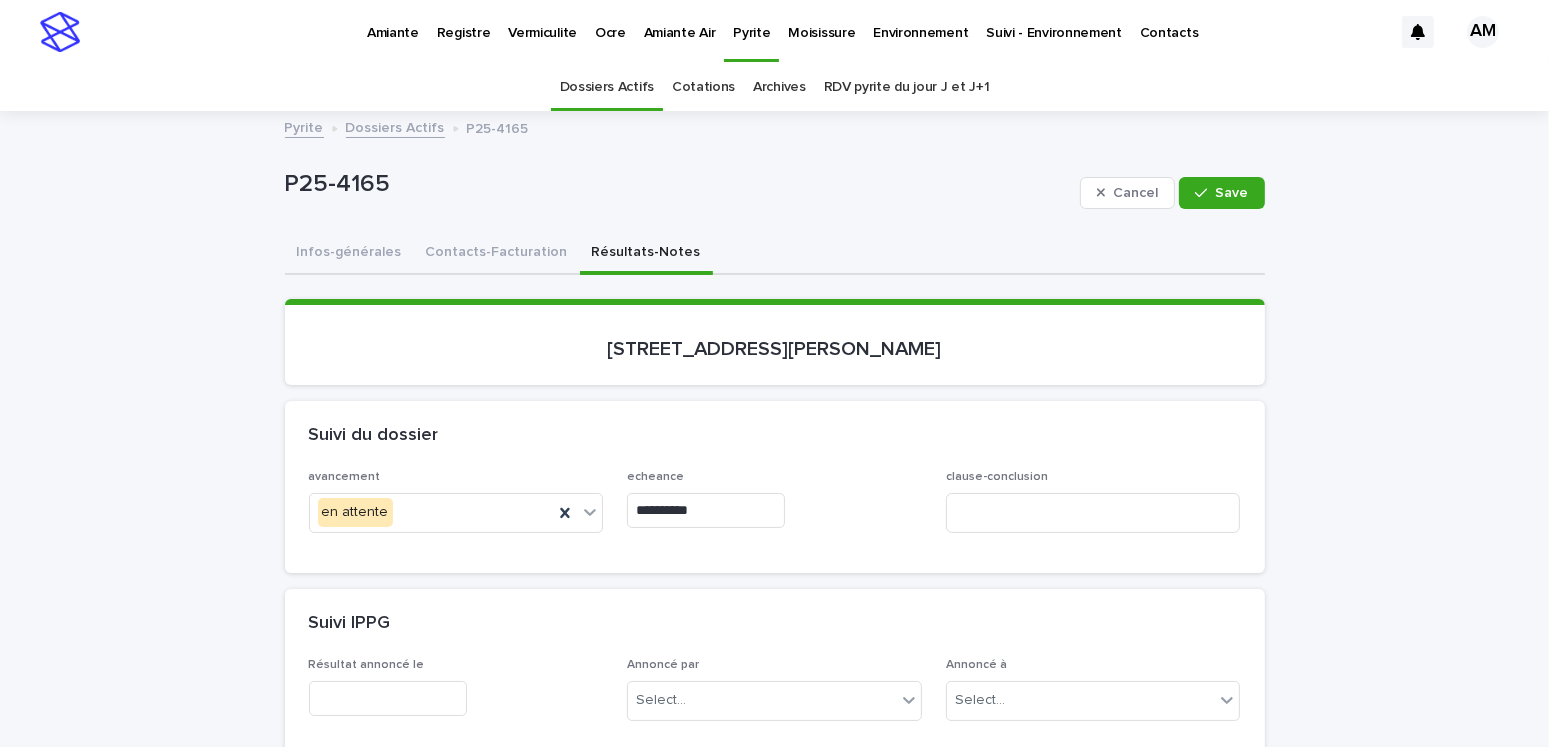 scroll, scrollTop: 400, scrollLeft: 0, axis: vertical 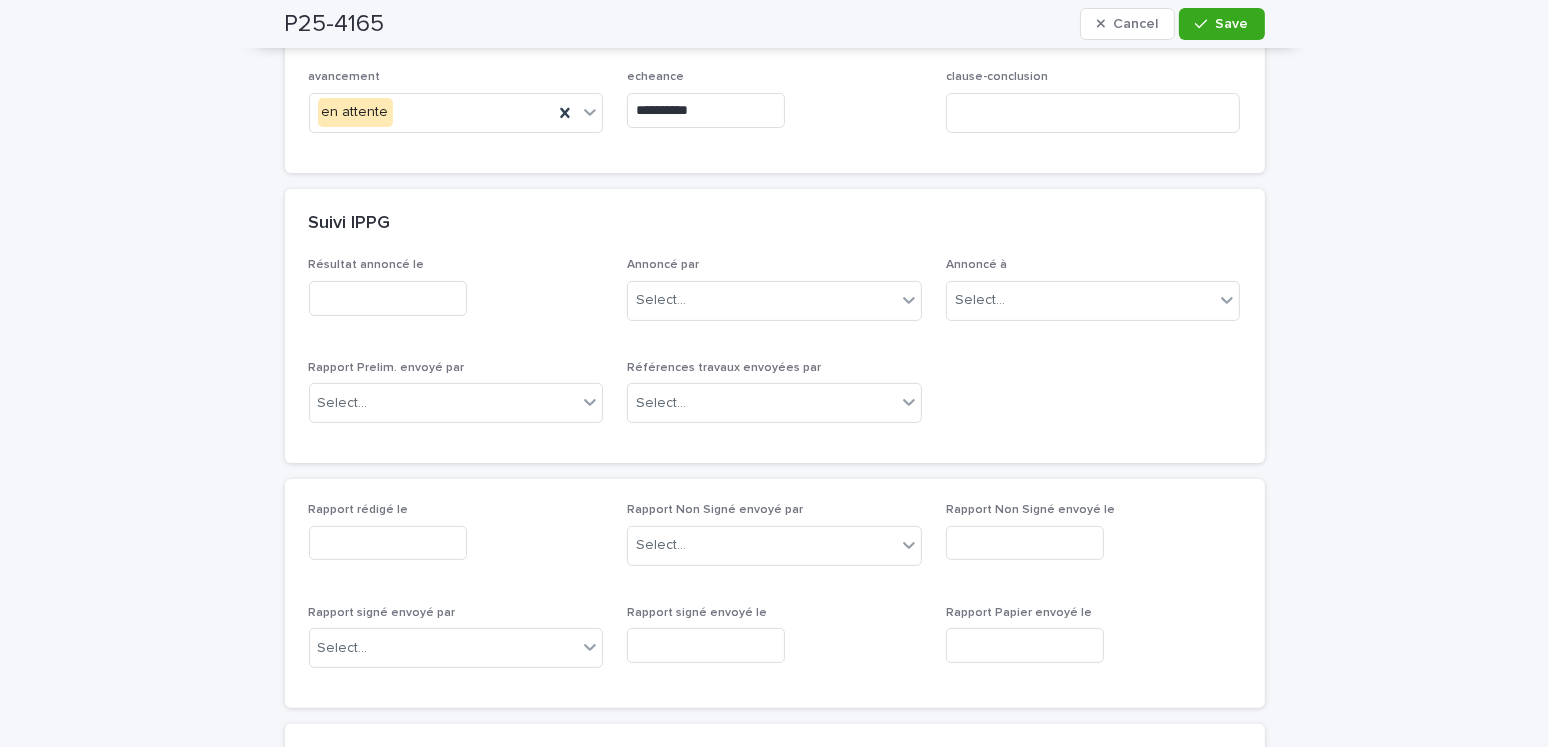 click on "Rapport rédigé le" at bounding box center [456, 539] 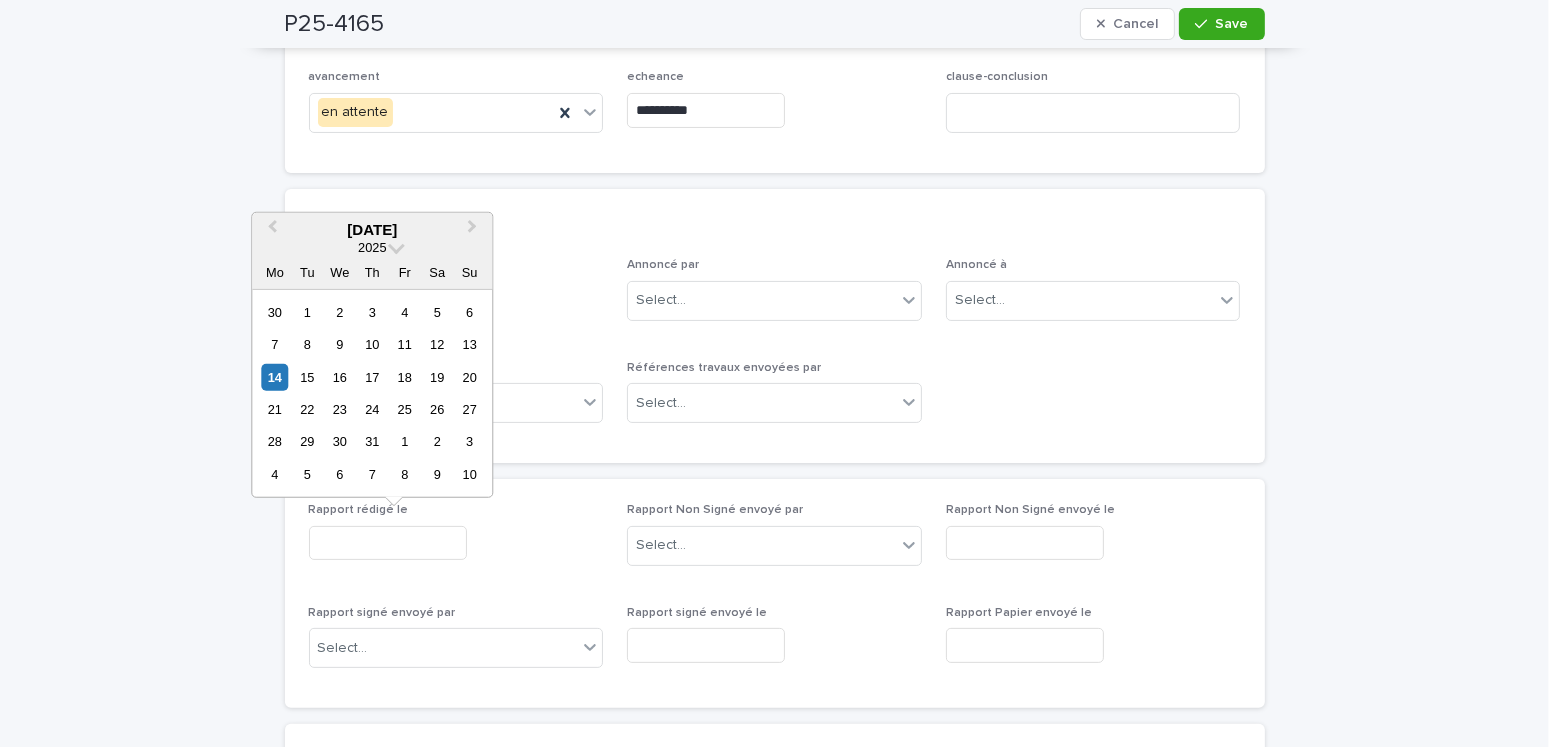 click at bounding box center (388, 543) 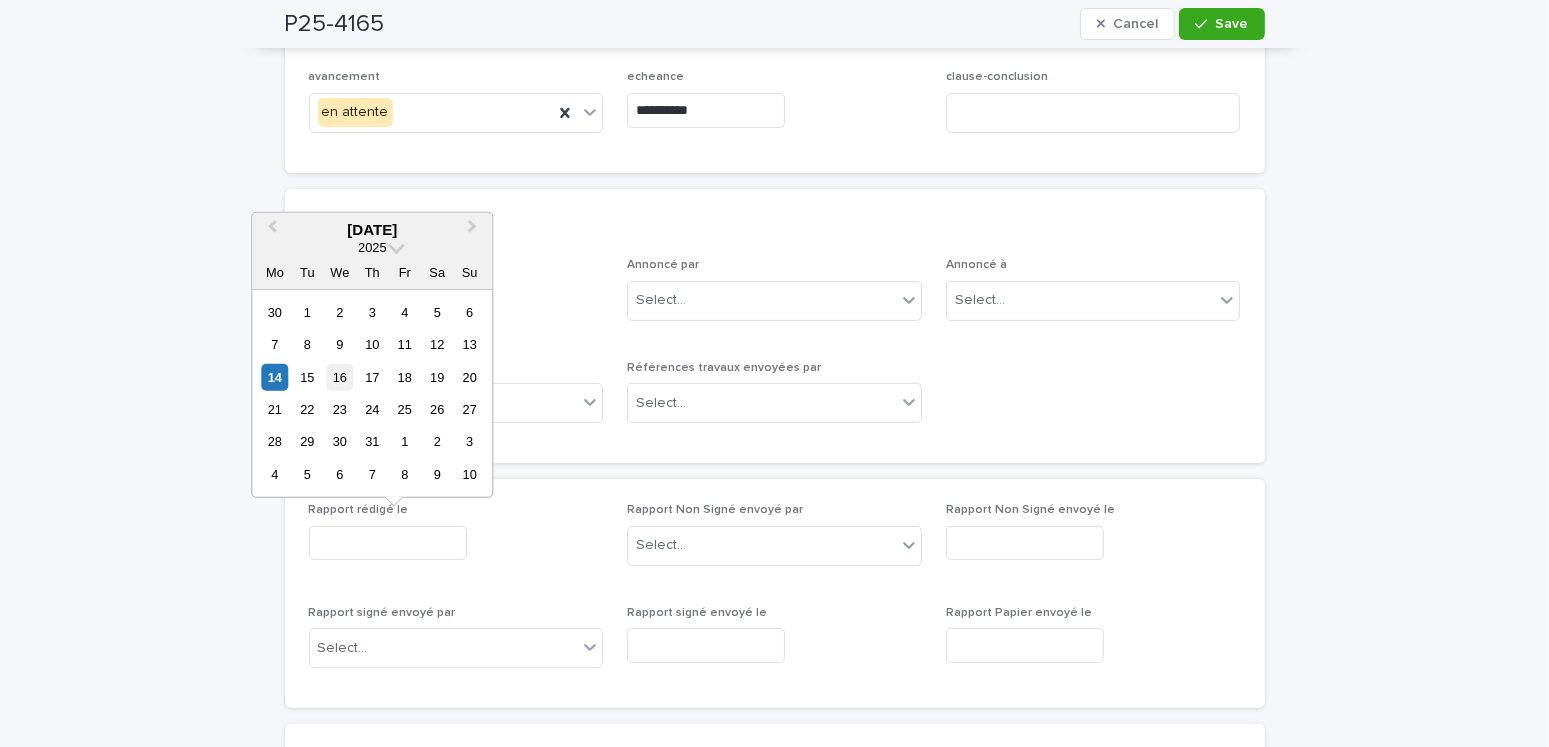 click on "16" at bounding box center (339, 376) 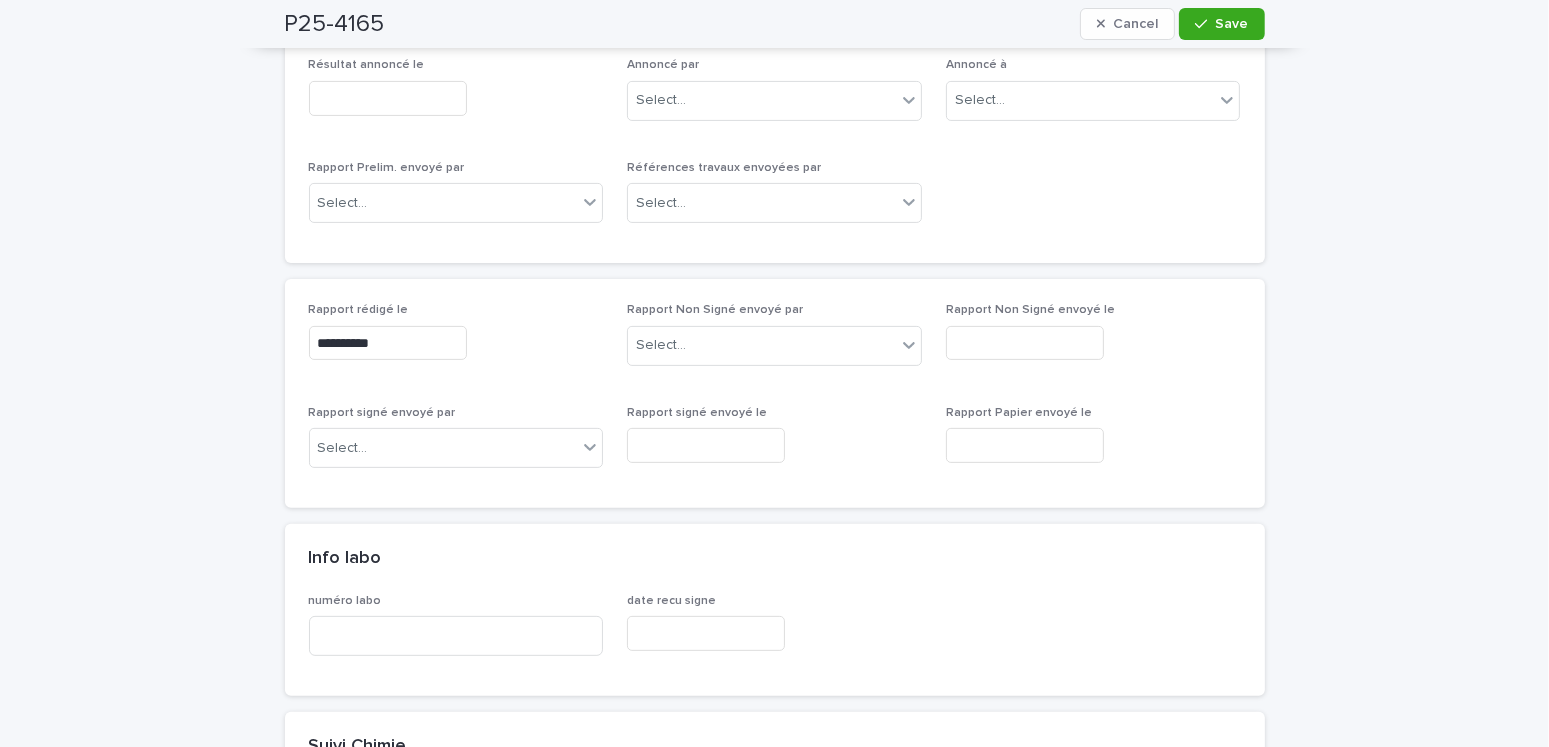 scroll, scrollTop: 200, scrollLeft: 0, axis: vertical 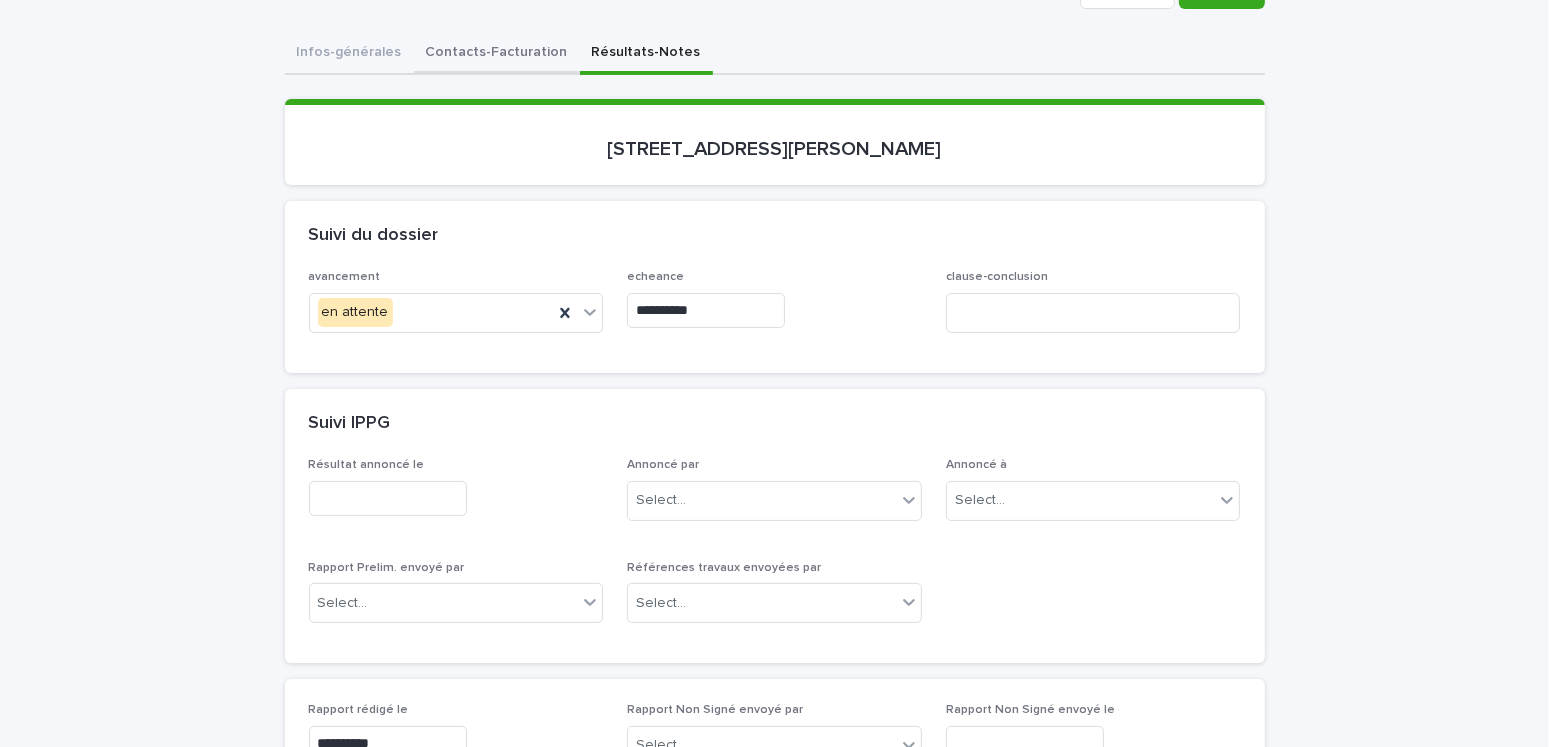 click on "Contacts-Facturation" at bounding box center [497, 54] 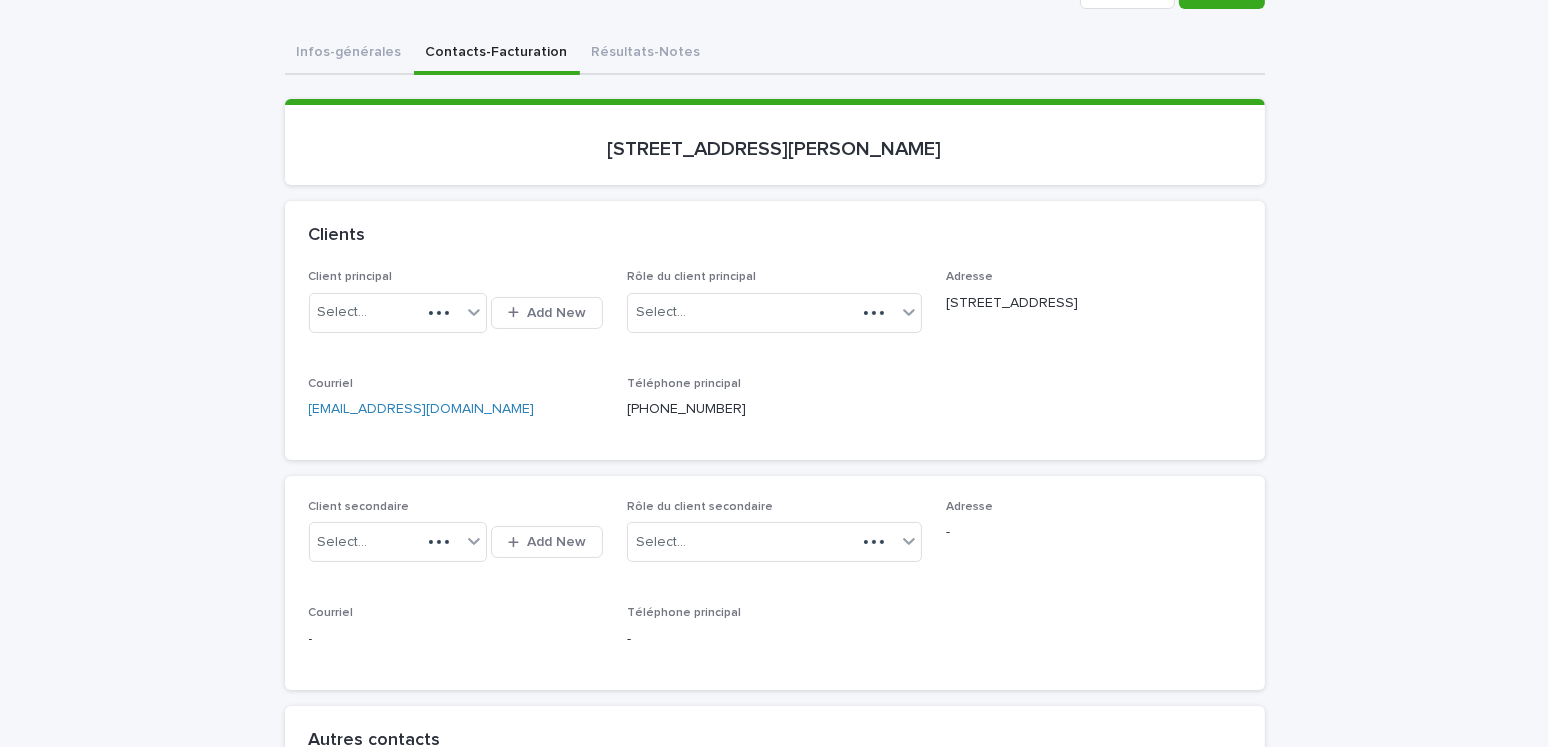 scroll, scrollTop: 0, scrollLeft: 0, axis: both 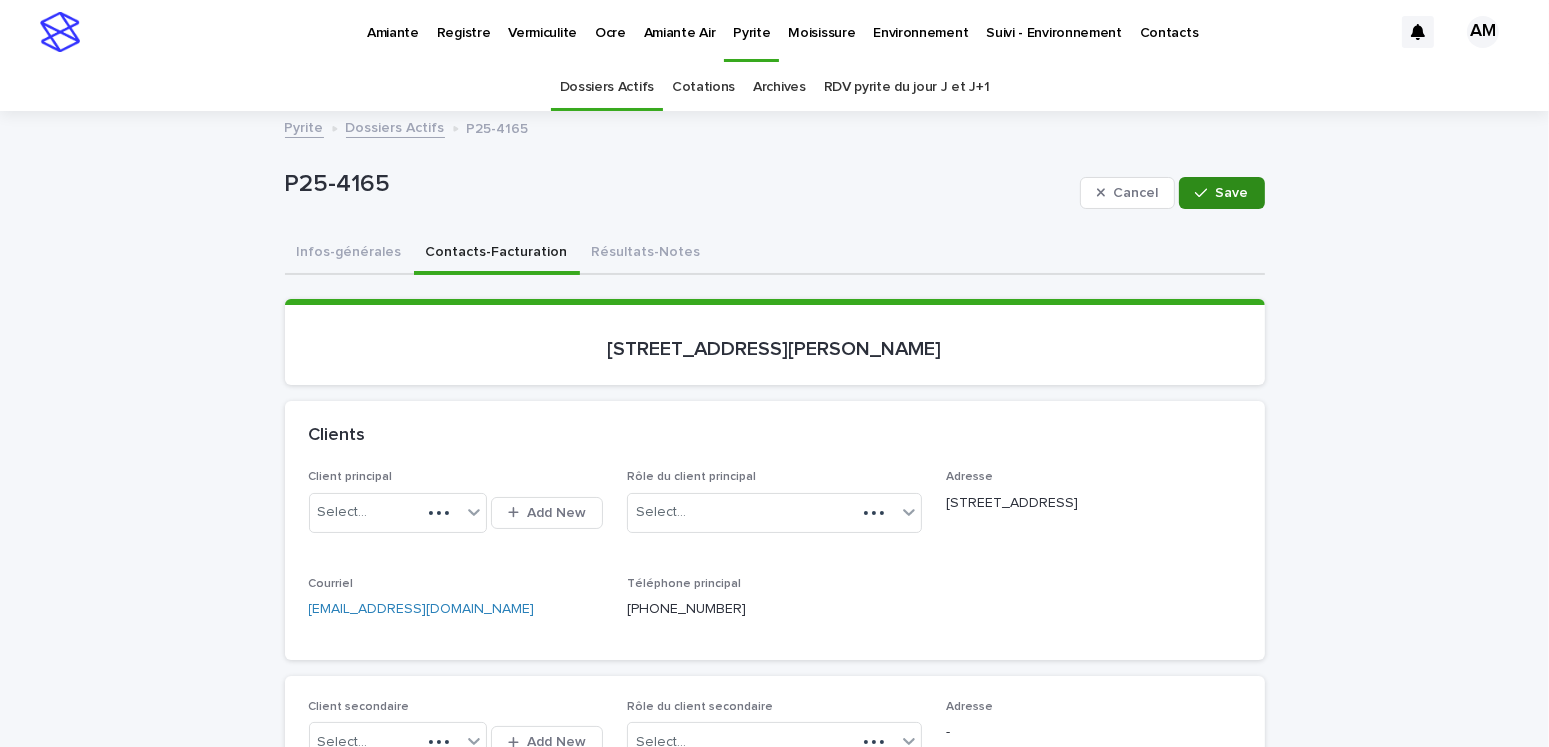 click on "Save" at bounding box center [1221, 193] 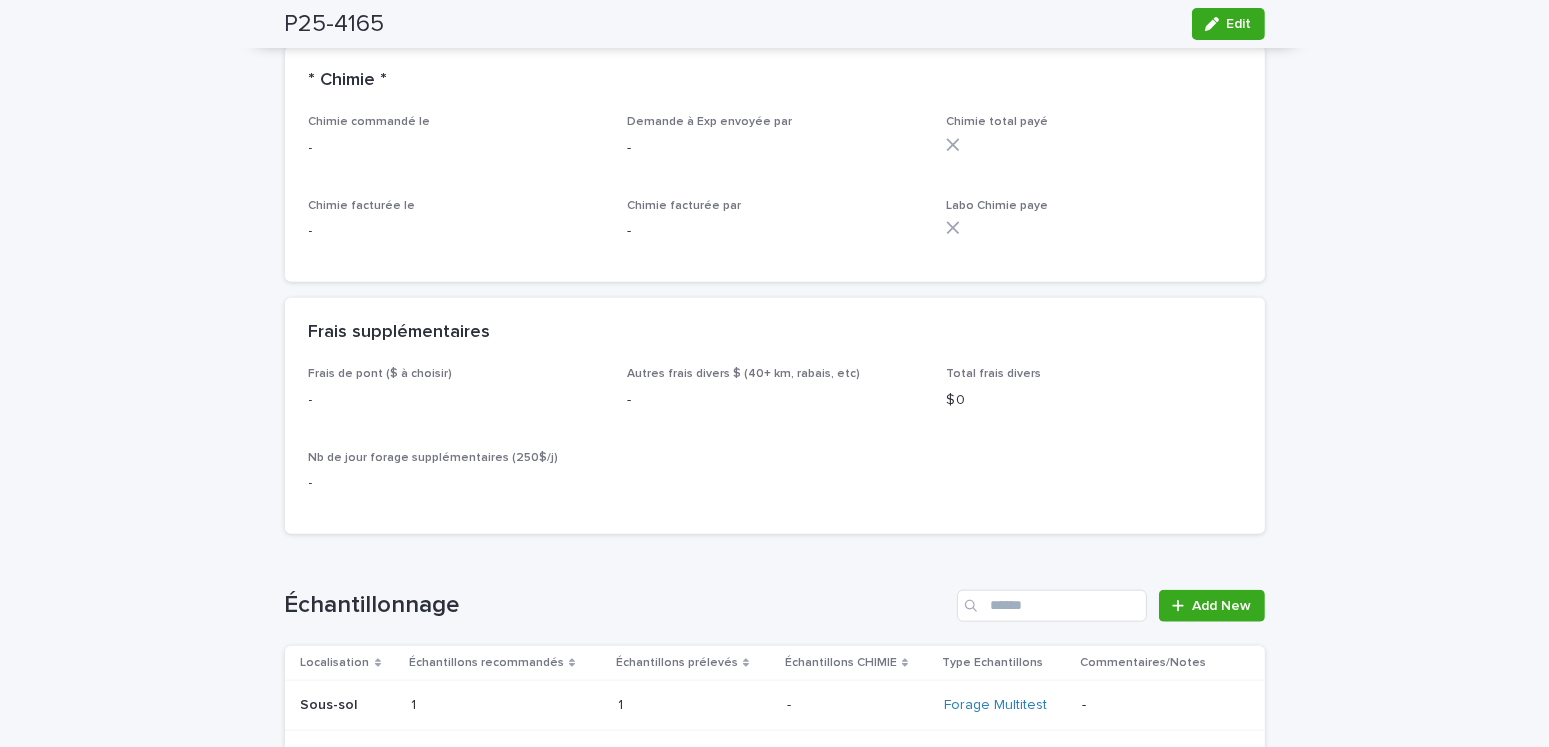 scroll, scrollTop: 2400, scrollLeft: 0, axis: vertical 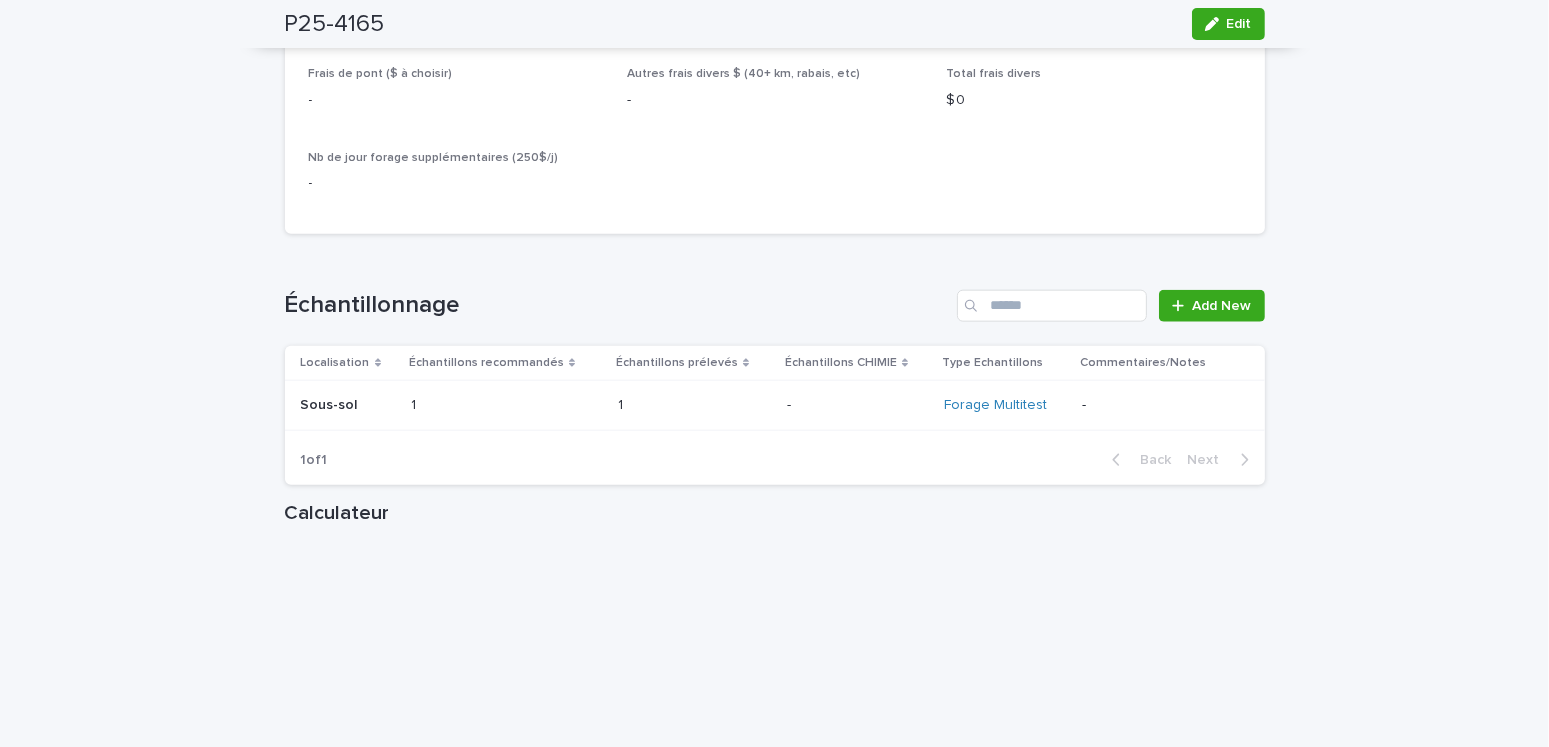 click on "Loading... Saving… Loading... Saving… P25-4165 Edit P25-4165 Edit Sorry, there was an error saving your record. Please try again. Please fill out the required fields below. Infos-générales Contacts-Facturation Résultats-Notes Can't display tree at index  0 Loading... Saving… Loading... Saving… Loading... Saving…   [STREET_ADDRESS][PERSON_NAME], [GEOGRAPHIC_DATA]... Saving… Clients Client principal Monsieur [PERSON_NAME]   Rôle du client principal Propriétaire   Adresse [STREET_ADDRESS]
Courriel [EMAIL_ADDRESS][DOMAIN_NAME] Téléphone principal [PHONE_NUMBER] Client secondaire - Rôle du client secondaire - Adresse - Courriel - Téléphone principal - Autres contacts Autre contact #1 Monsieur [PERSON_NAME] [PERSON_NAME]  ([PERSON_NAME] [PERSON_NAME] Courtier immobilier inc. )   Rôle du contact #1 Courtier inscripteur   Autorisé - Contact 1 Courriel [EMAIL_ADDRESS][DOMAIN_NAME] Téléphone principal [PHONE_NUMBER] Adresse [STREET_ADDRESS][PERSON_NAME]
Autre contact #2 - - - -" at bounding box center (774, -327) 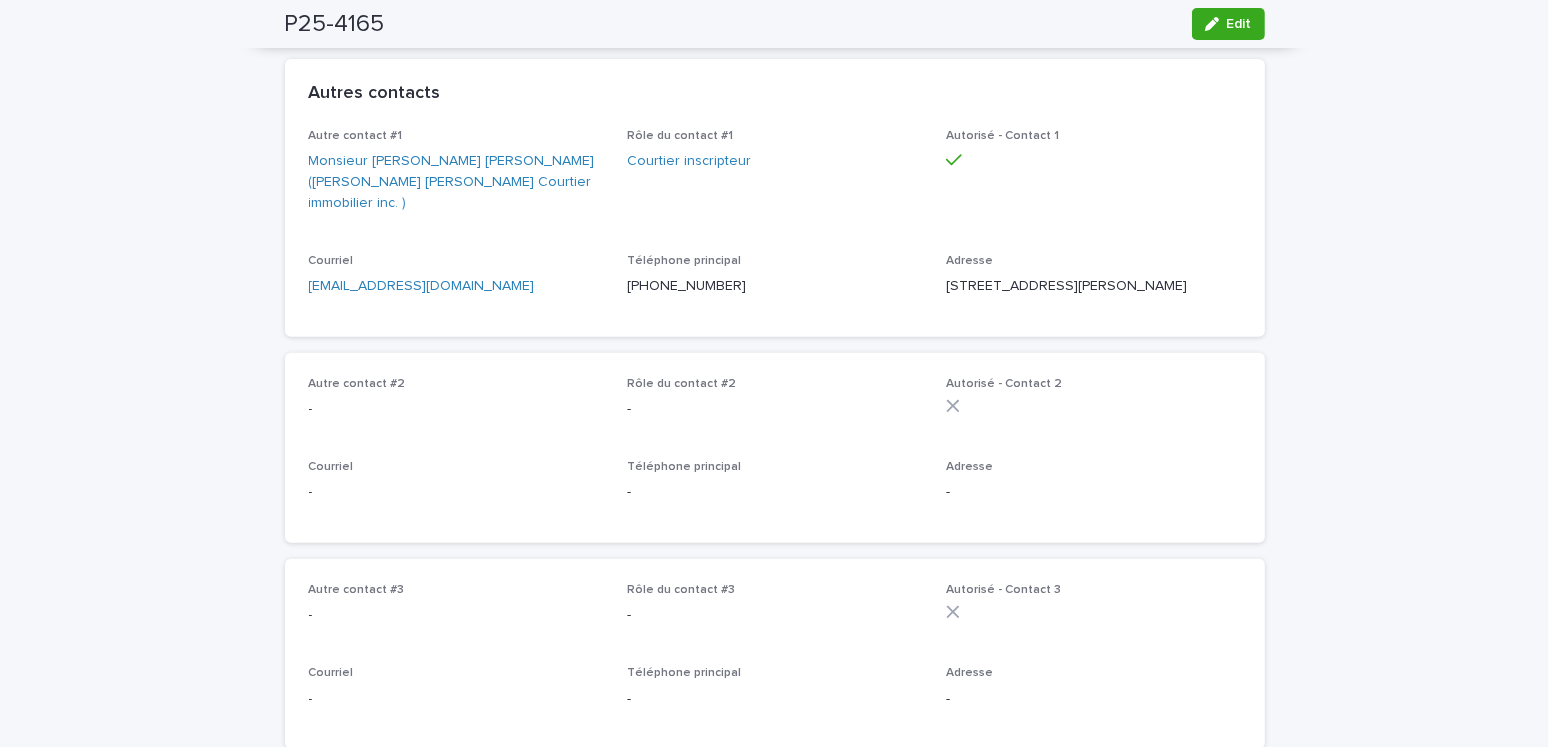 scroll, scrollTop: 100, scrollLeft: 0, axis: vertical 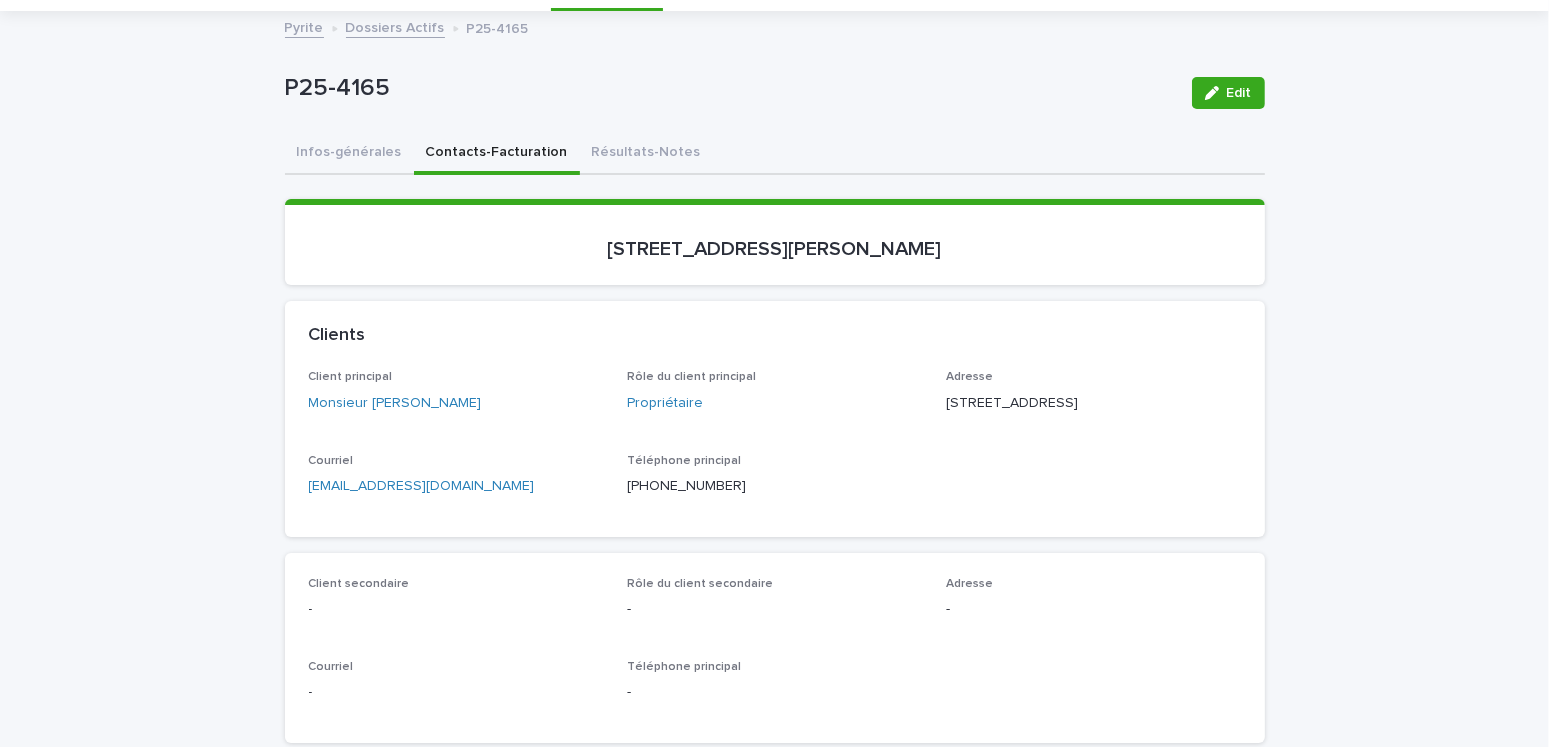 click on "P25-4165 Edit P25-4165 Edit Sorry, there was an error saving your record. Please try again. Please fill out the required fields below. Infos-générales Contacts-Facturation Résultats-Notes Can't display tree at index  0 Loading... Saving… Loading... Saving… Loading... Saving…   [STREET_ADDRESS][PERSON_NAME], [GEOGRAPHIC_DATA]... Saving… Clients Client principal Monsieur [PERSON_NAME]   Rôle du client principal Propriétaire   Adresse [STREET_ADDRESS]
Courriel [EMAIL_ADDRESS][DOMAIN_NAME] Téléphone principal [PHONE_NUMBER] Client secondaire - Rôle du client secondaire - Adresse - Courriel - Téléphone principal - Autres contacts Autre contact #1 Monsieur [PERSON_NAME] [PERSON_NAME]  ([PERSON_NAME] [PERSON_NAME] Courtier immobilier inc. )   Rôle du contact #1 Courtier inscripteur   Autorisé - Contact 1 Courriel [EMAIL_ADDRESS][DOMAIN_NAME] Téléphone principal [PHONE_NUMBER] Adresse [STREET_ADDRESS][PERSON_NAME]
Autre contact #2 - Rôle du contact #2 - Autorisé - Contact 2 - -" at bounding box center (775, 1923) 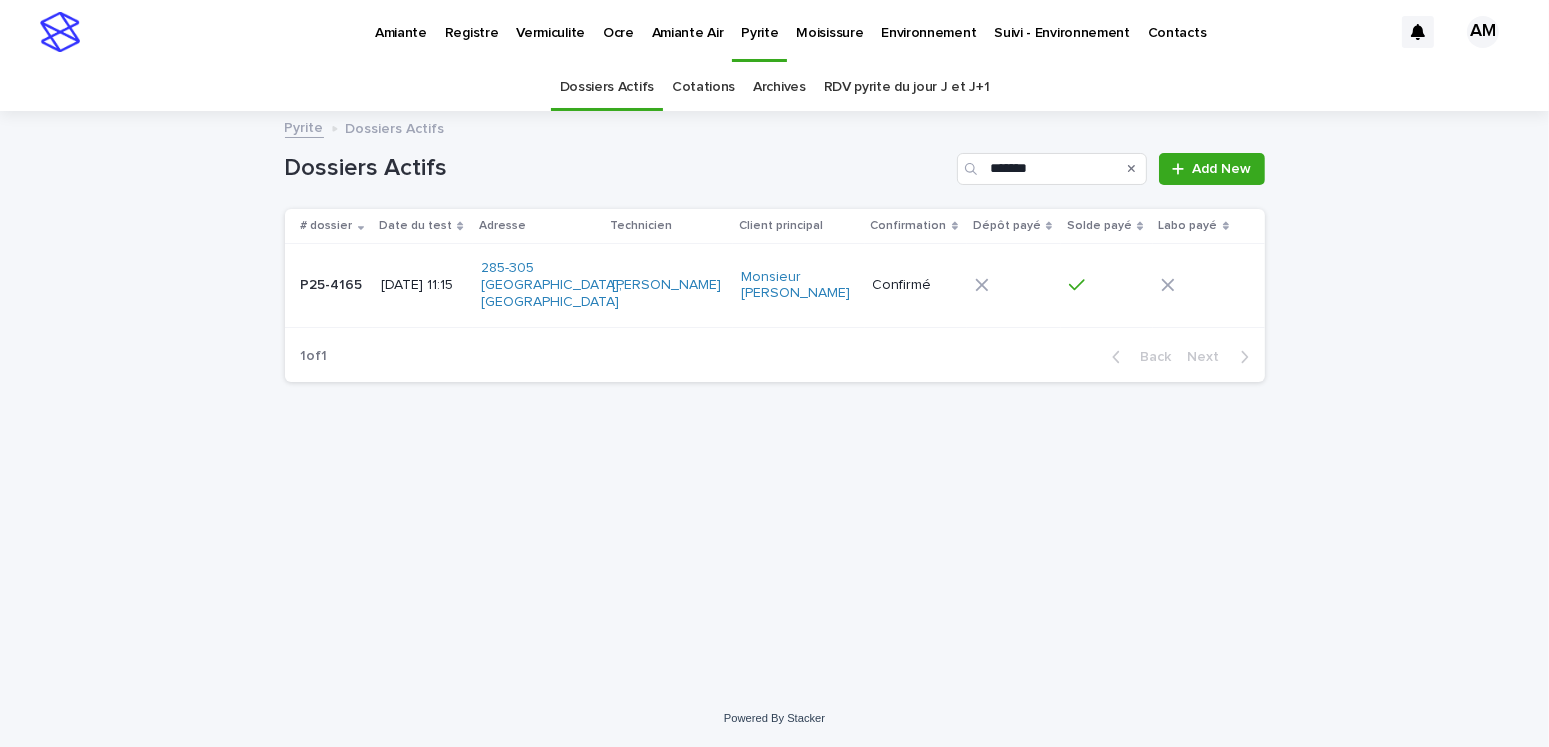 scroll, scrollTop: 0, scrollLeft: 0, axis: both 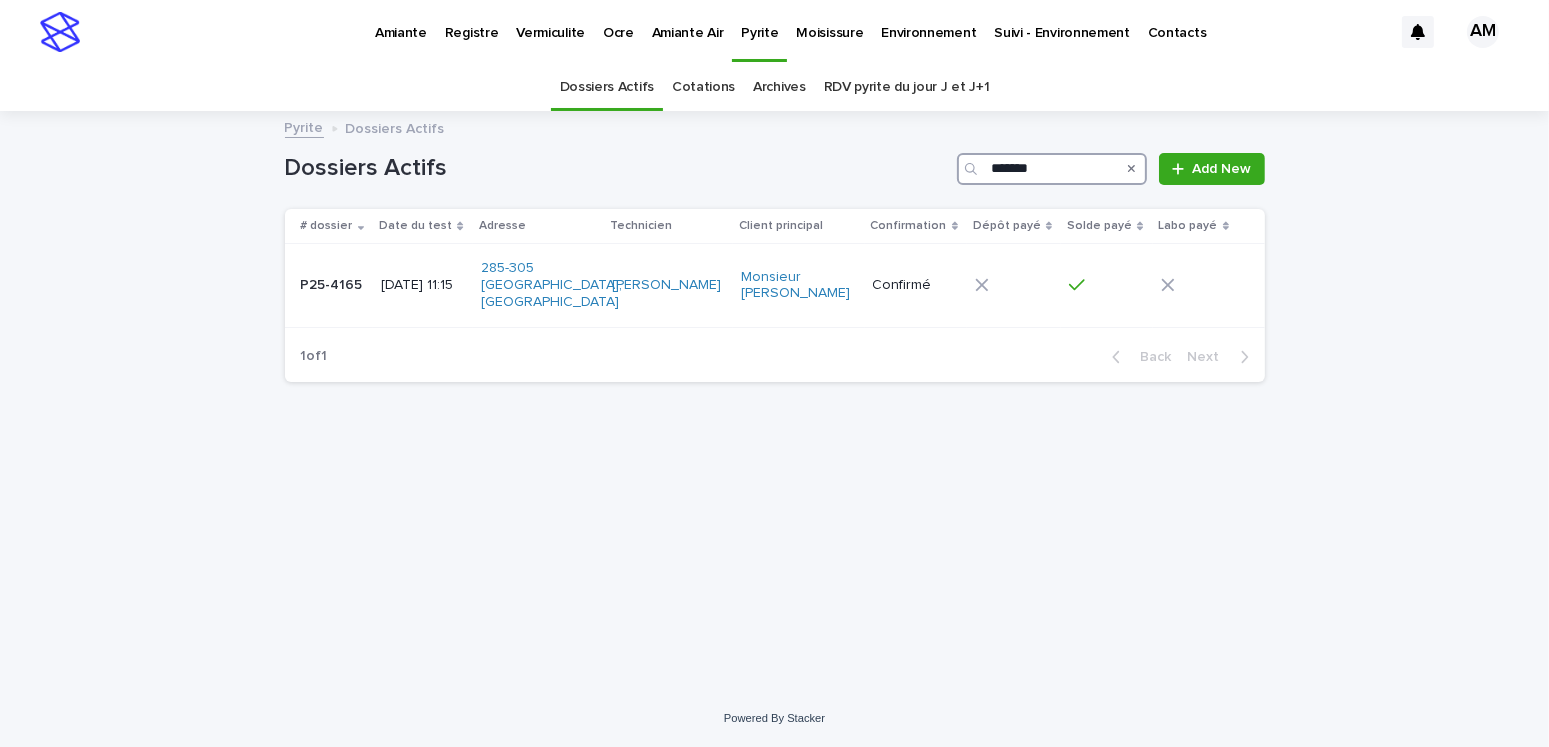 click on "*******" at bounding box center (1052, 169) 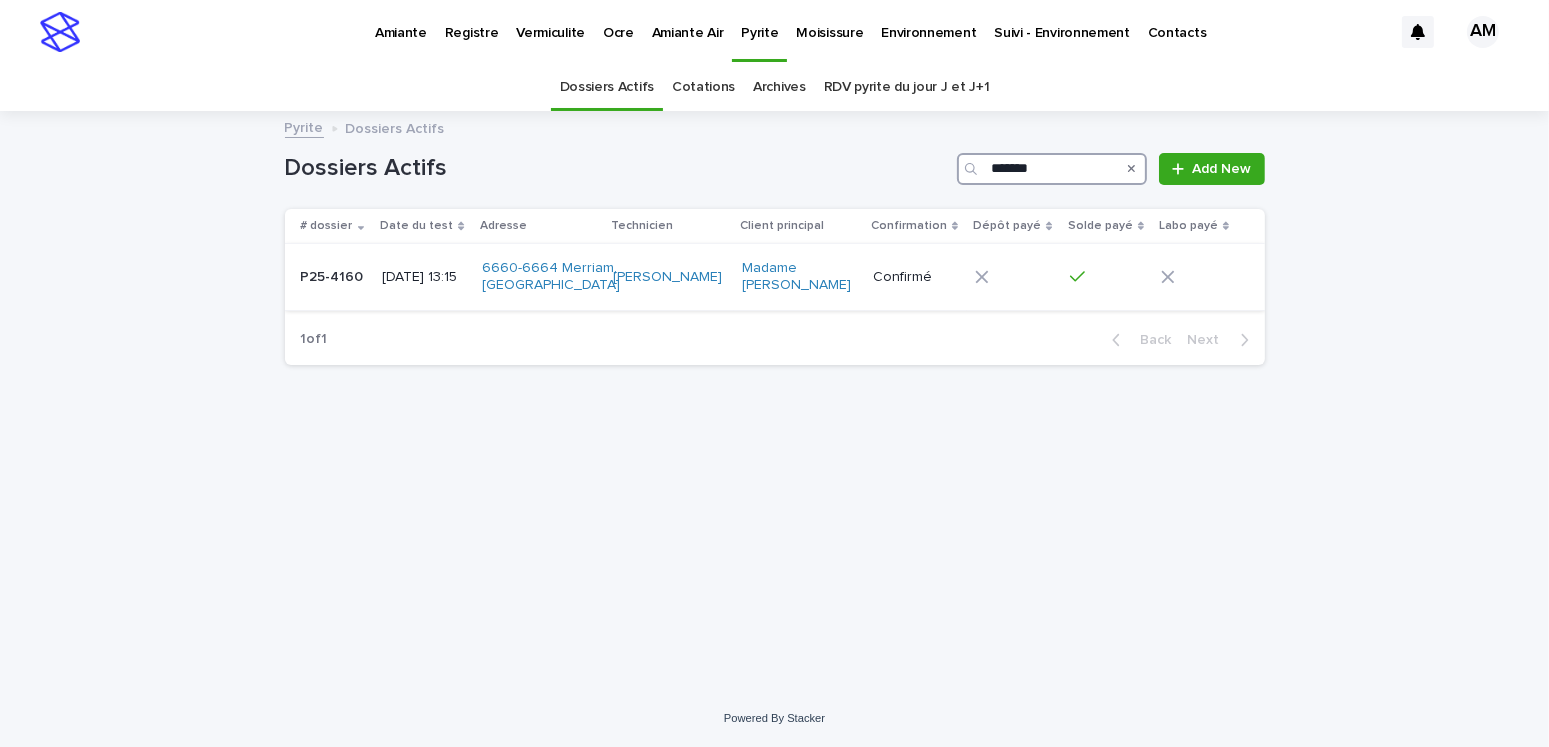 type on "*******" 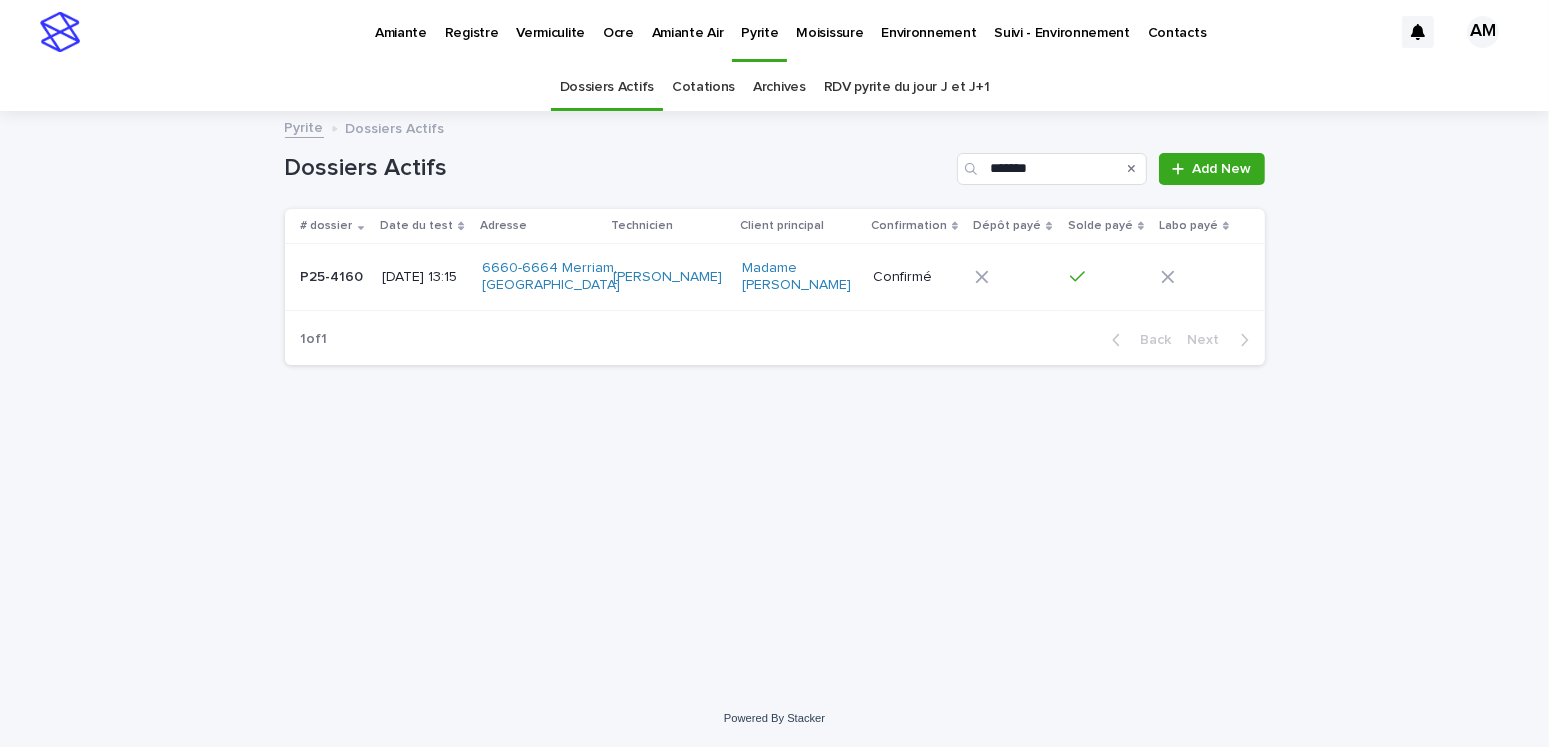 click on "[DATE] 13:15" at bounding box center (423, 277) 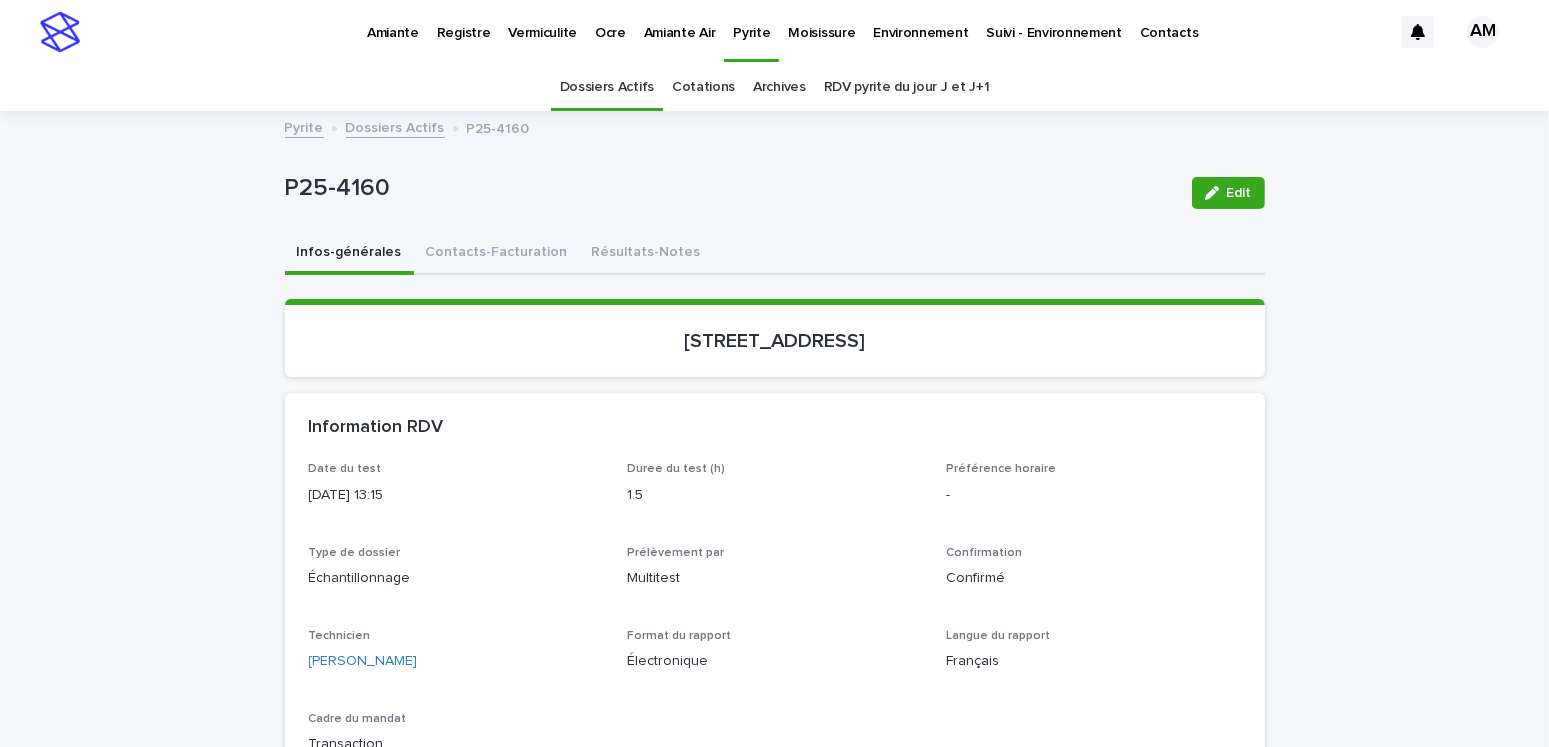 click on "Résultats-Notes" at bounding box center [646, 254] 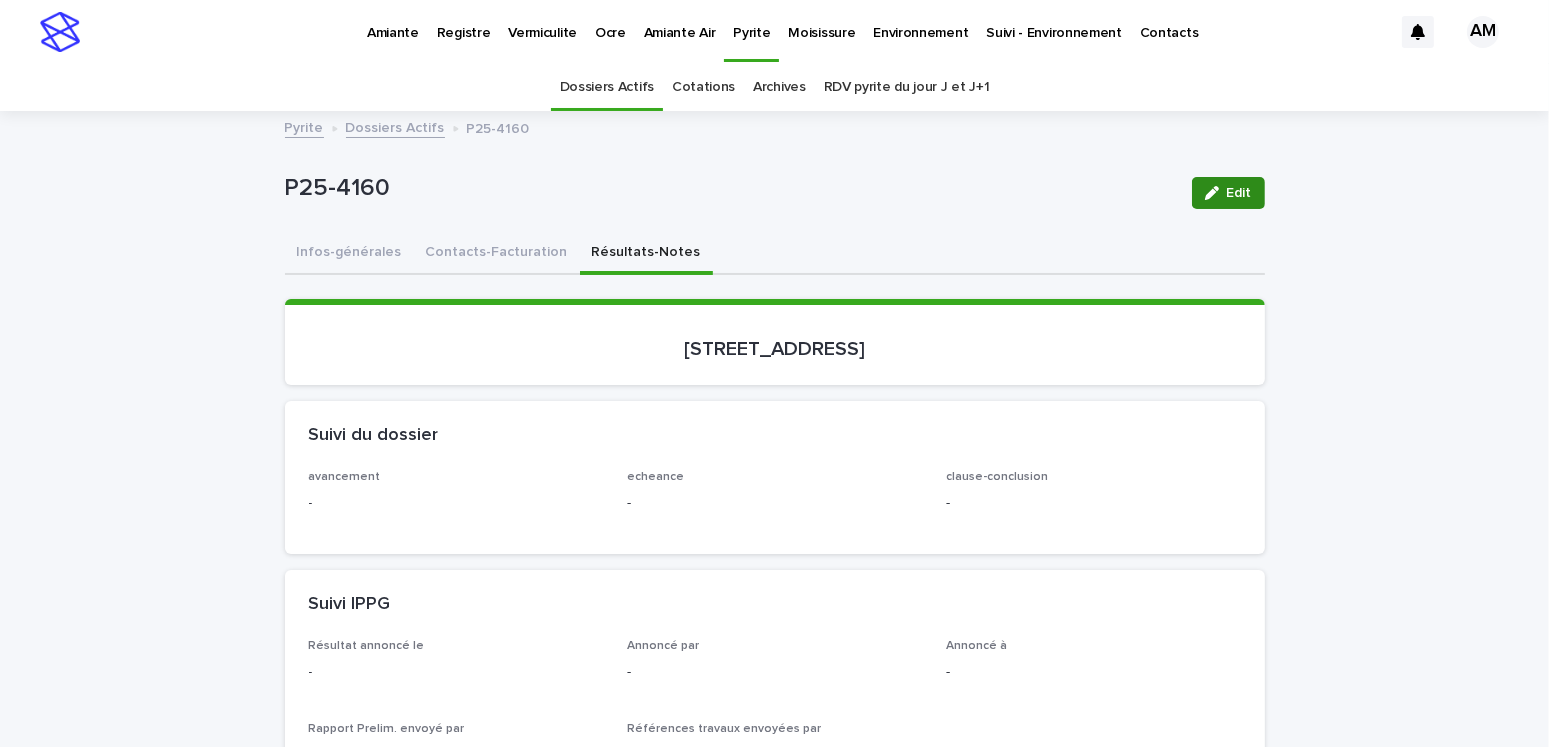 click on "Edit" at bounding box center [1228, 193] 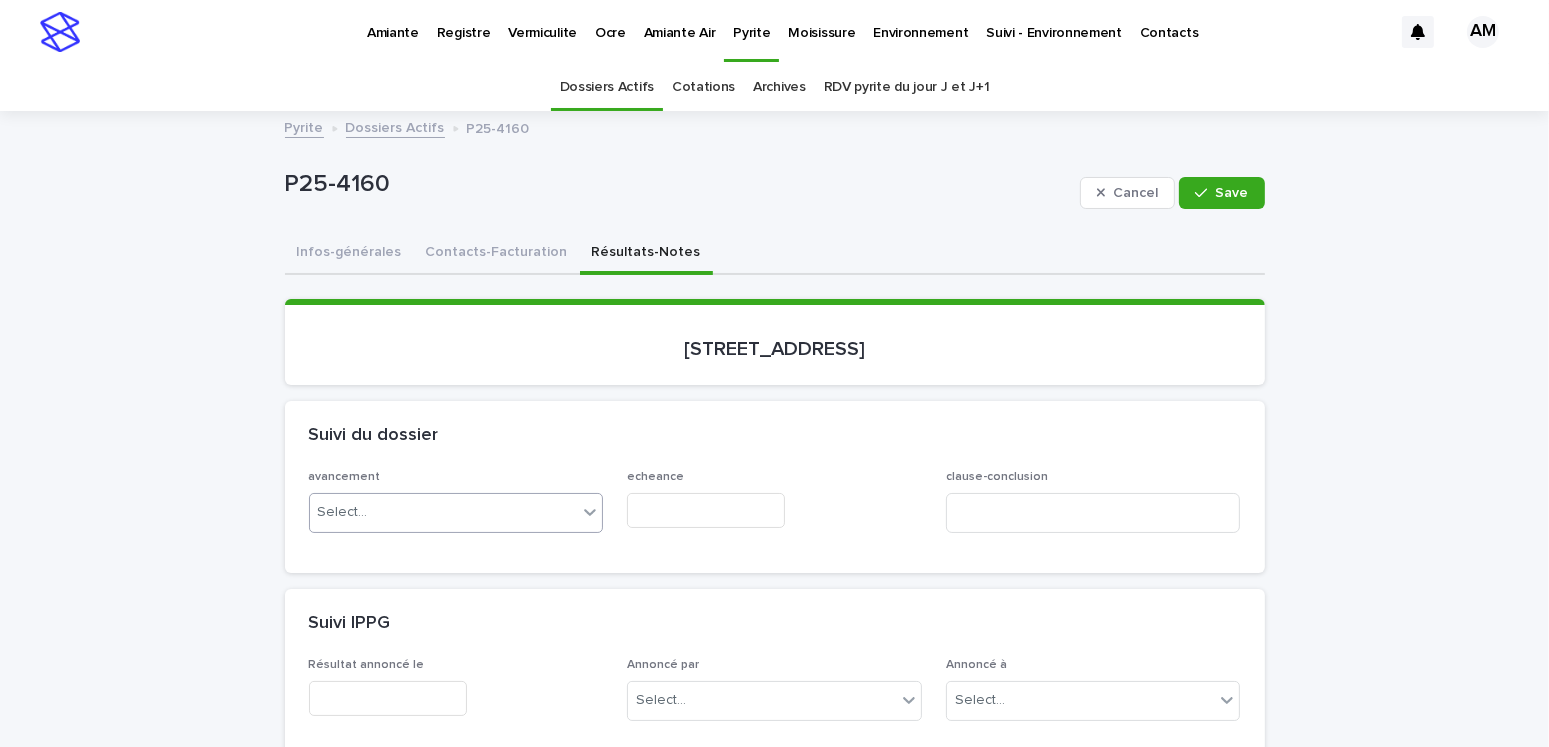 click on "Select..." at bounding box center (444, 512) 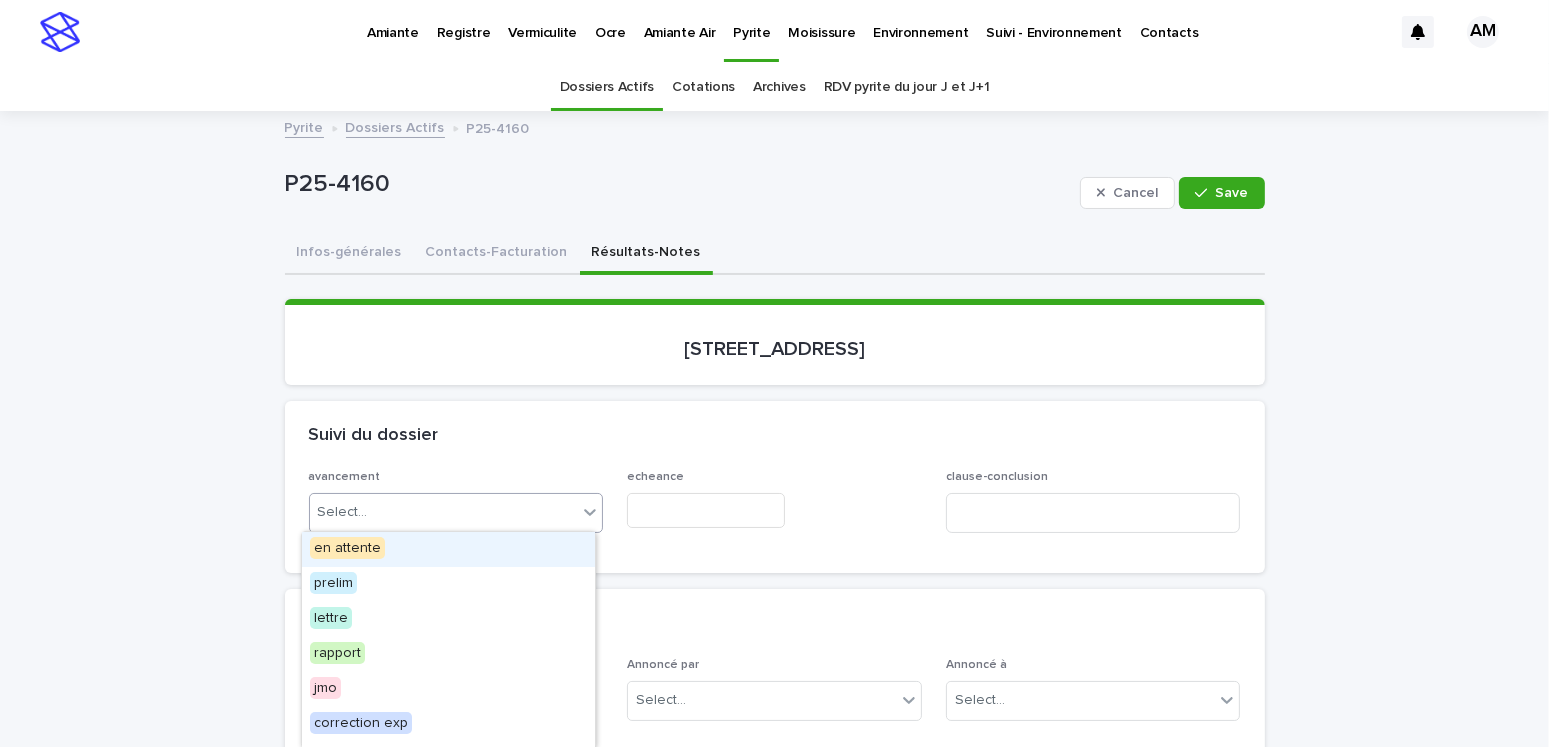 click on "en attente" at bounding box center [347, 548] 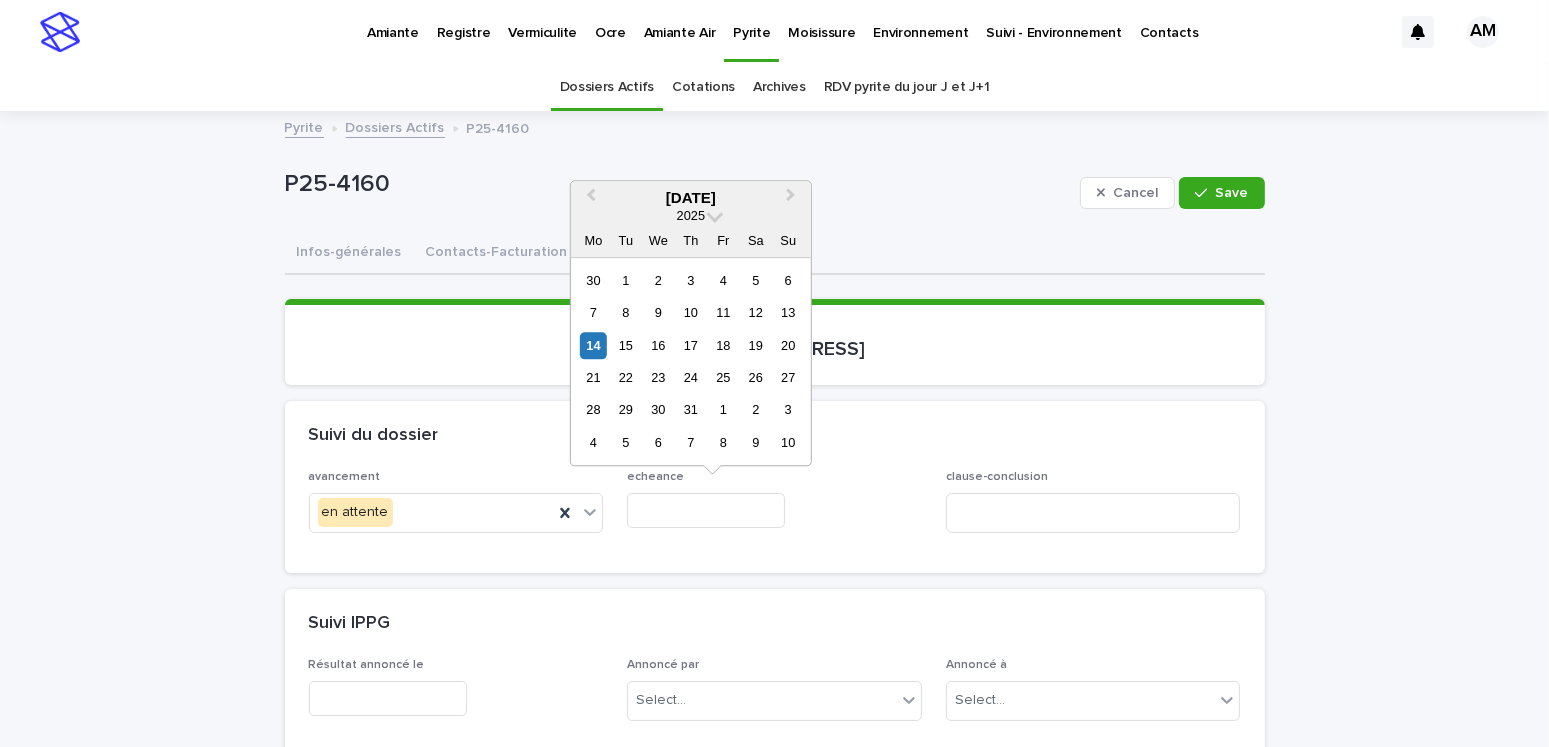 click at bounding box center [706, 510] 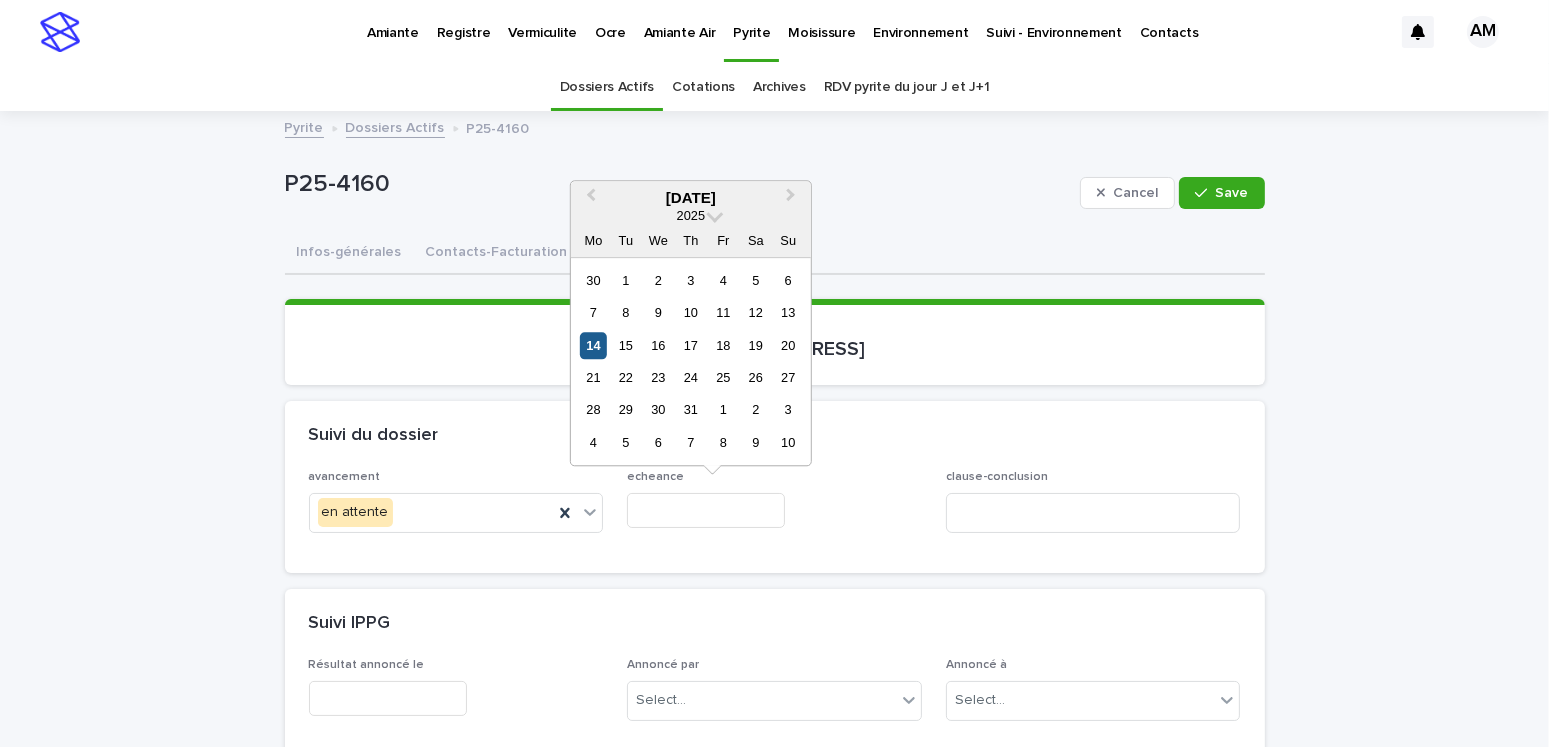 click on "14" at bounding box center (593, 345) 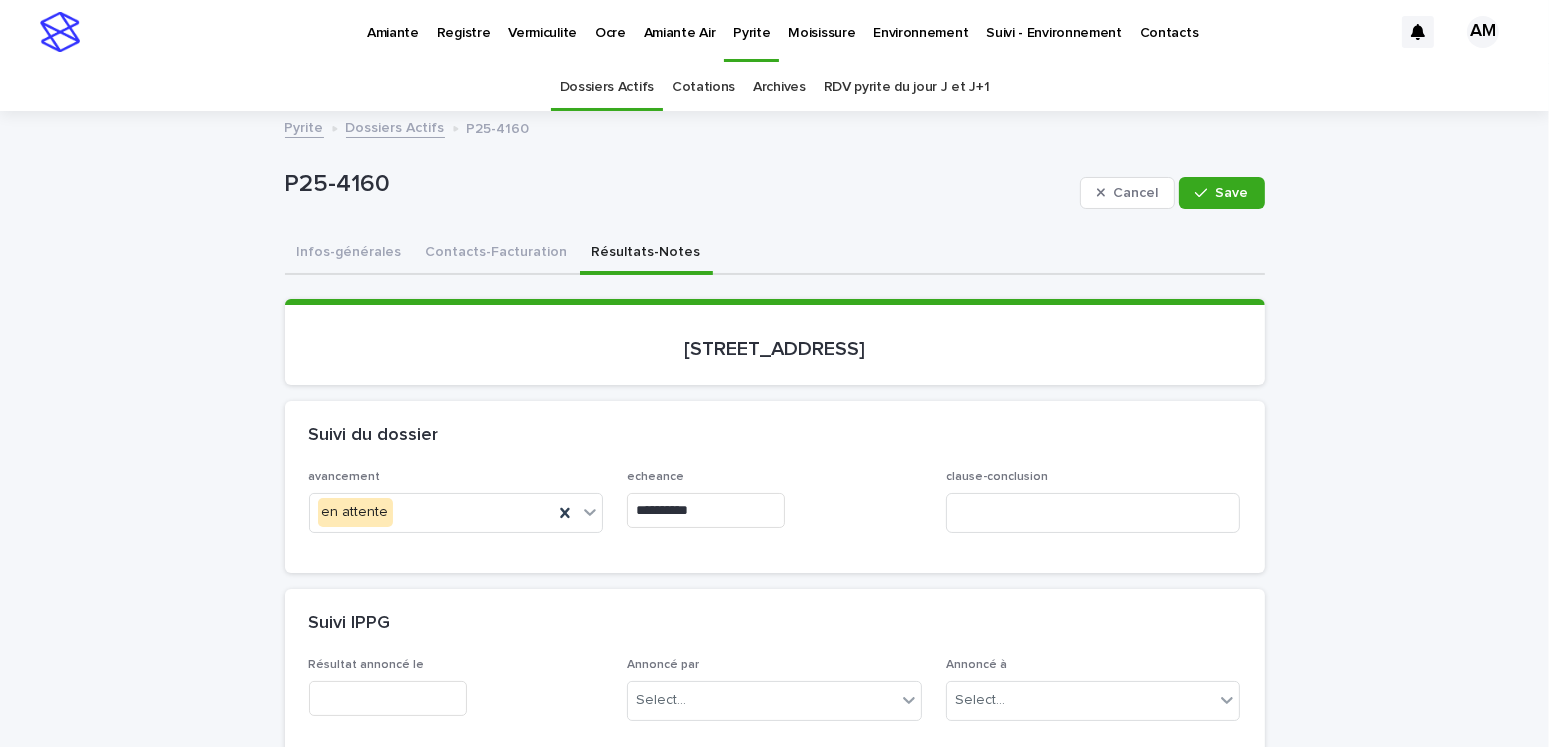 scroll, scrollTop: 400, scrollLeft: 0, axis: vertical 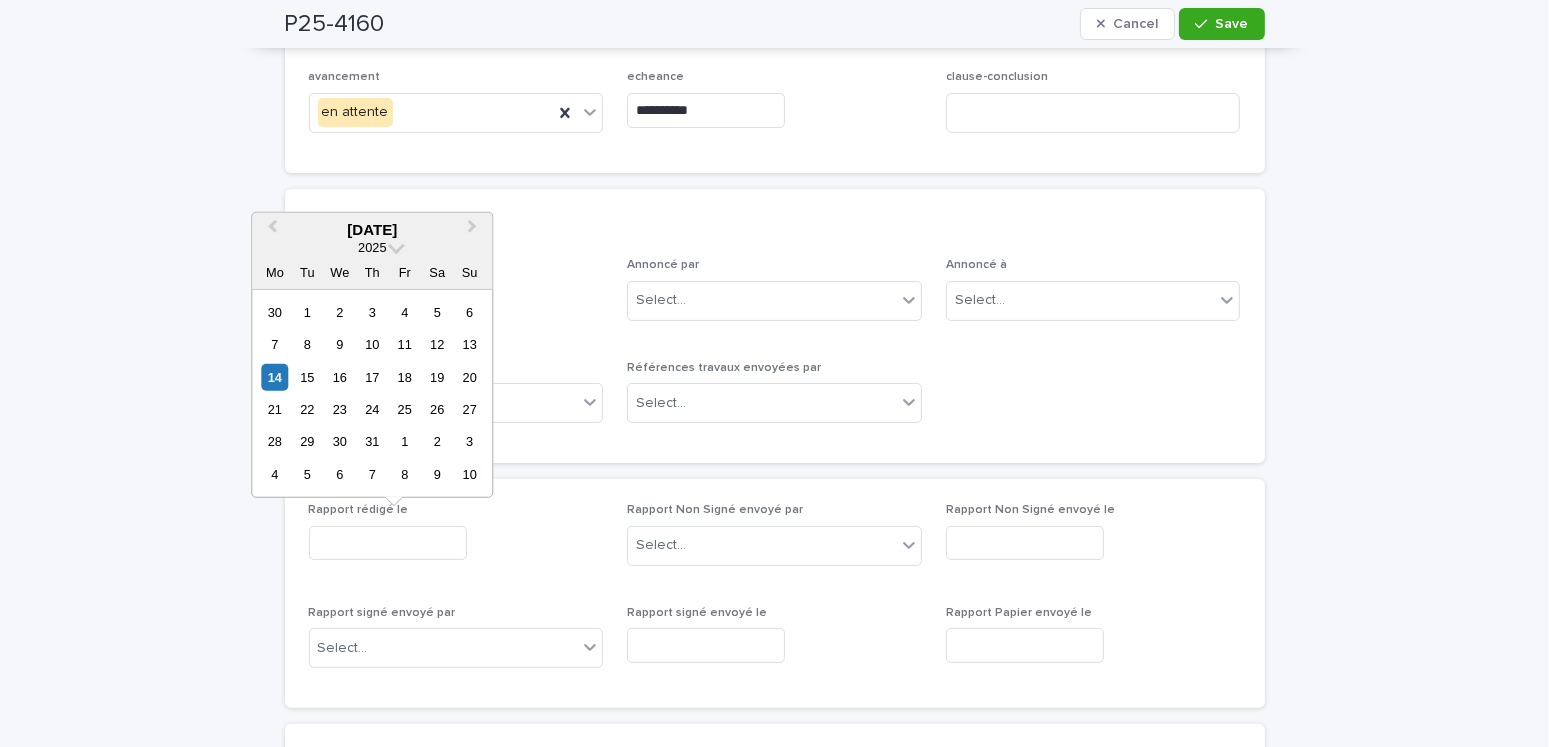 click at bounding box center [388, 543] 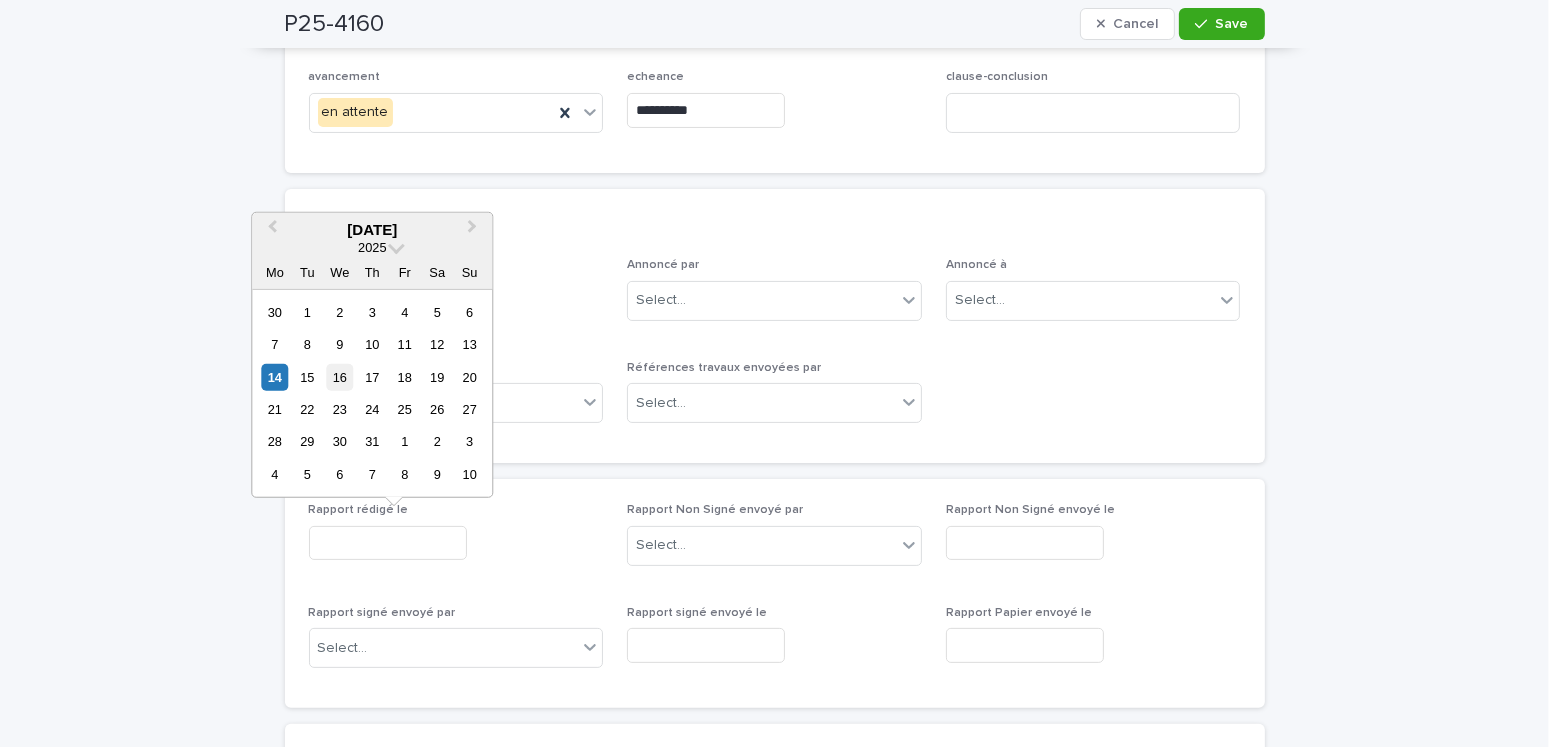 click on "16" at bounding box center (339, 376) 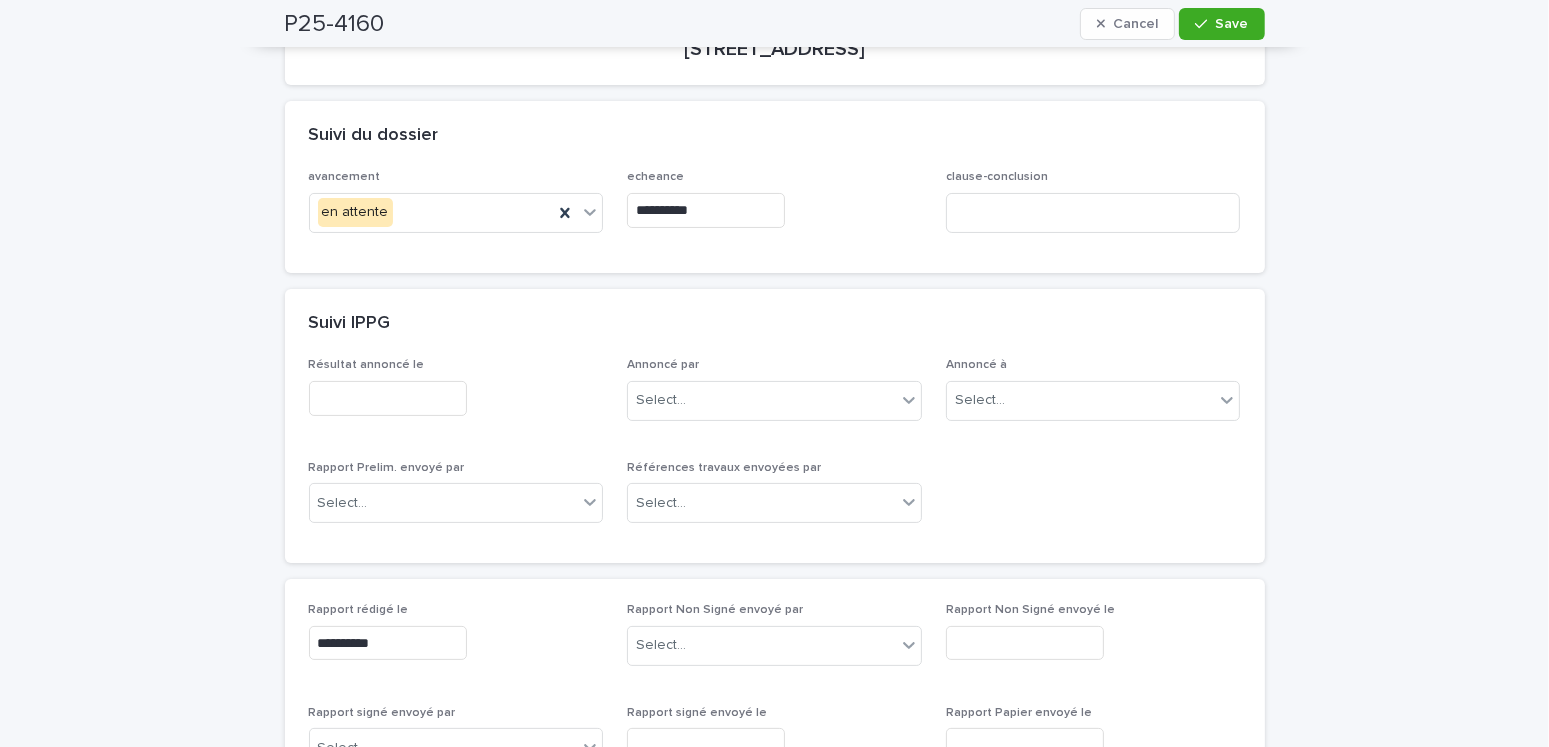 scroll, scrollTop: 100, scrollLeft: 0, axis: vertical 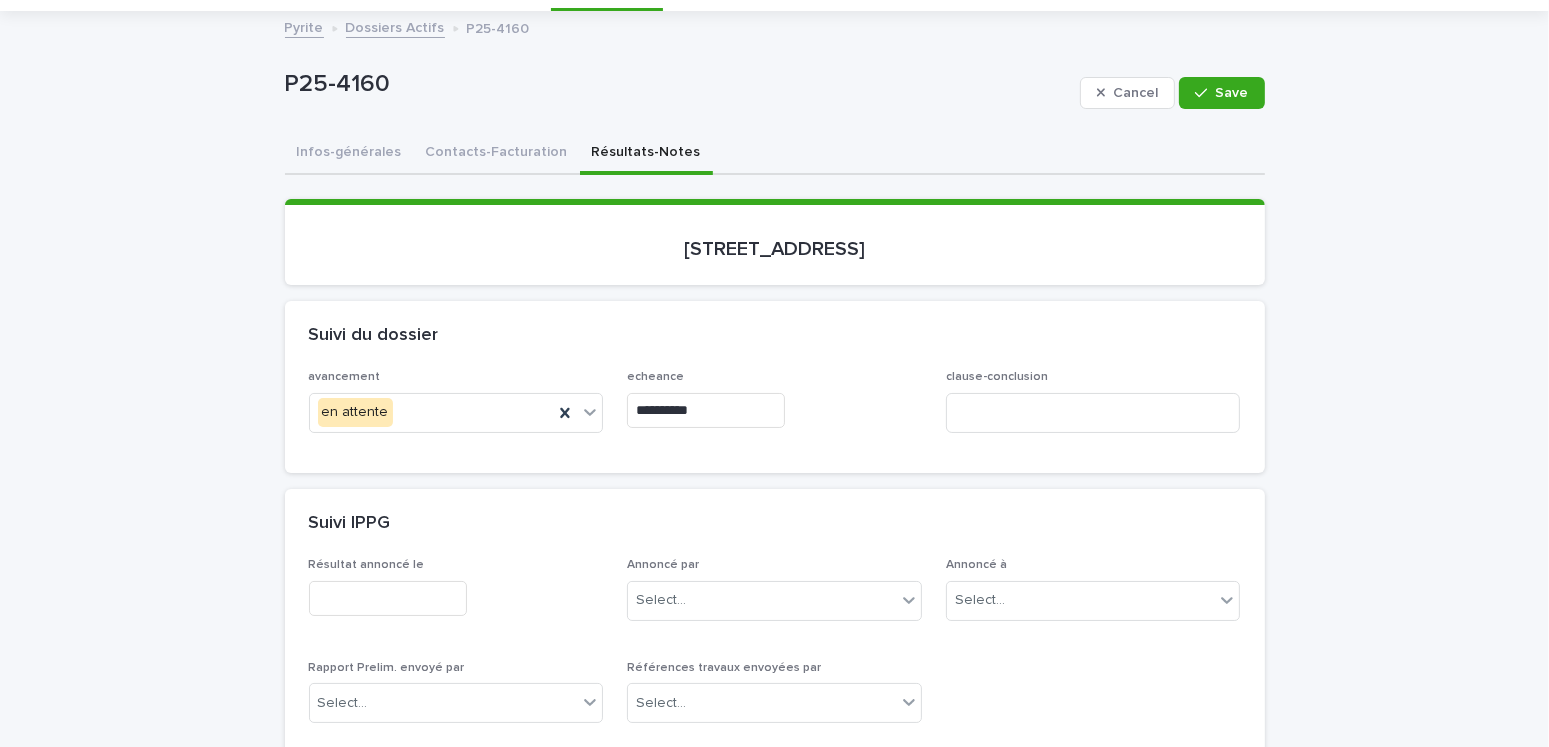 click on "Contacts-Facturation" at bounding box center [497, 154] 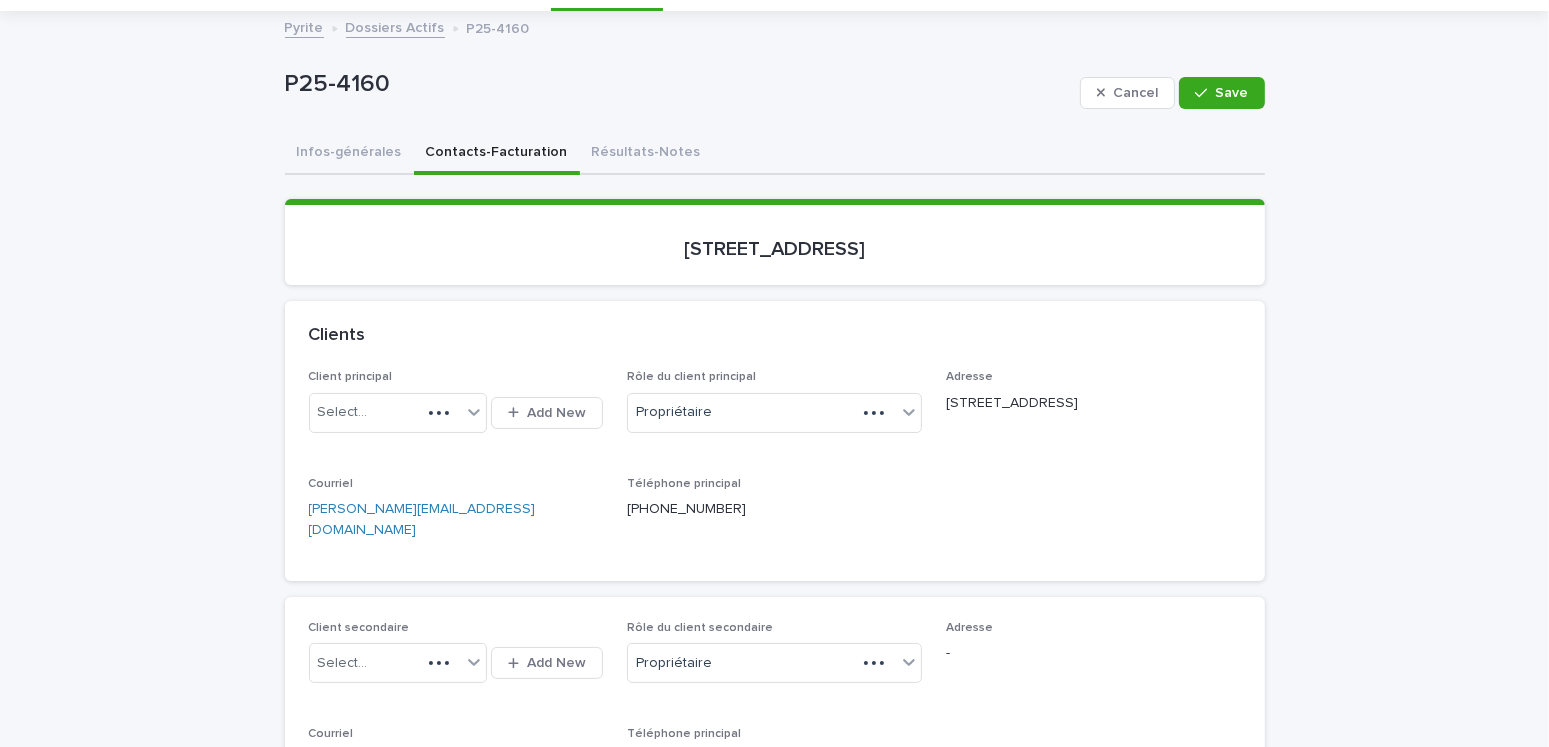 click on "Save" at bounding box center [1232, 93] 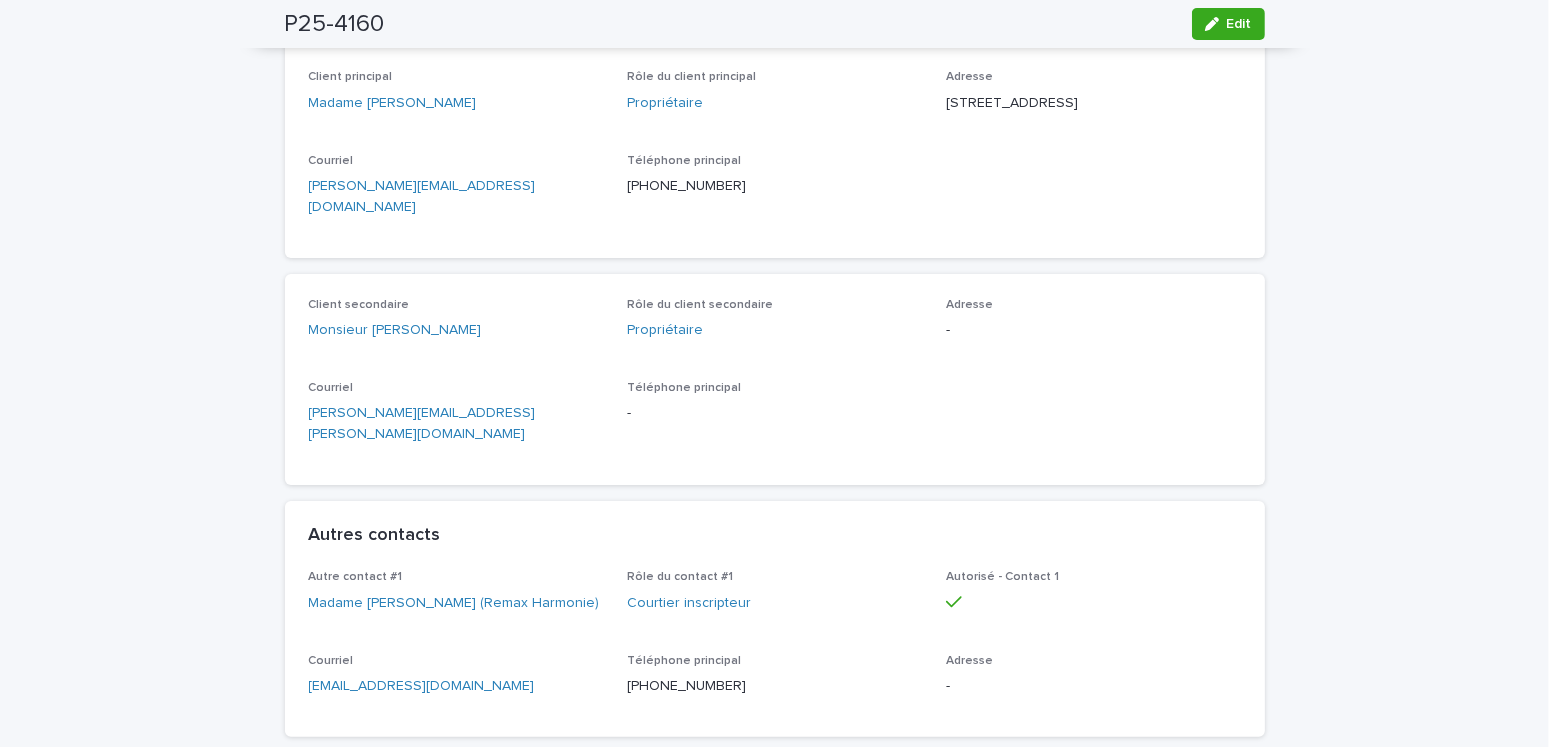 scroll, scrollTop: 0, scrollLeft: 0, axis: both 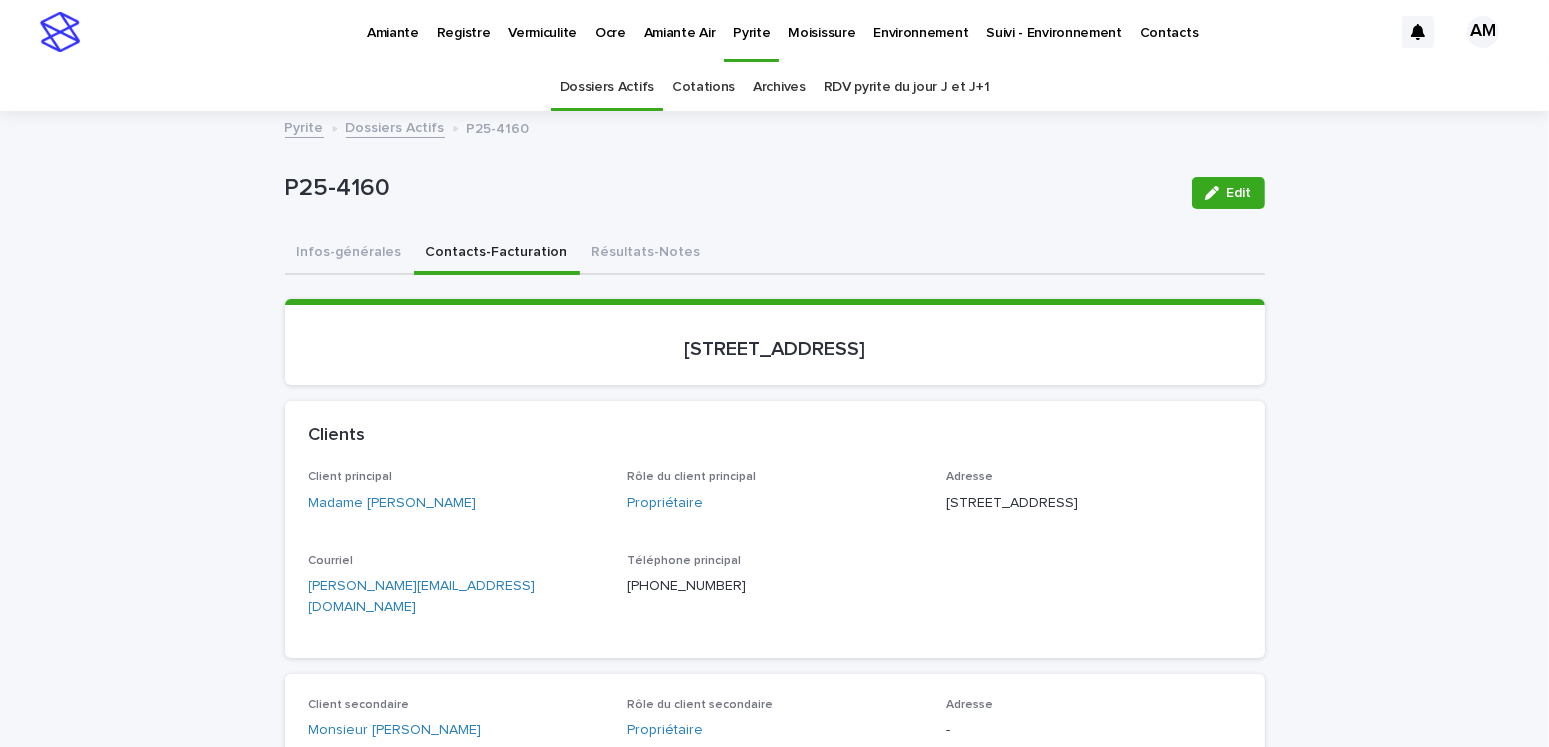 click on "RDV pyrite du jour J et J+1" at bounding box center [907, 87] 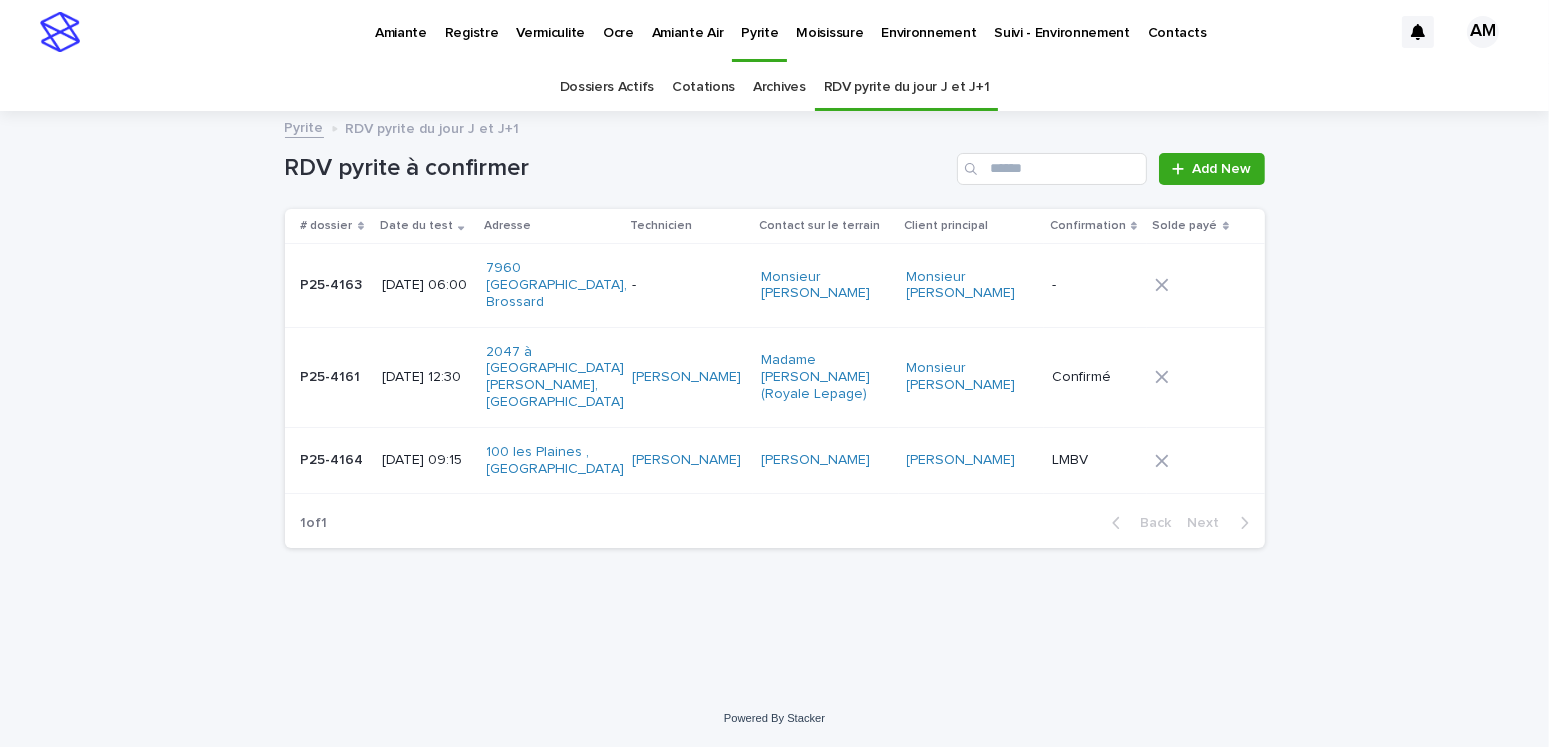 click on "[DATE] 09:15" at bounding box center (426, 460) 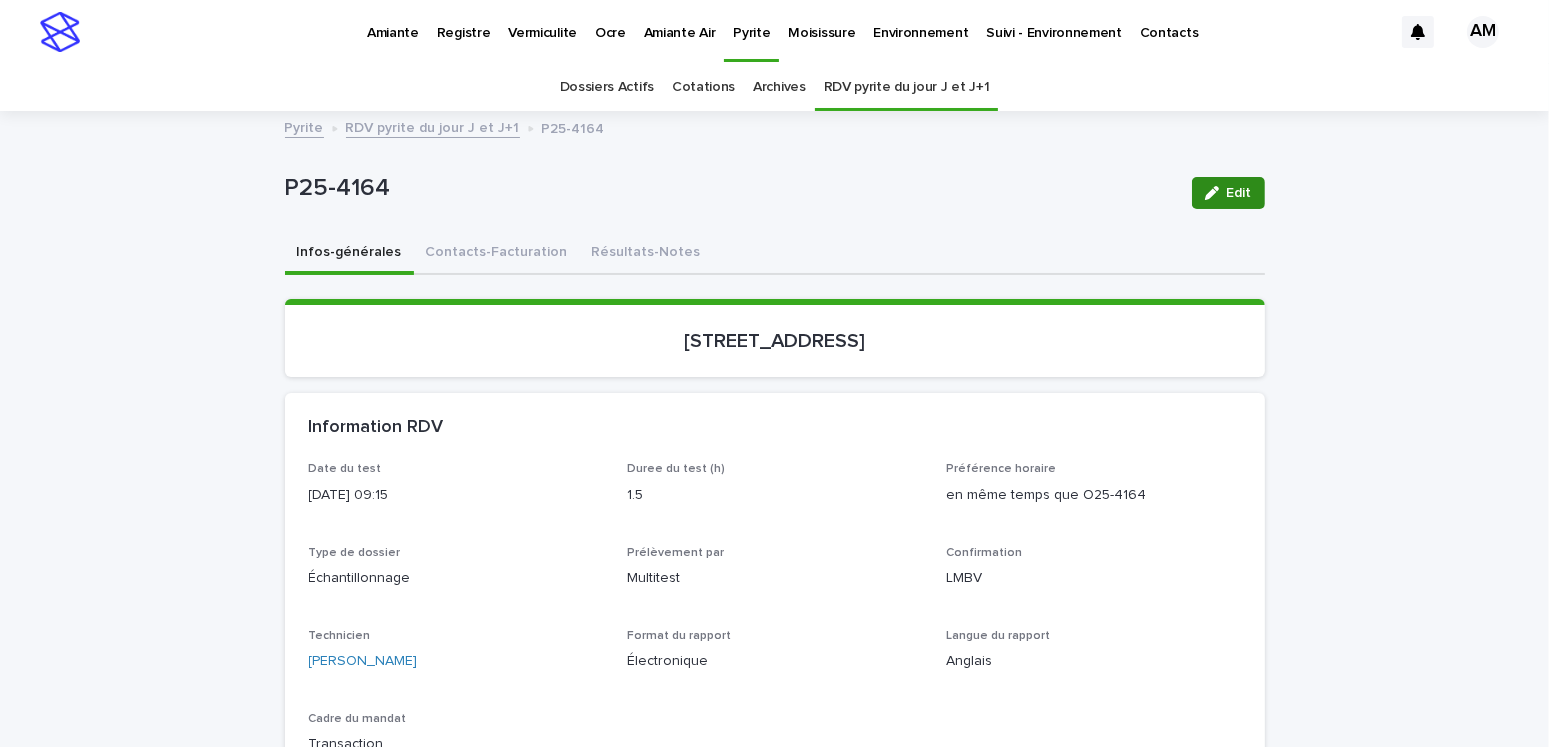 click on "Edit" at bounding box center [1228, 193] 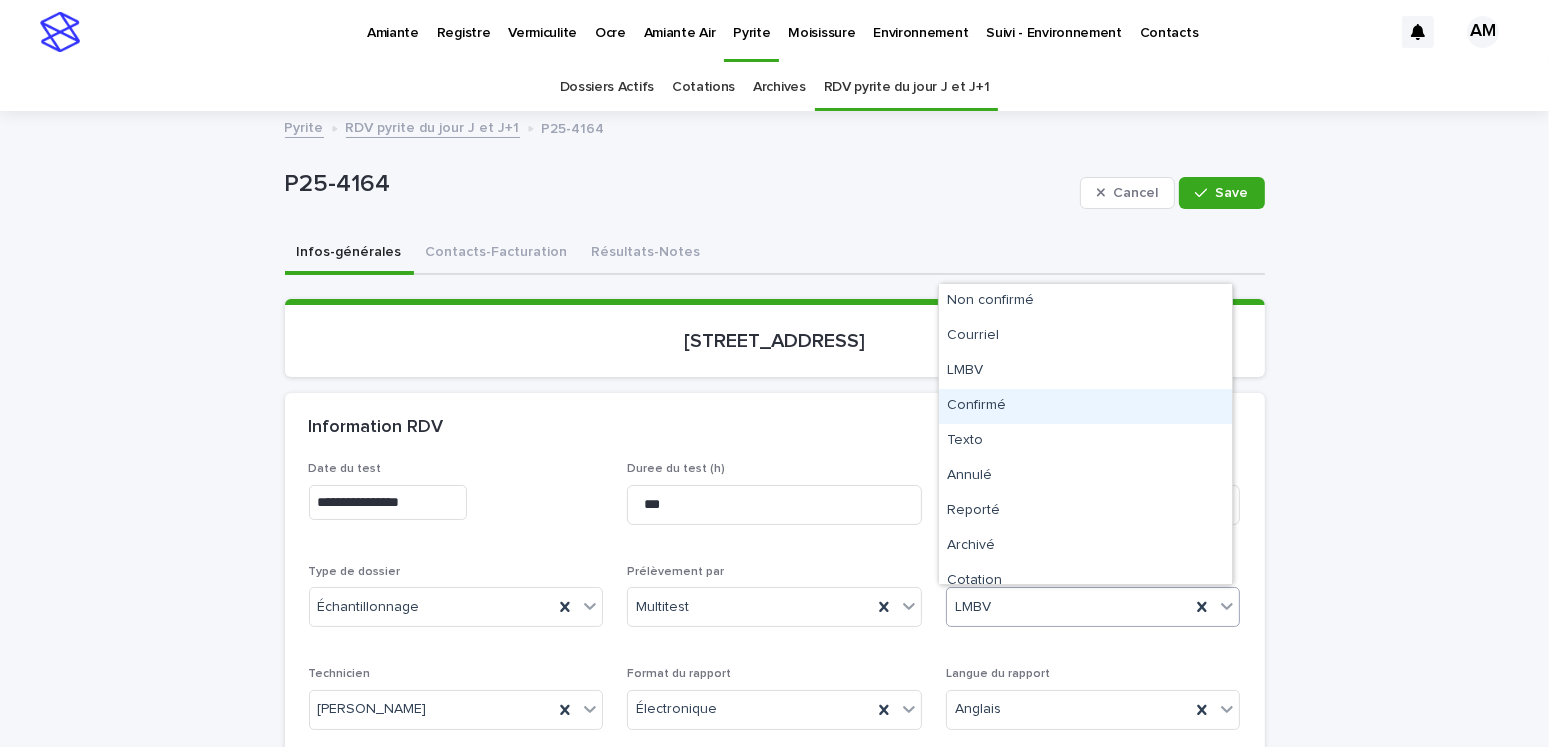 click on "Confirmé" at bounding box center [1085, 406] 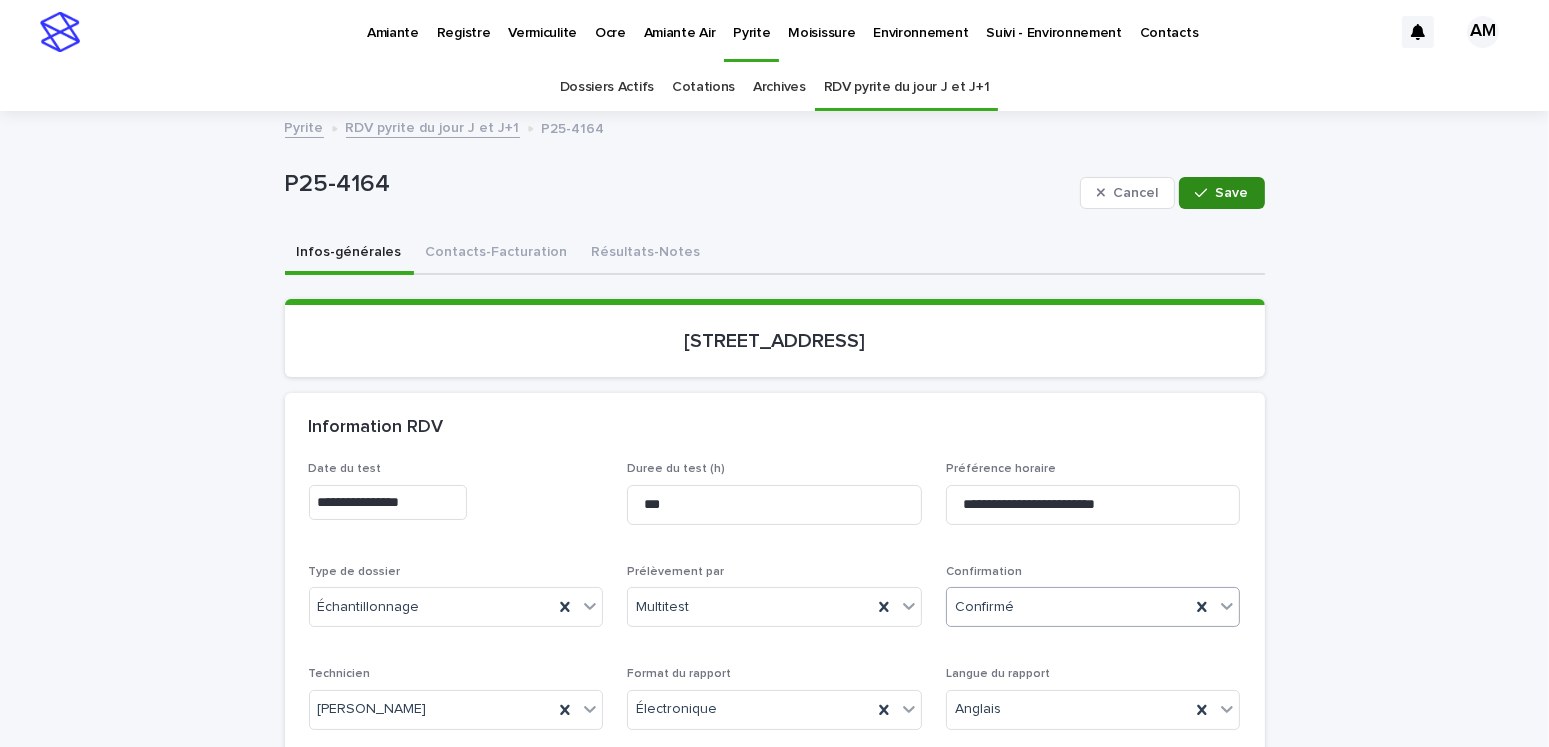 click on "Save" at bounding box center (1232, 193) 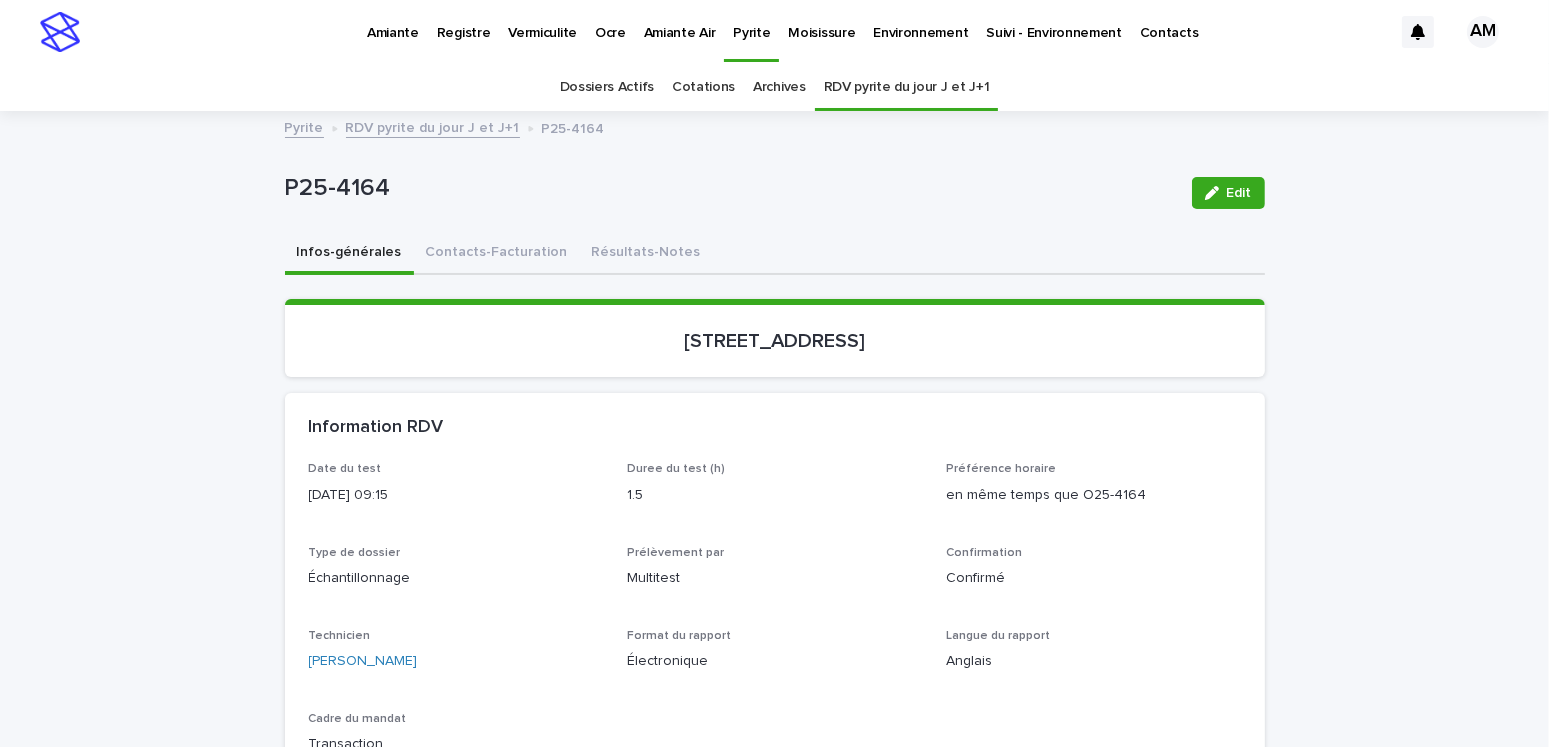 click on "Ocre" at bounding box center (610, 21) 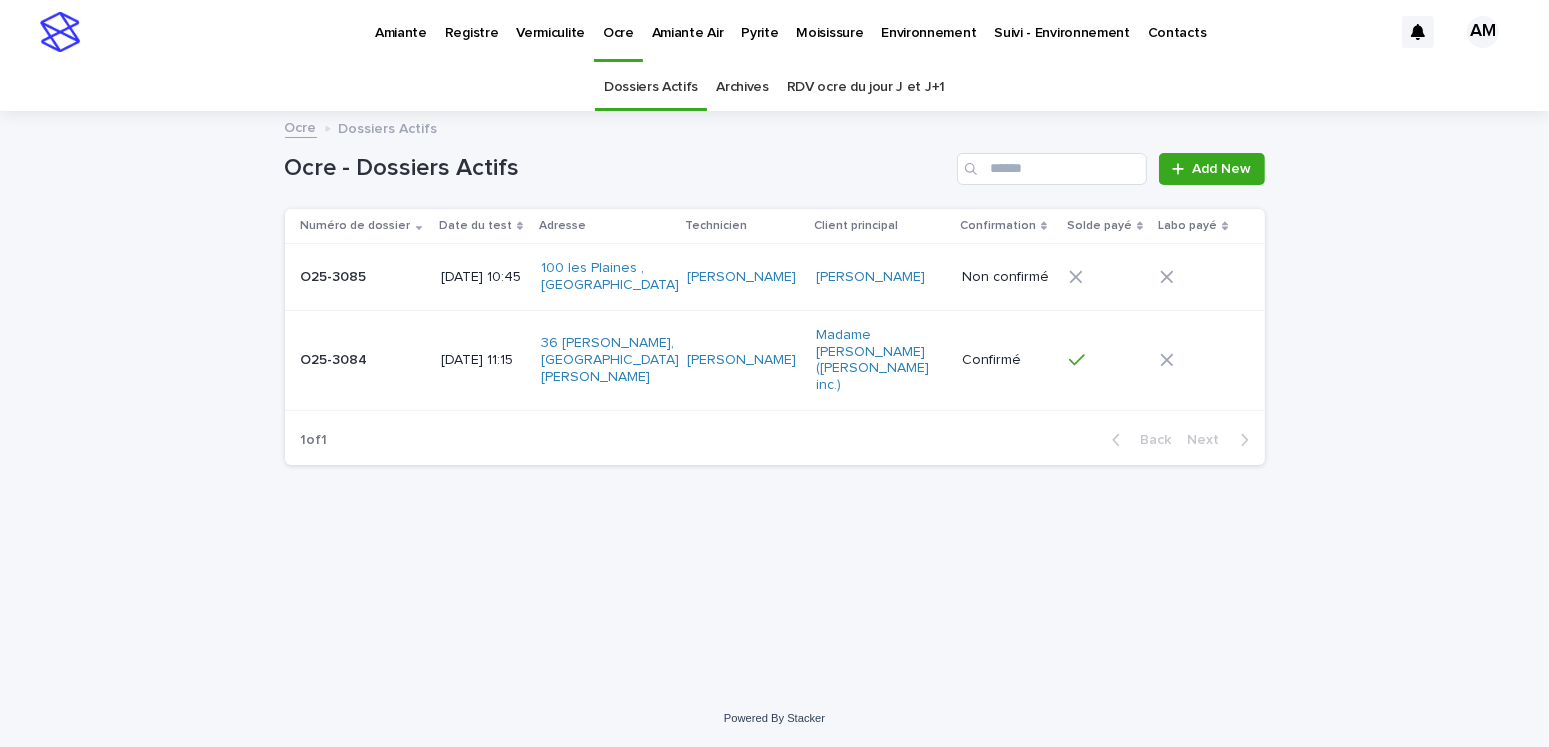 click on "[DATE] 10:45" at bounding box center [483, 277] 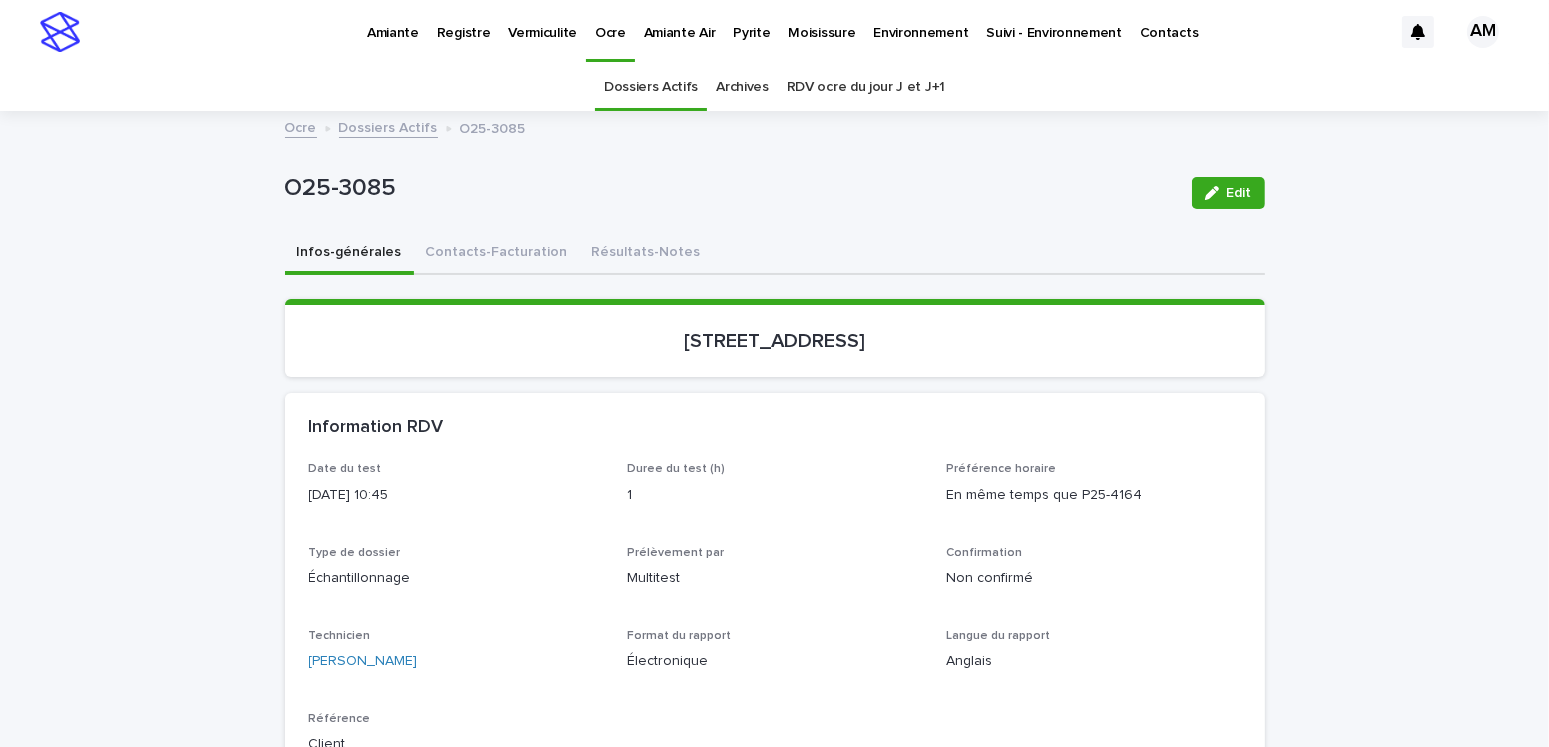 drag, startPoint x: 1218, startPoint y: 179, endPoint x: 1158, endPoint y: 333, distance: 165.27553 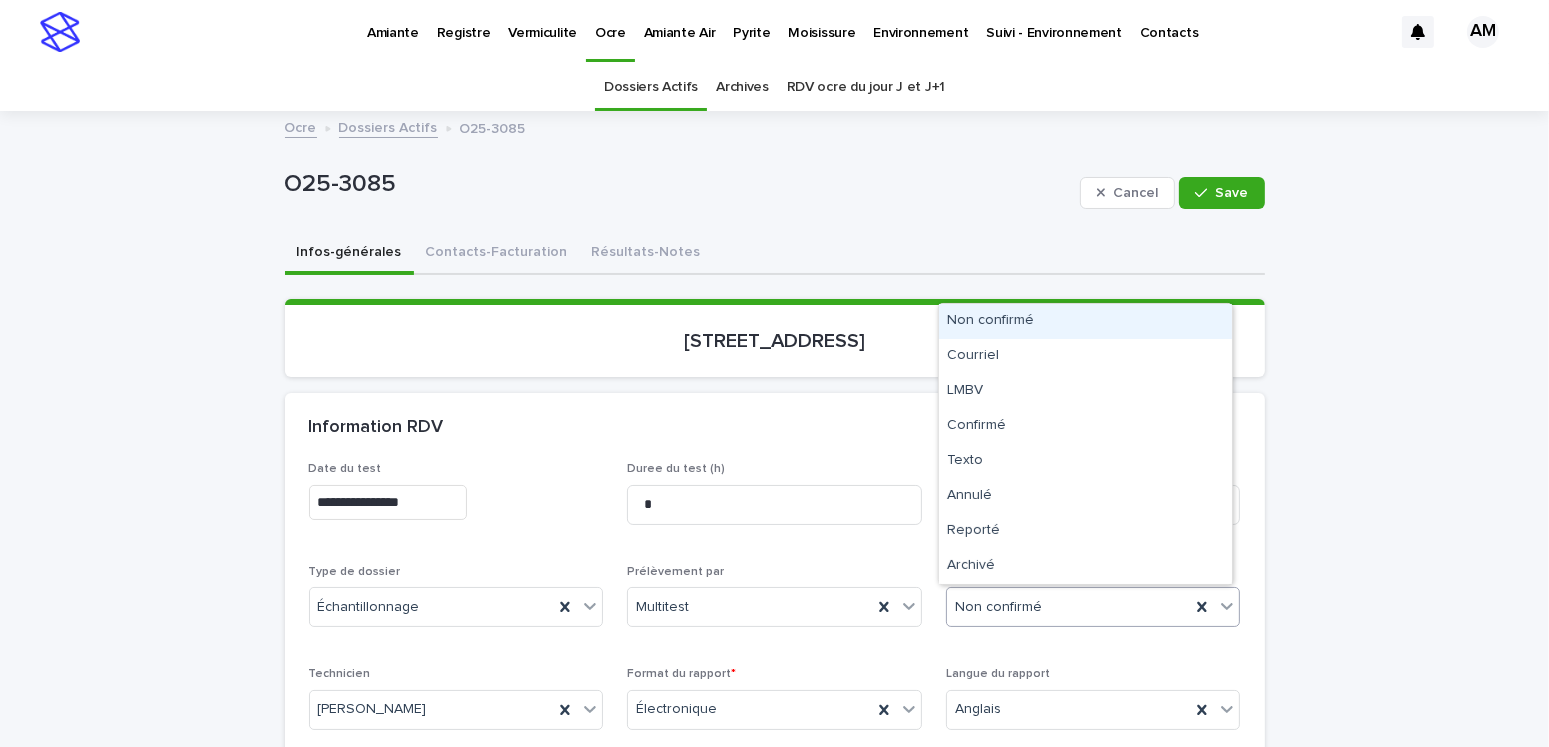 click on "Non confirmé" at bounding box center (1069, 607) 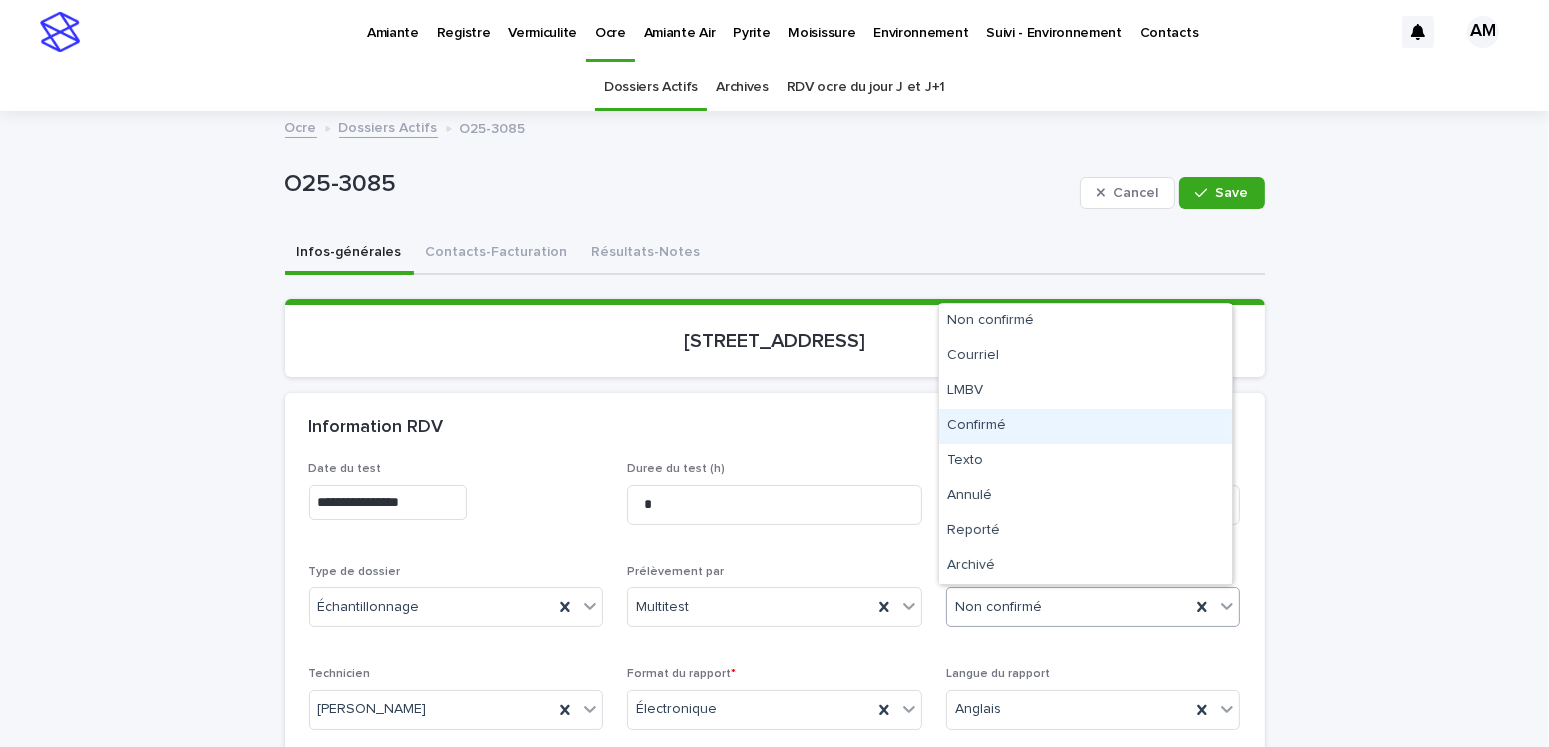 click on "Confirmé" at bounding box center (1085, 426) 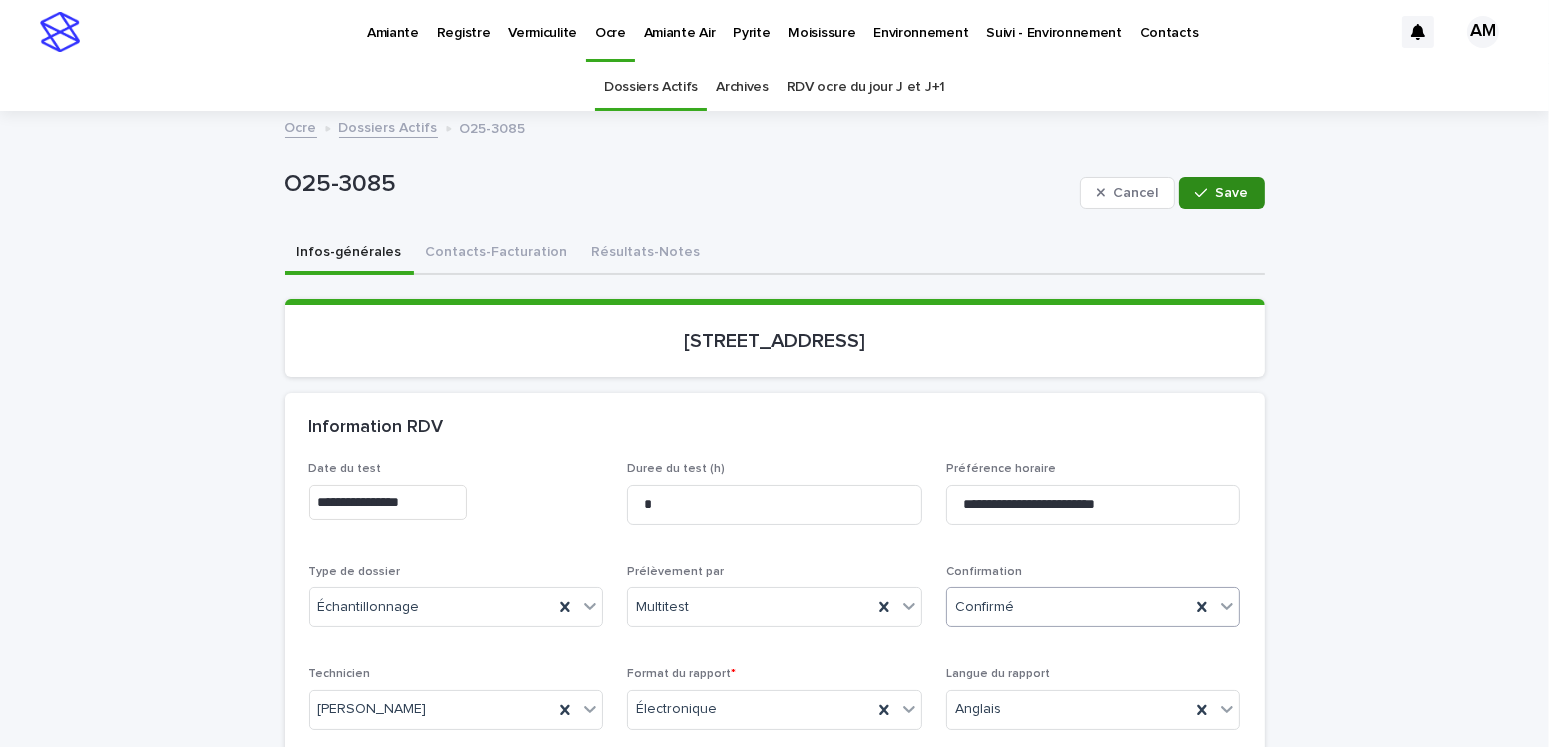 click at bounding box center (1205, 193) 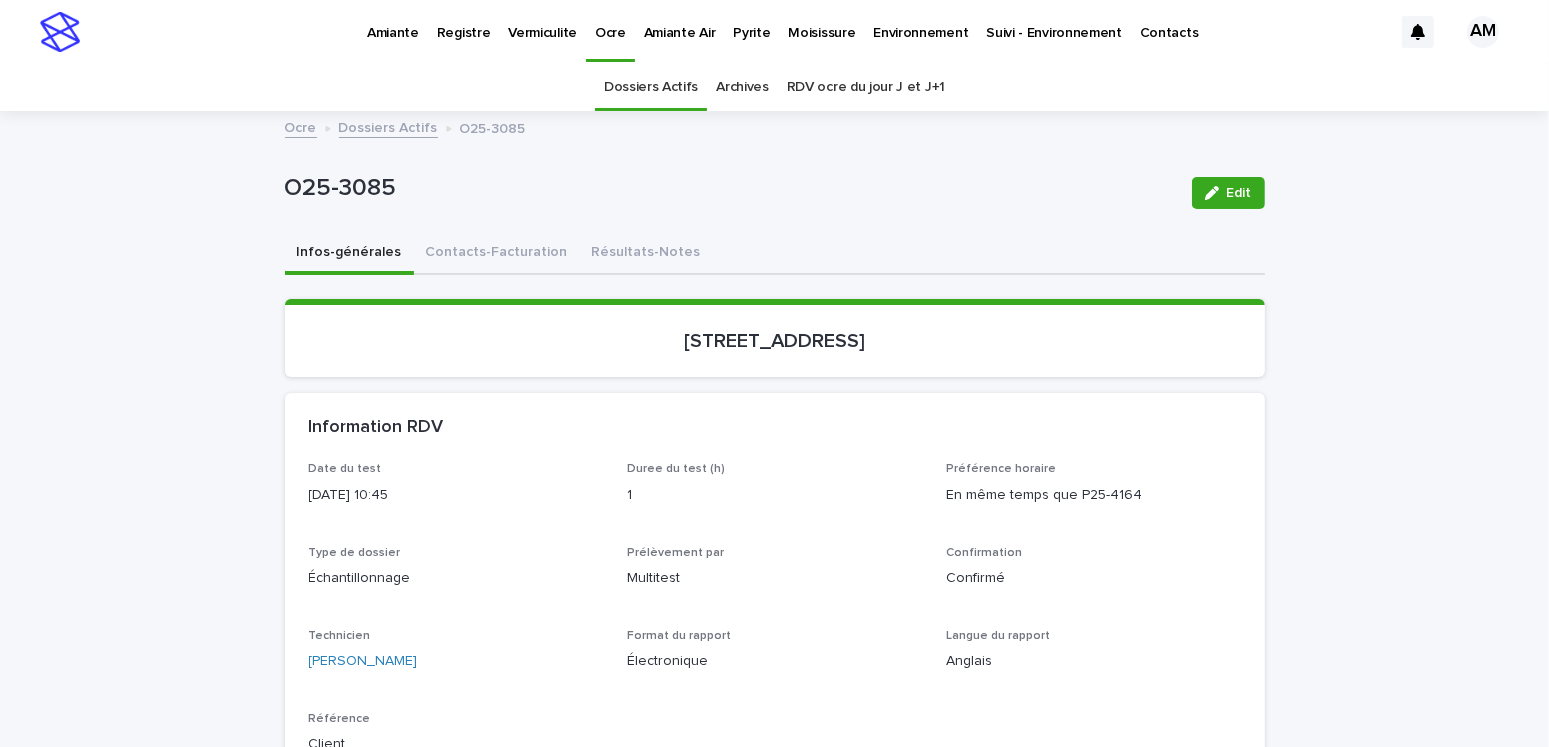 click on "Pyrite" at bounding box center (751, 21) 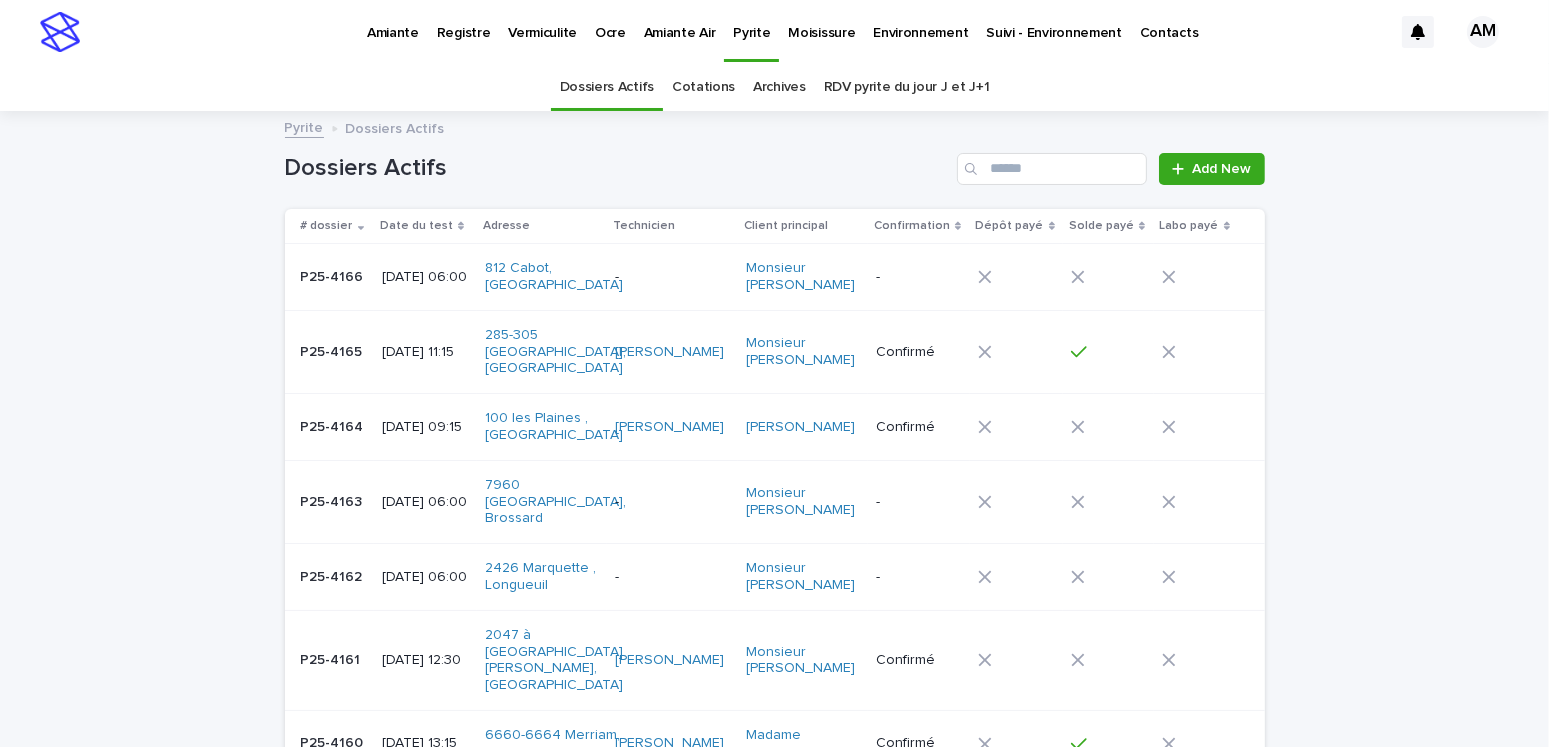 click on "[DATE] 09:15" at bounding box center (426, 427) 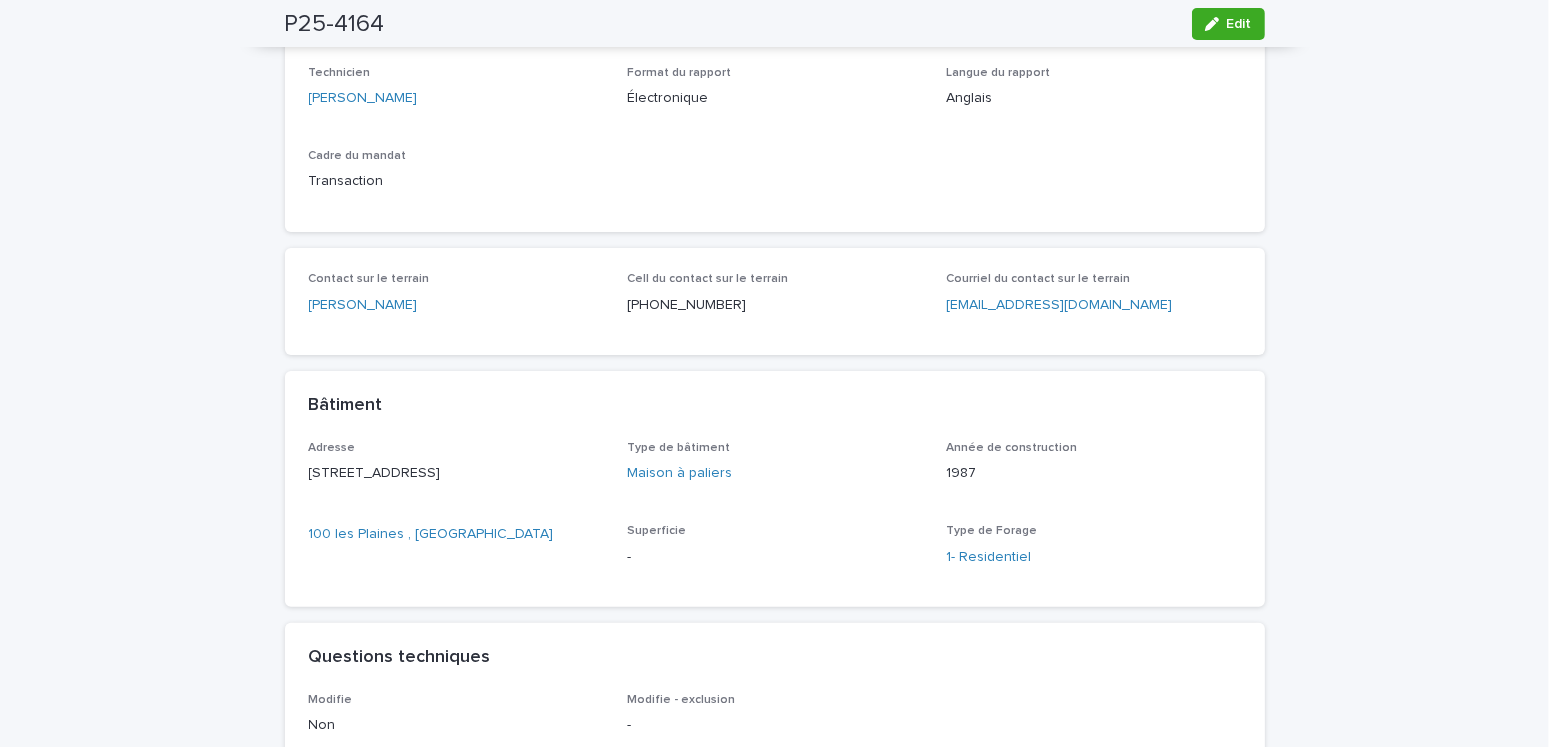 scroll, scrollTop: 963, scrollLeft: 0, axis: vertical 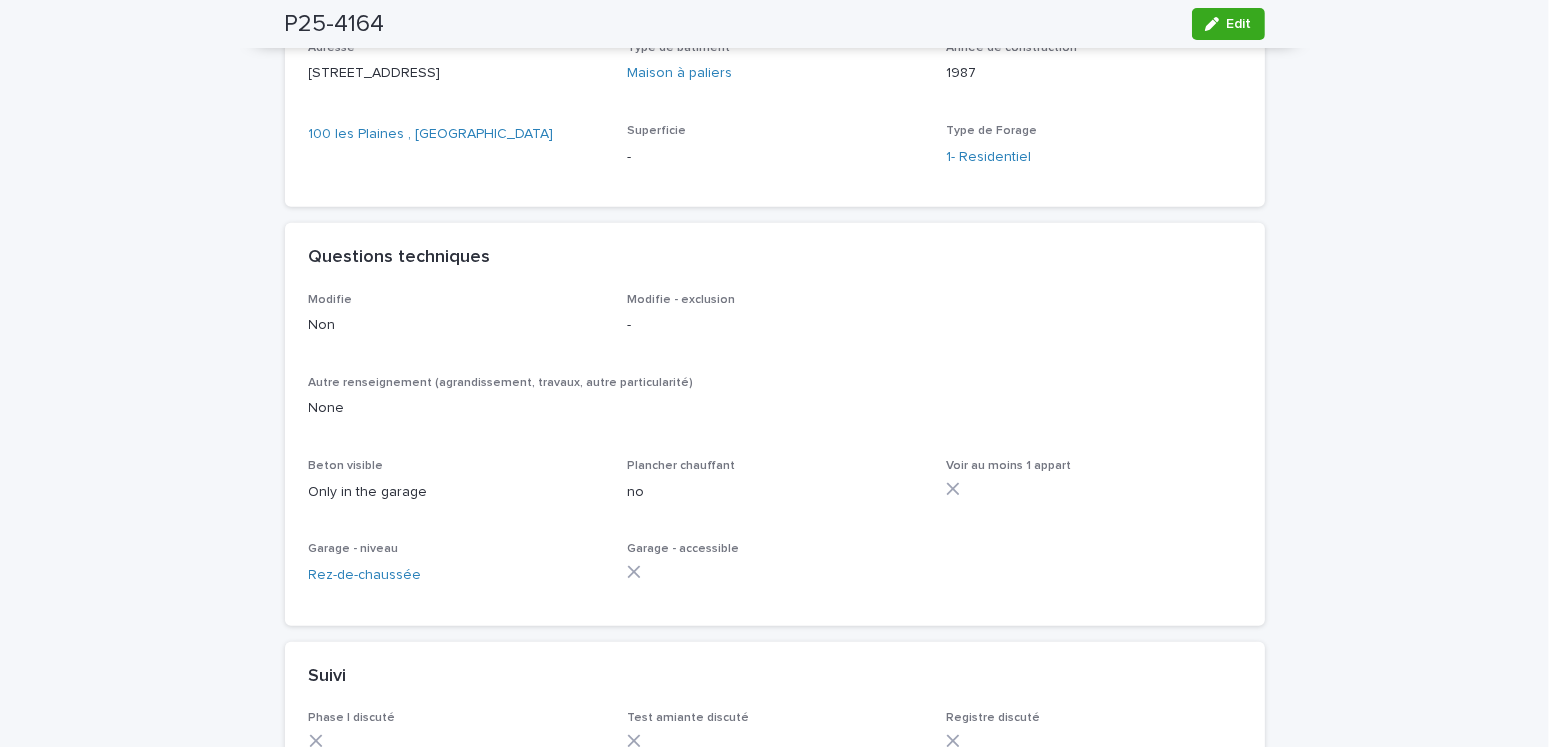 click on "Edit" at bounding box center [1228, 24] 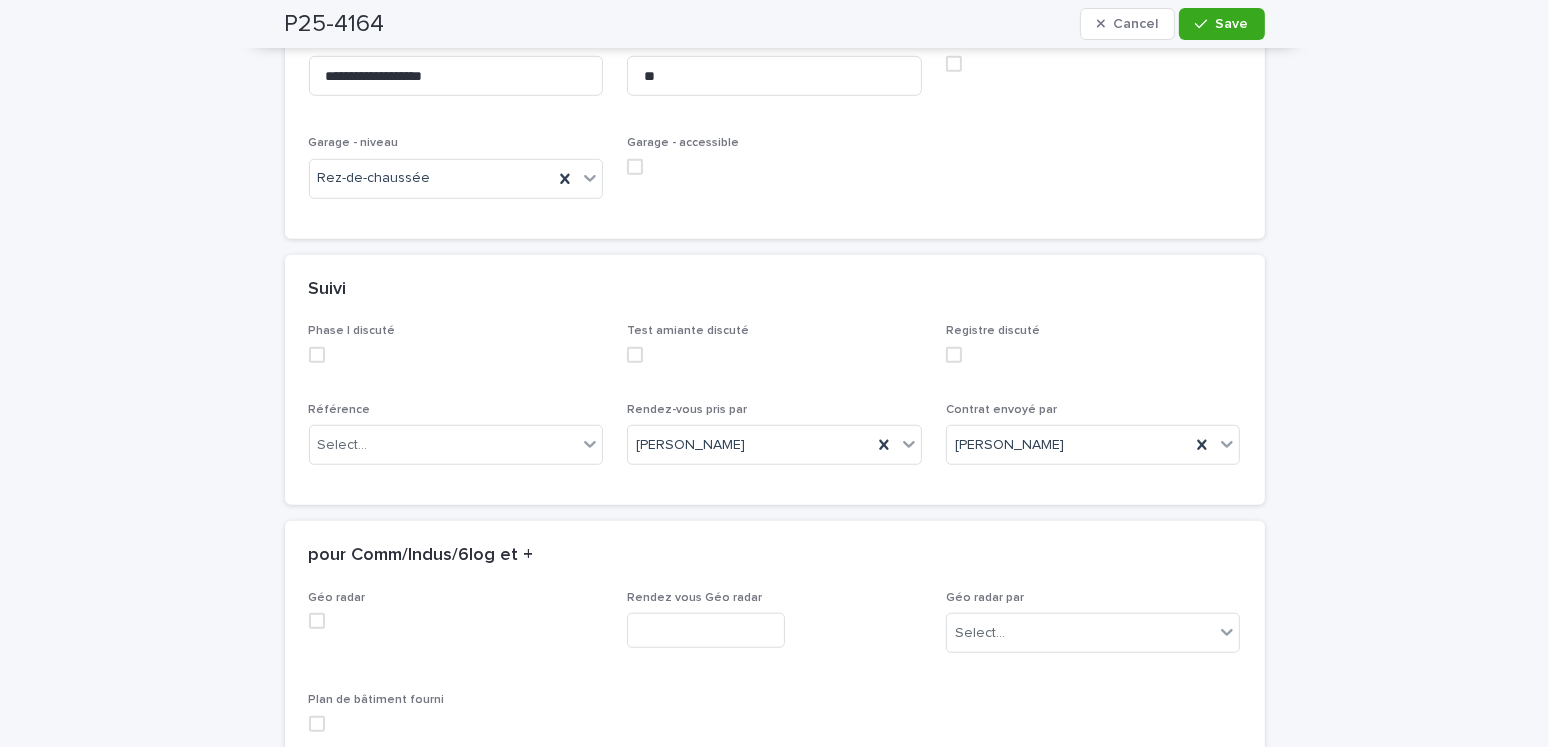 scroll, scrollTop: 1917, scrollLeft: 0, axis: vertical 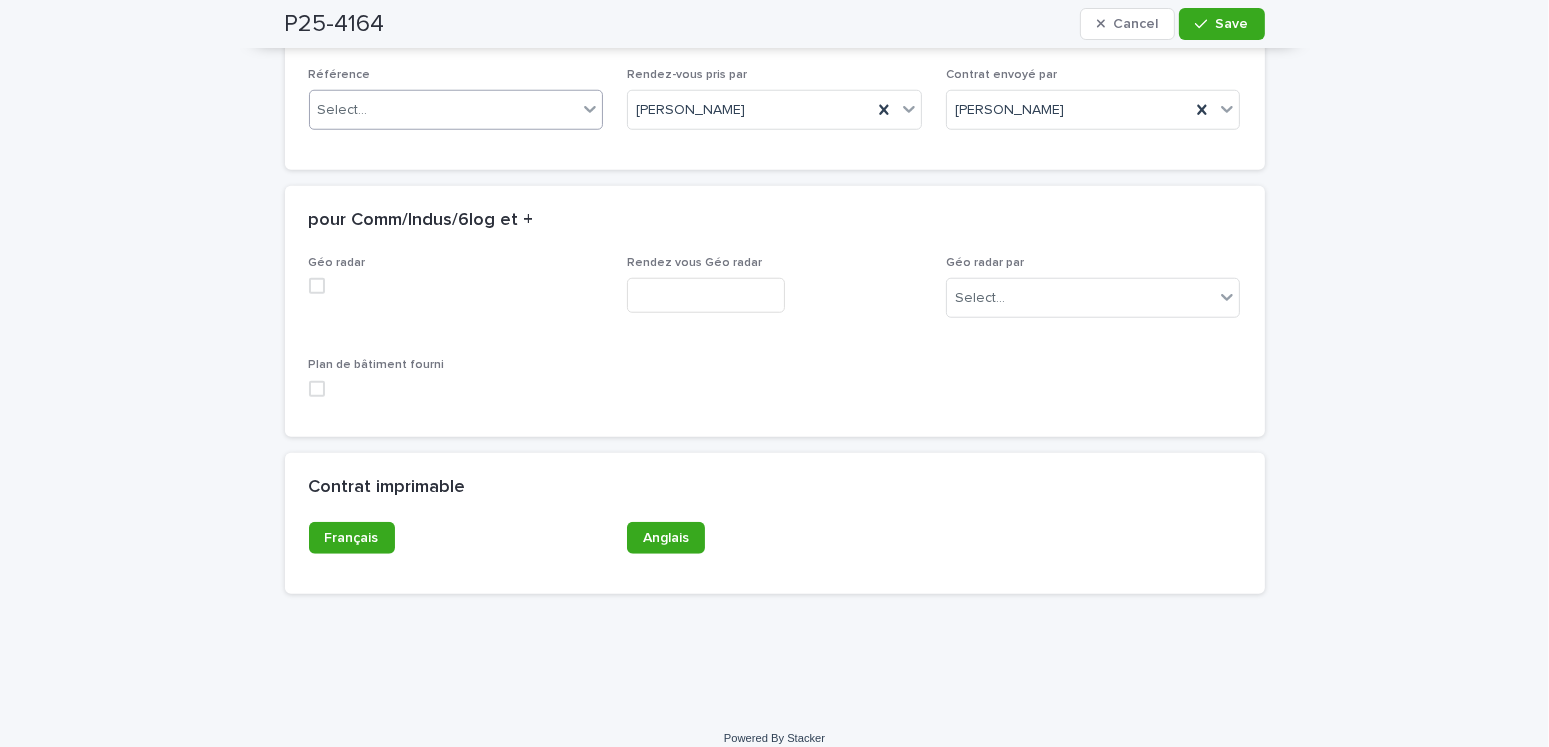 click on "Select..." at bounding box center [444, 110] 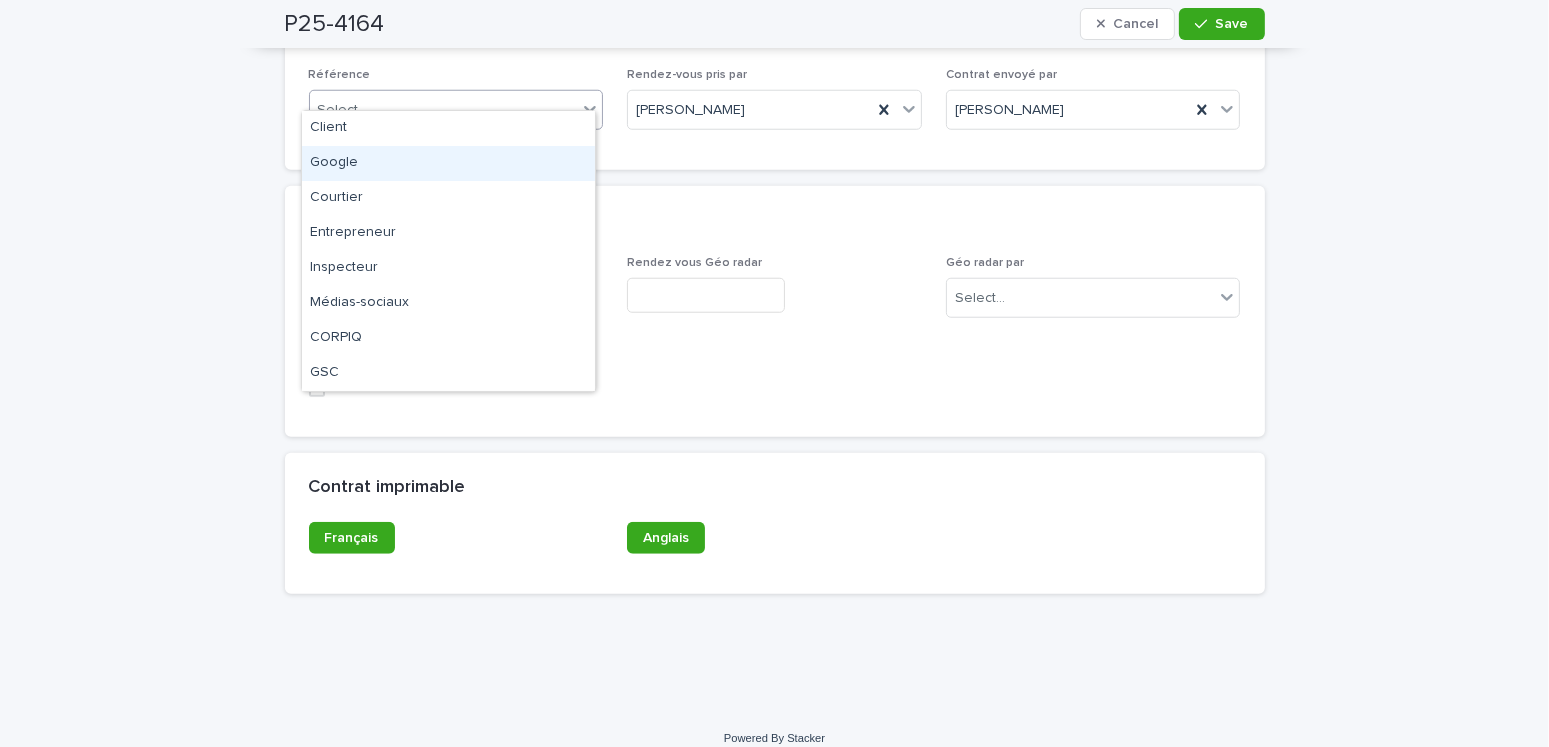 click on "Google" at bounding box center [448, 163] 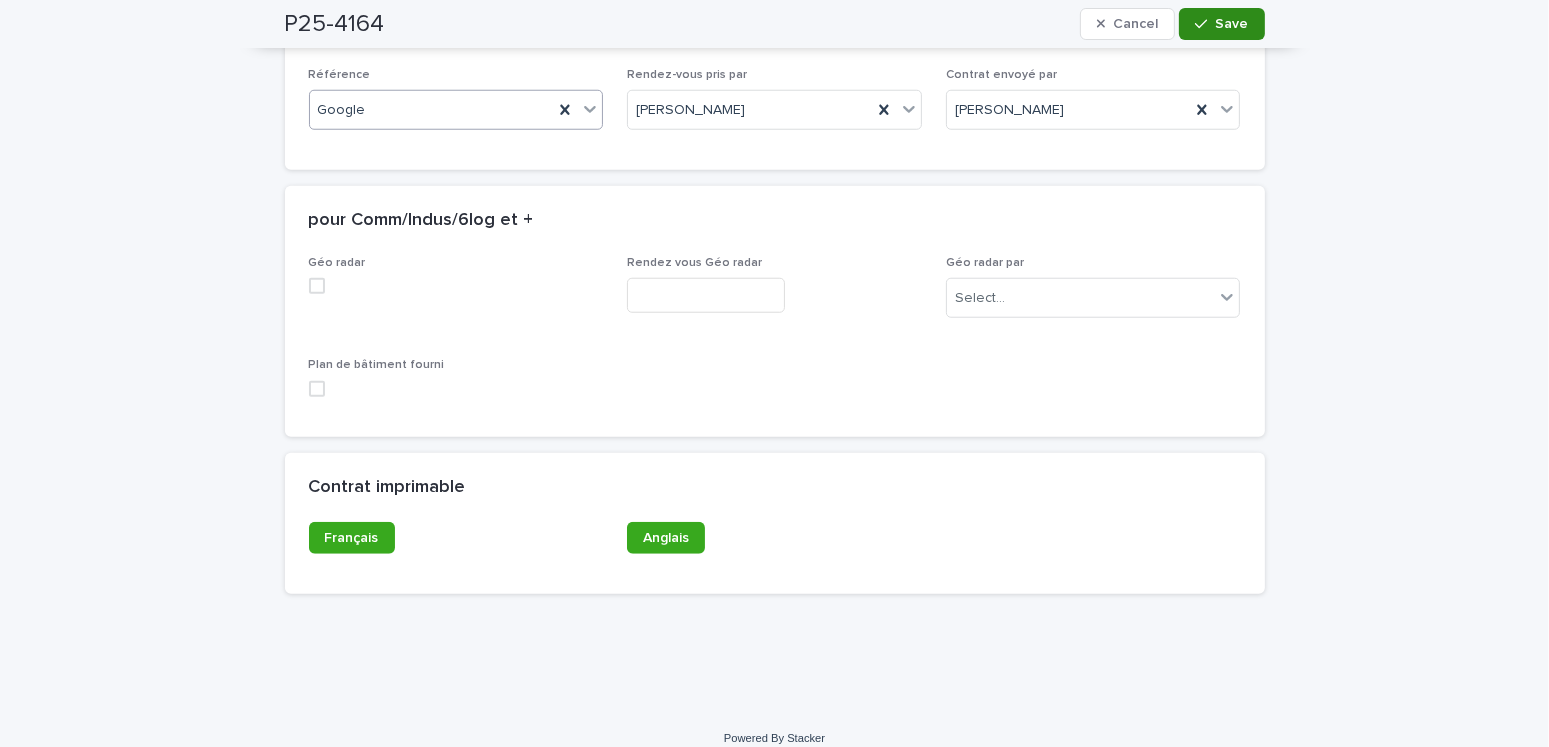 click on "Save" at bounding box center [1221, 24] 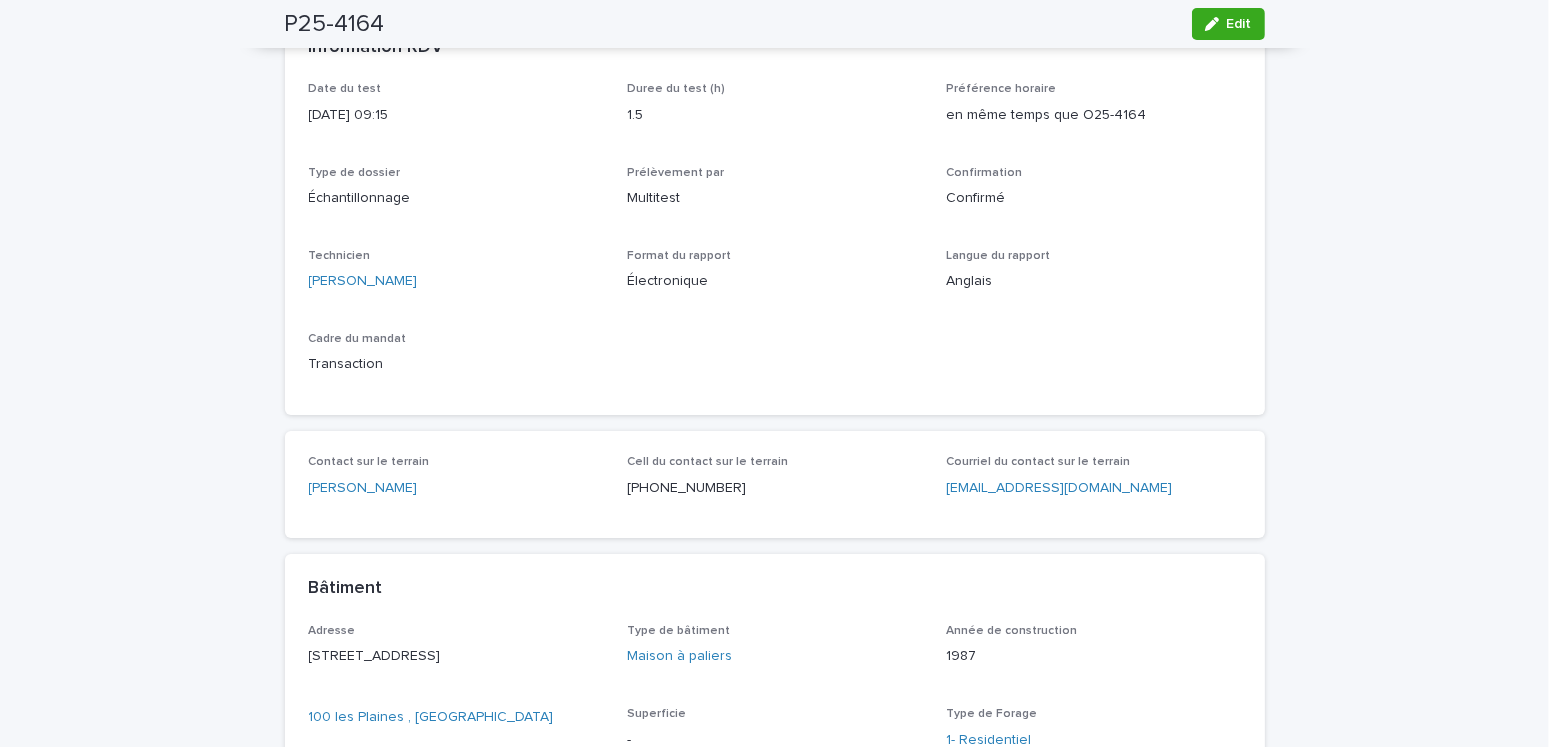 scroll, scrollTop: 0, scrollLeft: 0, axis: both 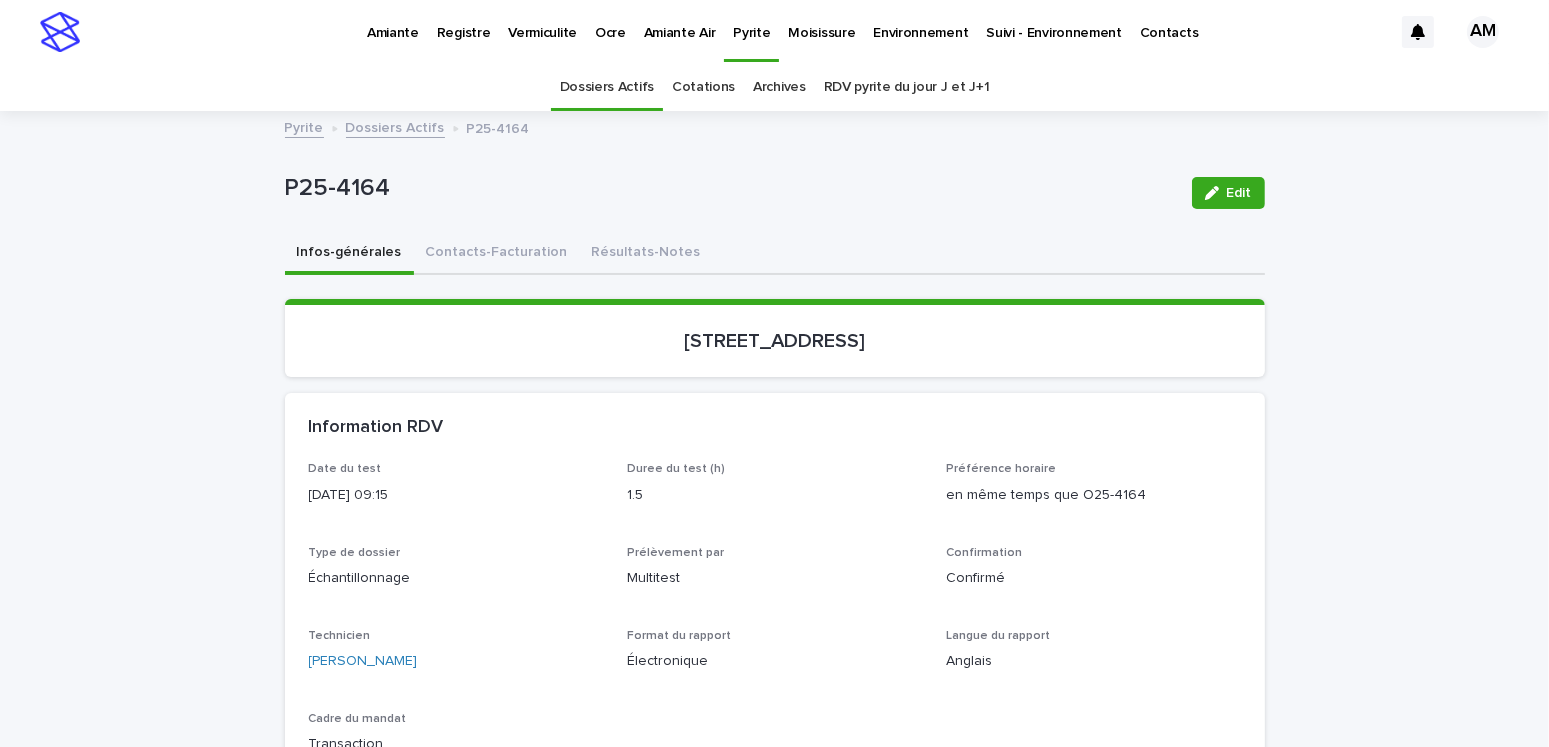click on "RDV pyrite du jour J et J+1" at bounding box center (907, 87) 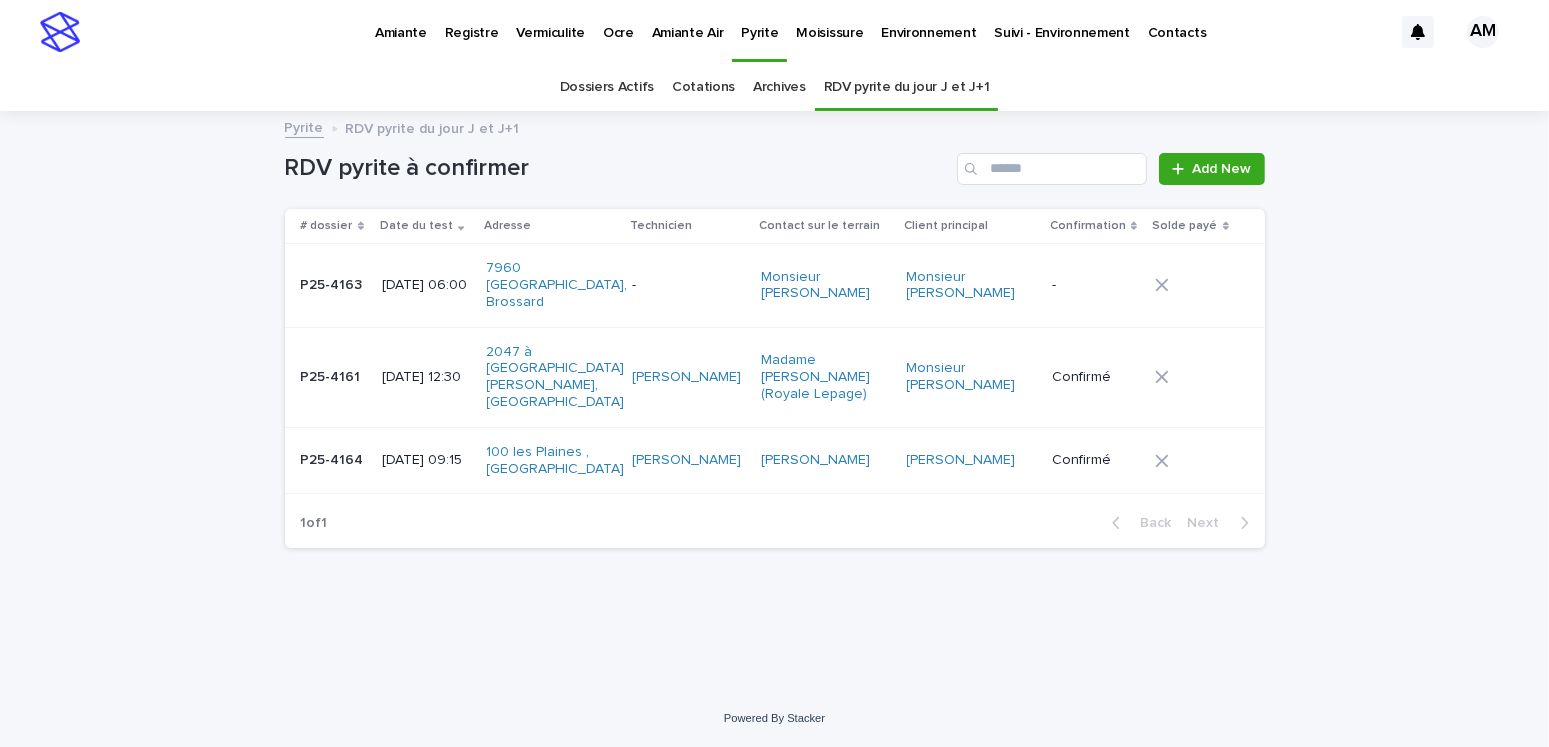 click on "Vermiculite" at bounding box center (550, 21) 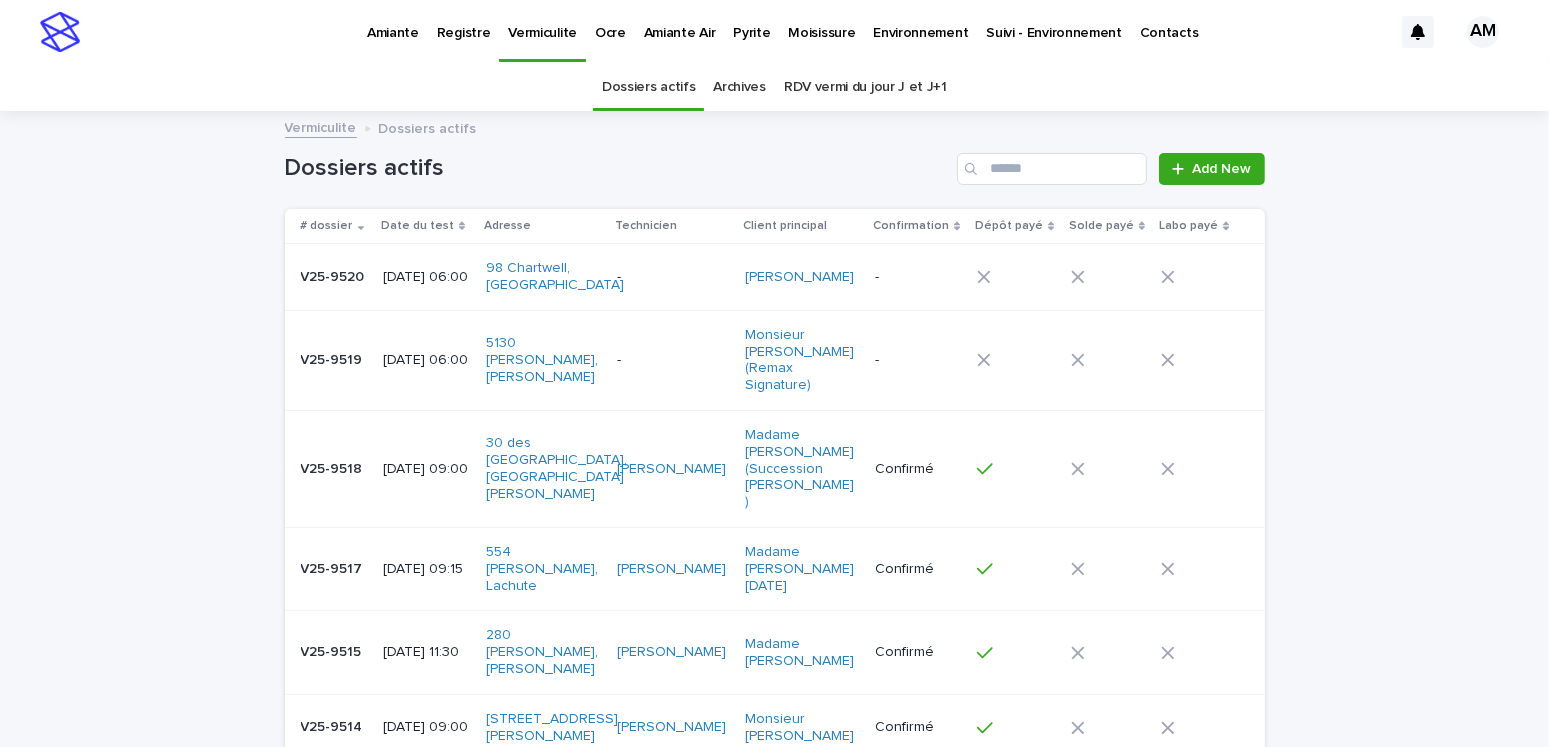click on "RDV vermi du jour J et J+1" at bounding box center [865, 87] 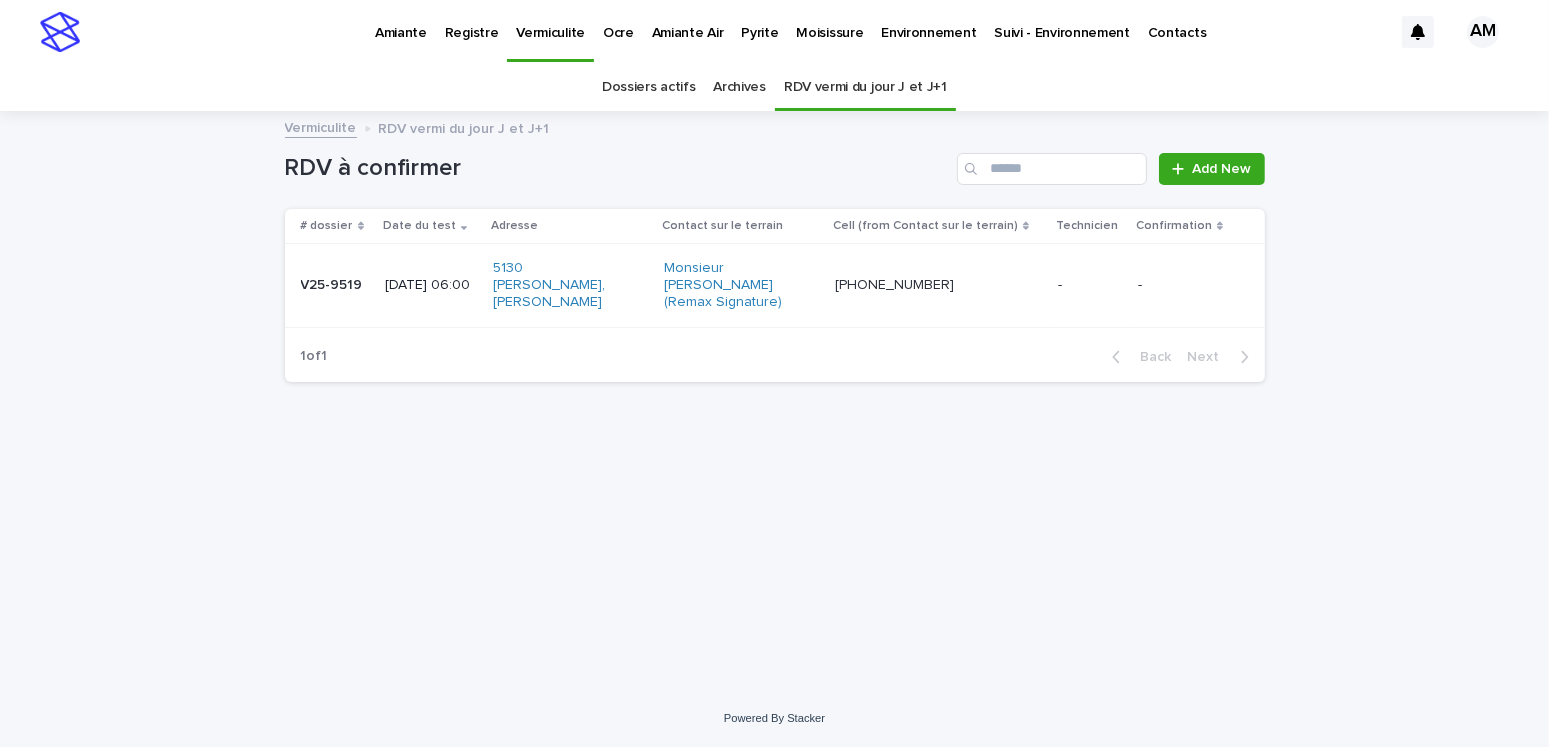 click on "Amiante" at bounding box center [401, 21] 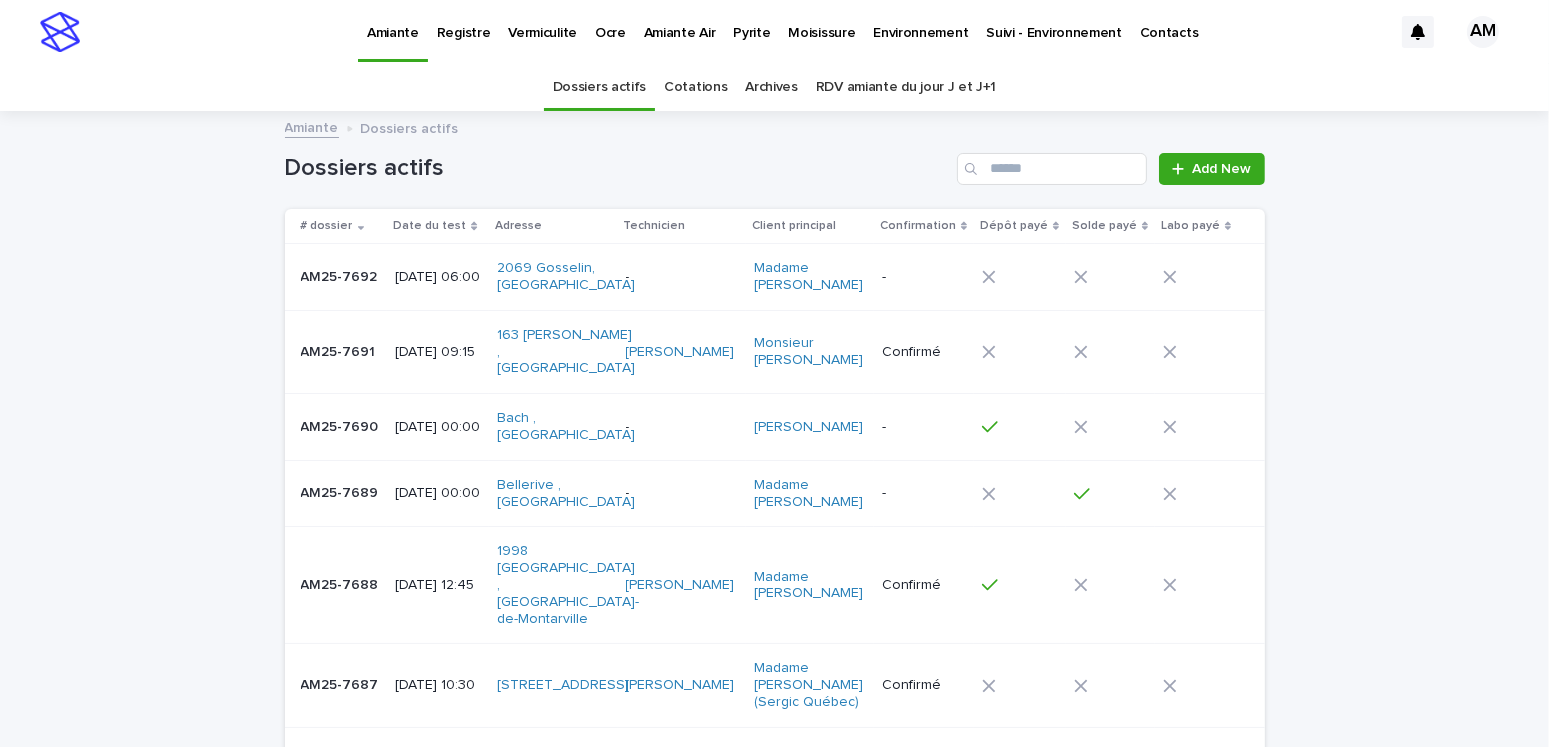 click on "RDV amiante du jour J et J+1" at bounding box center (906, 87) 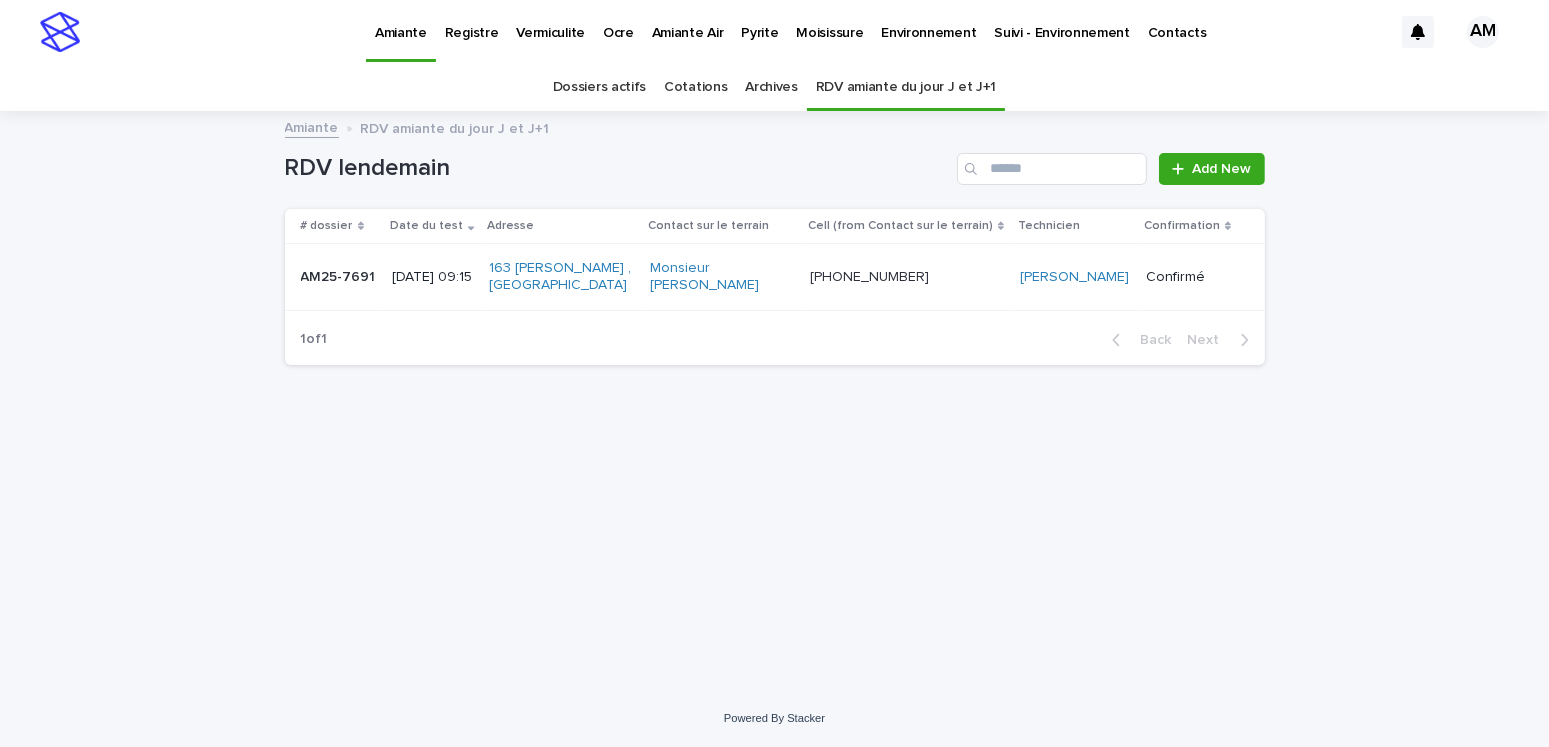 click on "[DATE] 09:15" at bounding box center (432, 275) 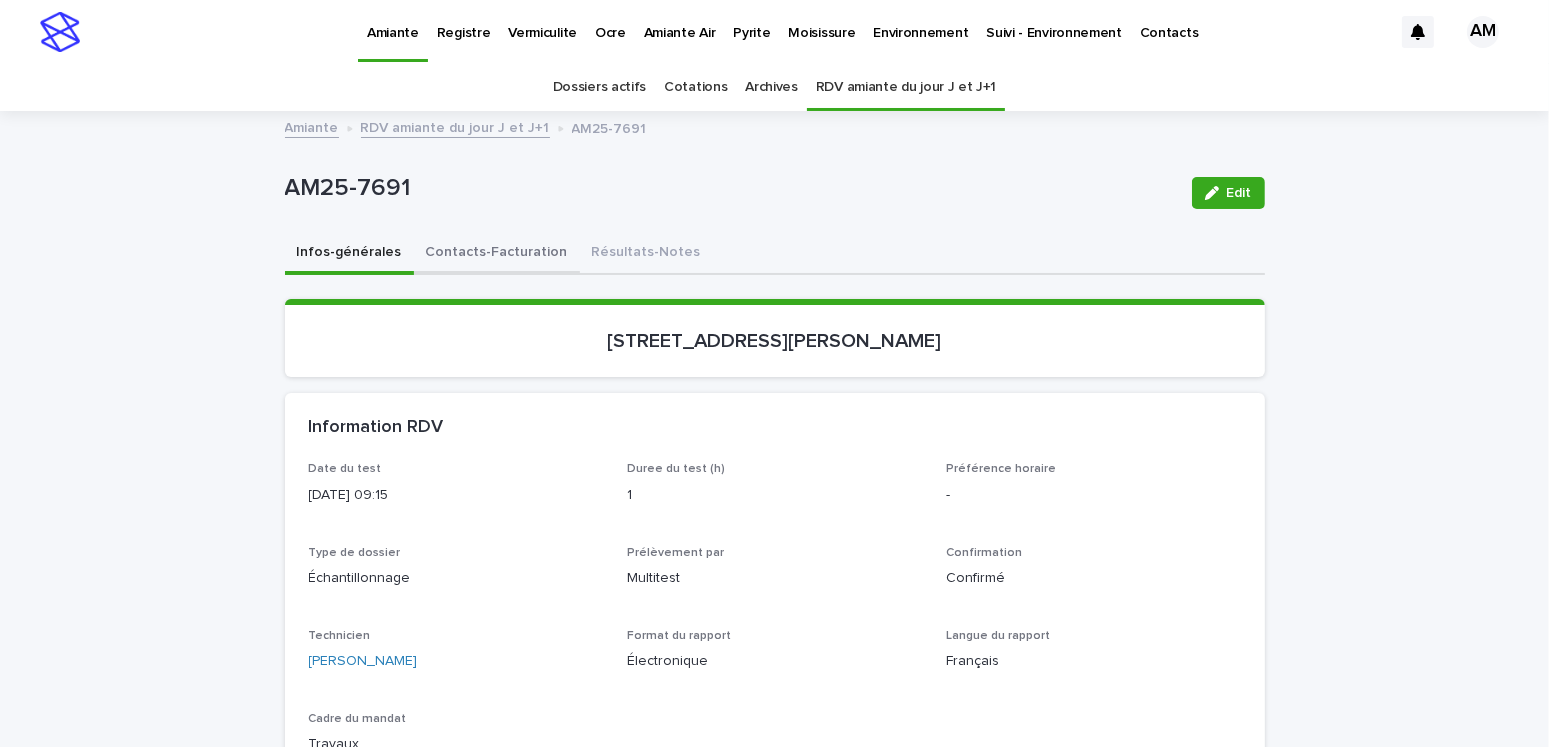 click on "Contacts-Facturation" at bounding box center (497, 254) 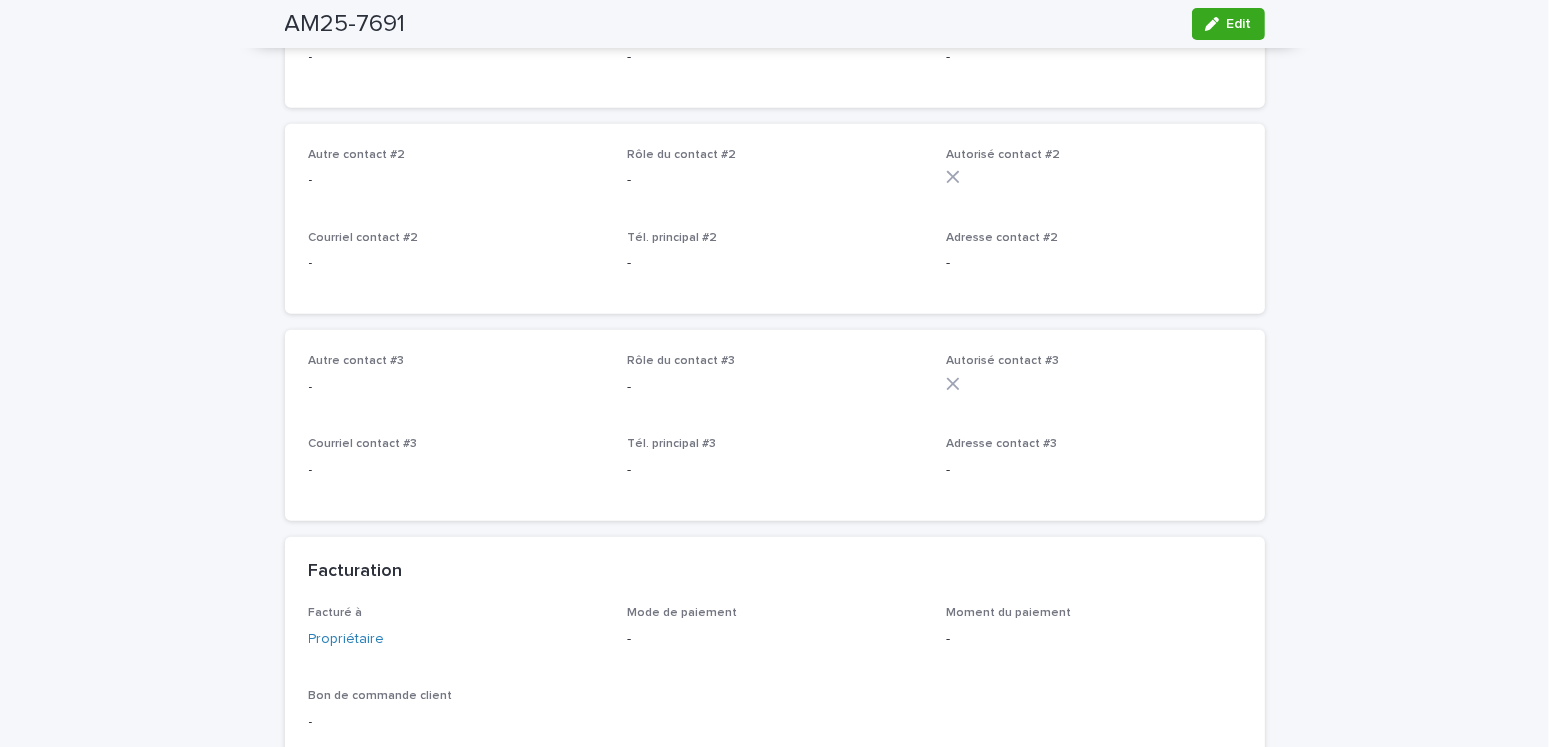 scroll, scrollTop: 1400, scrollLeft: 0, axis: vertical 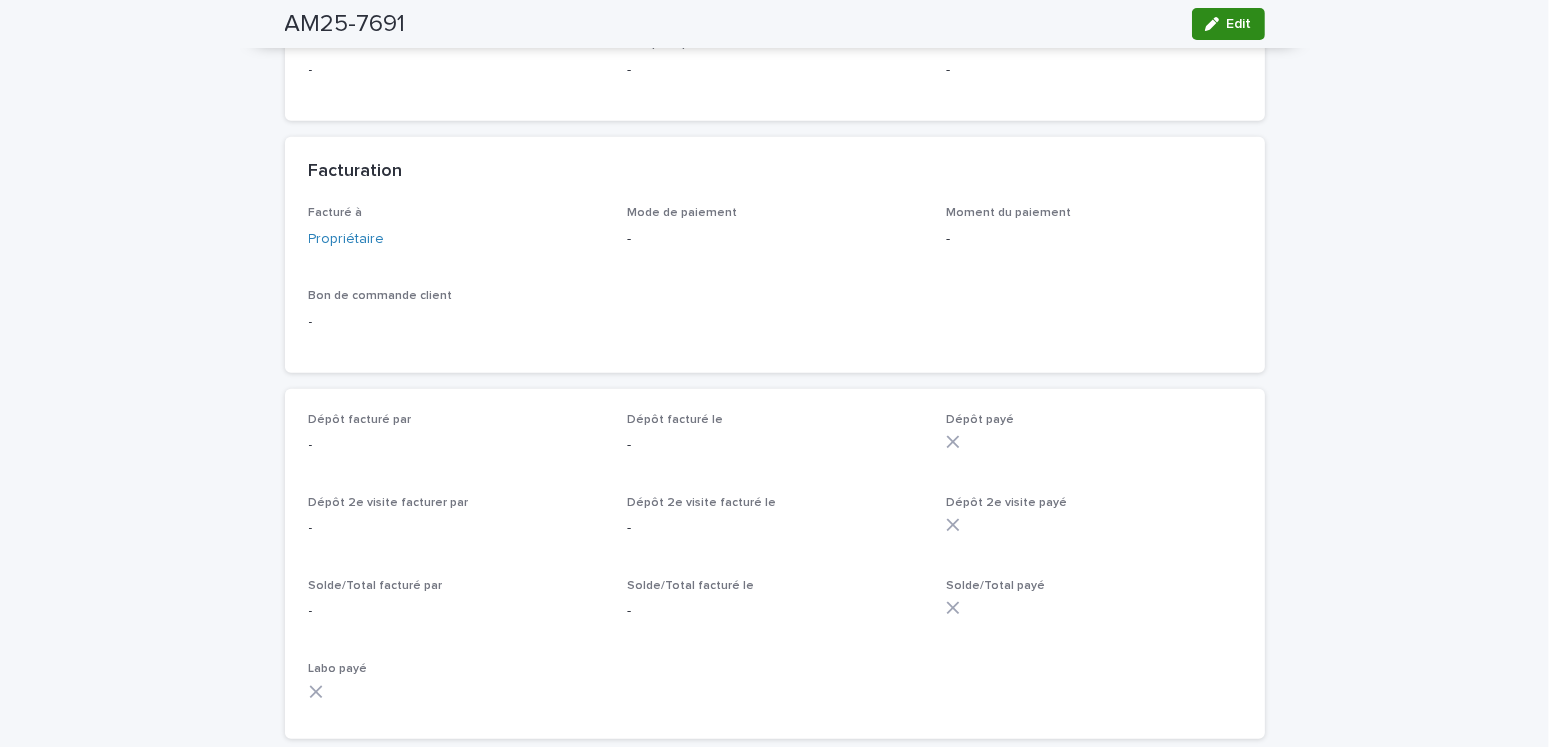 click on "Edit" at bounding box center (1228, 24) 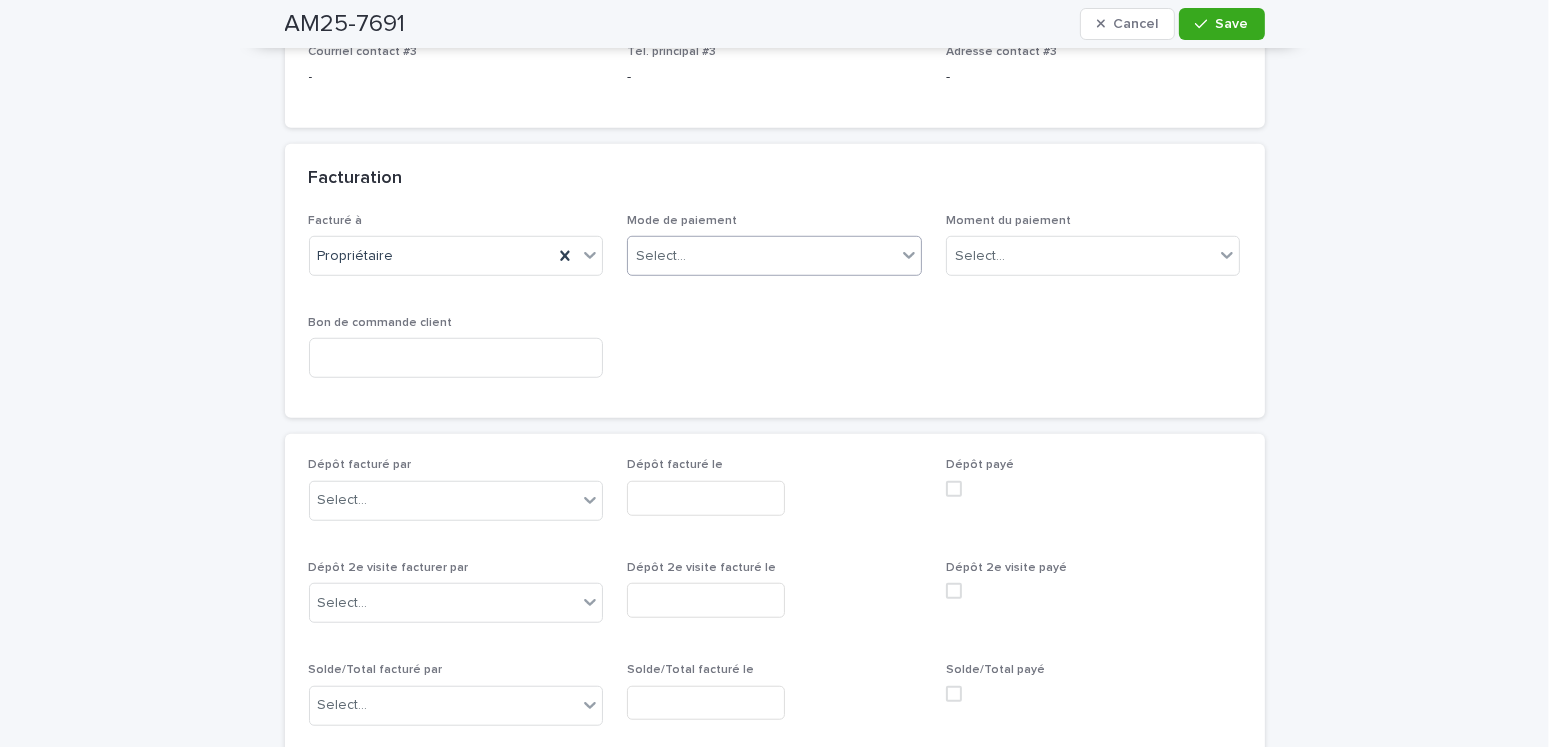 scroll, scrollTop: 1573, scrollLeft: 0, axis: vertical 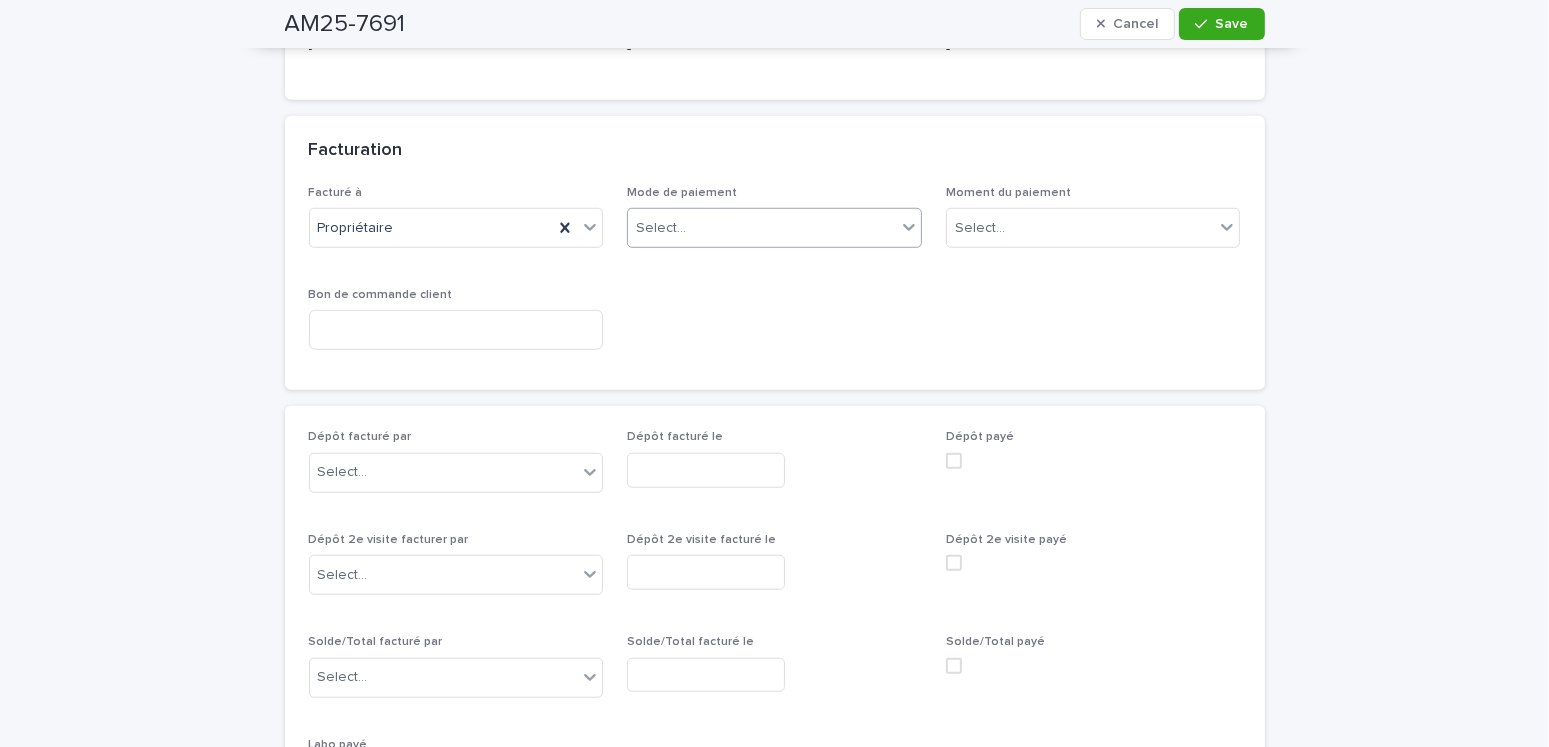 click on "Select..." at bounding box center (762, 228) 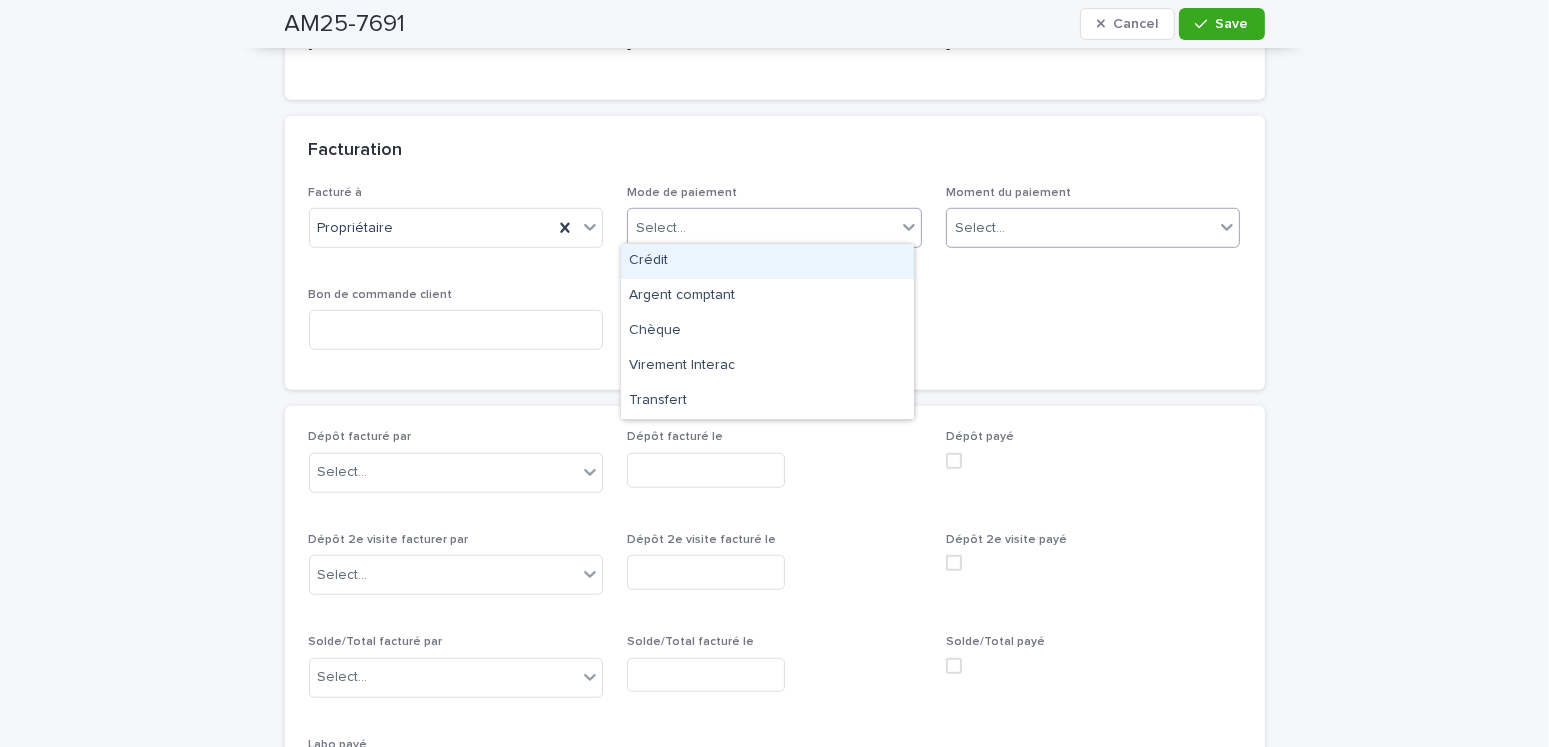 drag, startPoint x: 640, startPoint y: 258, endPoint x: 1045, endPoint y: 208, distance: 408.07474 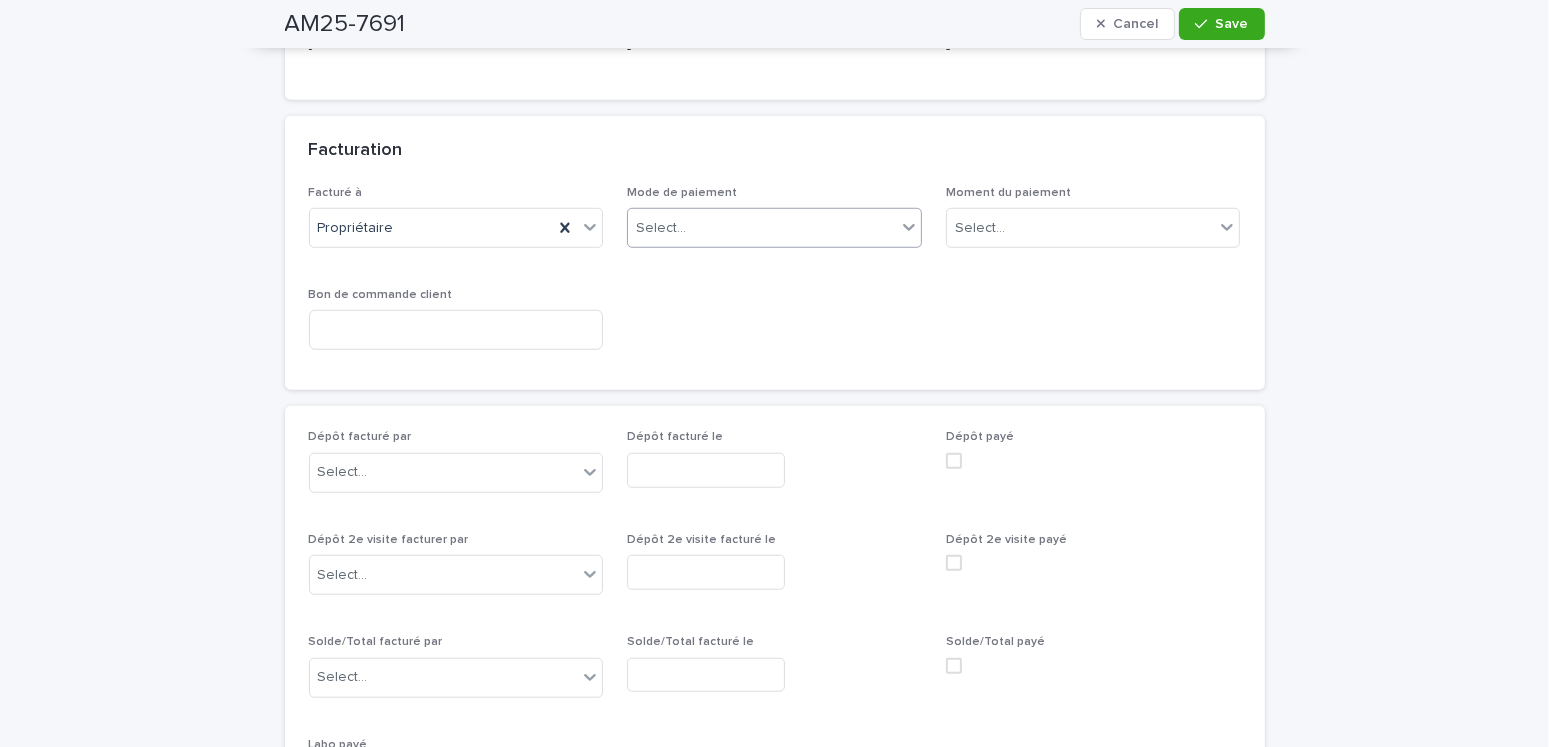 click on "Moment du paiement Select..." at bounding box center [1093, 225] 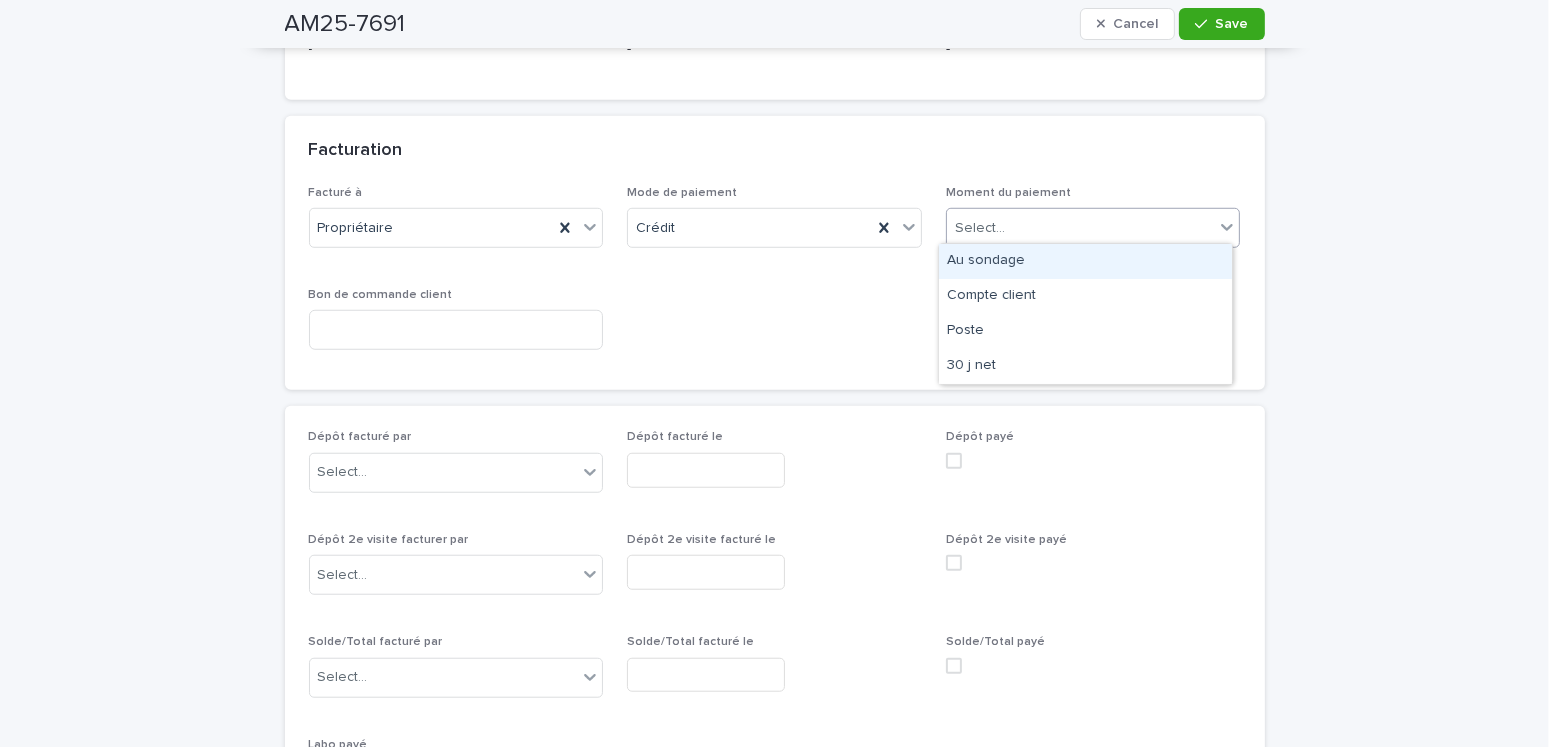 click on "Select..." at bounding box center [1081, 228] 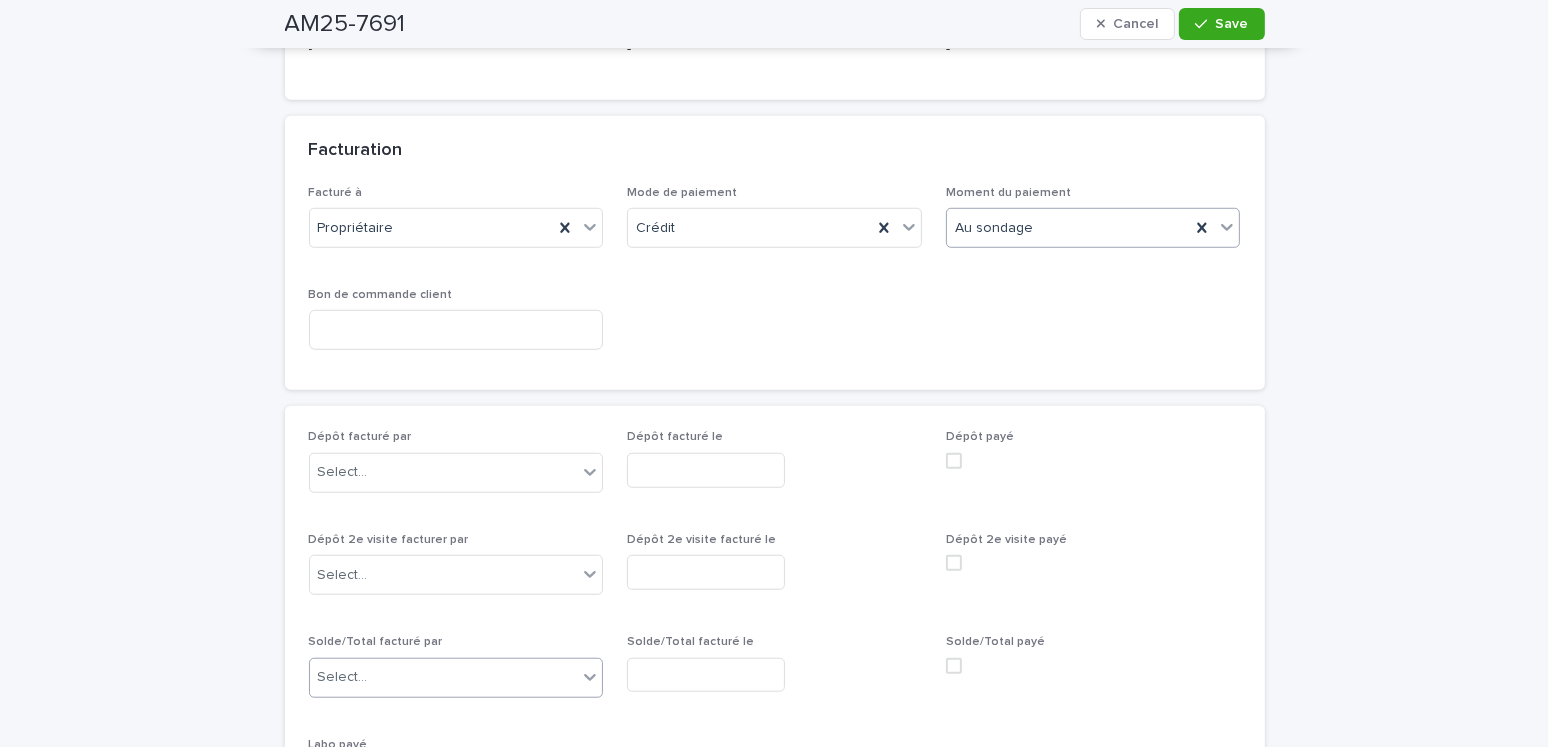 click on "Select..." at bounding box center [444, 677] 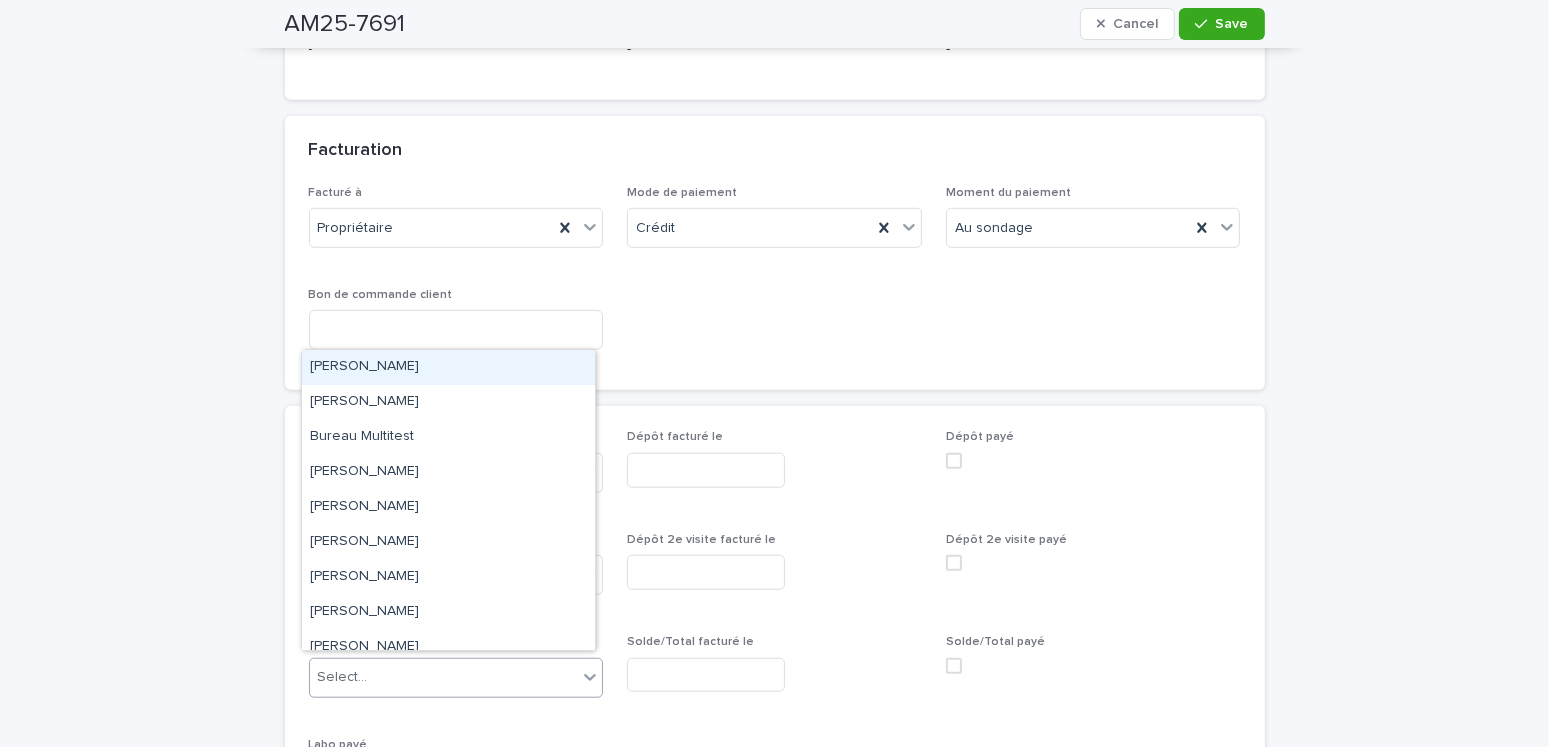 click on "[PERSON_NAME]" at bounding box center [448, 367] 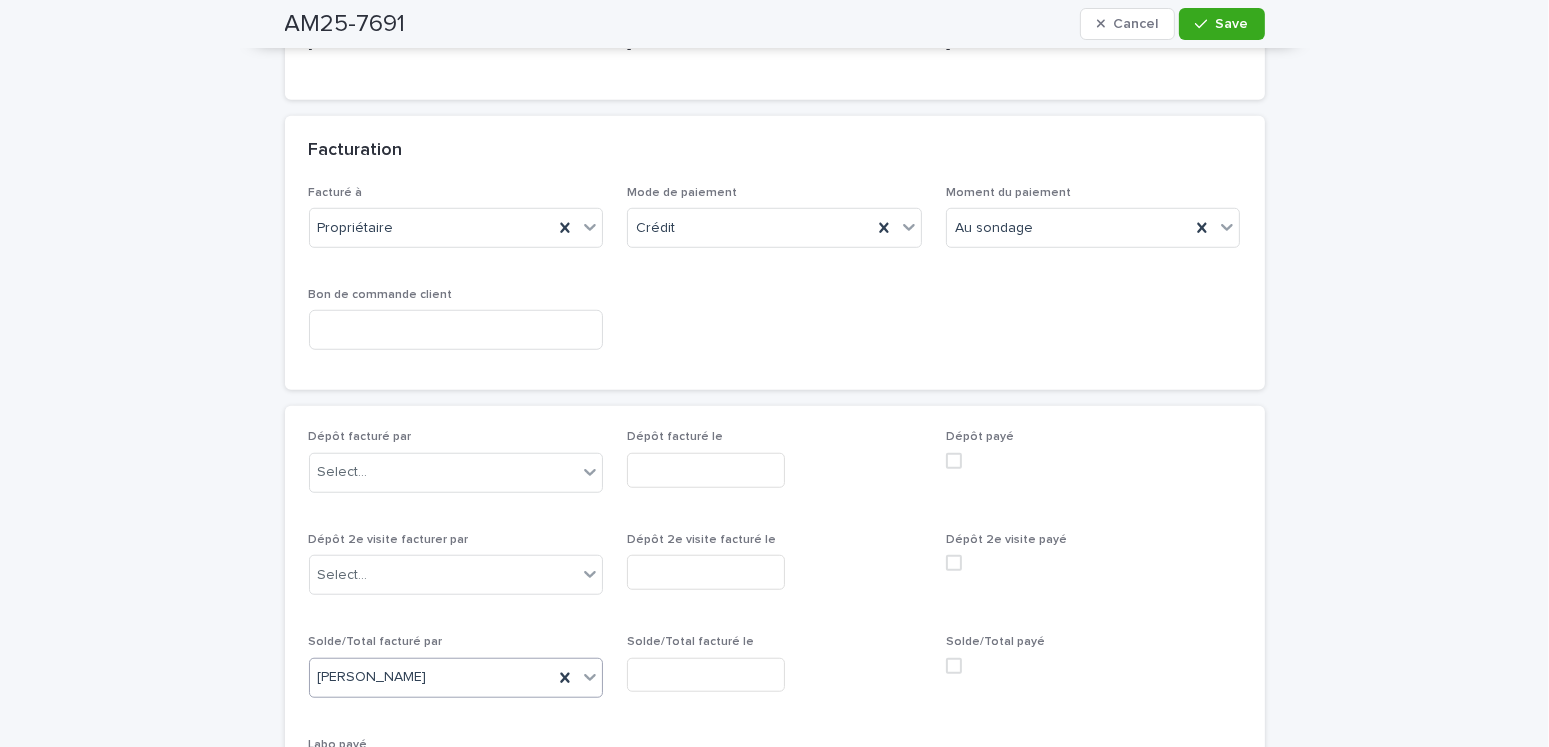 click at bounding box center [706, 675] 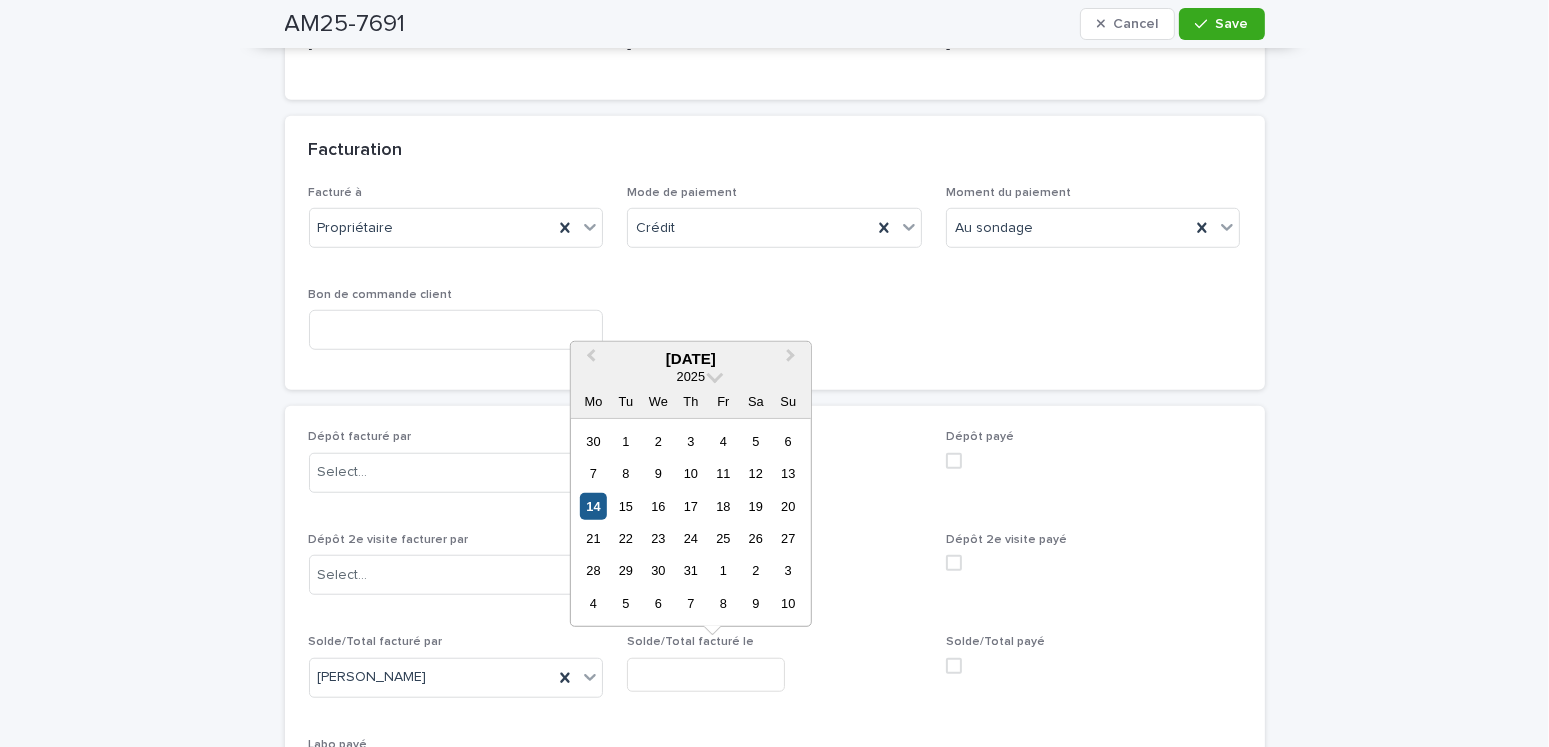 click on "14" at bounding box center [593, 505] 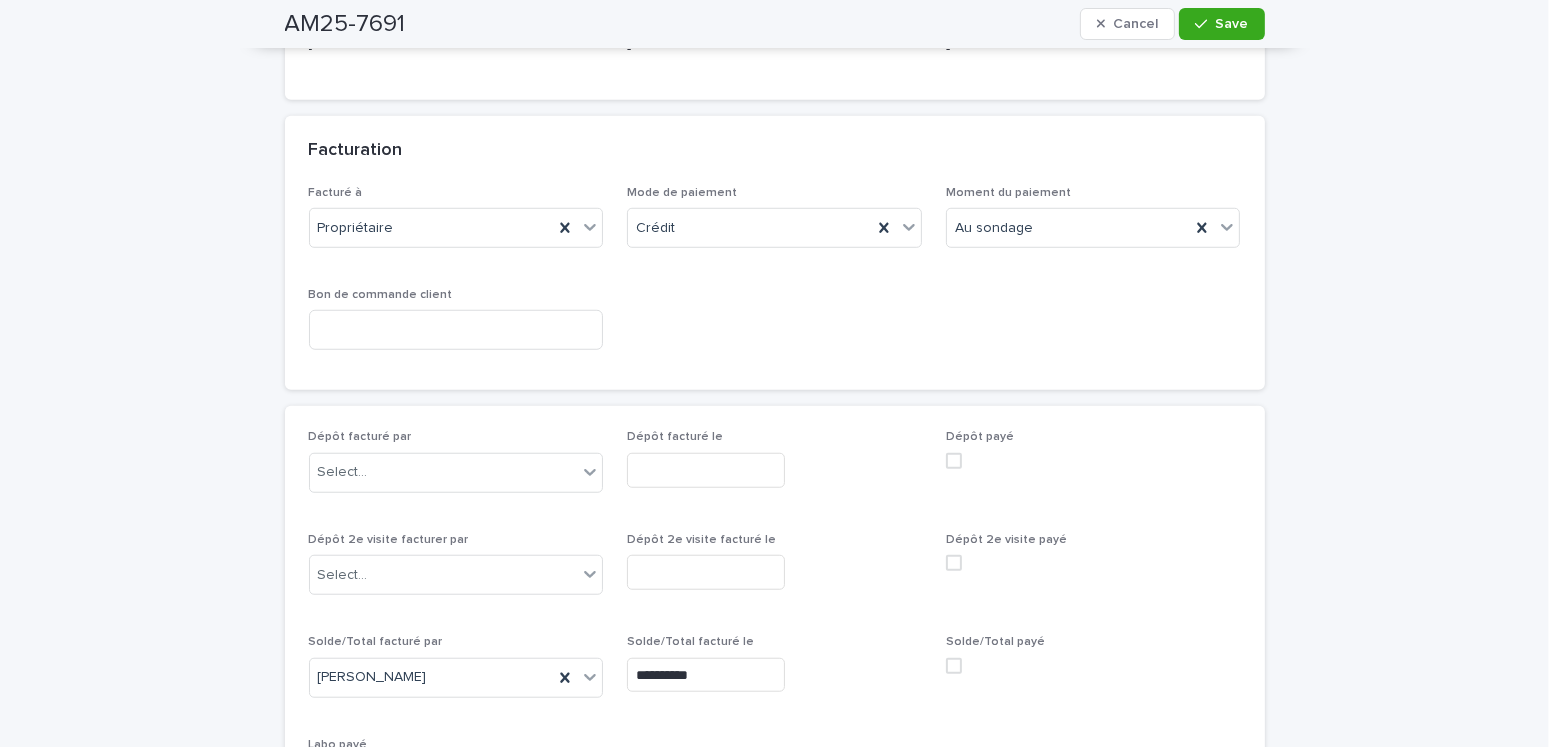 click at bounding box center (954, 666) 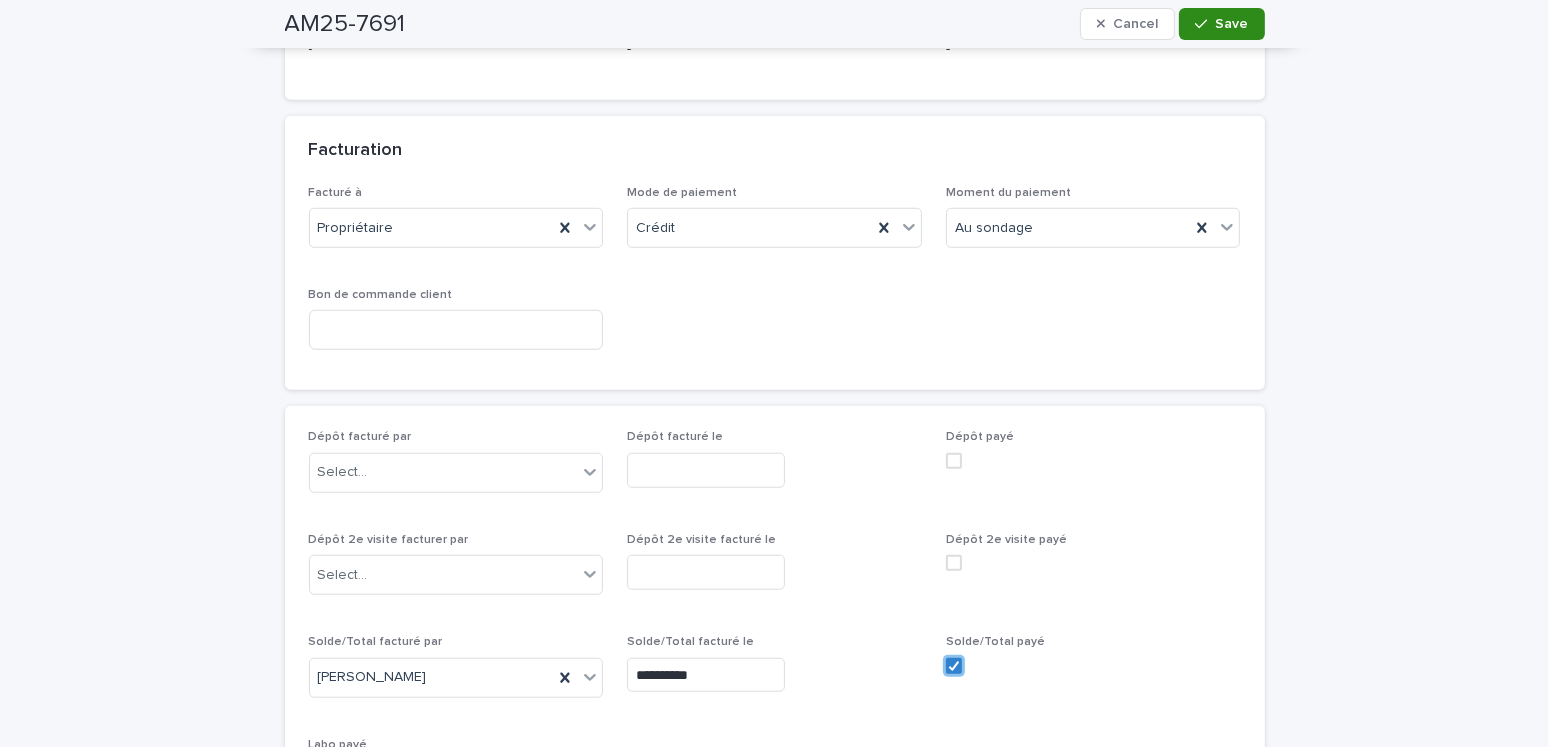 click on "Save" at bounding box center [1221, 24] 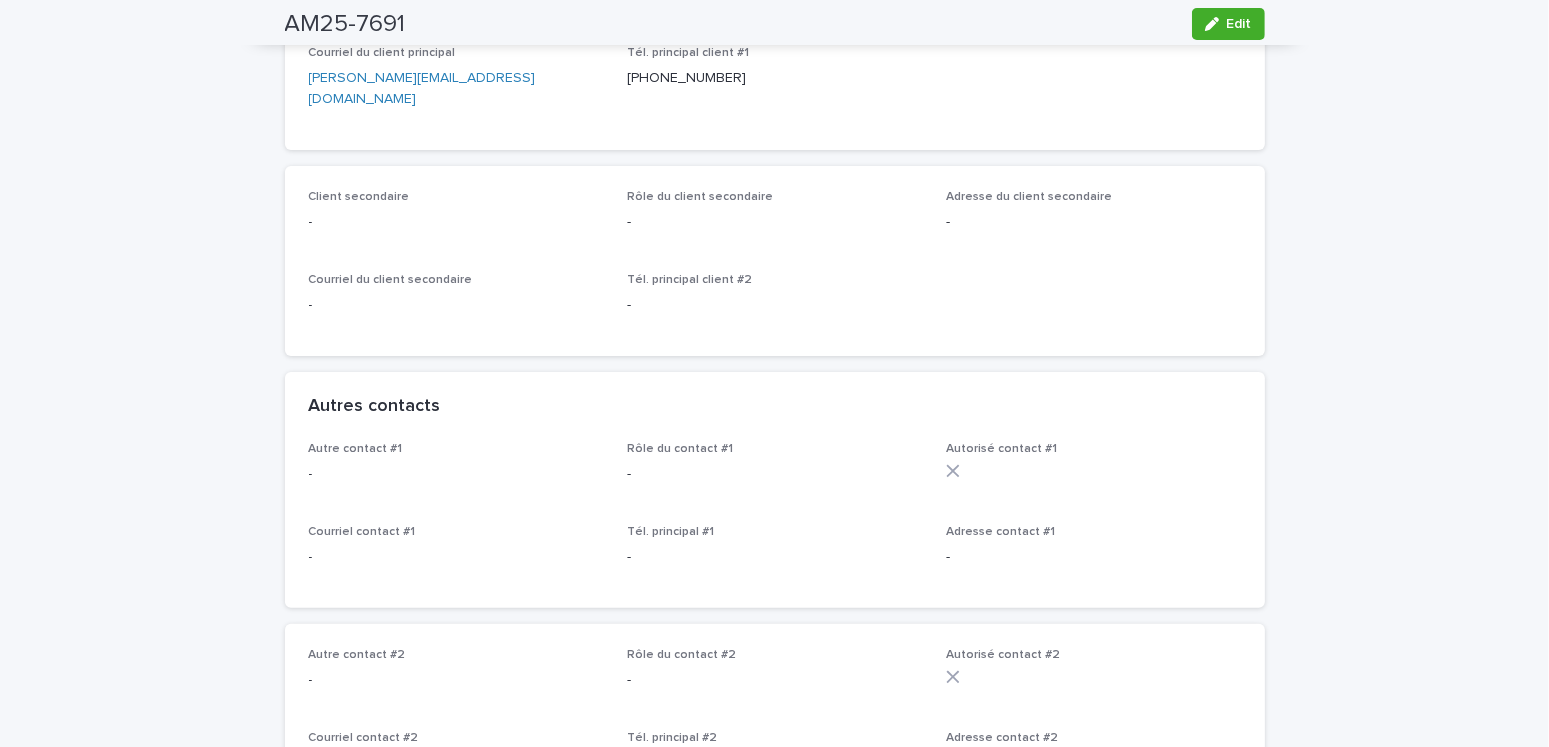 scroll, scrollTop: 0, scrollLeft: 0, axis: both 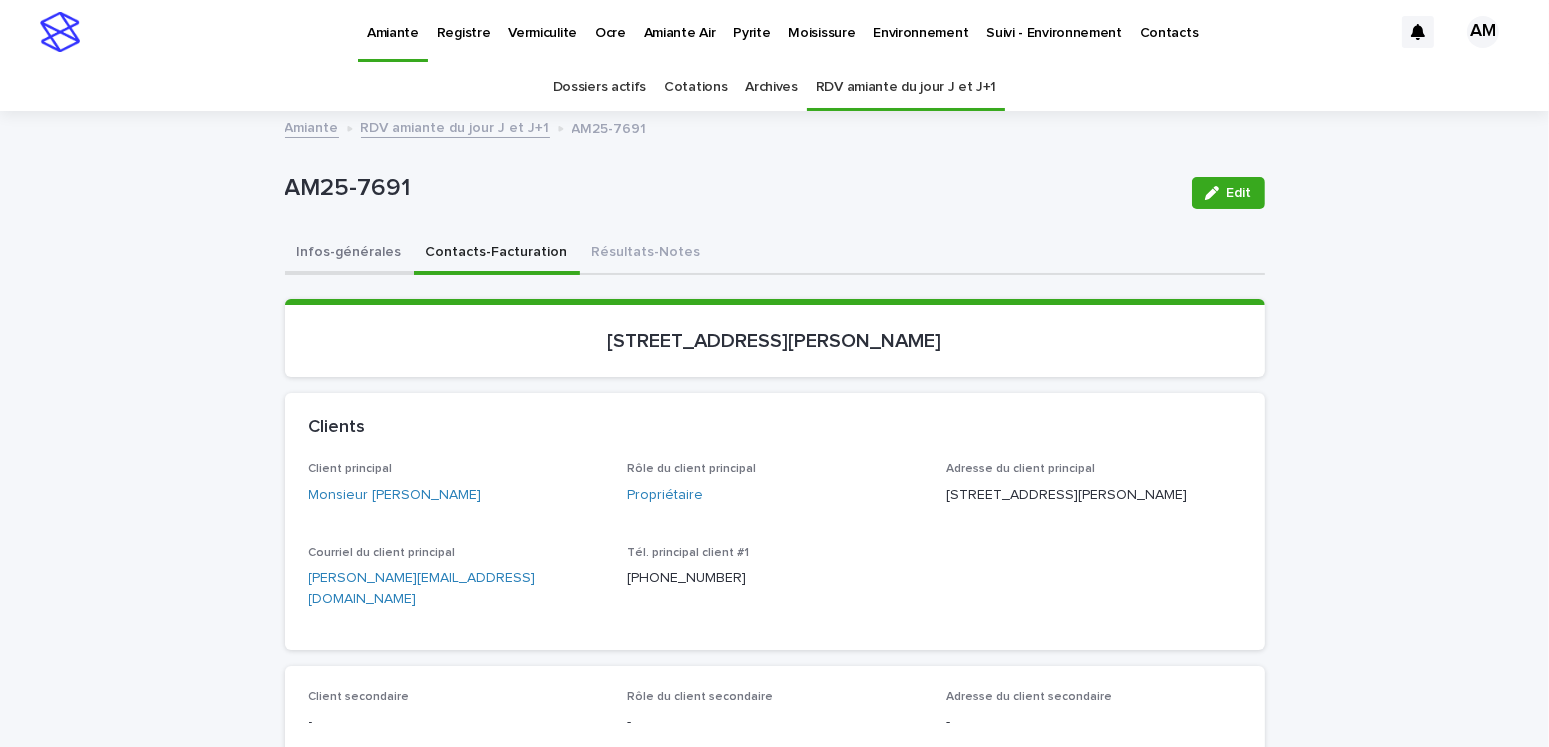 click on "Infos-générales" at bounding box center (349, 254) 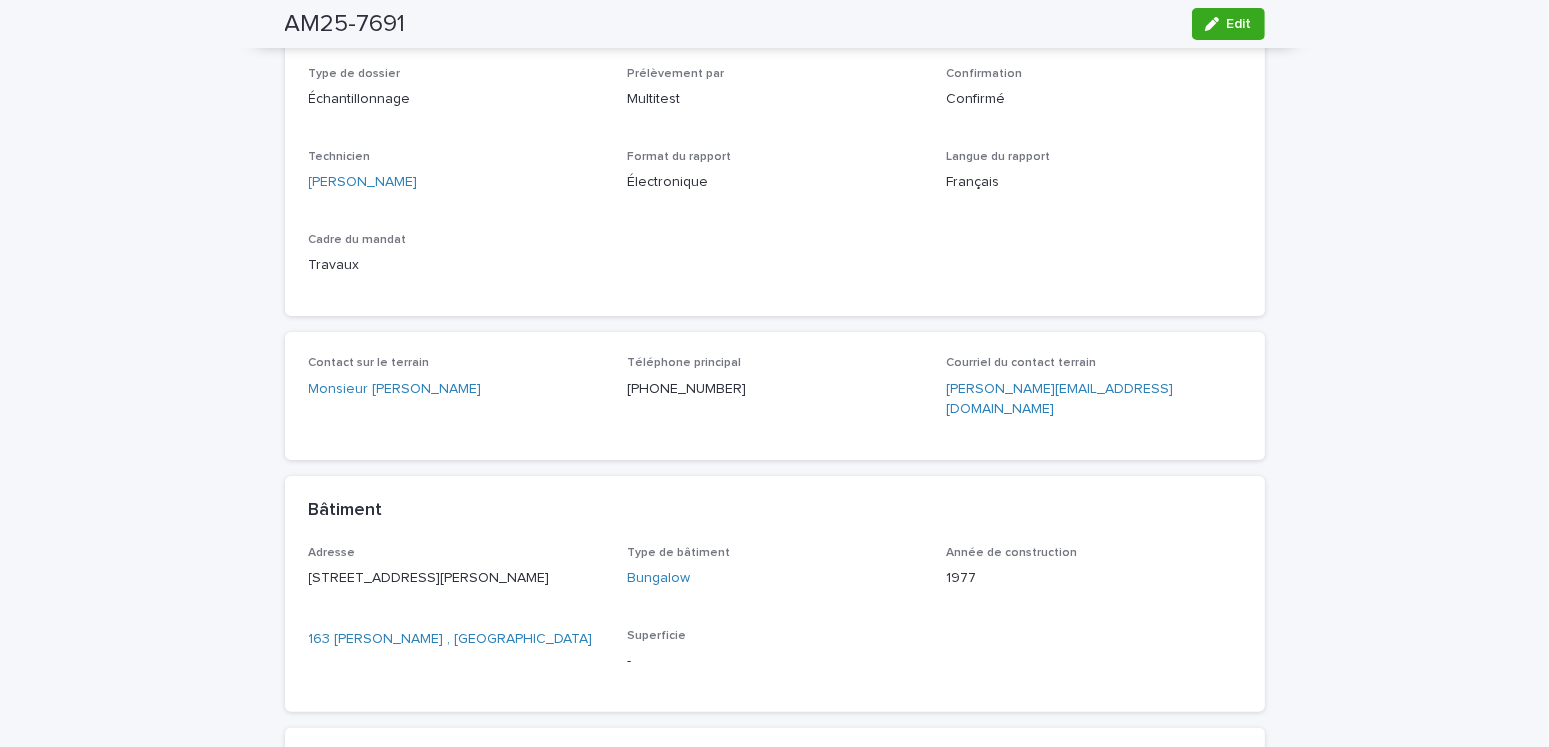 scroll, scrollTop: 0, scrollLeft: 0, axis: both 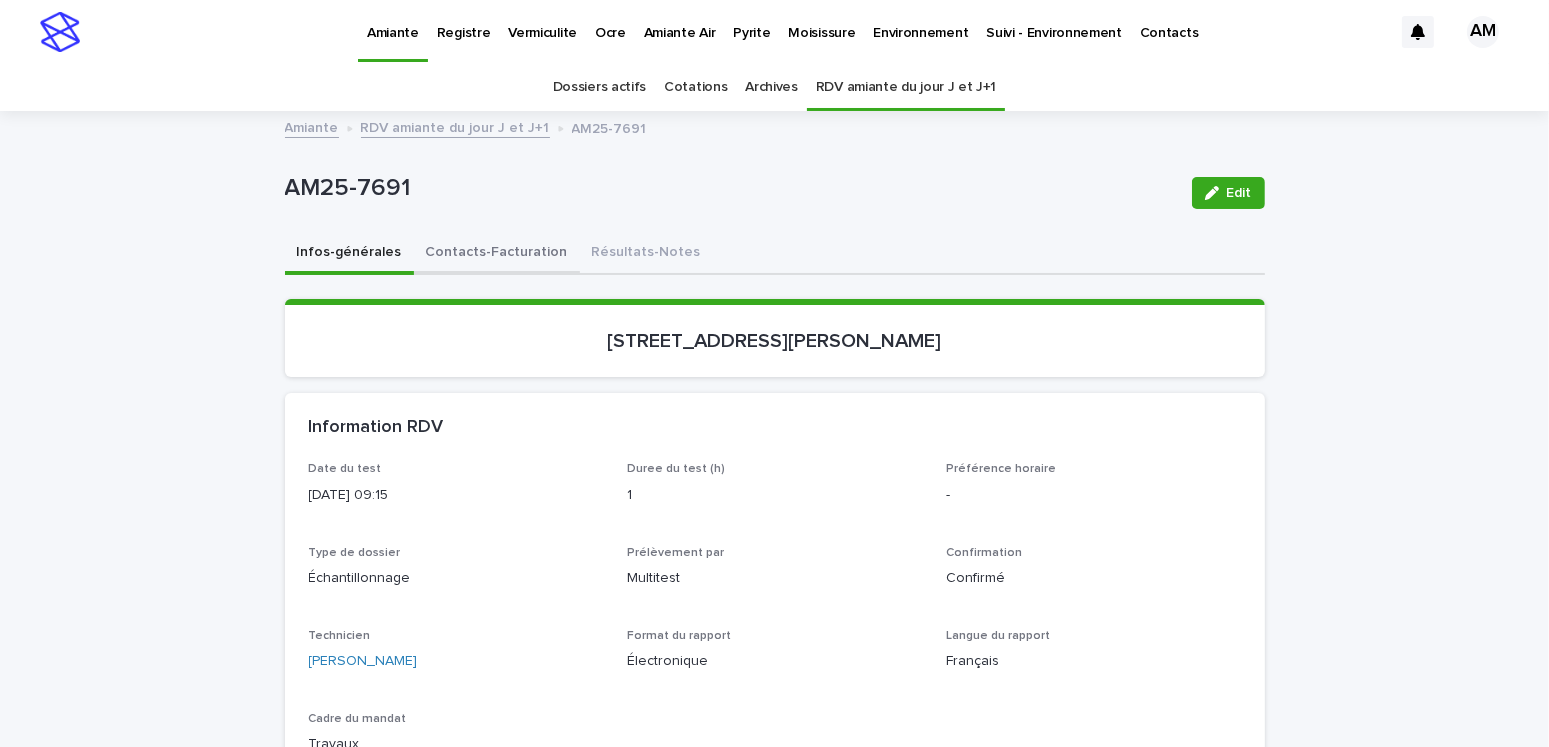 click on "Contacts-Facturation" at bounding box center [497, 254] 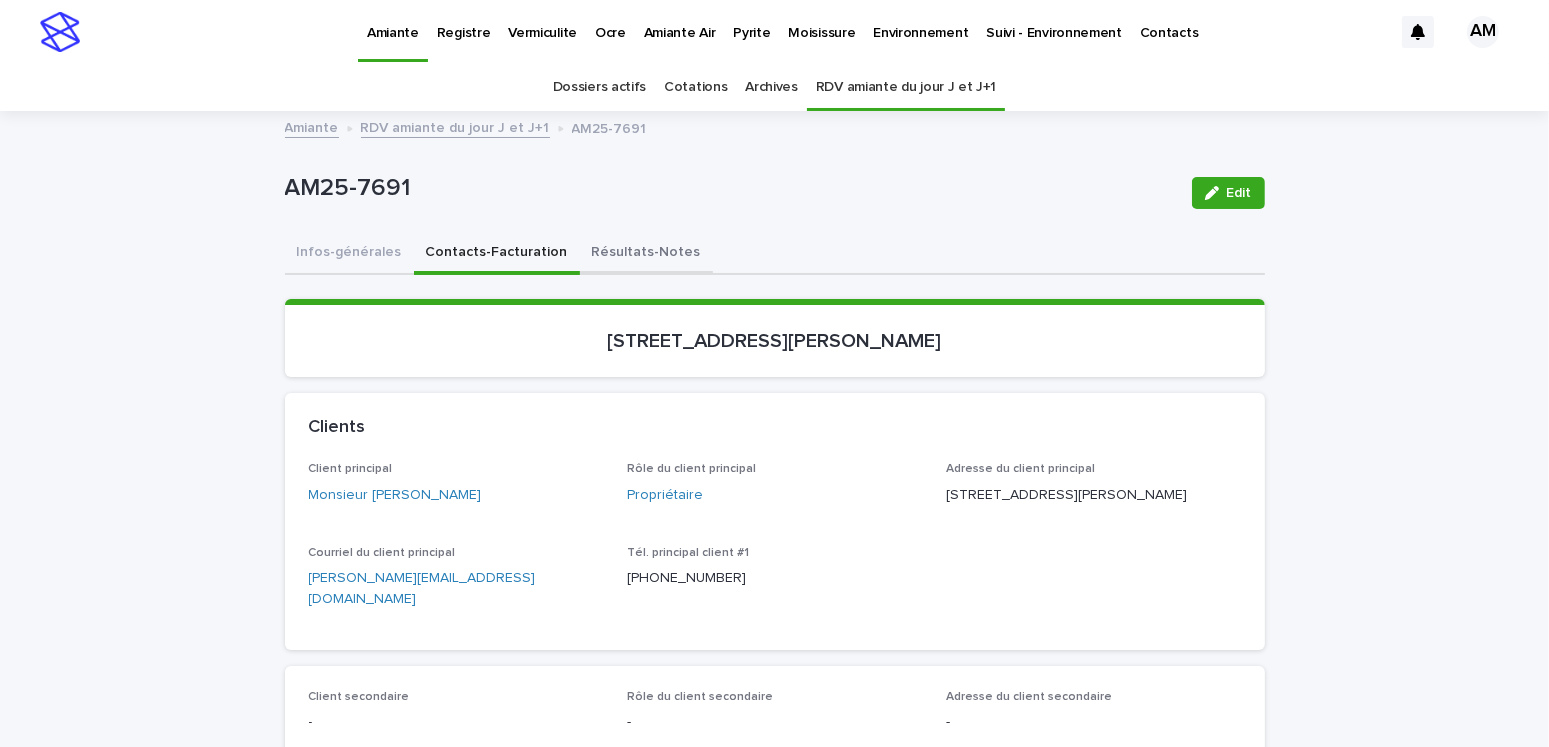 click on "Résultats-Notes" at bounding box center [646, 254] 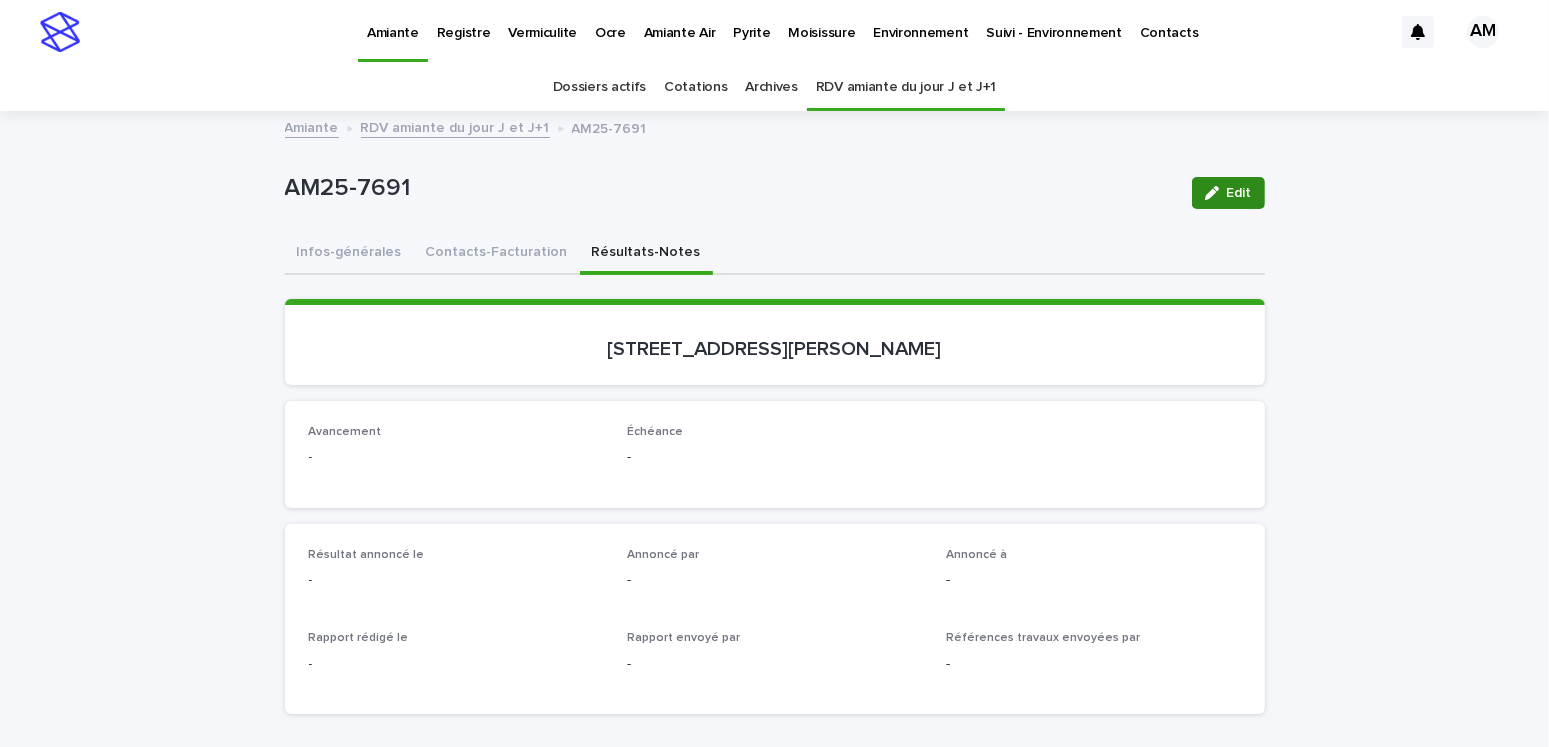 click on "Edit" at bounding box center [1239, 193] 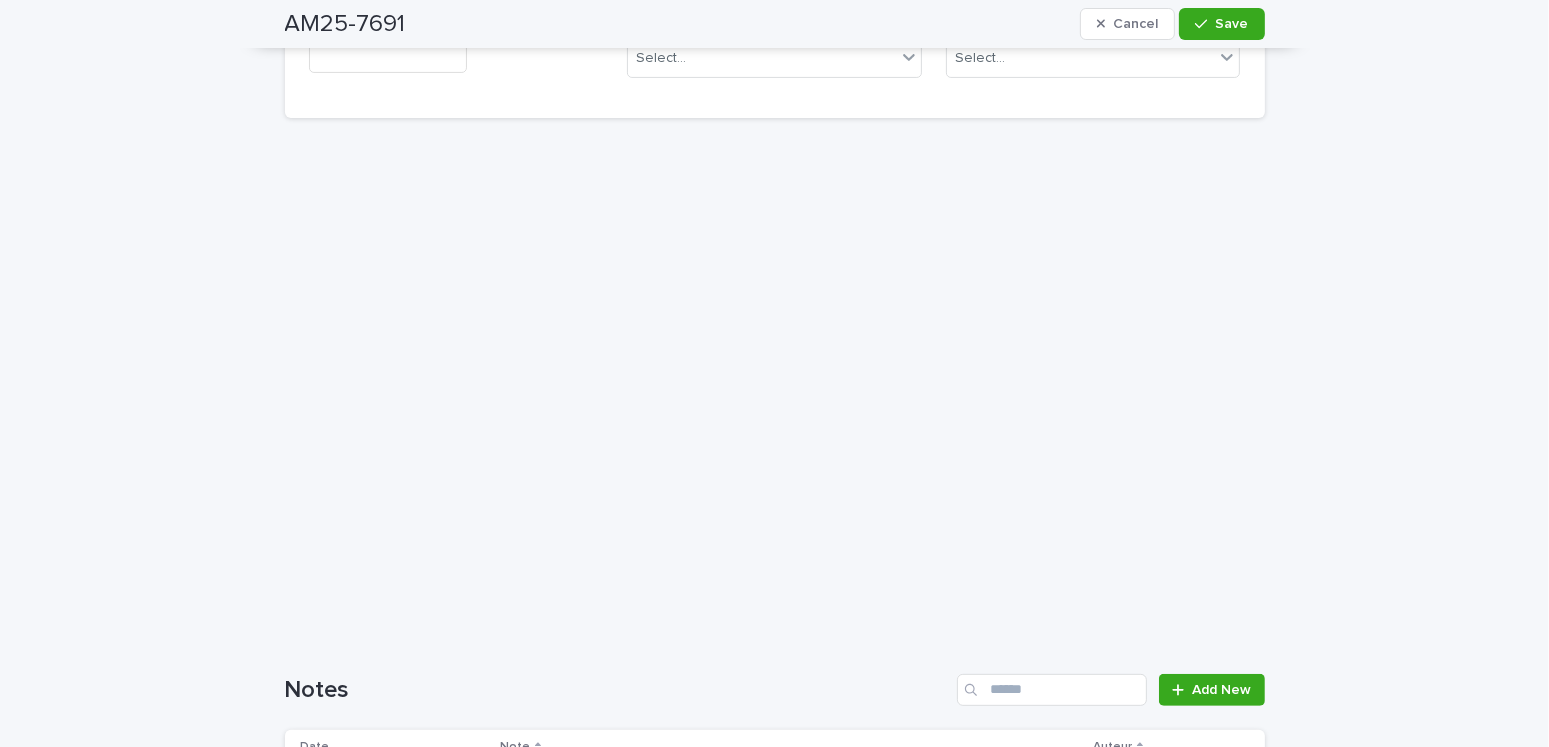 scroll, scrollTop: 154, scrollLeft: 0, axis: vertical 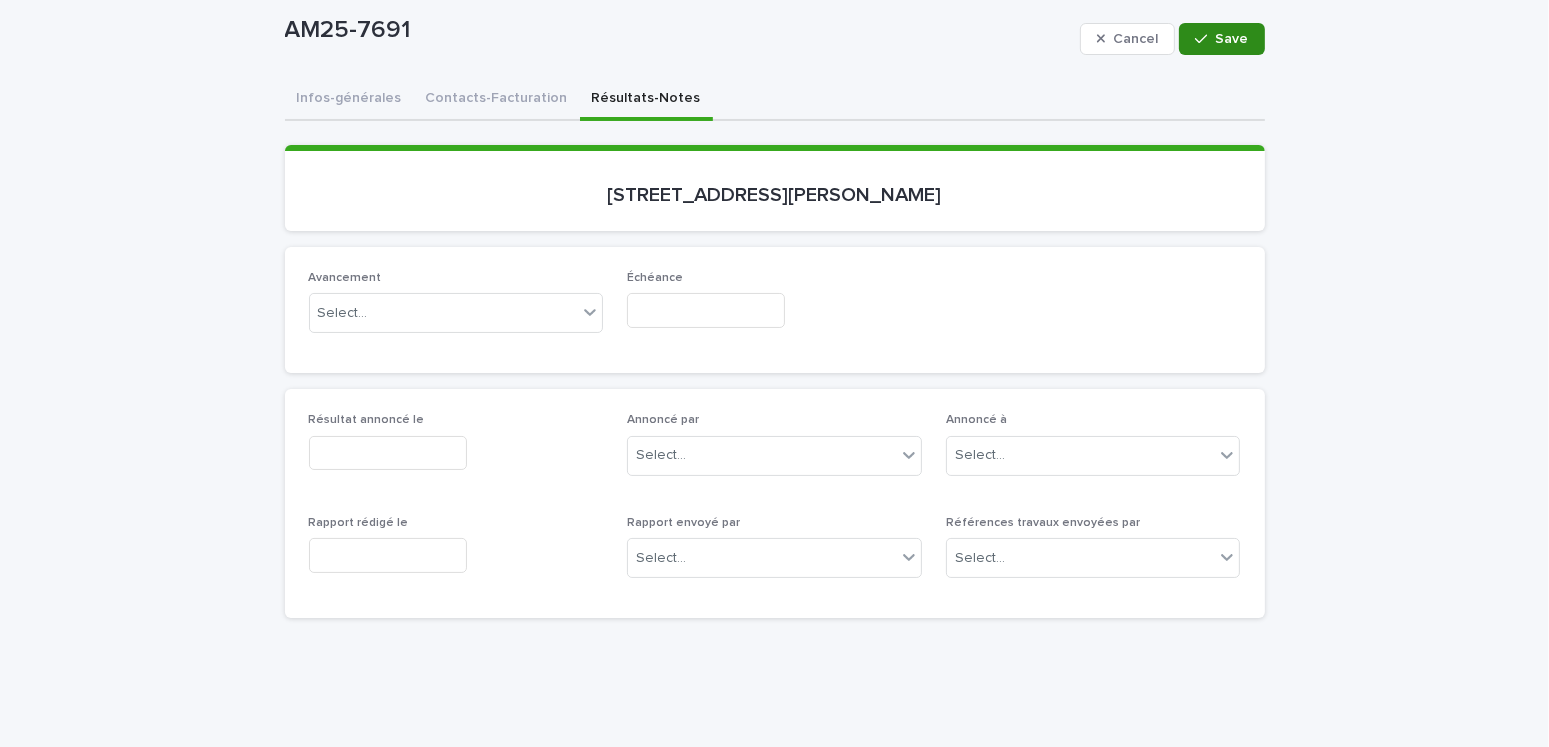 click on "Save" at bounding box center [1221, 39] 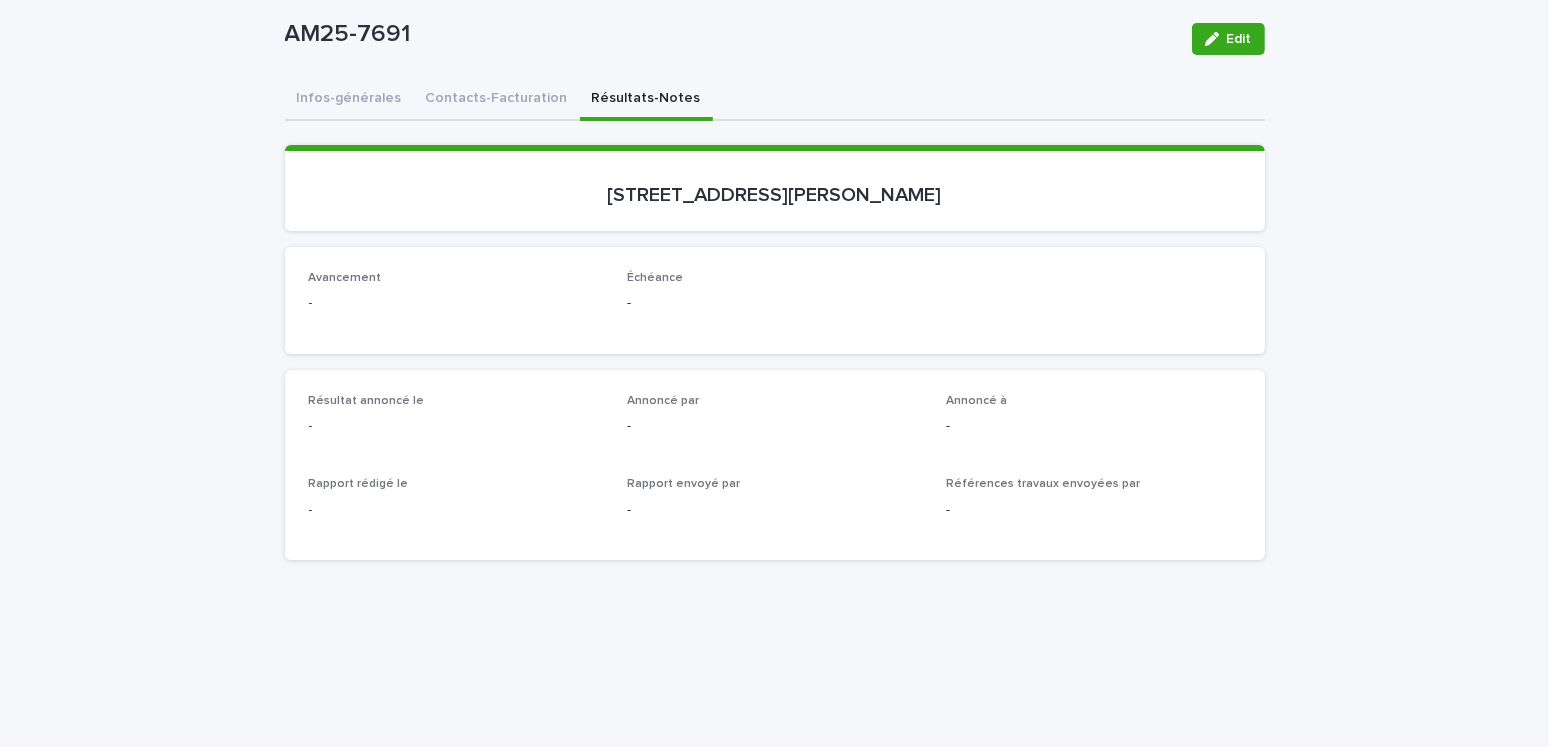 scroll, scrollTop: 126, scrollLeft: 0, axis: vertical 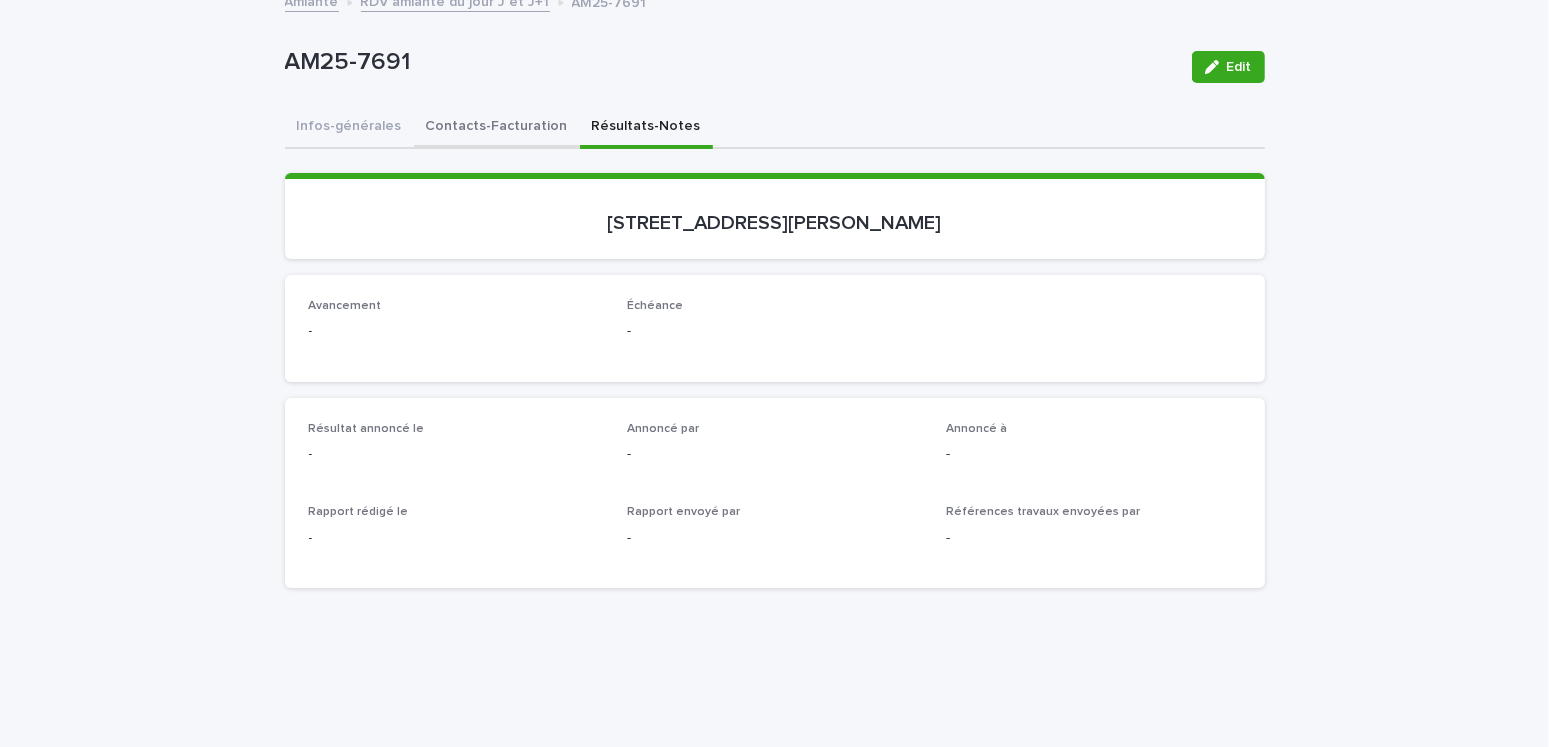 click on "Infos-générales Contacts-Facturation Résultats-Notes Can't display tree at index  0 Can't display tree at index  3 Loading... Saving… Loading... Saving… Loading... Saving…   [STREET_ADDRESS][PERSON_NAME] Loading... Saving… Avancement - Échéance - Résultat annoncé le - Annoncé par - Annoncé à - Rapport rédigé le - Rapport envoyé par - Références travaux envoyées par - Loading... Saving… Loading... Saving… Notes Add New Date Note Auteur [DATE] 10:31 3 ech plafond en stucco ( Salon, Hall)  RDC.  SM SM   1  of  1 Back Next" at bounding box center (775, 731) 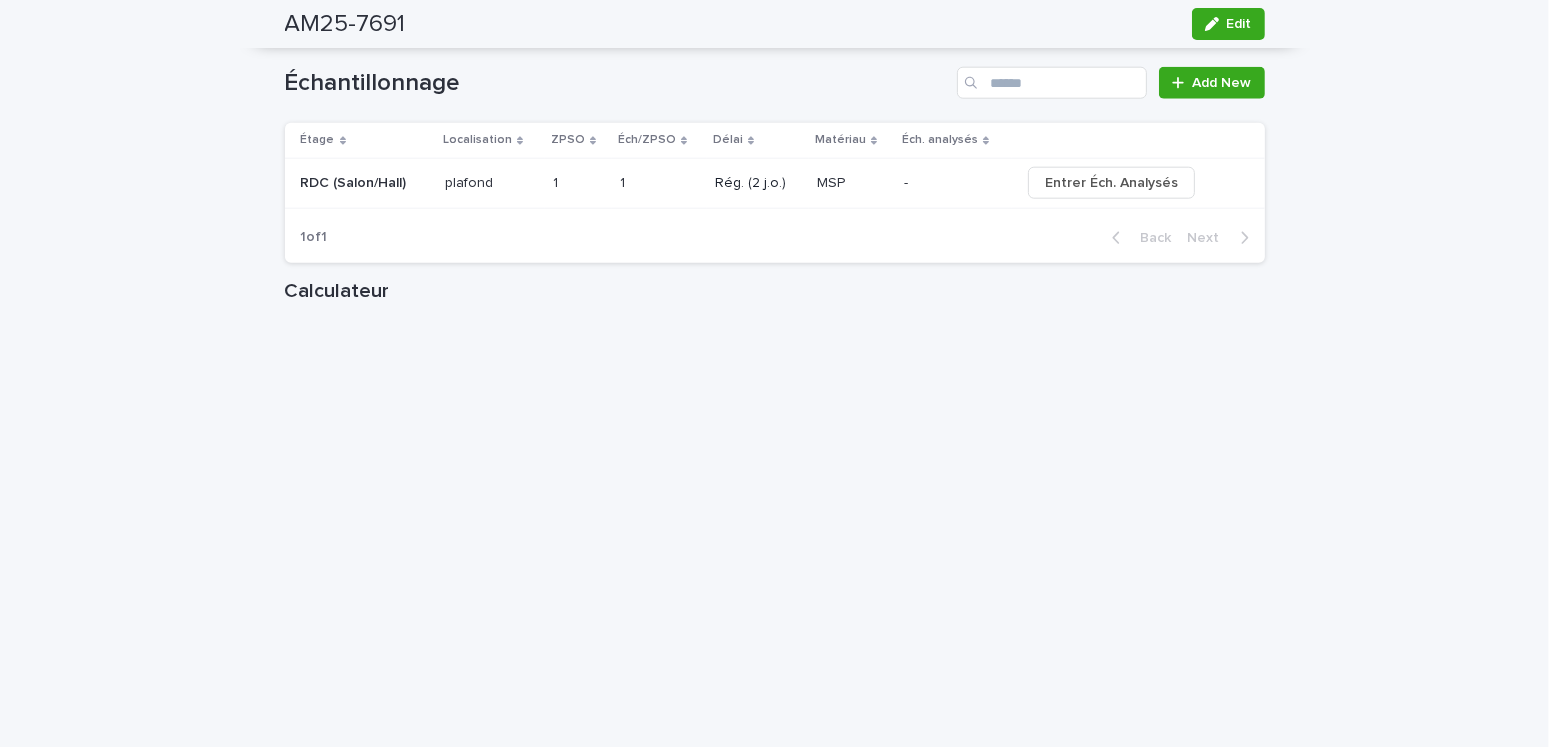 scroll, scrollTop: 2700, scrollLeft: 0, axis: vertical 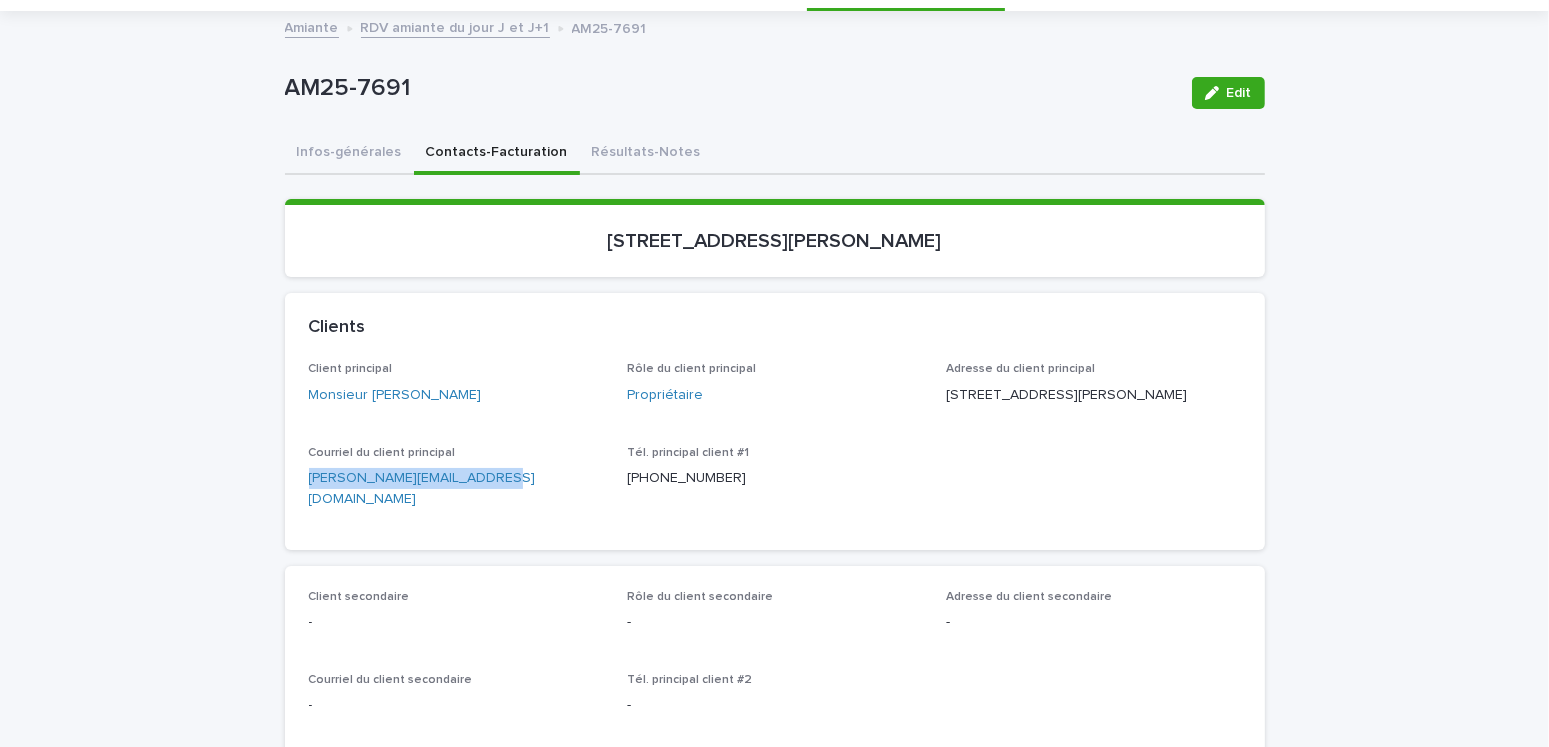 drag, startPoint x: 508, startPoint y: 499, endPoint x: 270, endPoint y: 505, distance: 238.07562 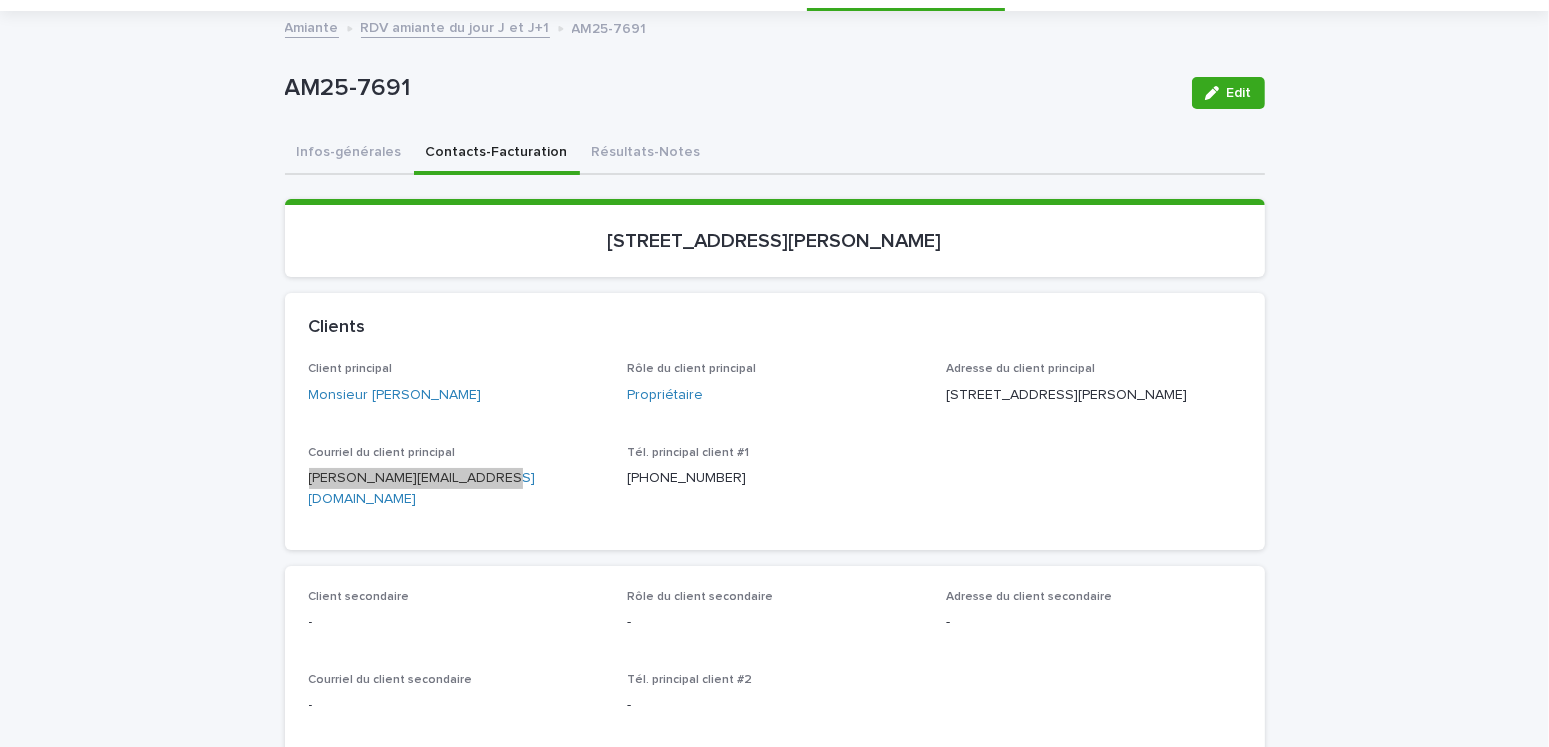 scroll, scrollTop: 0, scrollLeft: 0, axis: both 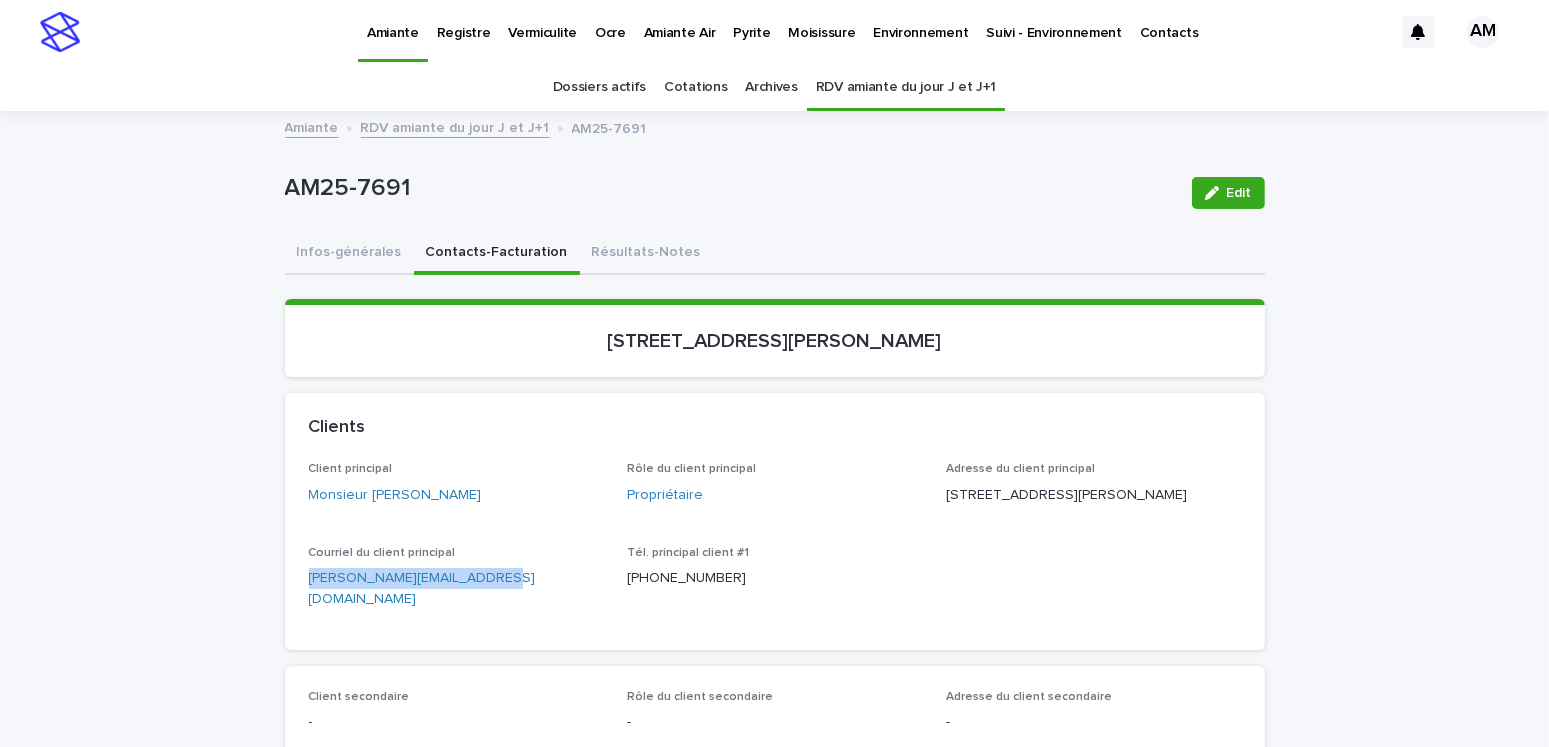 click on "RDV amiante du jour J et J+1" at bounding box center (455, 126) 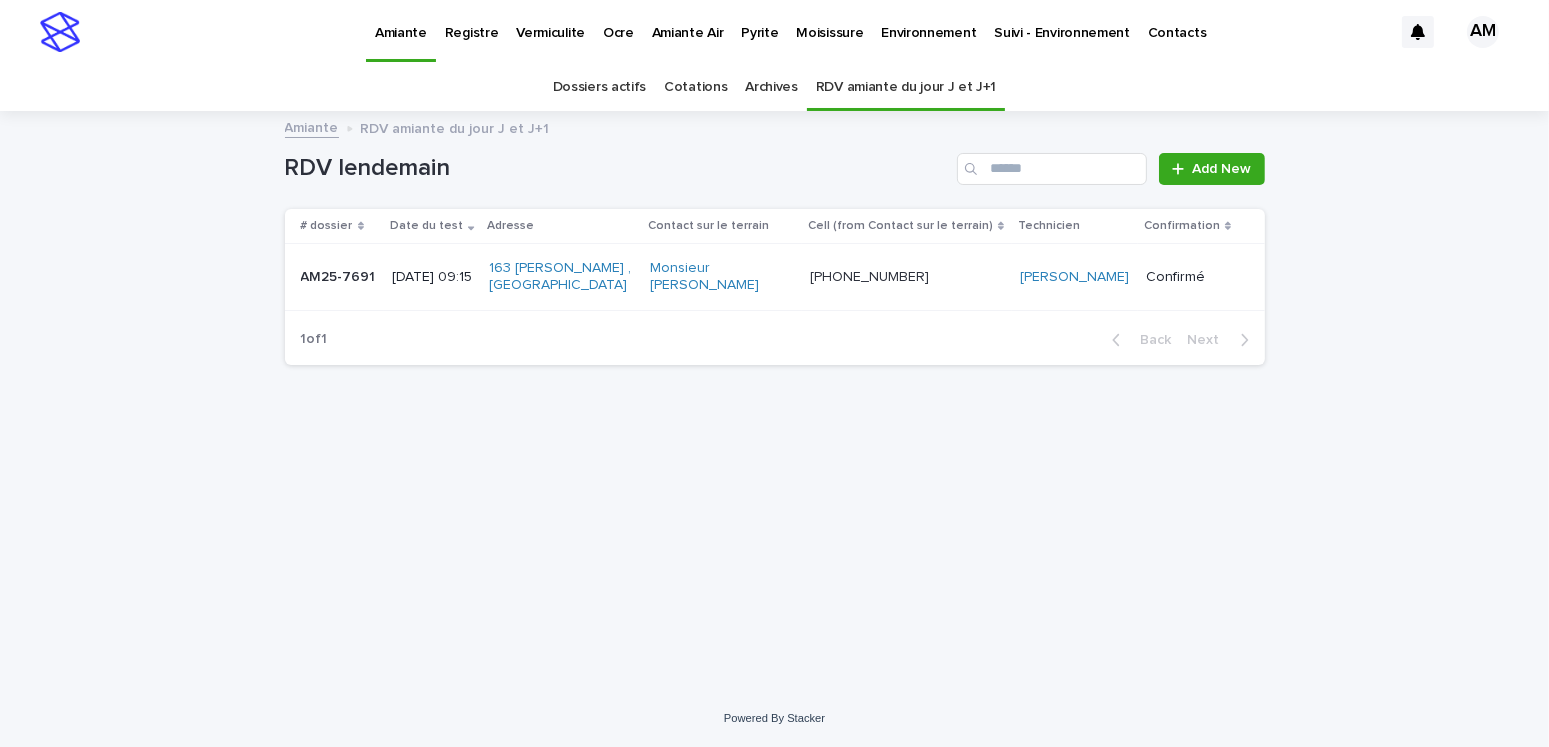 click on "Pyrite" at bounding box center [759, 21] 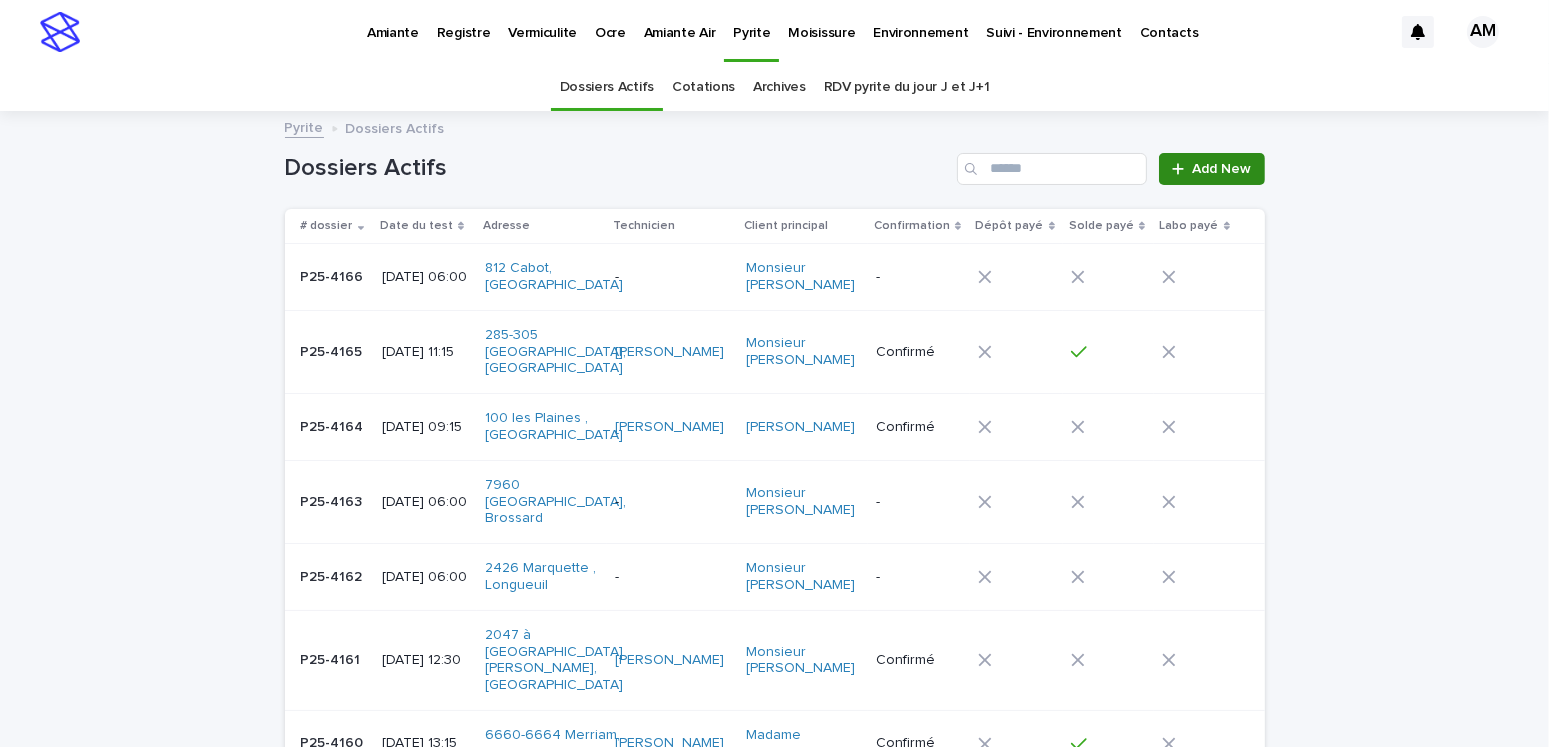 click on "Add New" at bounding box center [1222, 169] 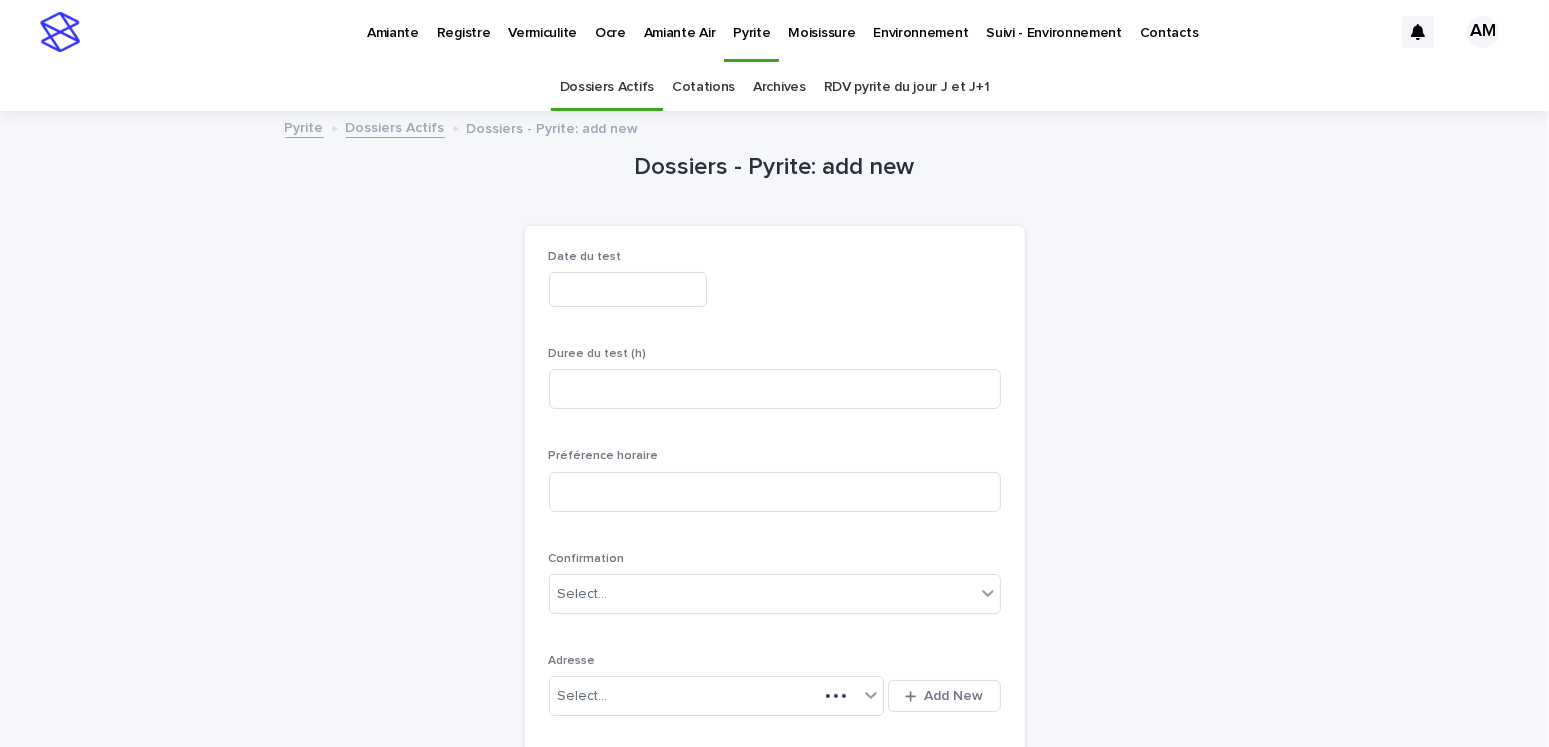 scroll, scrollTop: 63, scrollLeft: 0, axis: vertical 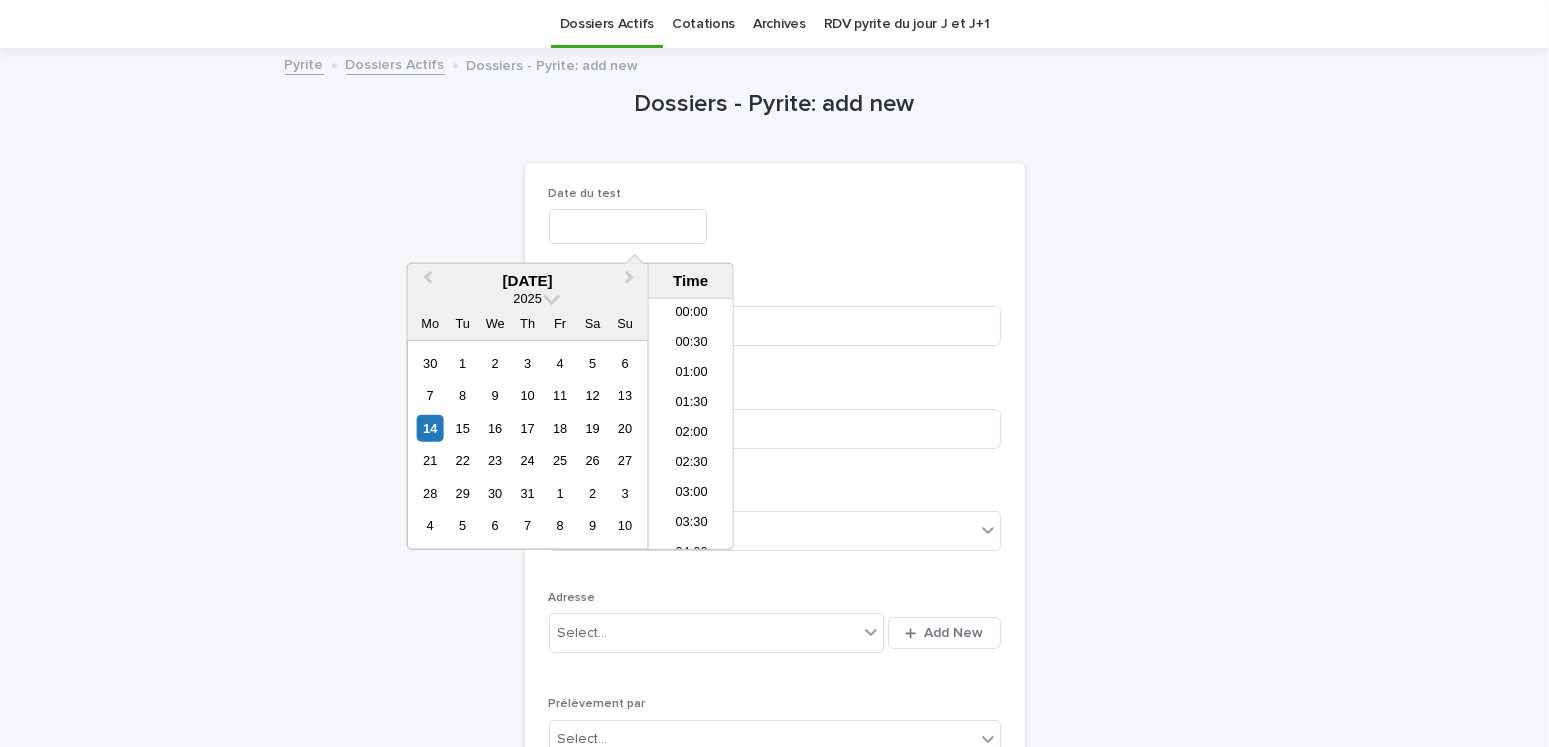click at bounding box center (628, 226) 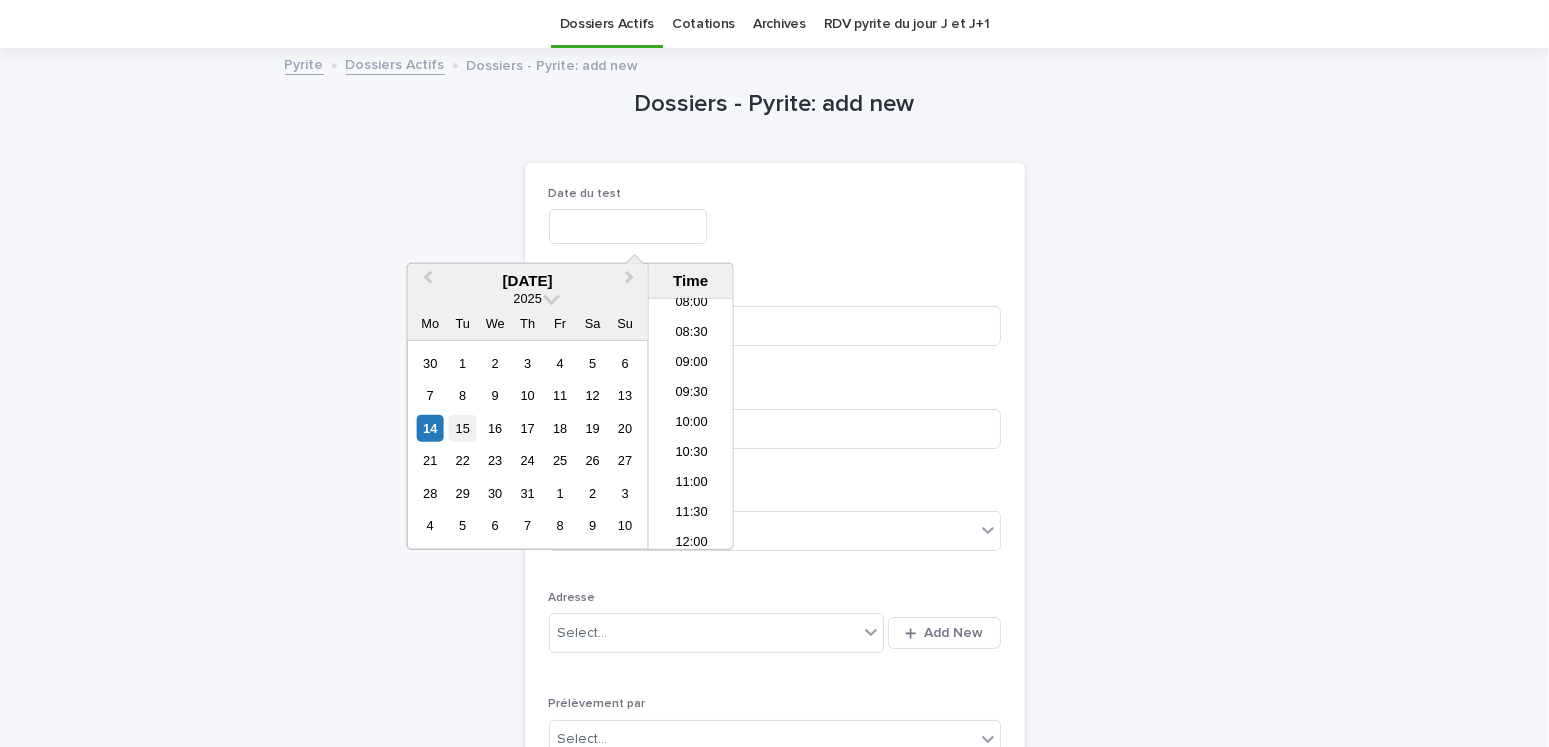 click on "15" at bounding box center [462, 428] 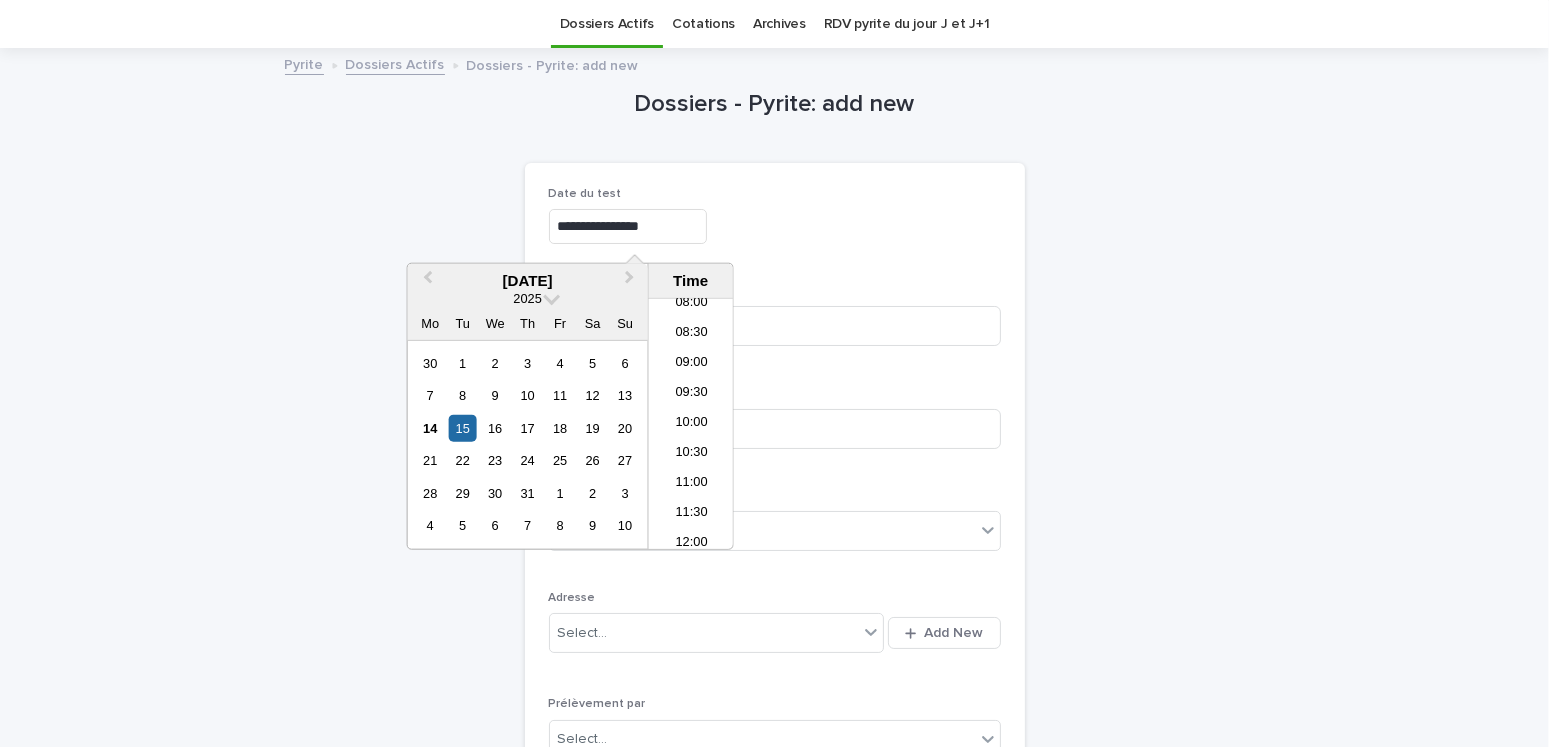 click on "**********" at bounding box center [775, 995] 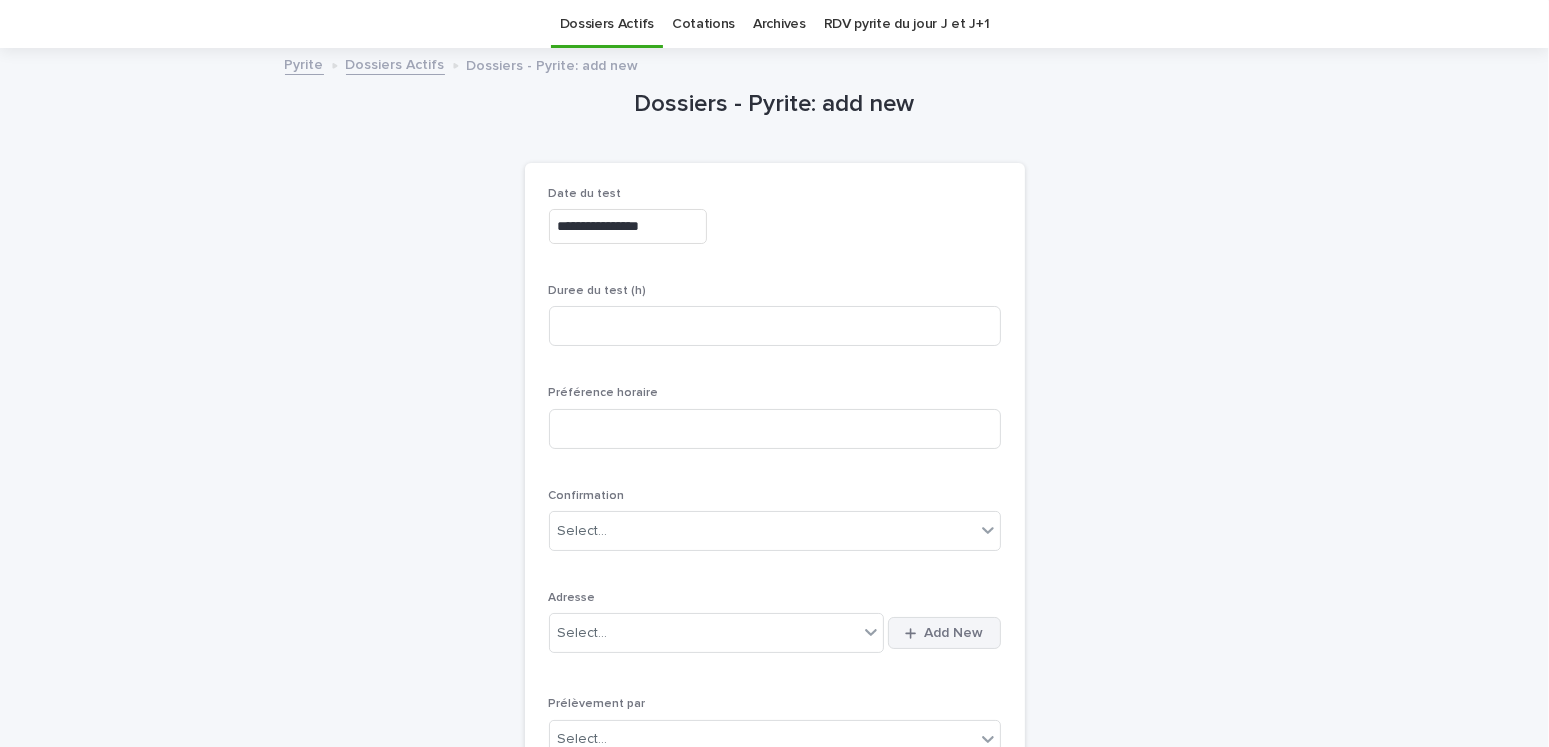 click on "Add New" at bounding box center [954, 633] 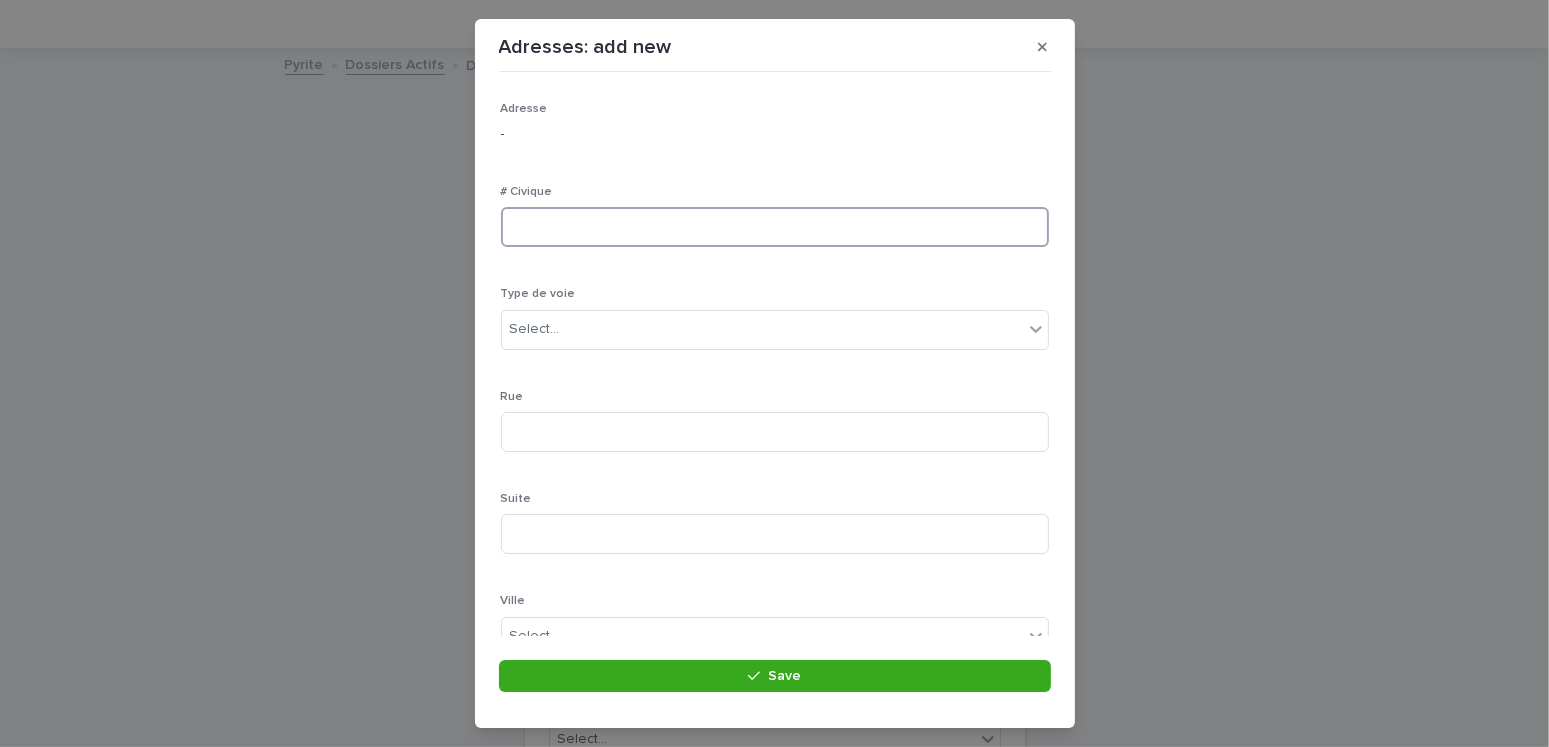 click at bounding box center (775, 227) 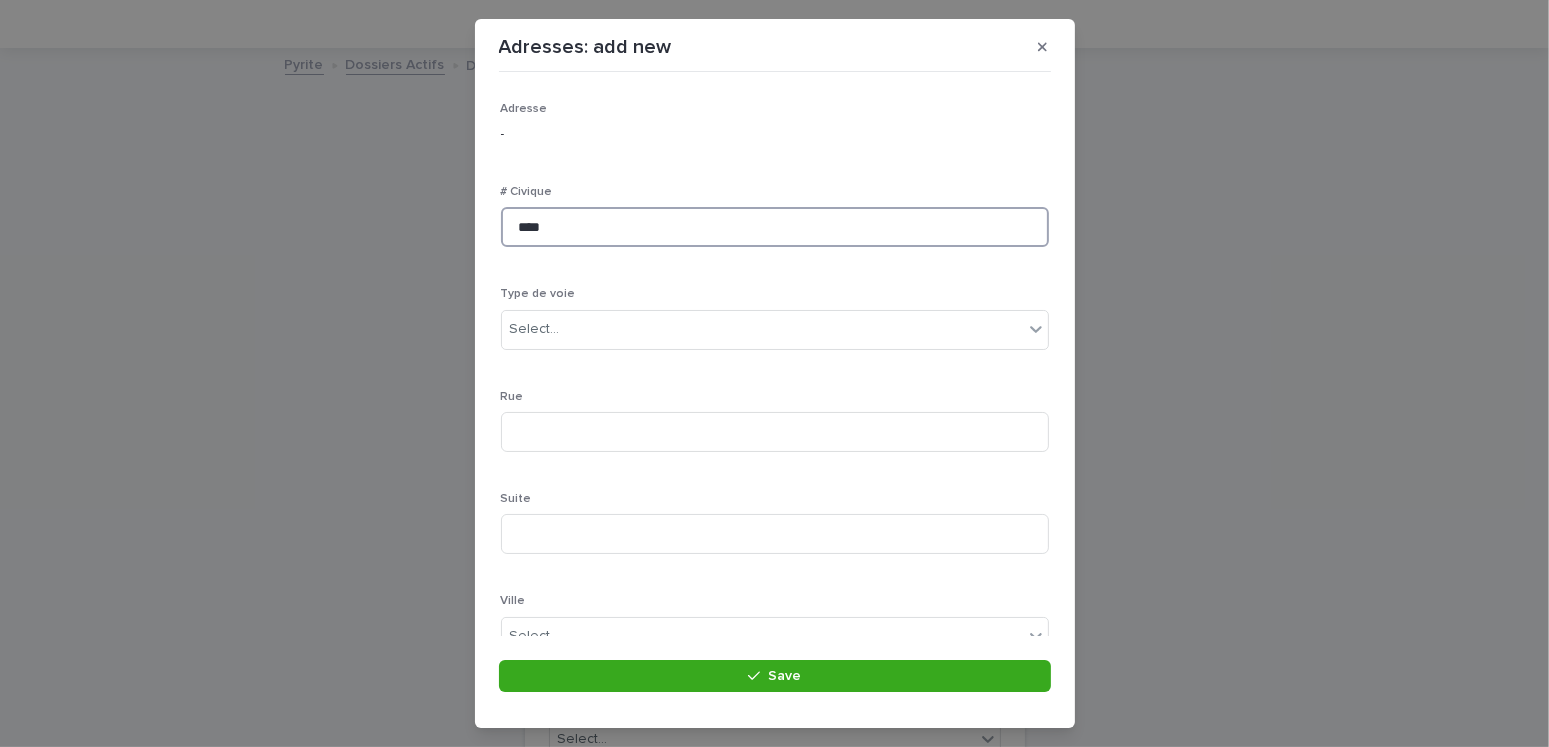 type on "****" 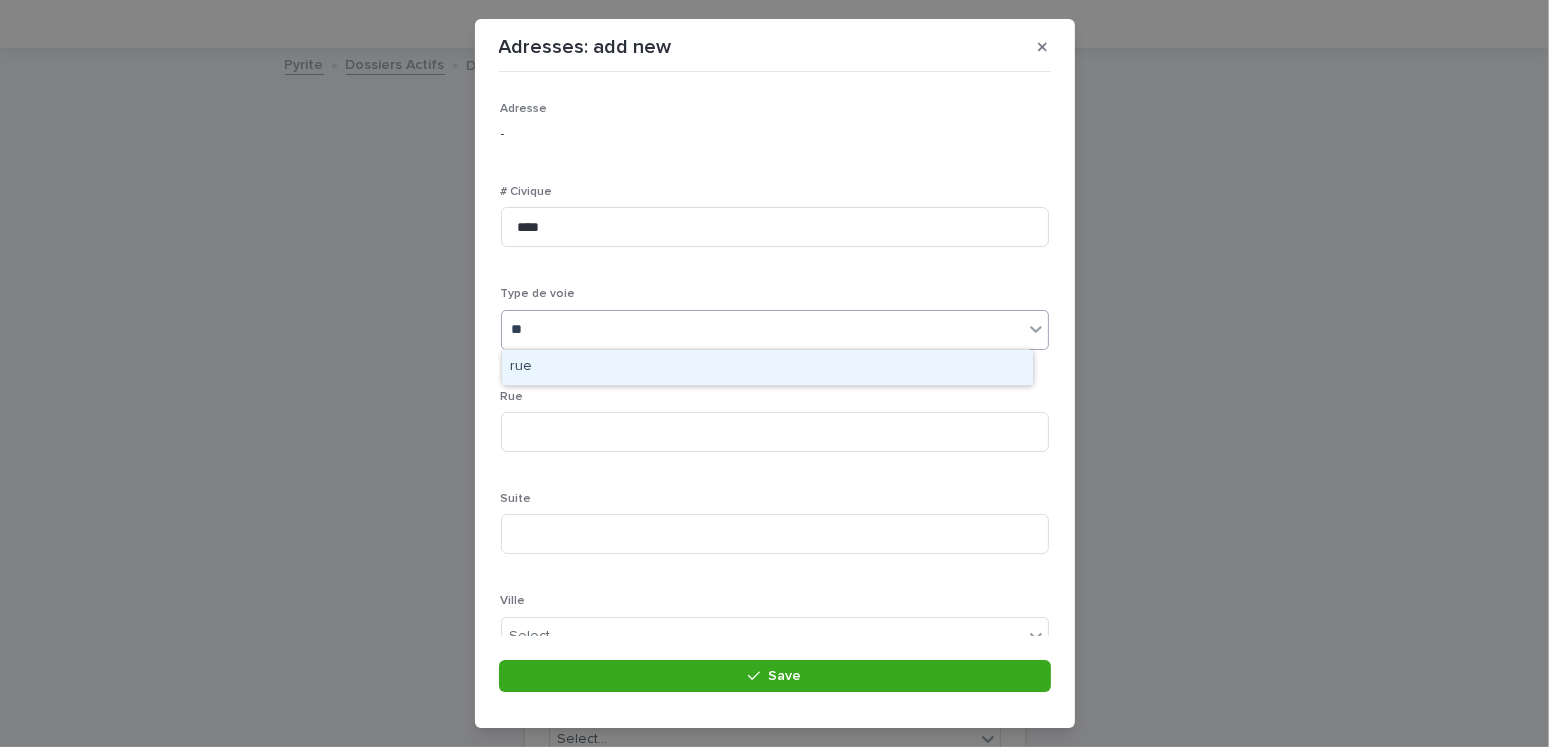 type on "*" 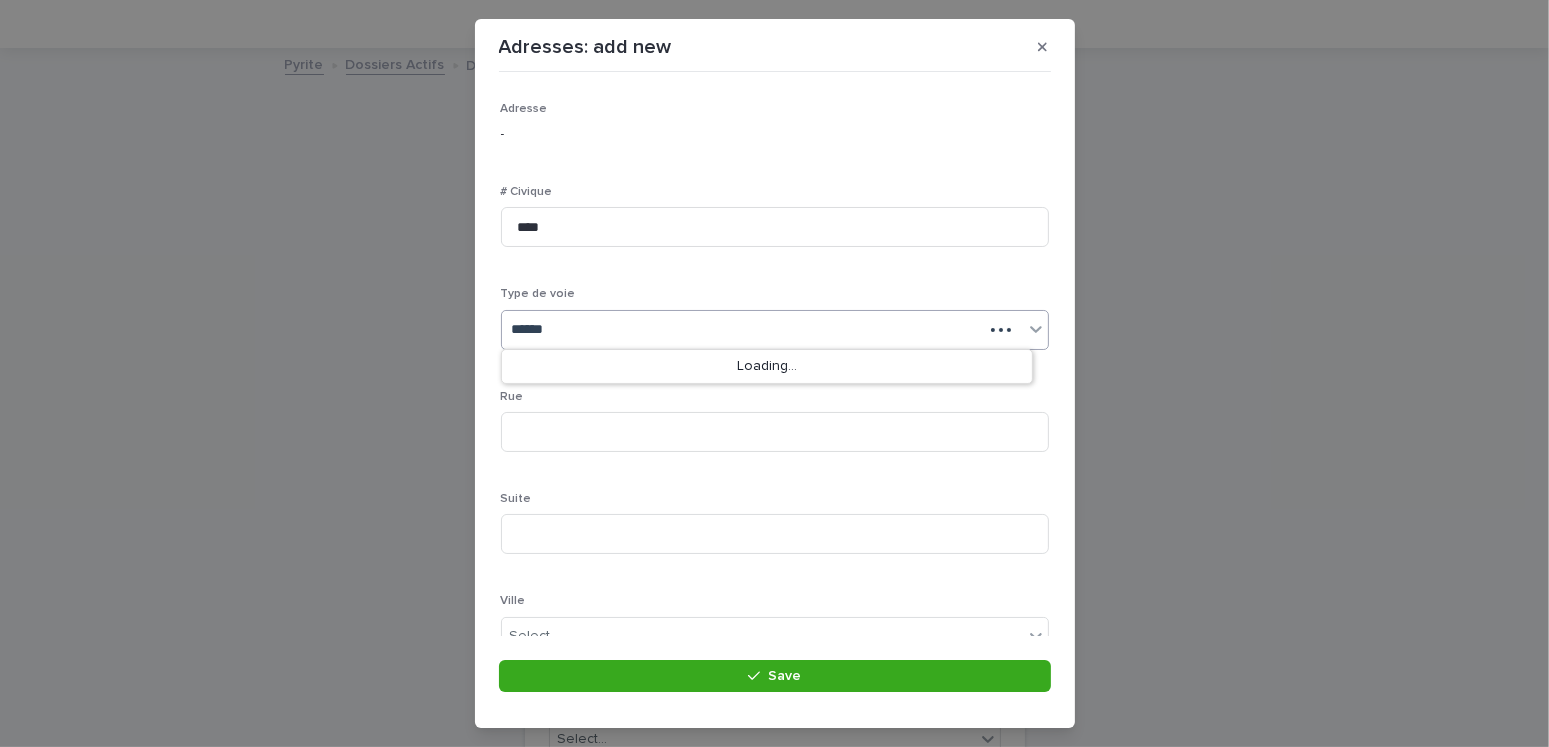 type on "******" 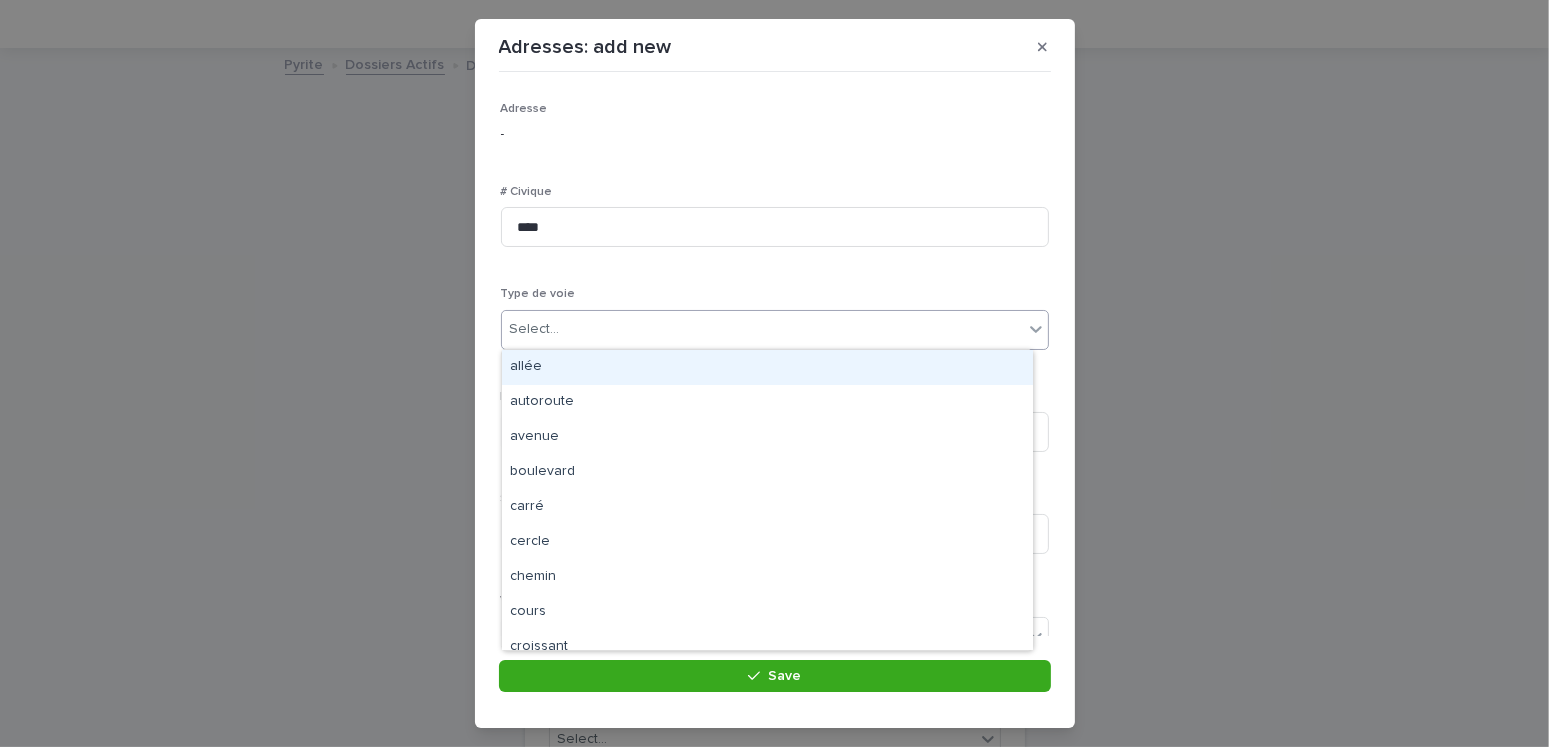click on "Select..." at bounding box center [762, 329] 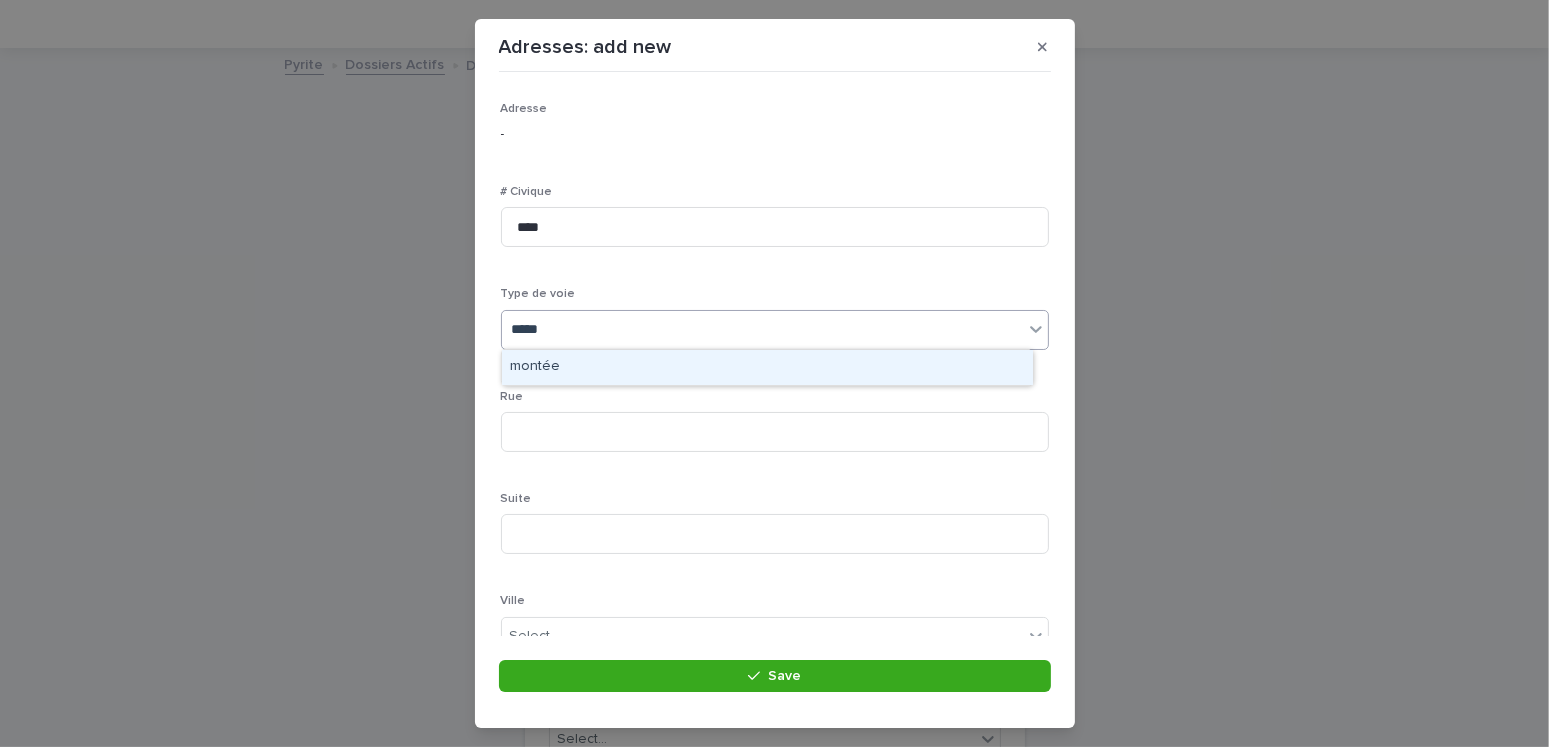 type on "******" 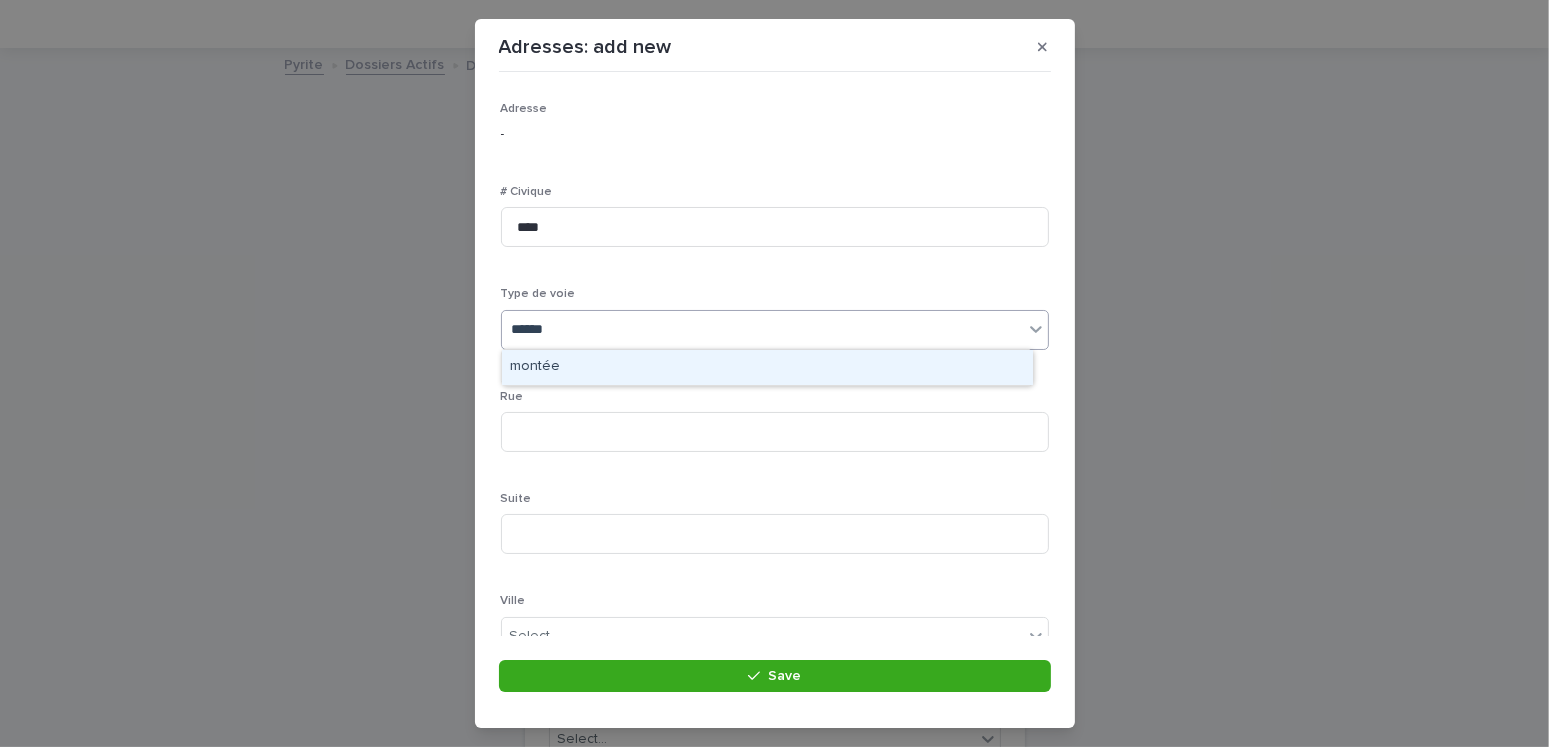 click on "montée" at bounding box center (767, 367) 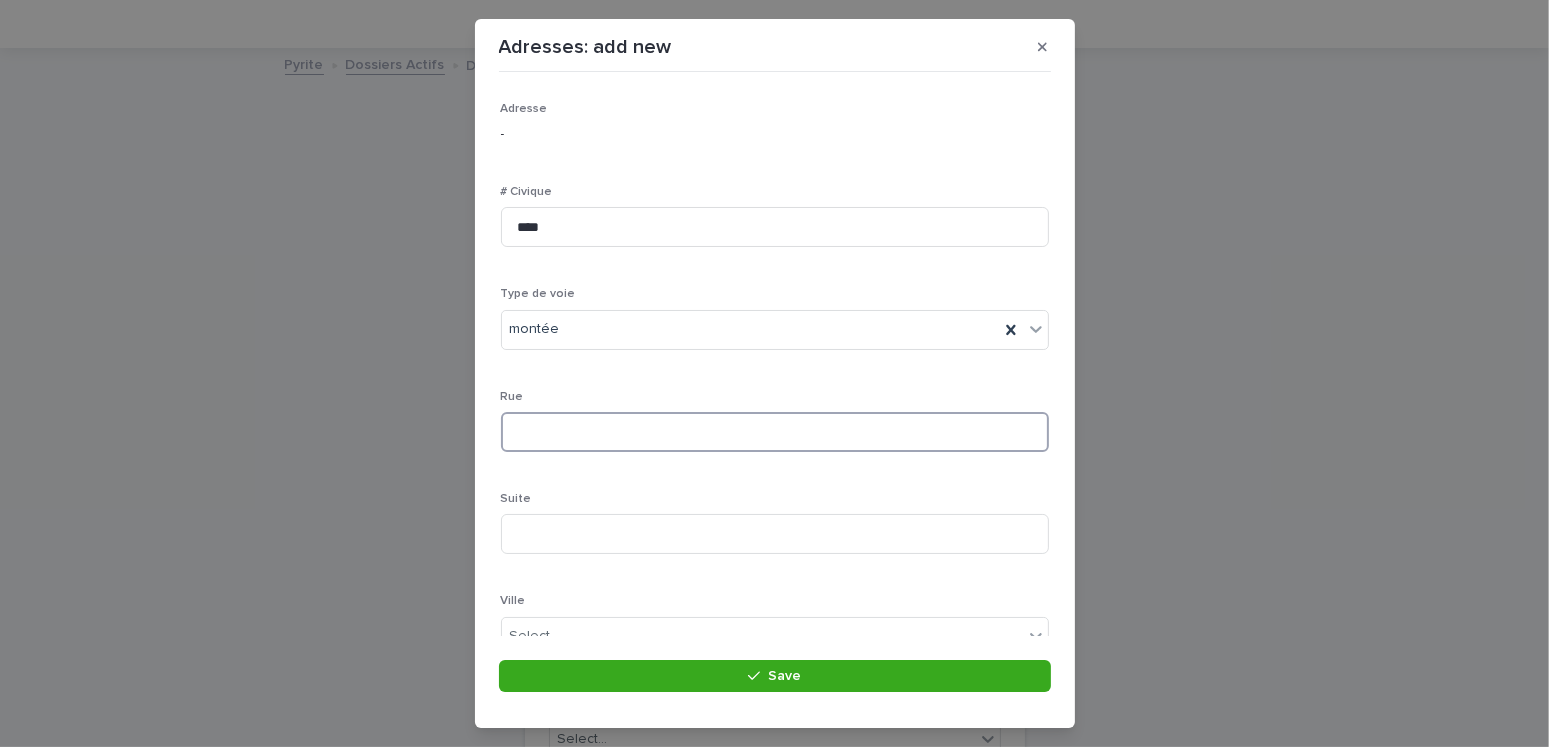 click at bounding box center (775, 432) 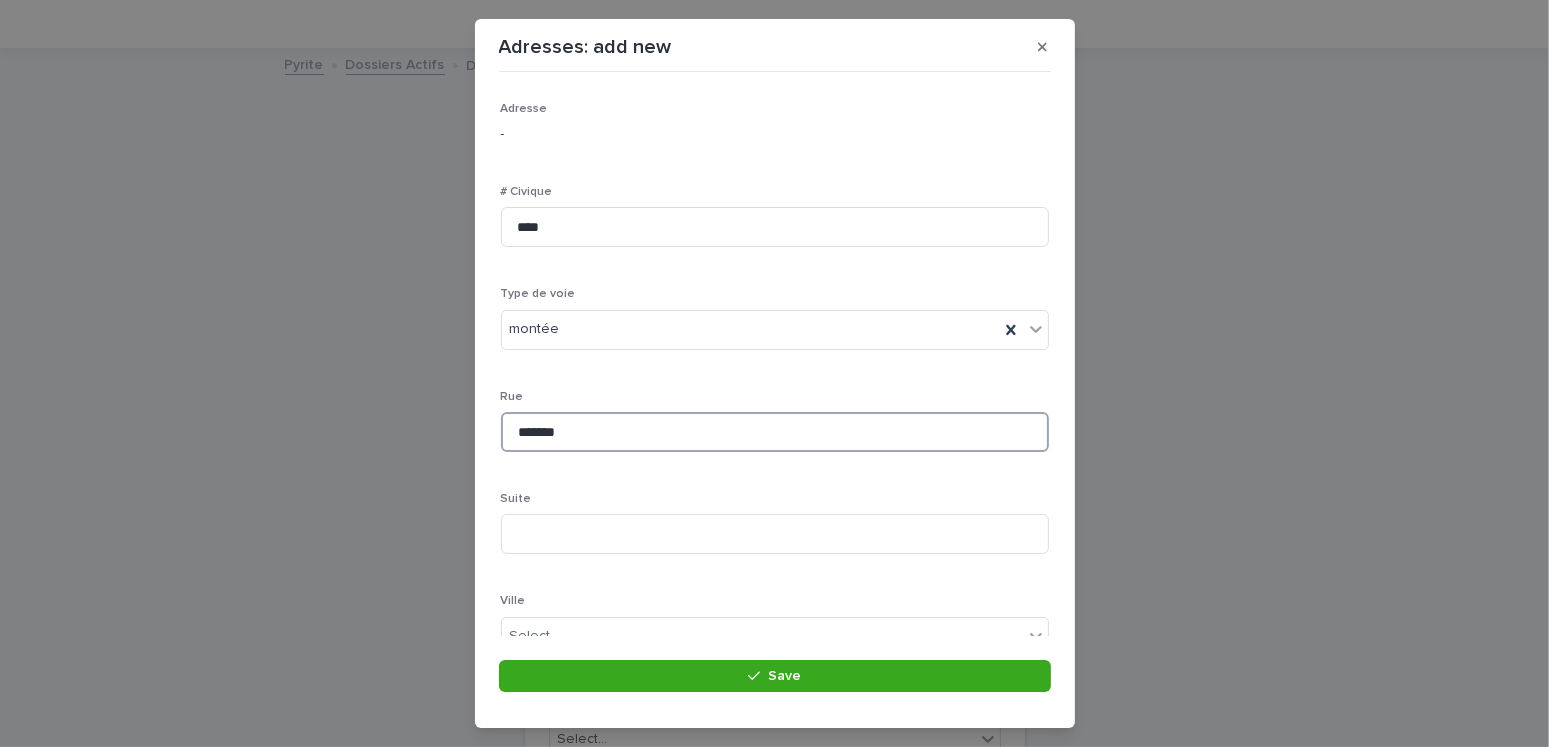 type on "*******" 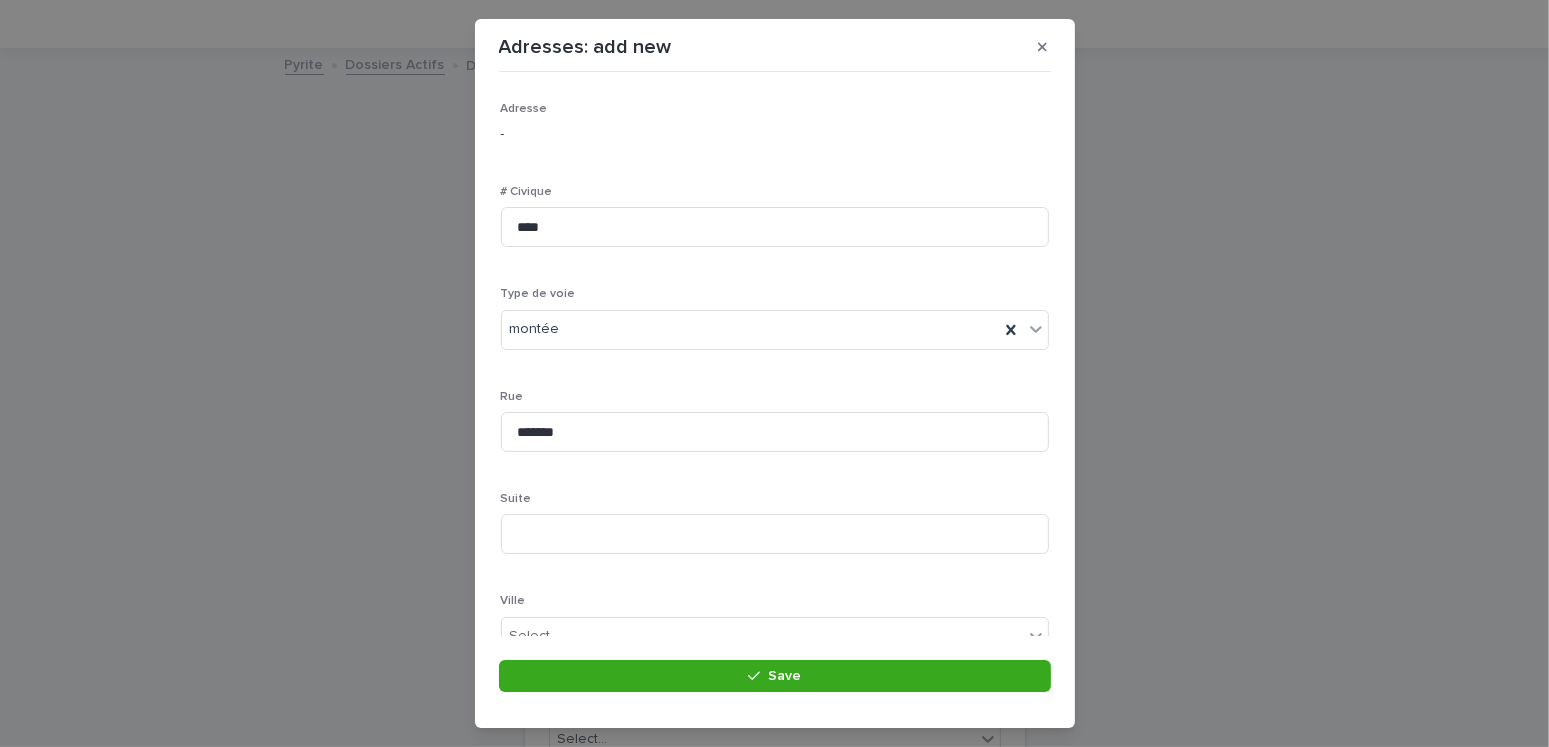 scroll, scrollTop: 8, scrollLeft: 0, axis: vertical 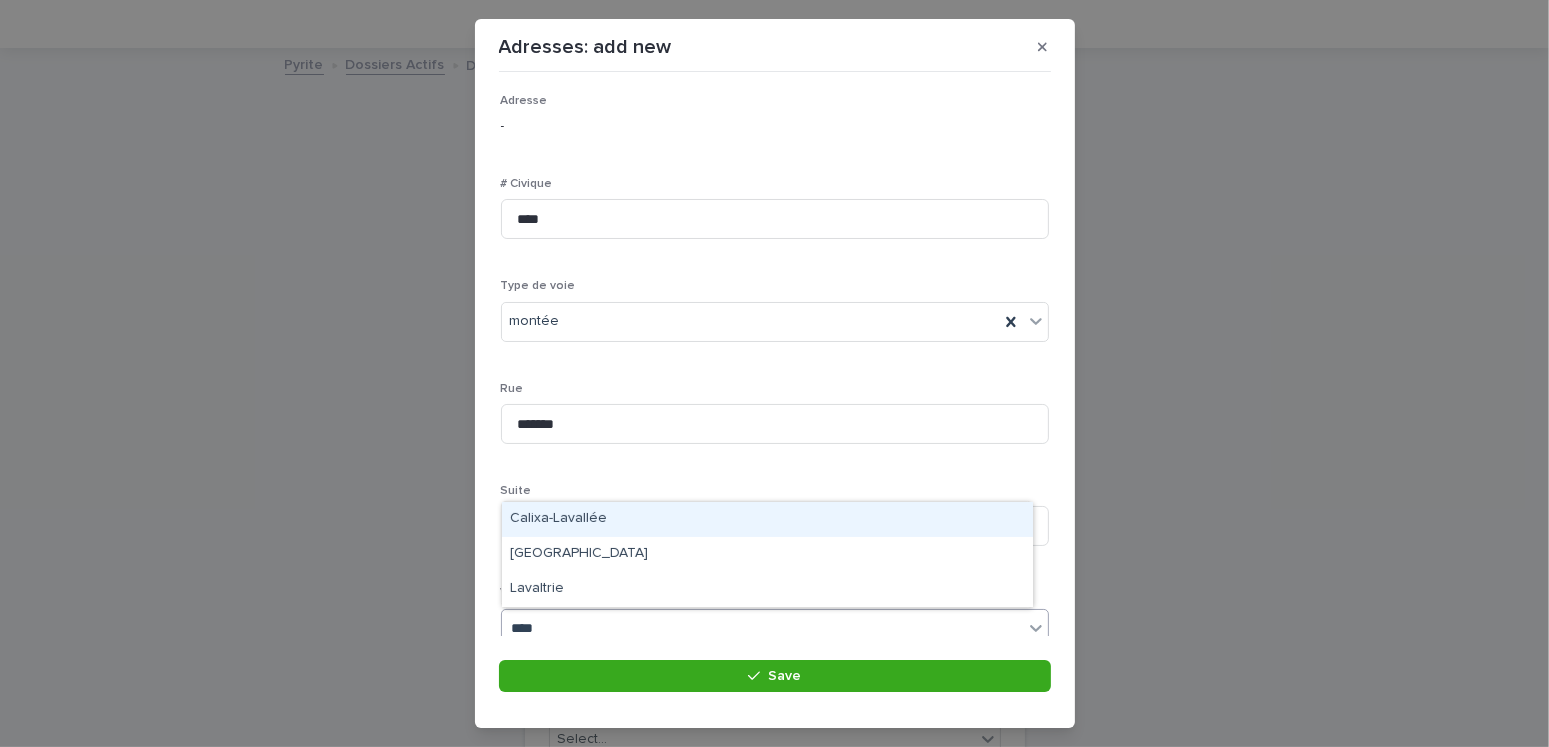 type on "*****" 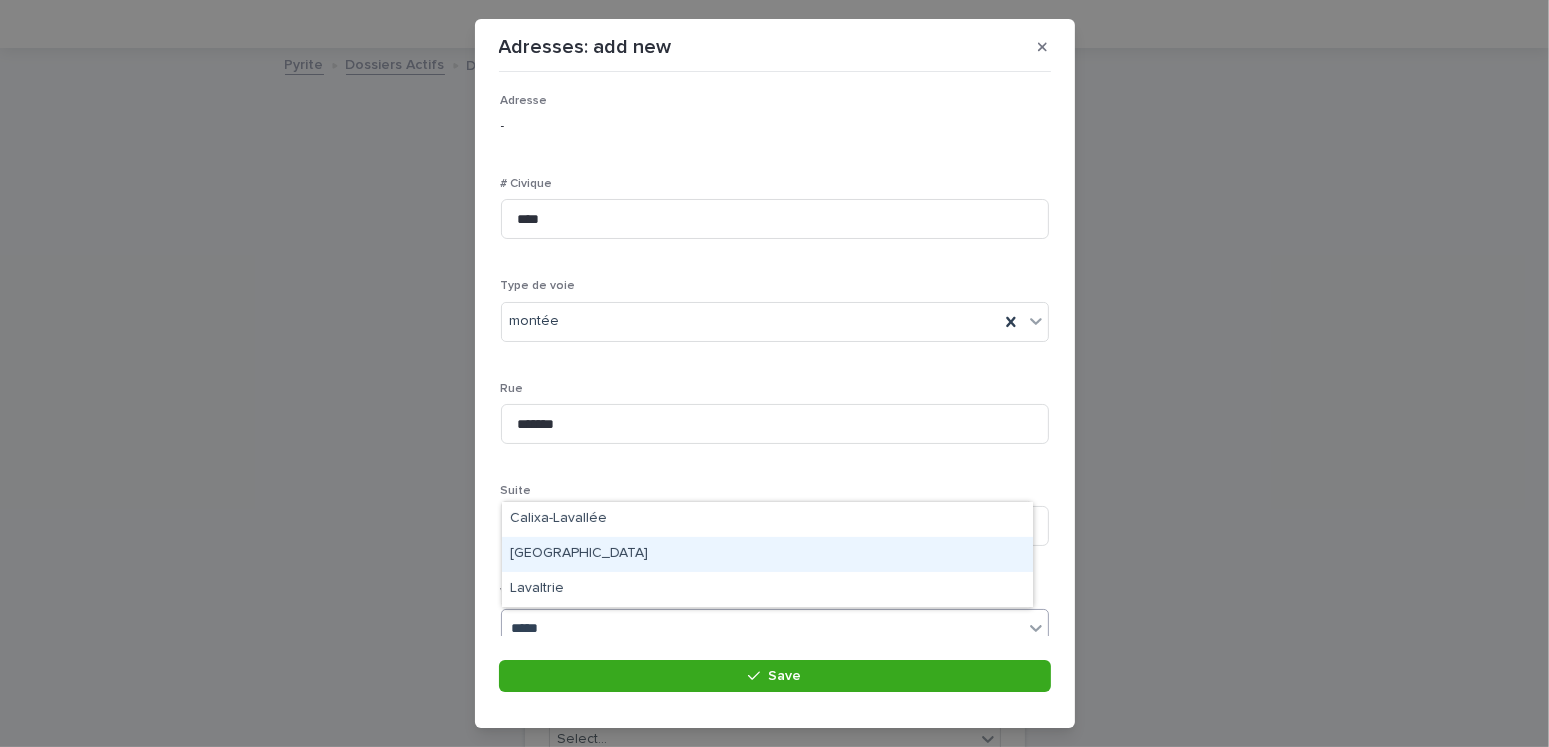 click on "[GEOGRAPHIC_DATA]" at bounding box center (767, 554) 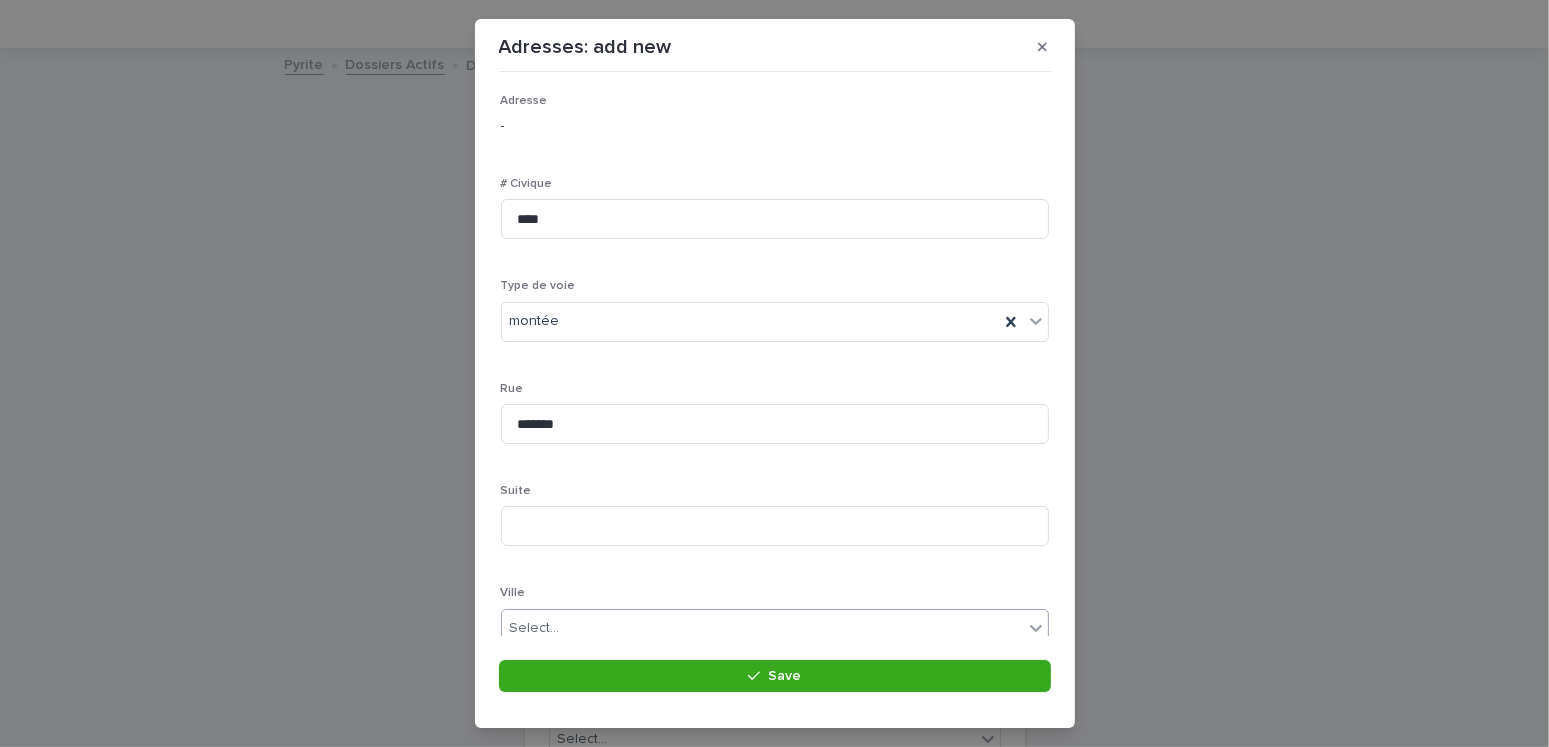 scroll, scrollTop: 387, scrollLeft: 0, axis: vertical 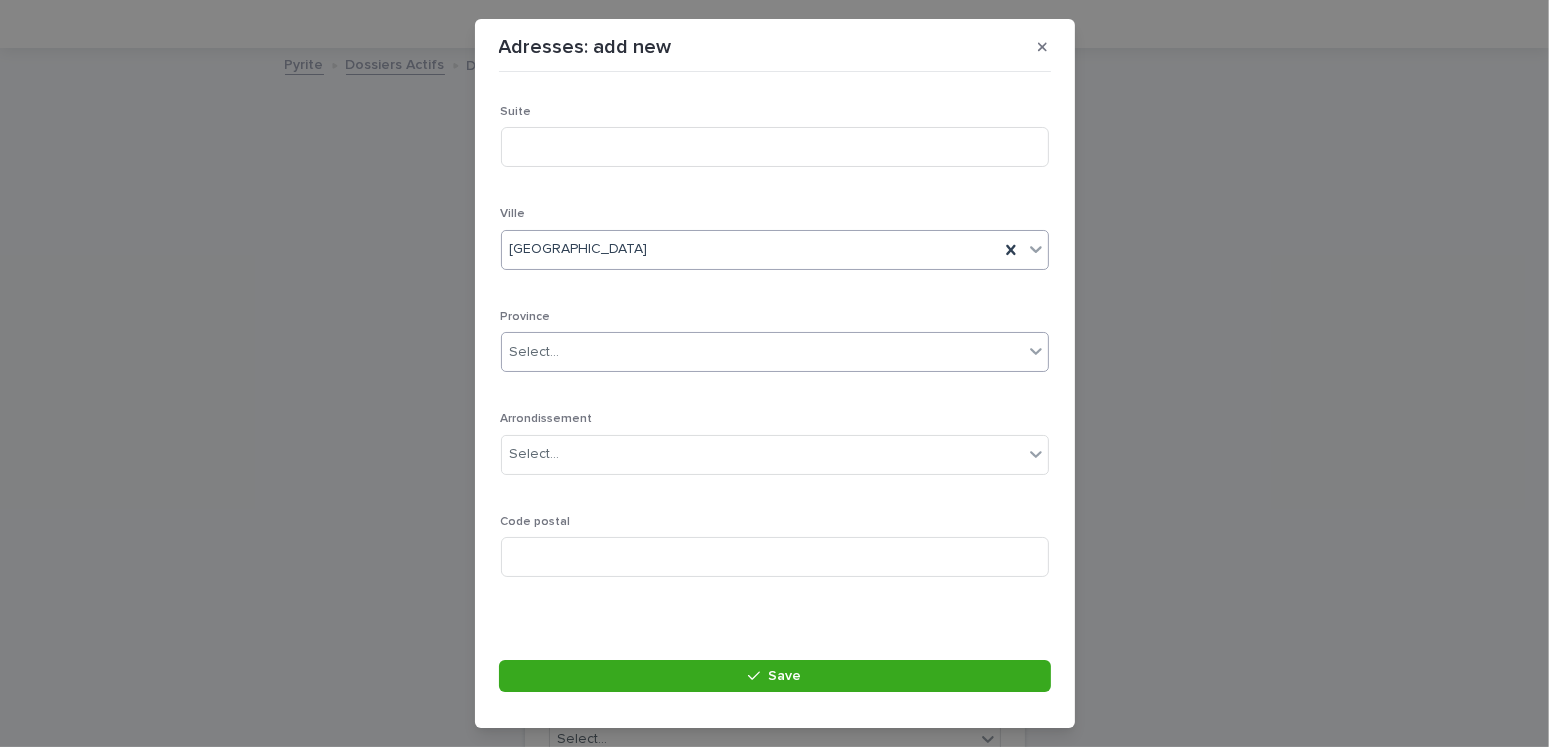 click on "Select..." at bounding box center (535, 352) 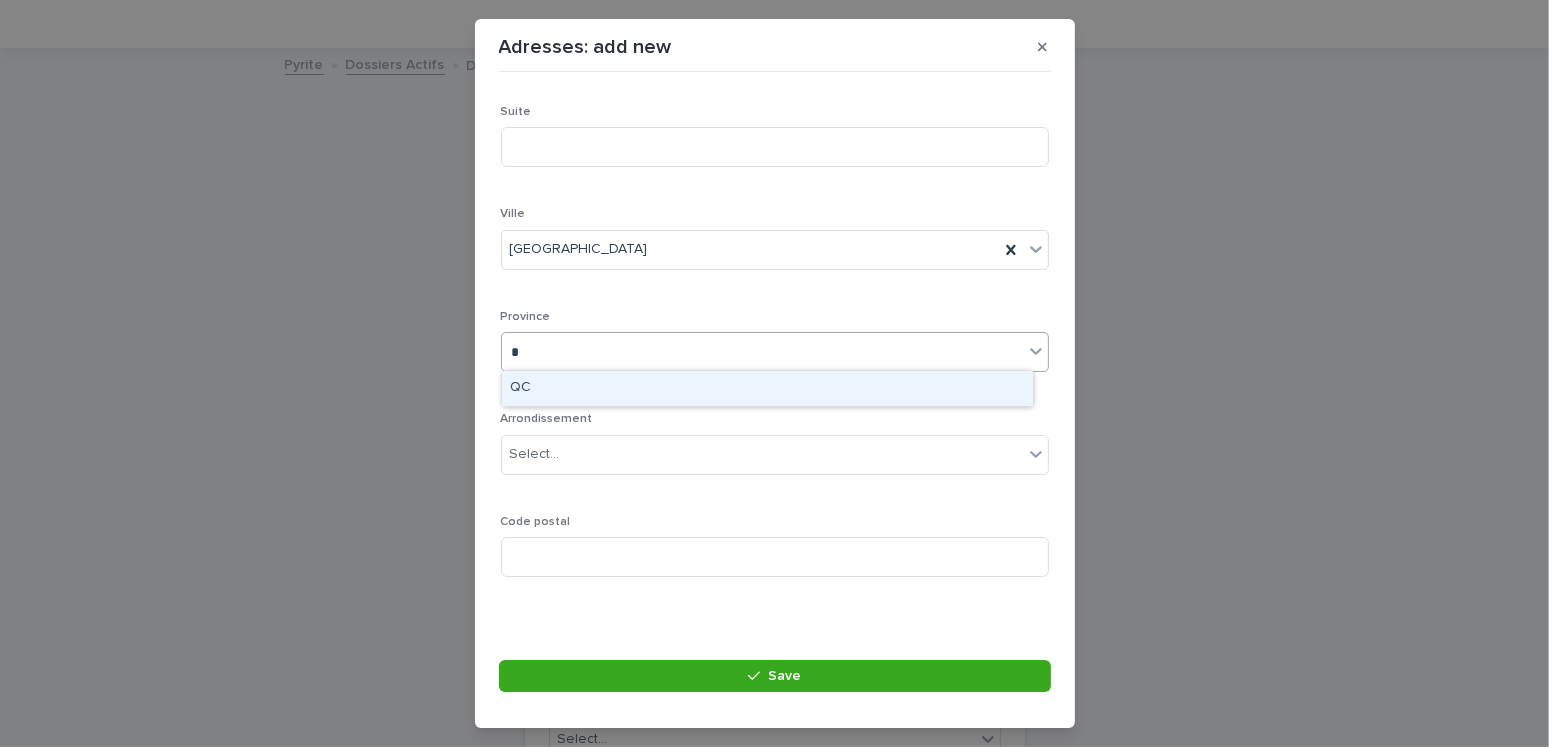 type on "**" 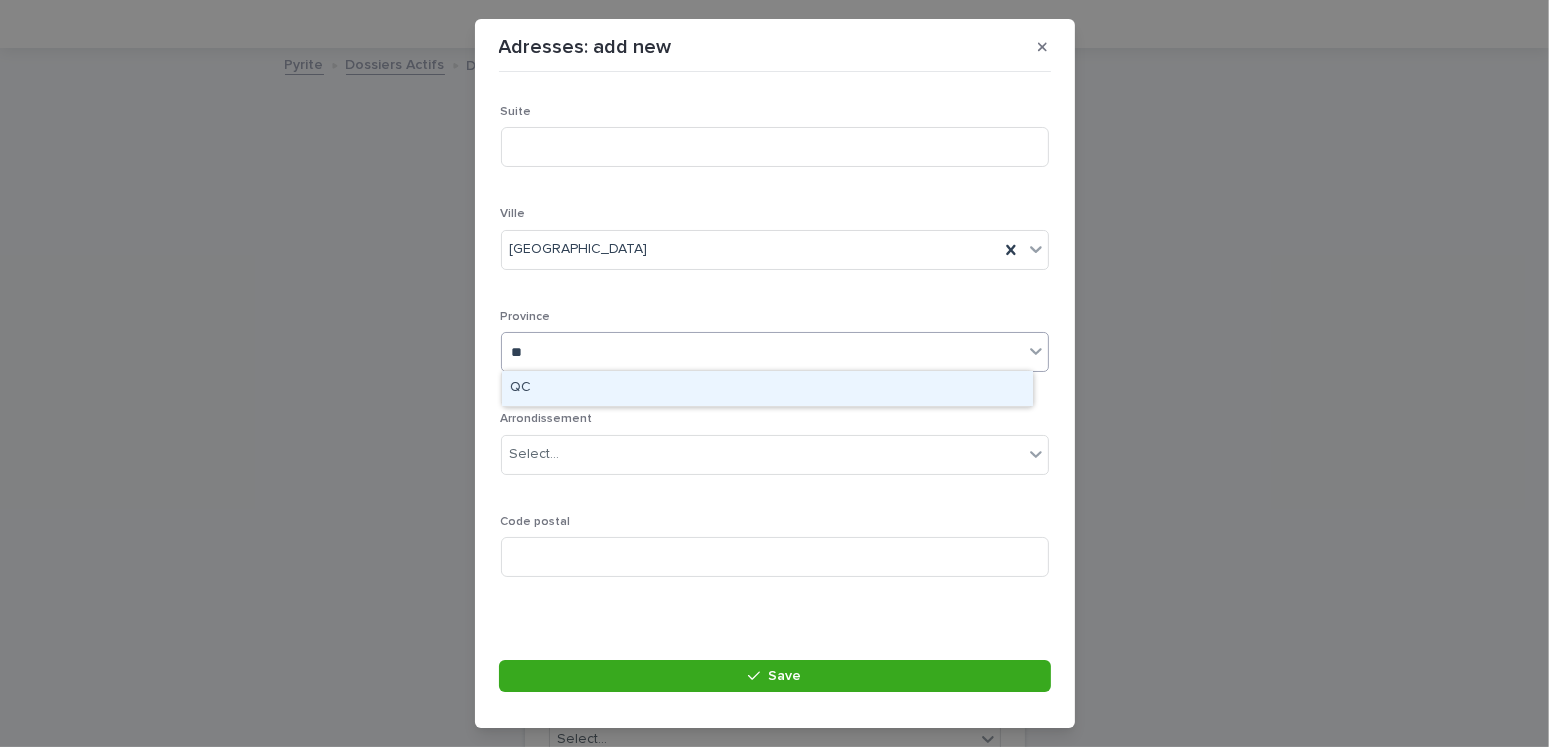 click on "QC" at bounding box center (767, 388) 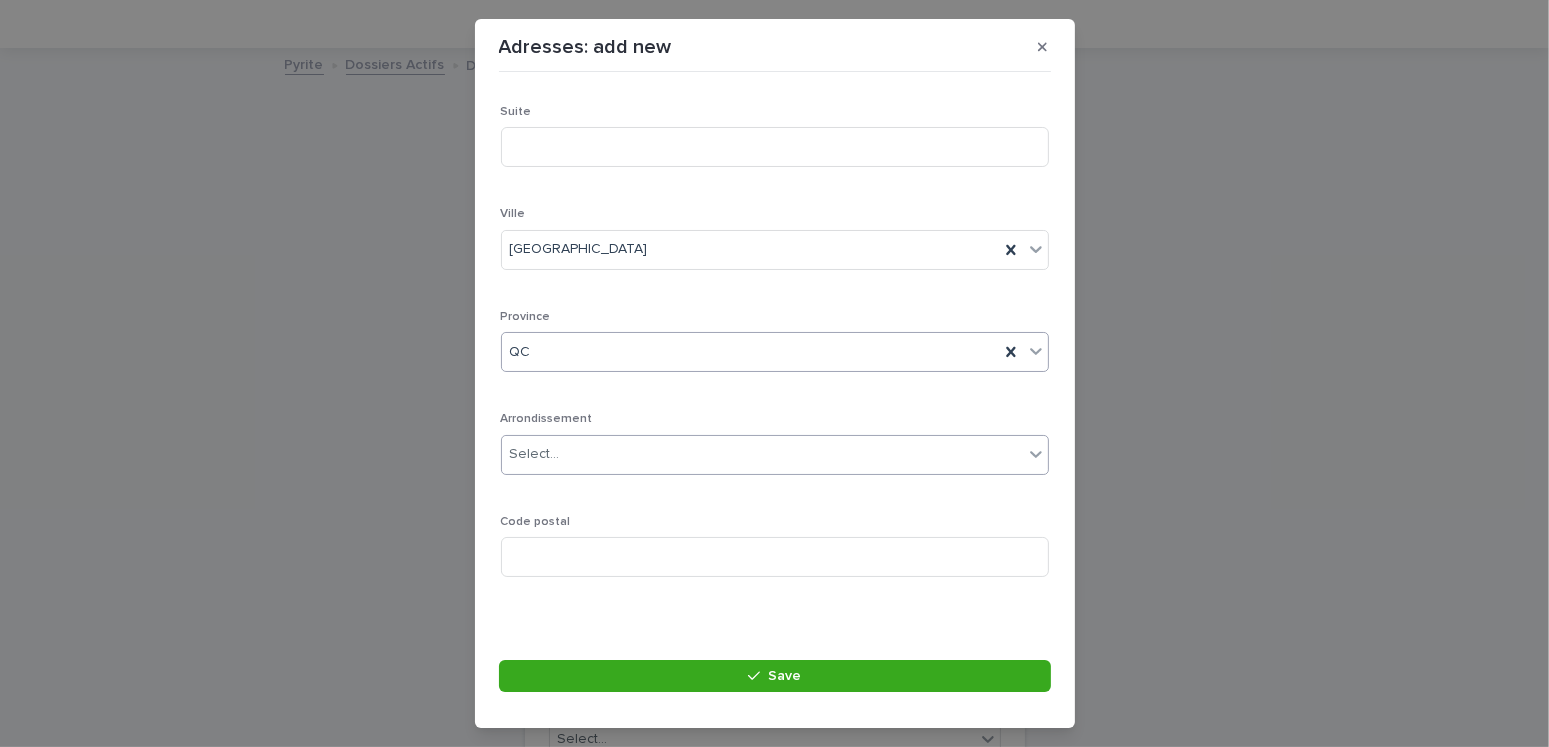 click on "Select..." at bounding box center [762, 454] 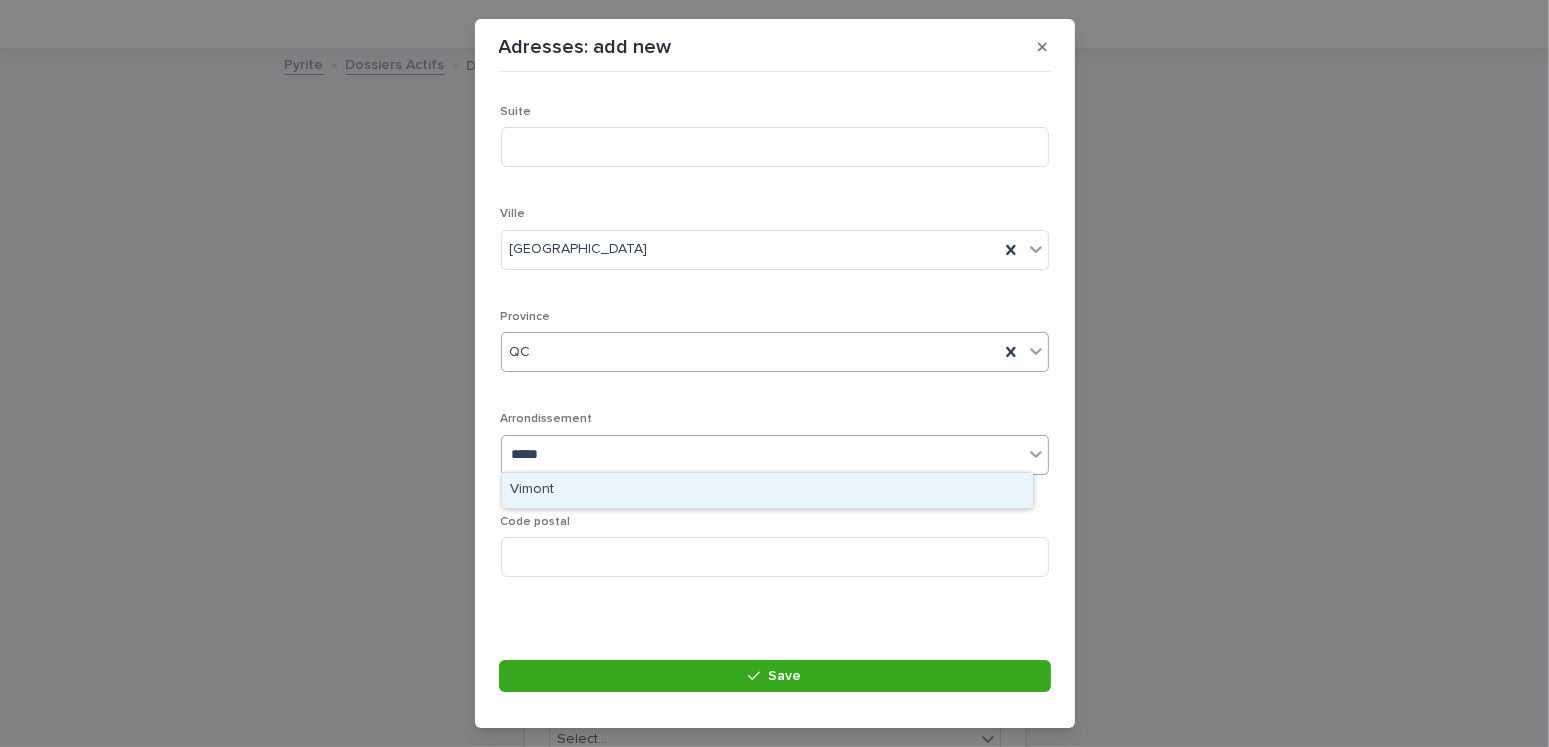 type on "******" 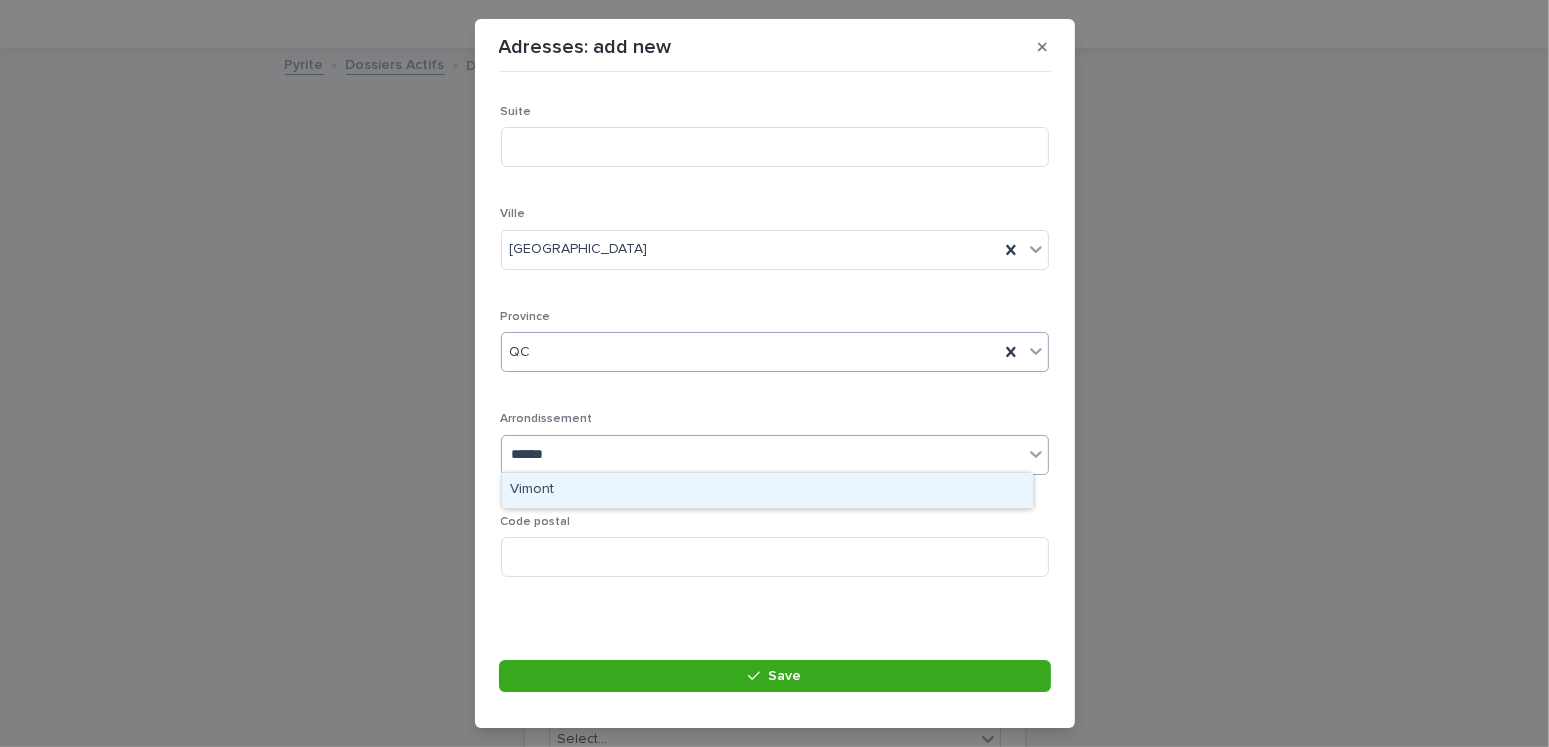 click on "Vimont" at bounding box center (767, 490) 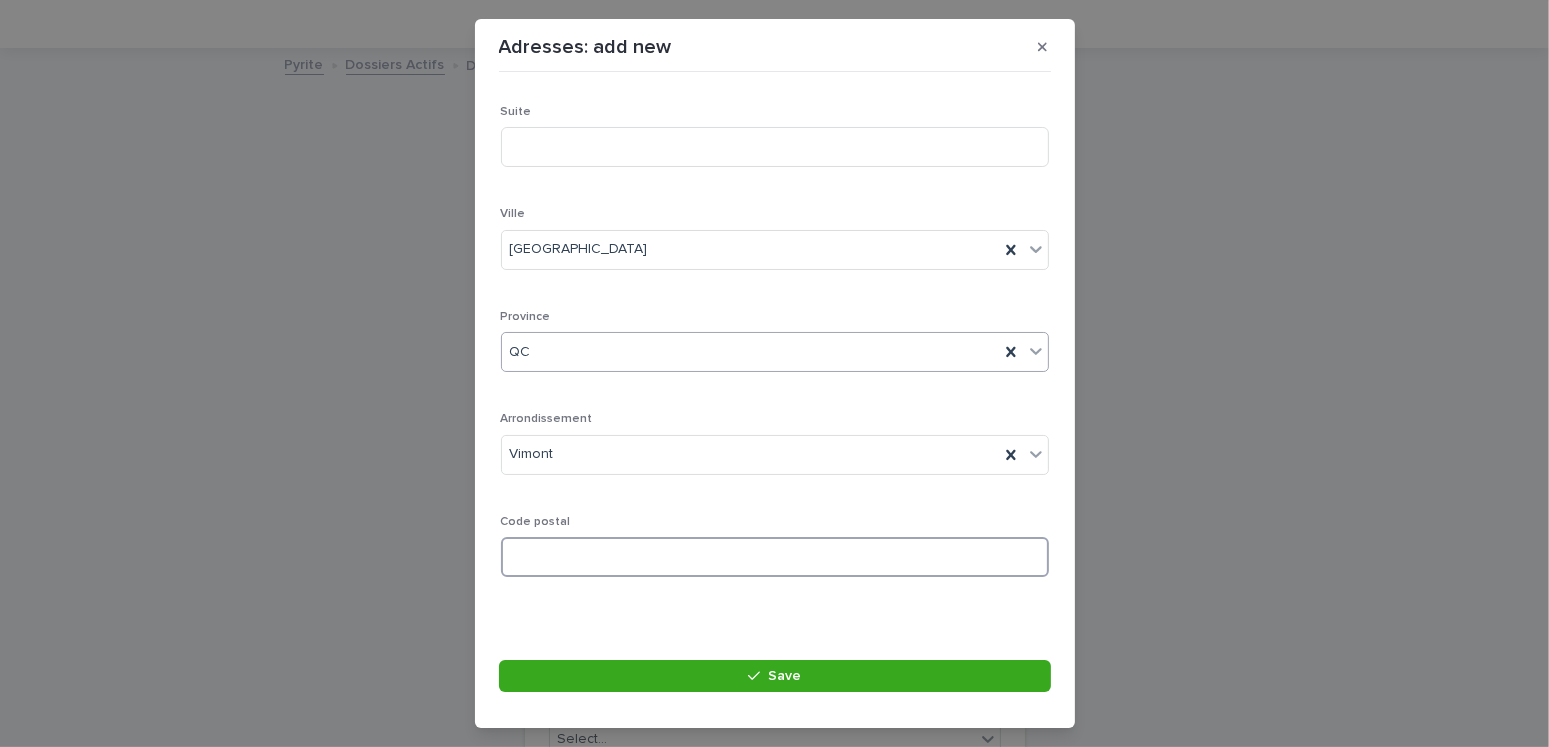 click at bounding box center [775, 557] 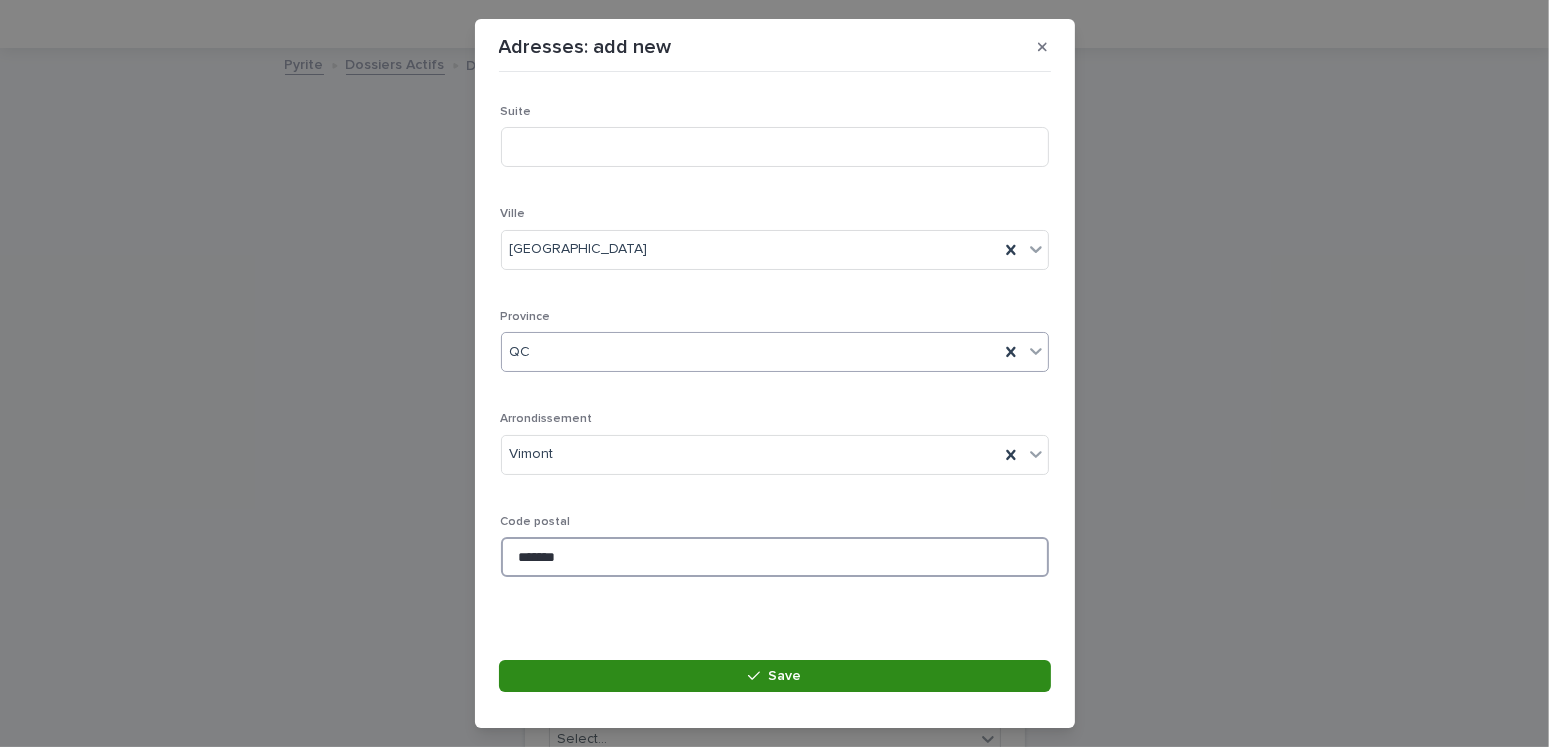 type on "*******" 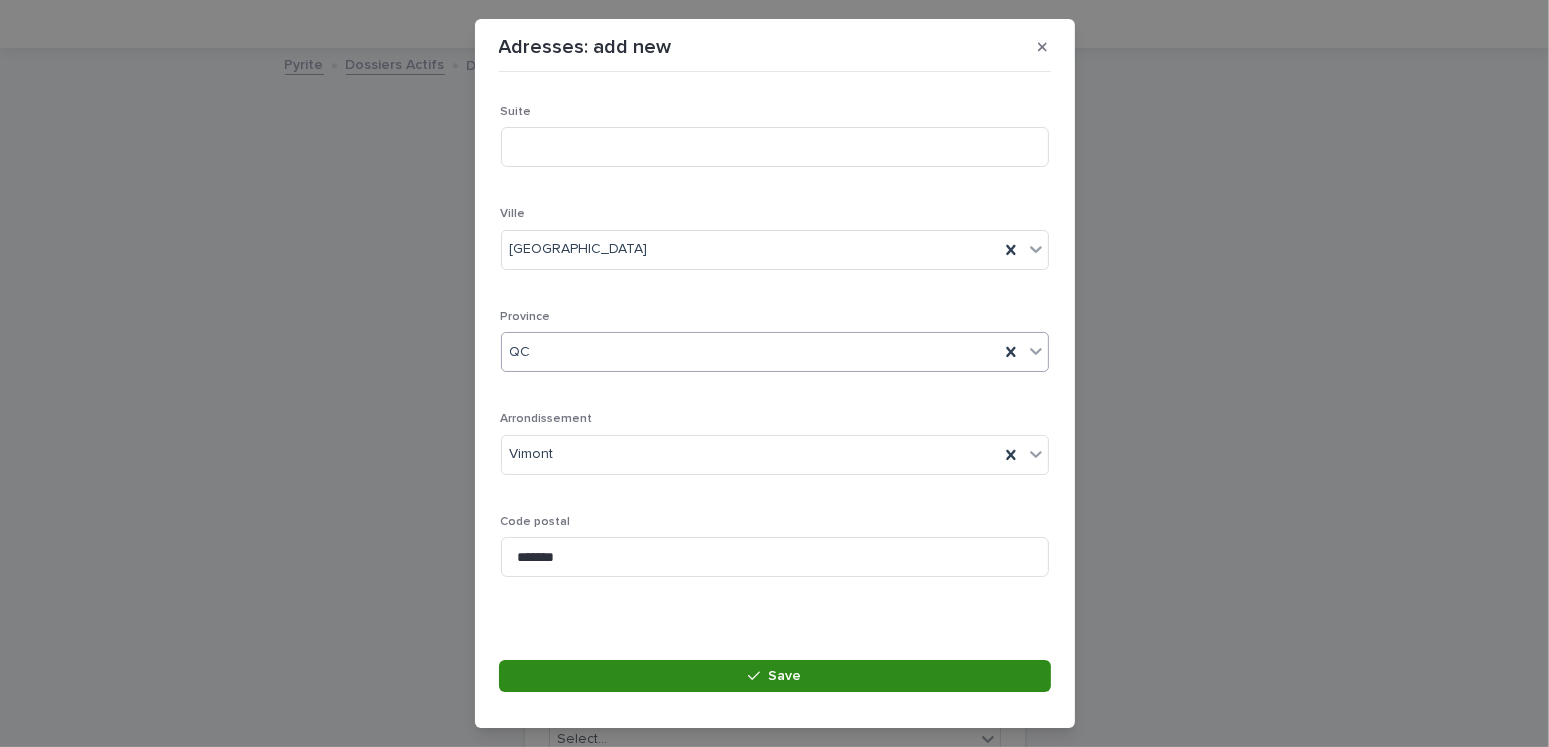 click on "Save" at bounding box center (775, 676) 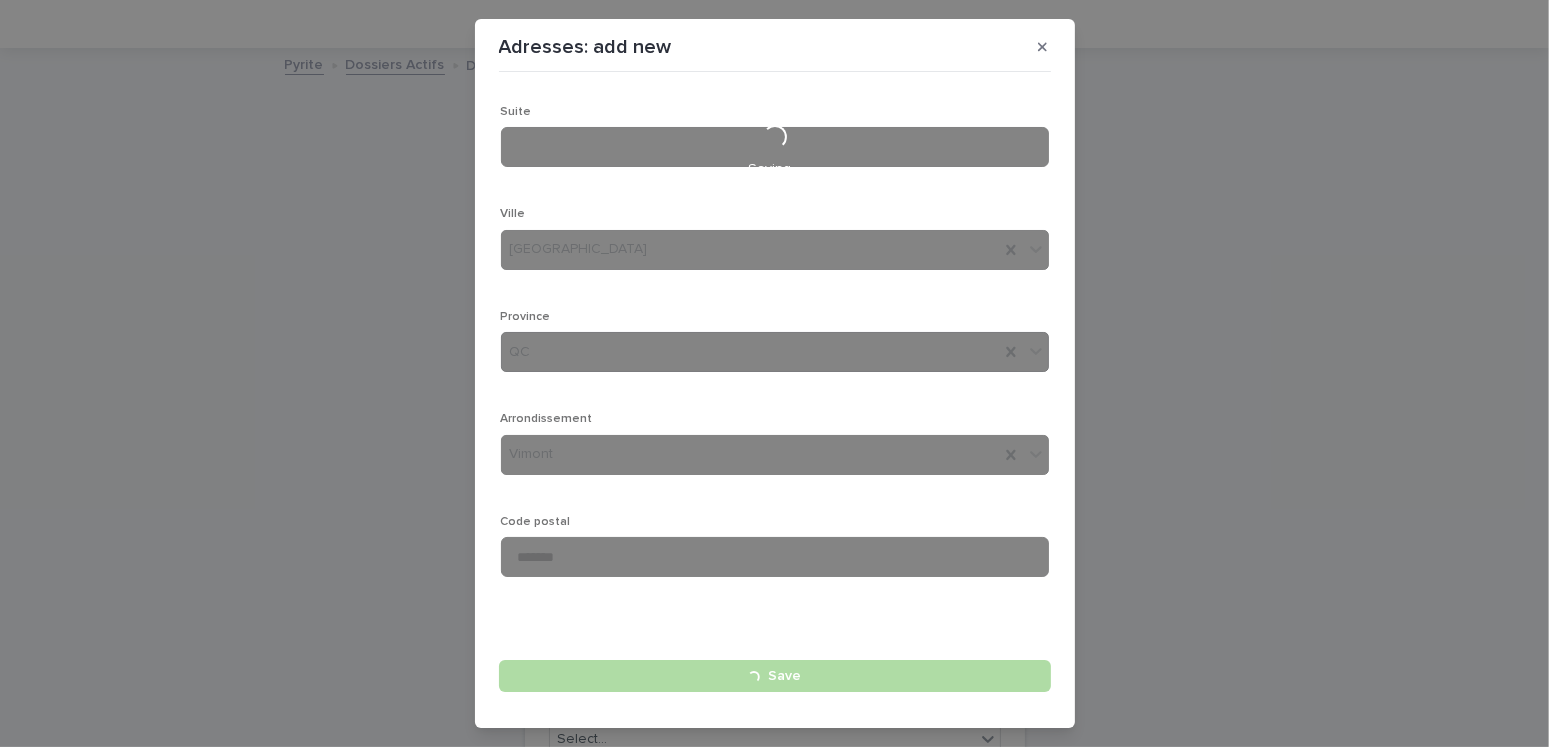 type 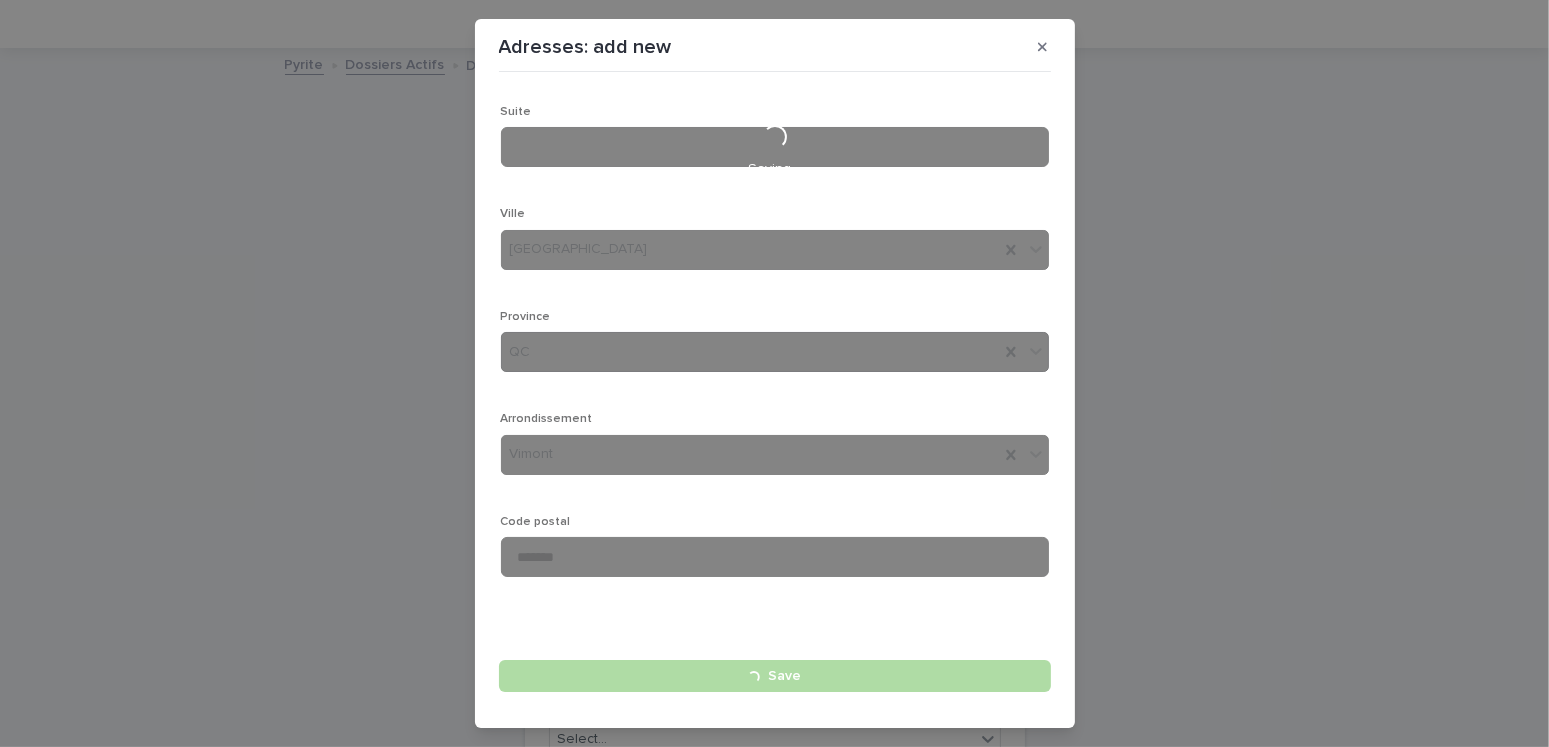 type 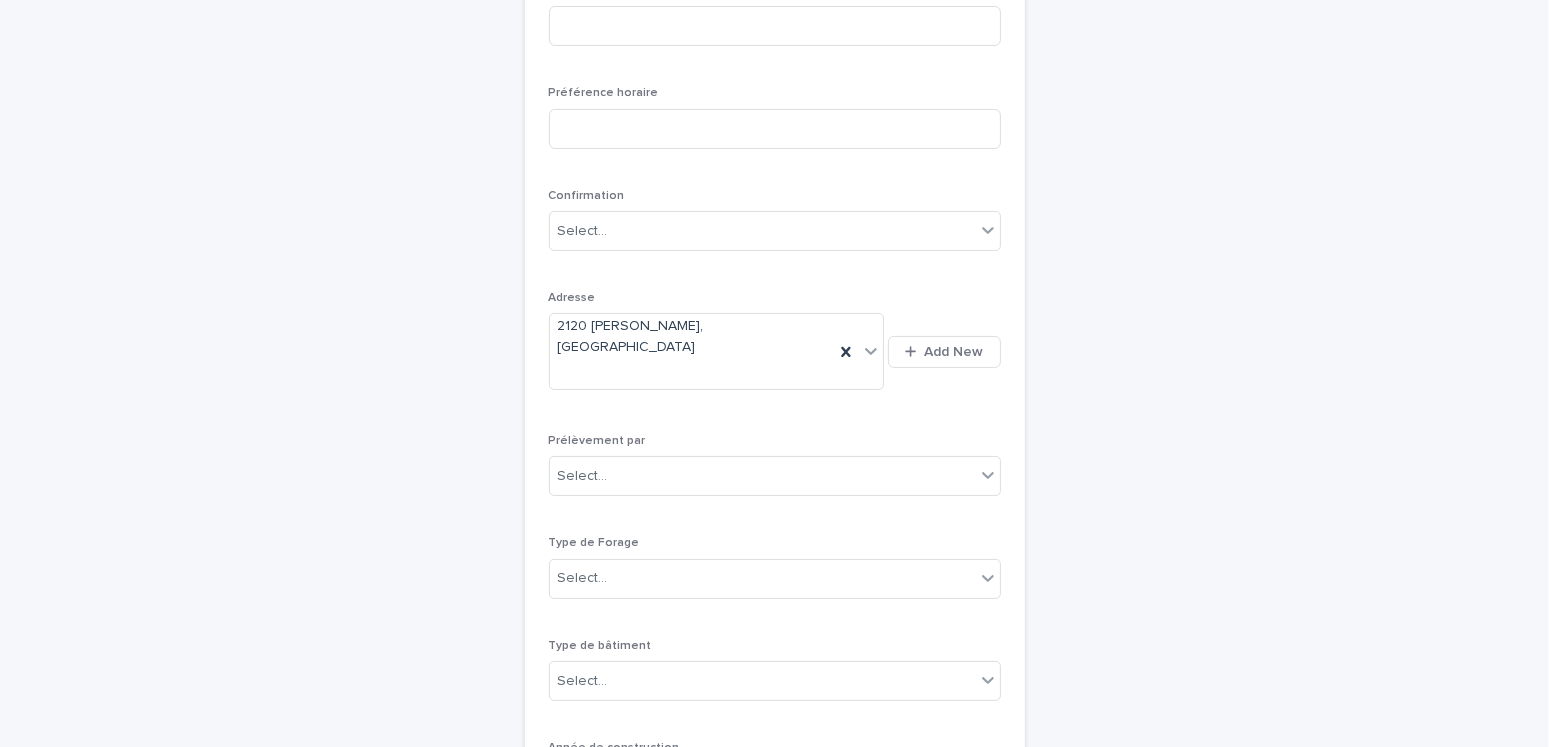 scroll, scrollTop: 763, scrollLeft: 0, axis: vertical 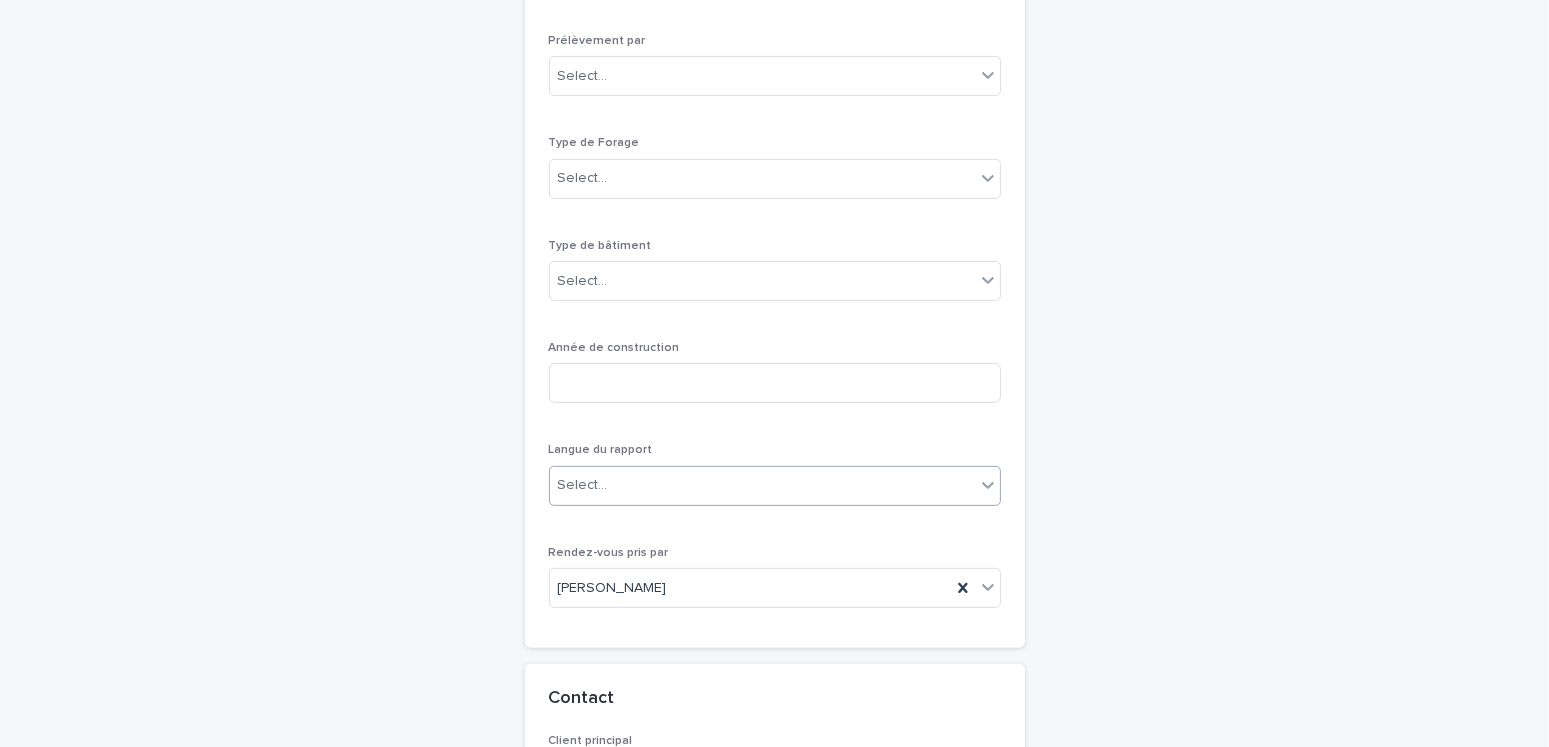 click on "Select..." at bounding box center (762, 485) 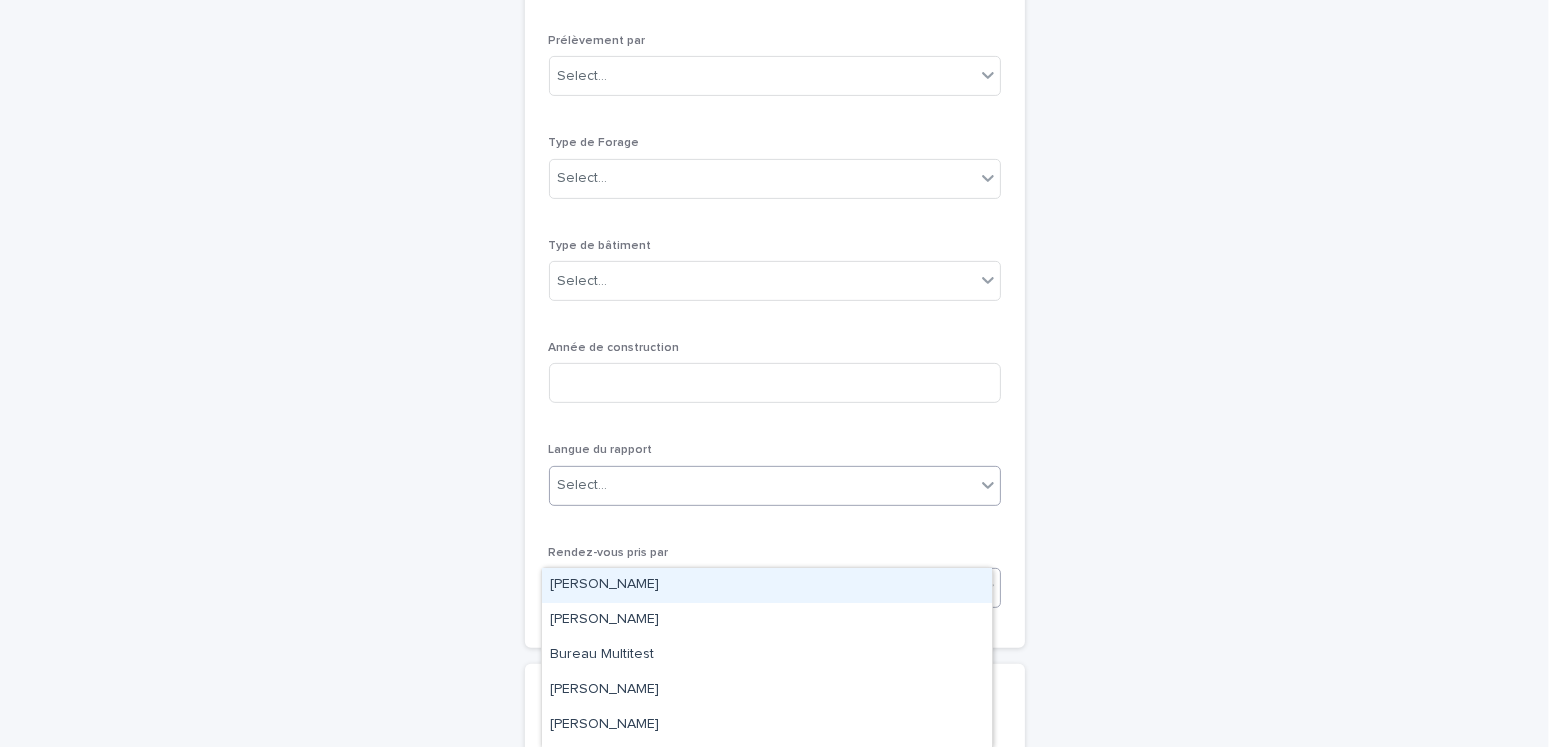 click on "Select..." at bounding box center [762, 485] 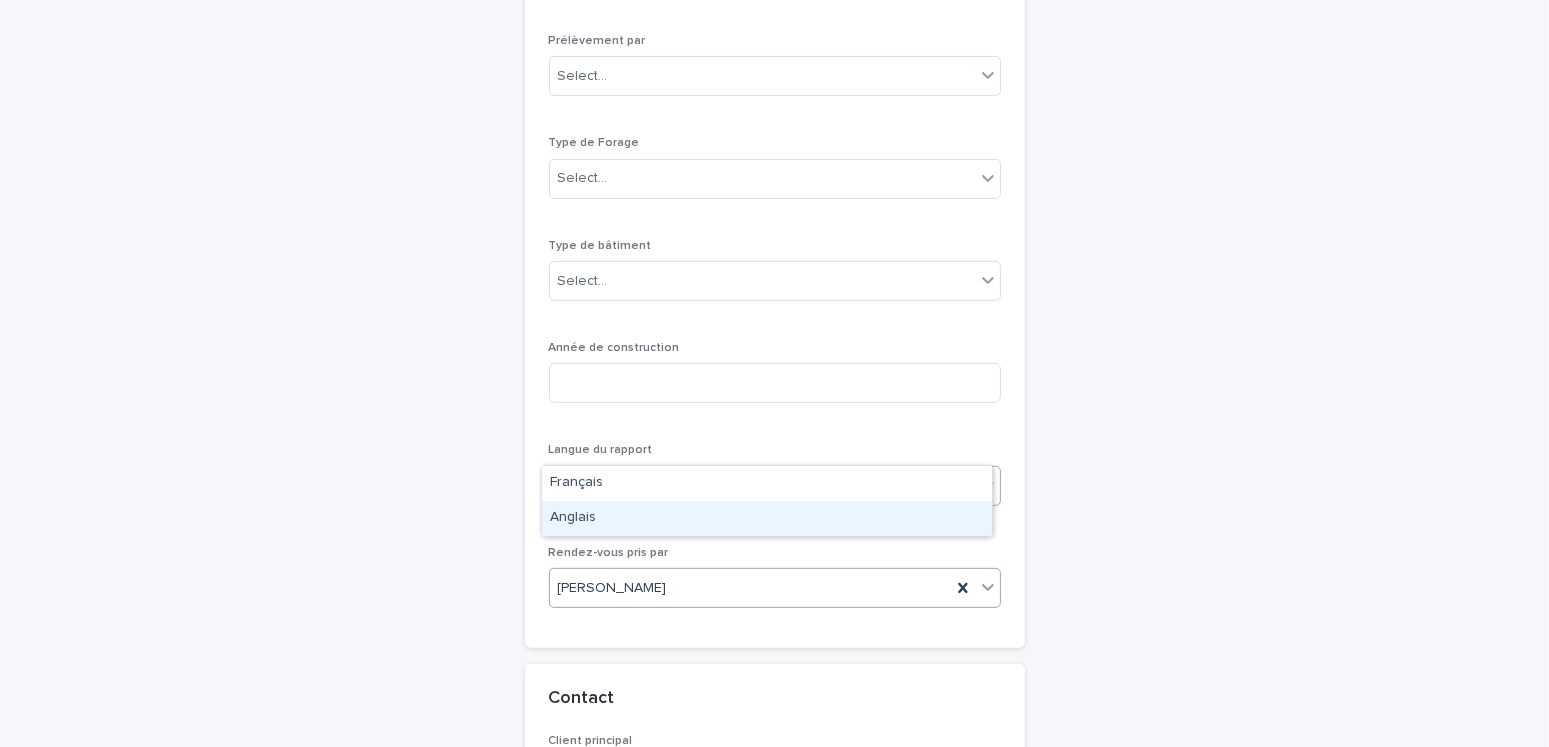 click on "Anglais" at bounding box center [767, 518] 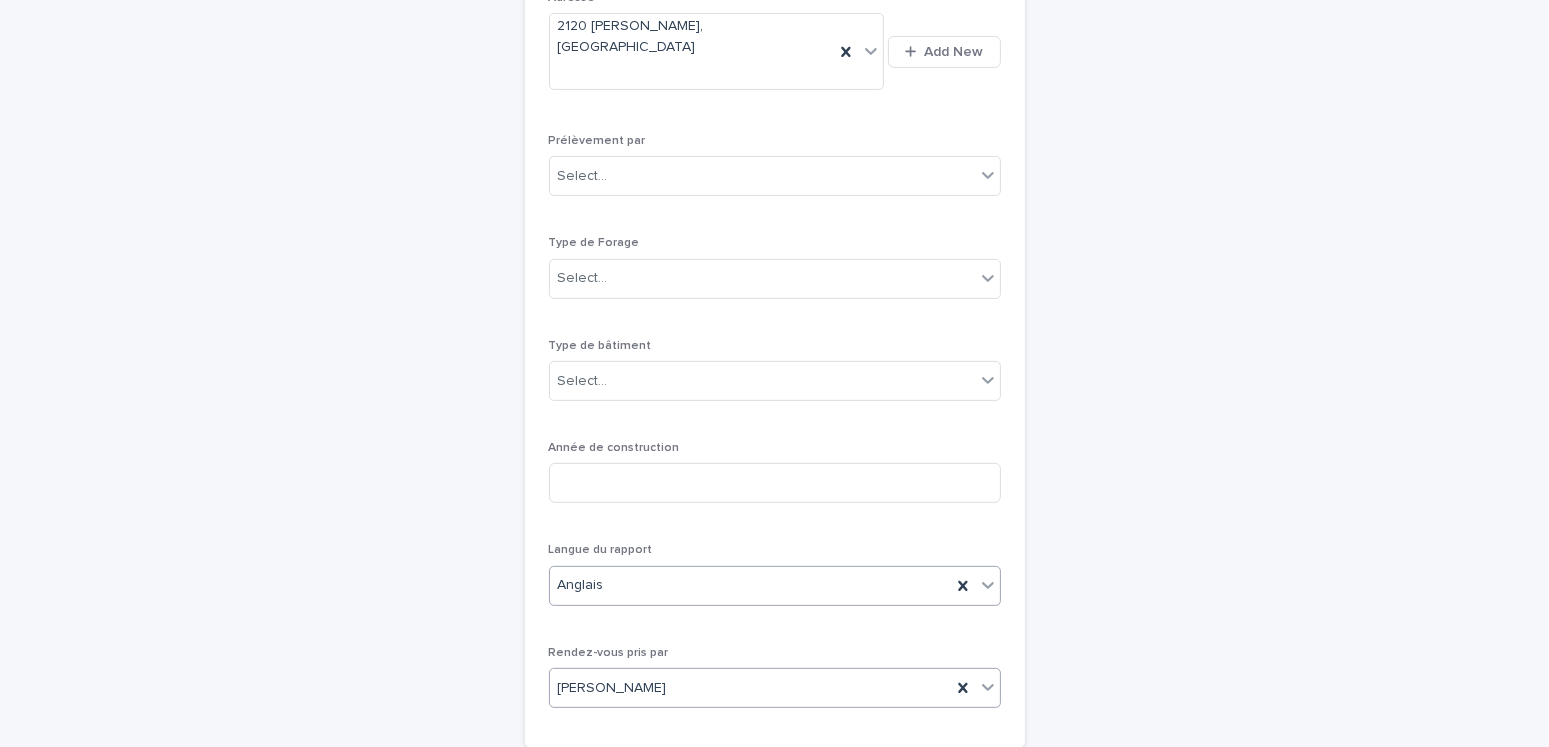 scroll, scrollTop: 463, scrollLeft: 0, axis: vertical 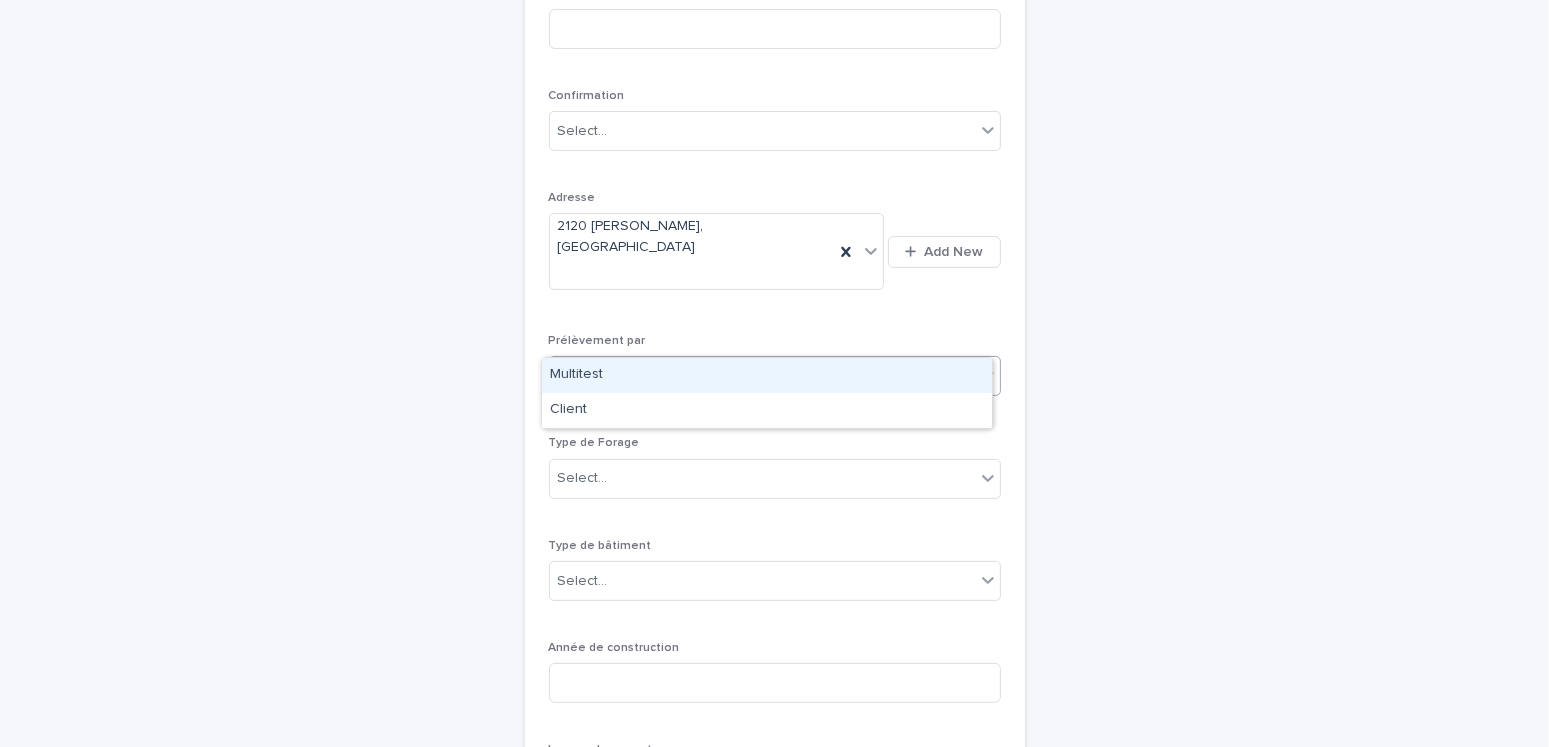 click on "Select..." at bounding box center (762, 376) 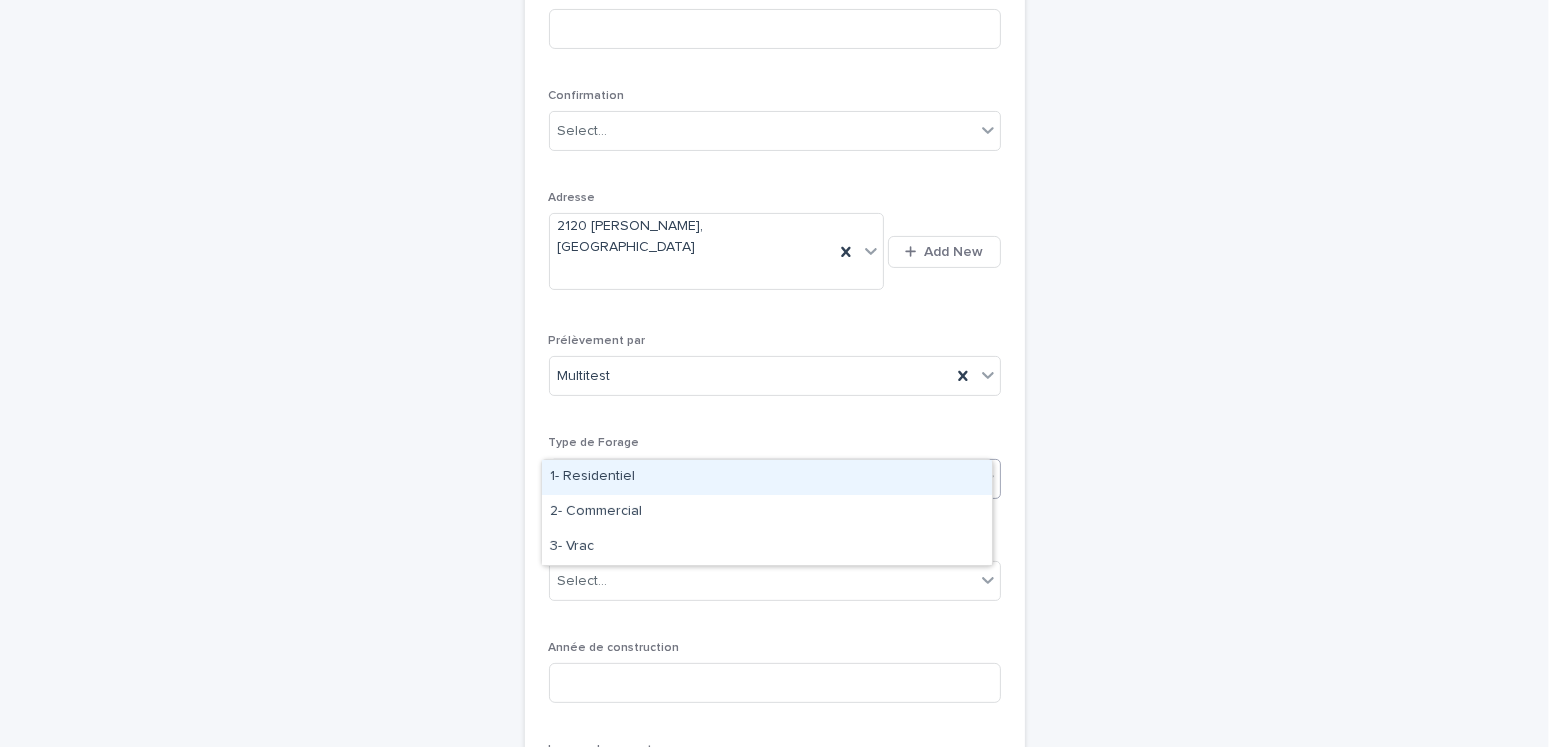 click on "Select..." at bounding box center (762, 478) 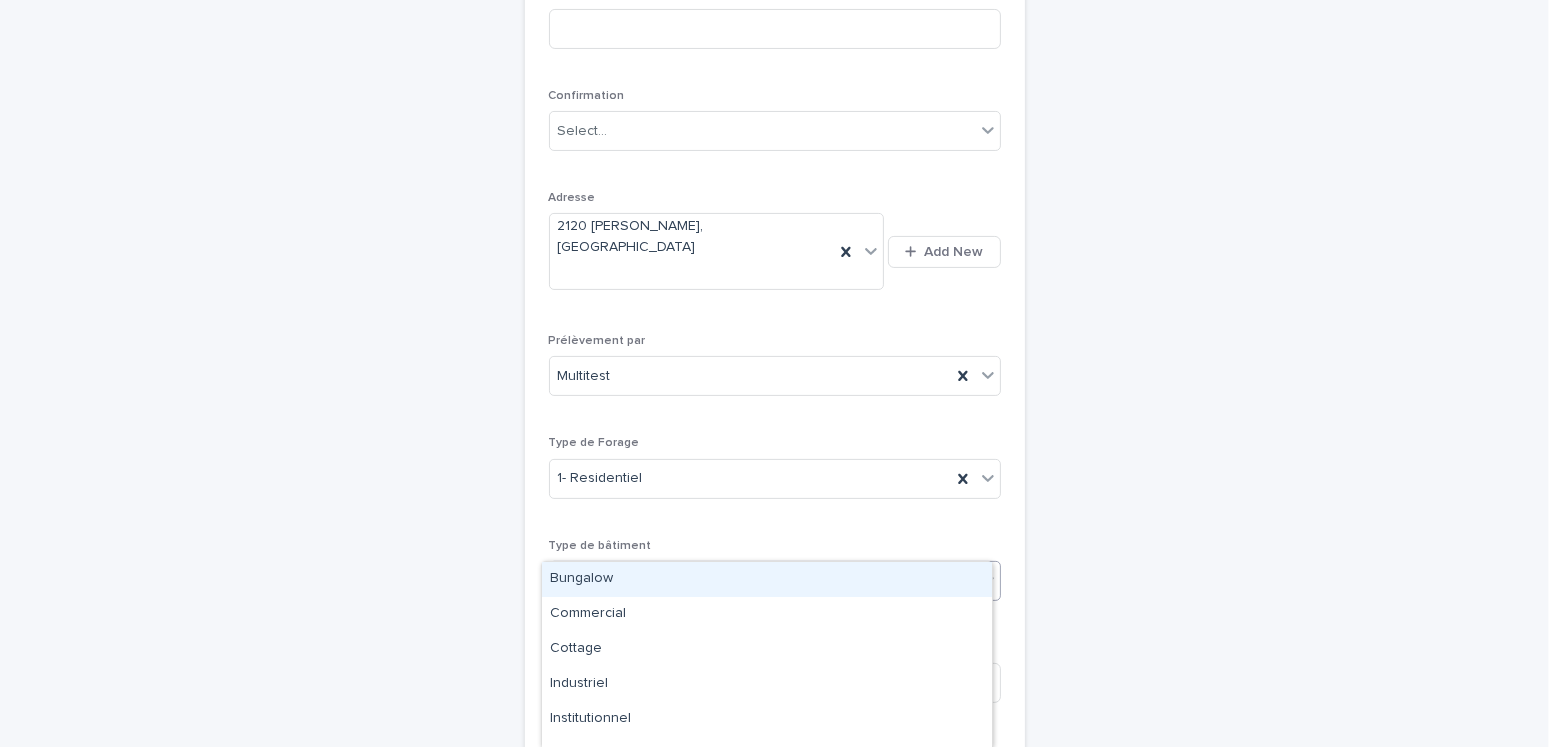 click on "Select..." at bounding box center [762, 581] 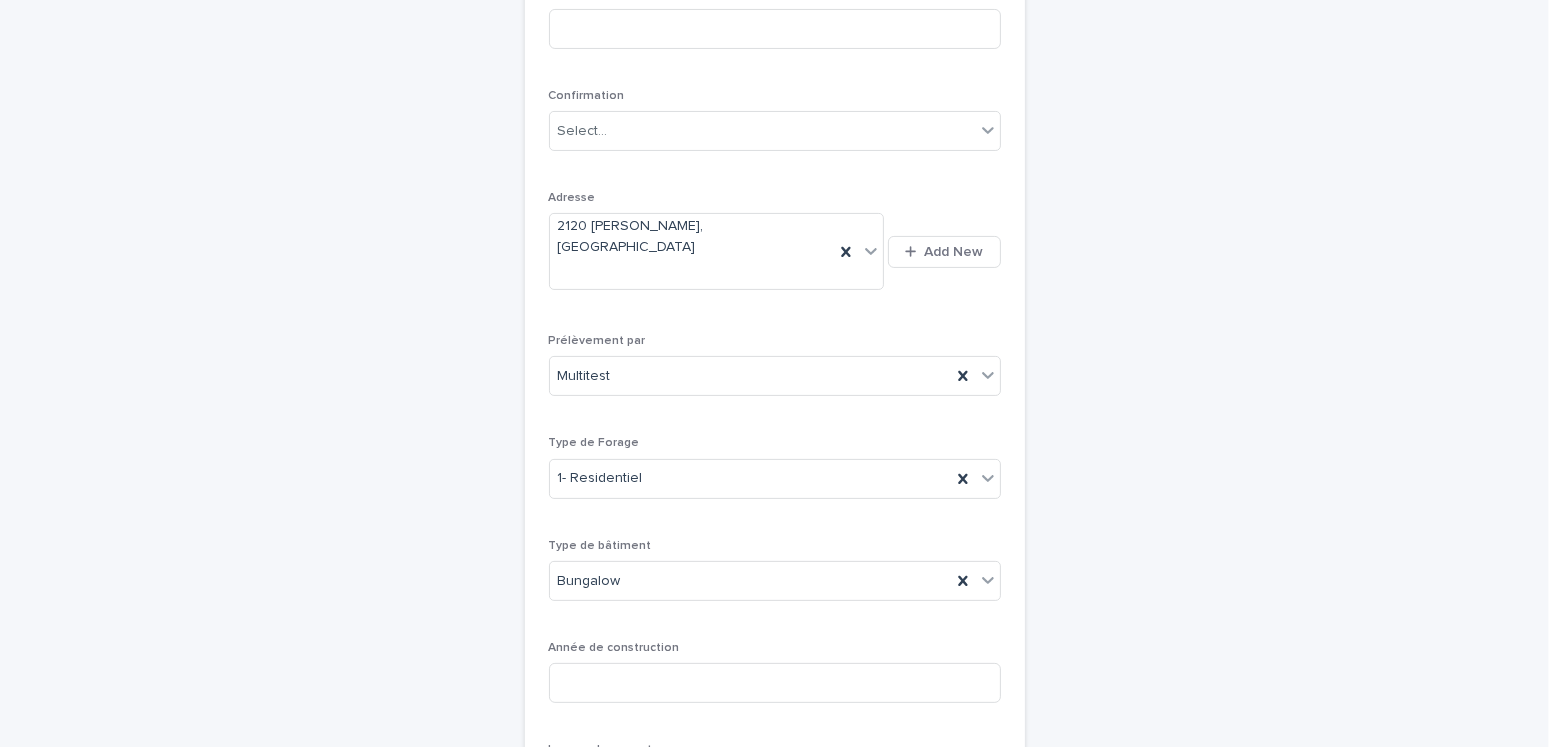 scroll, scrollTop: 663, scrollLeft: 0, axis: vertical 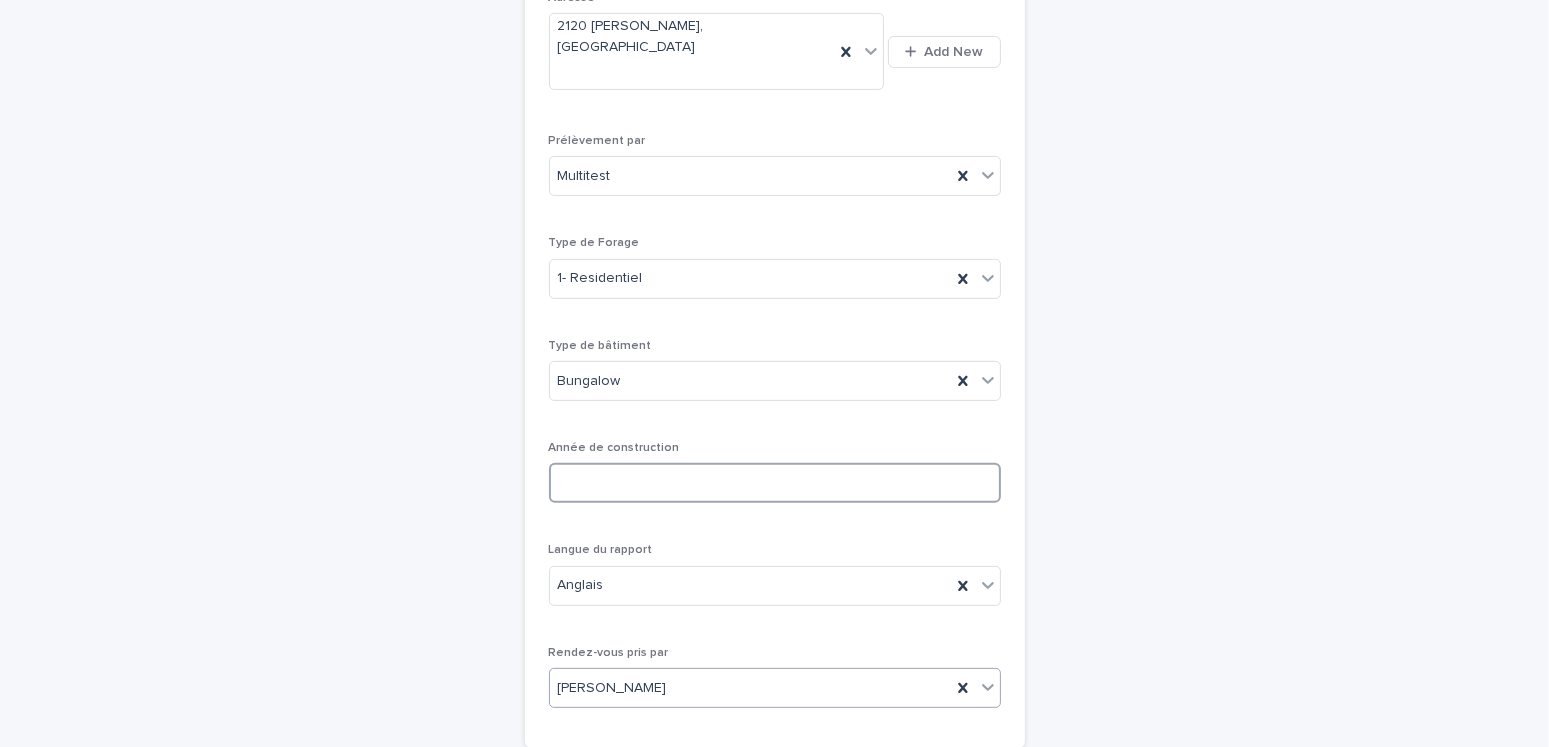 click at bounding box center (775, 483) 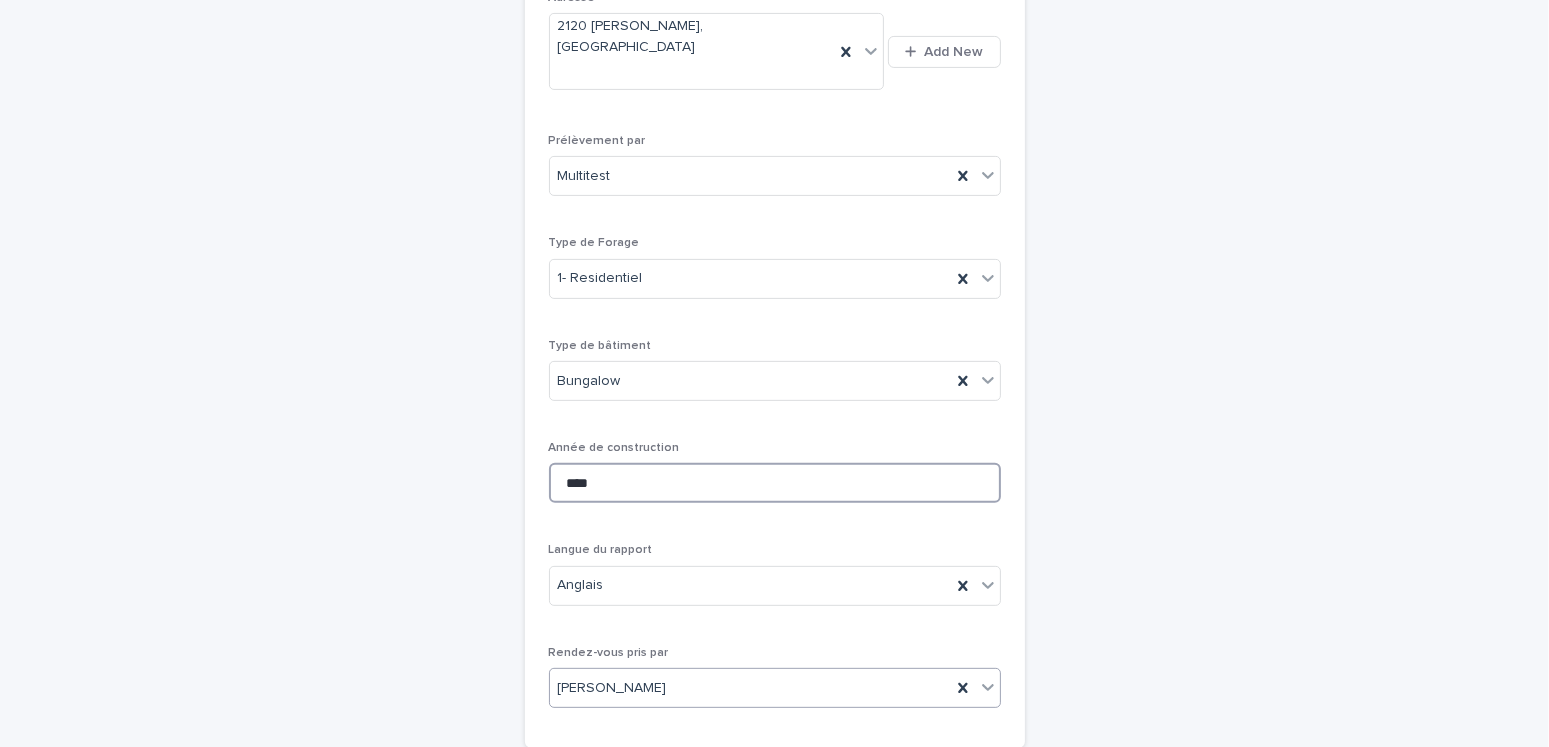 scroll, scrollTop: 1063, scrollLeft: 0, axis: vertical 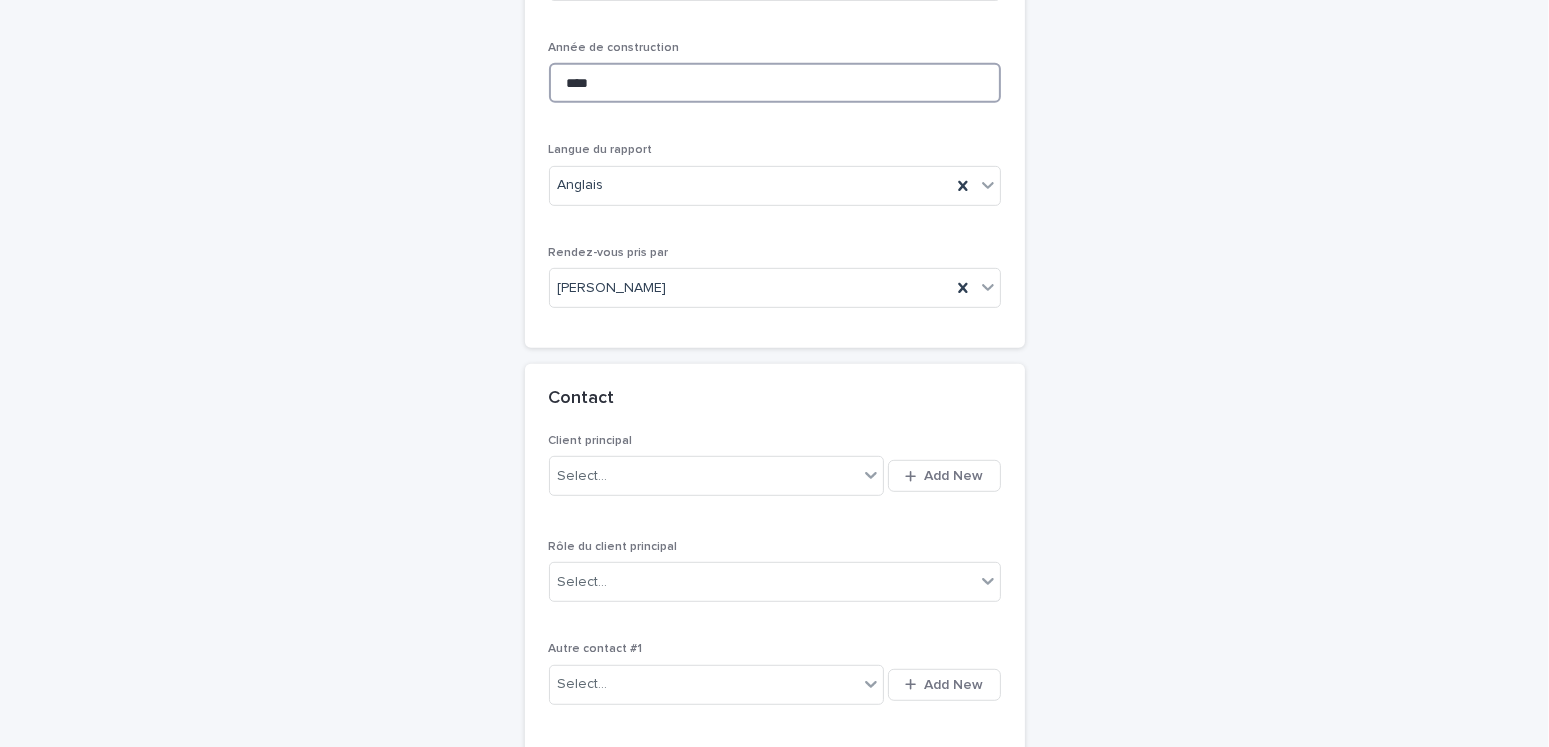 type on "****" 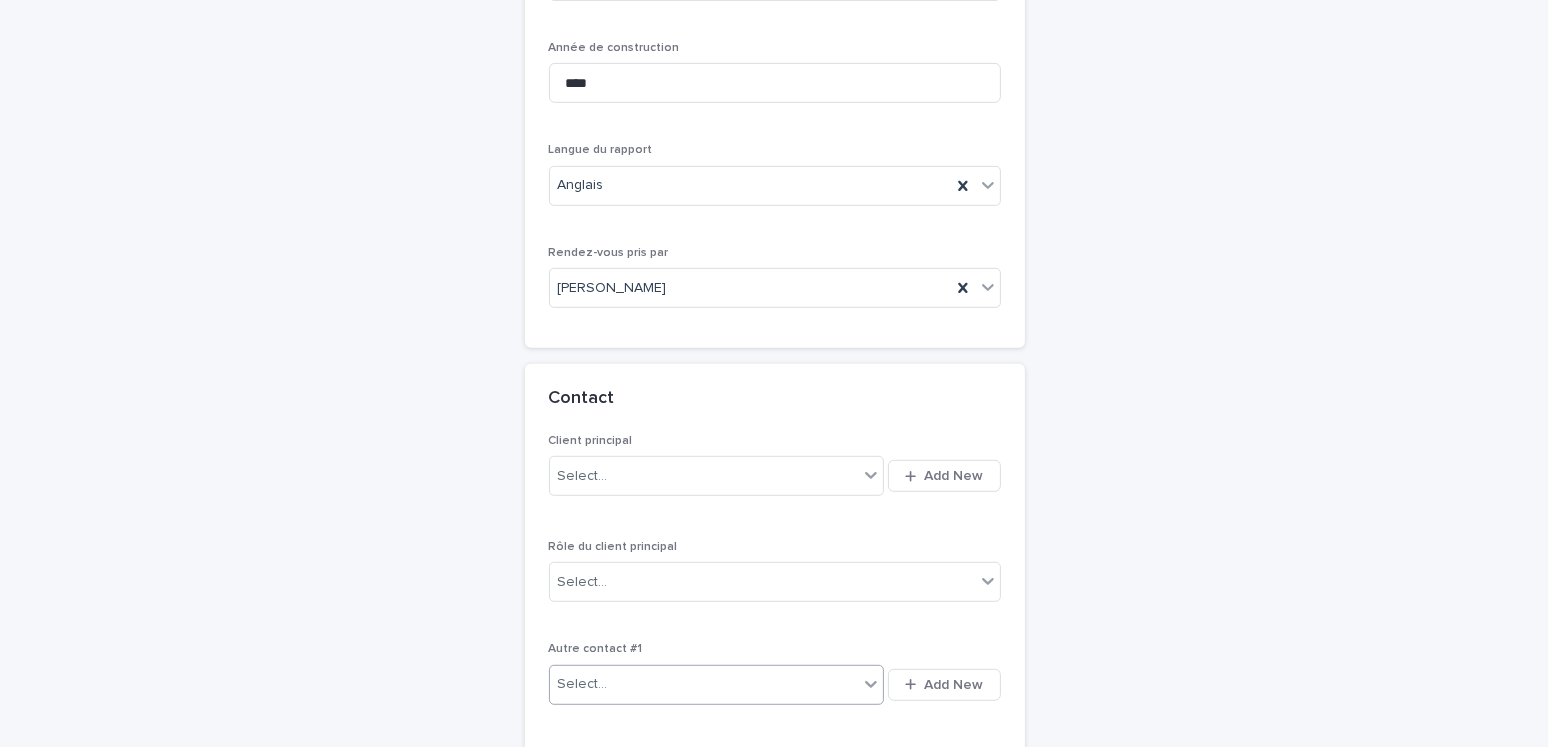scroll, scrollTop: 1263, scrollLeft: 0, axis: vertical 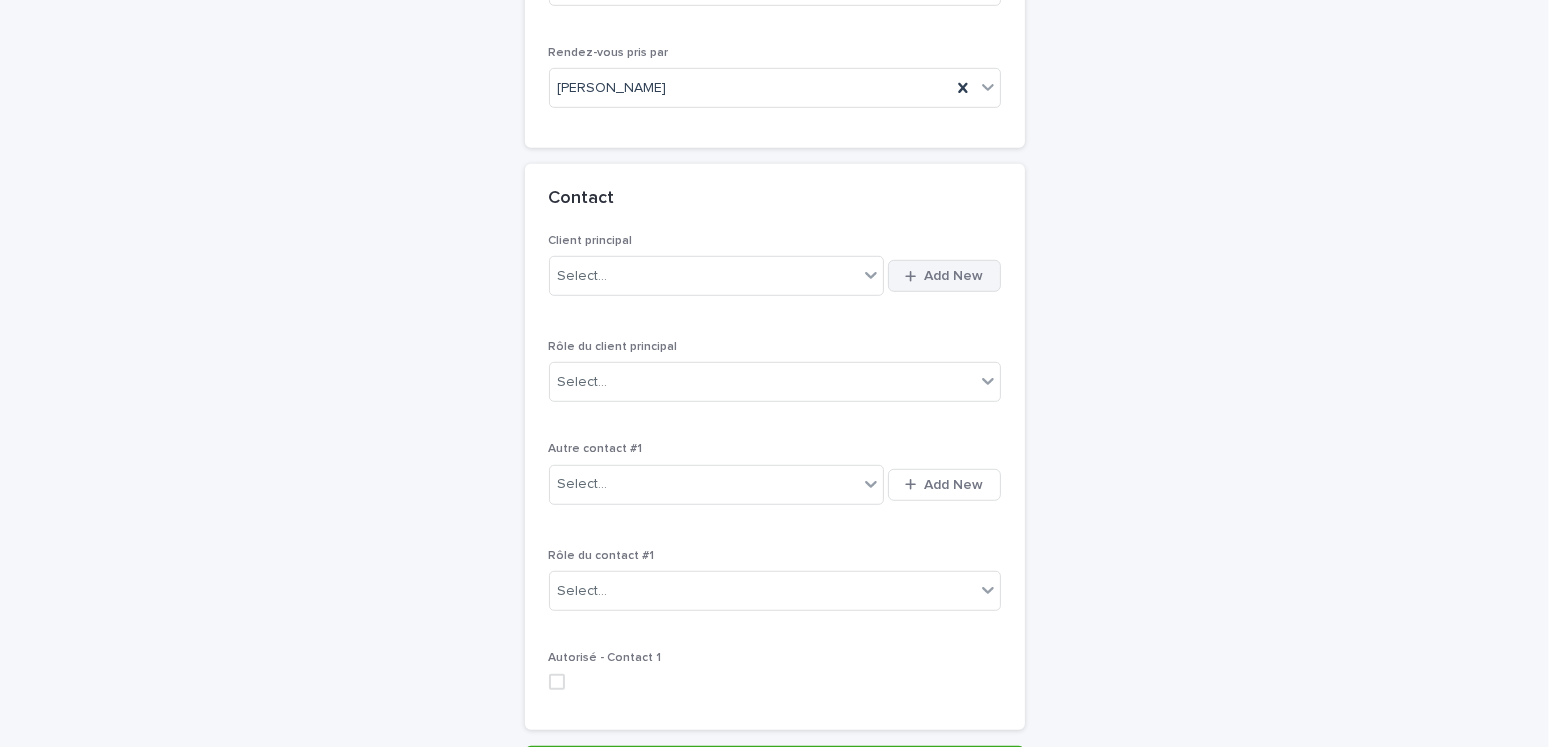 click on "Add New" at bounding box center (954, 276) 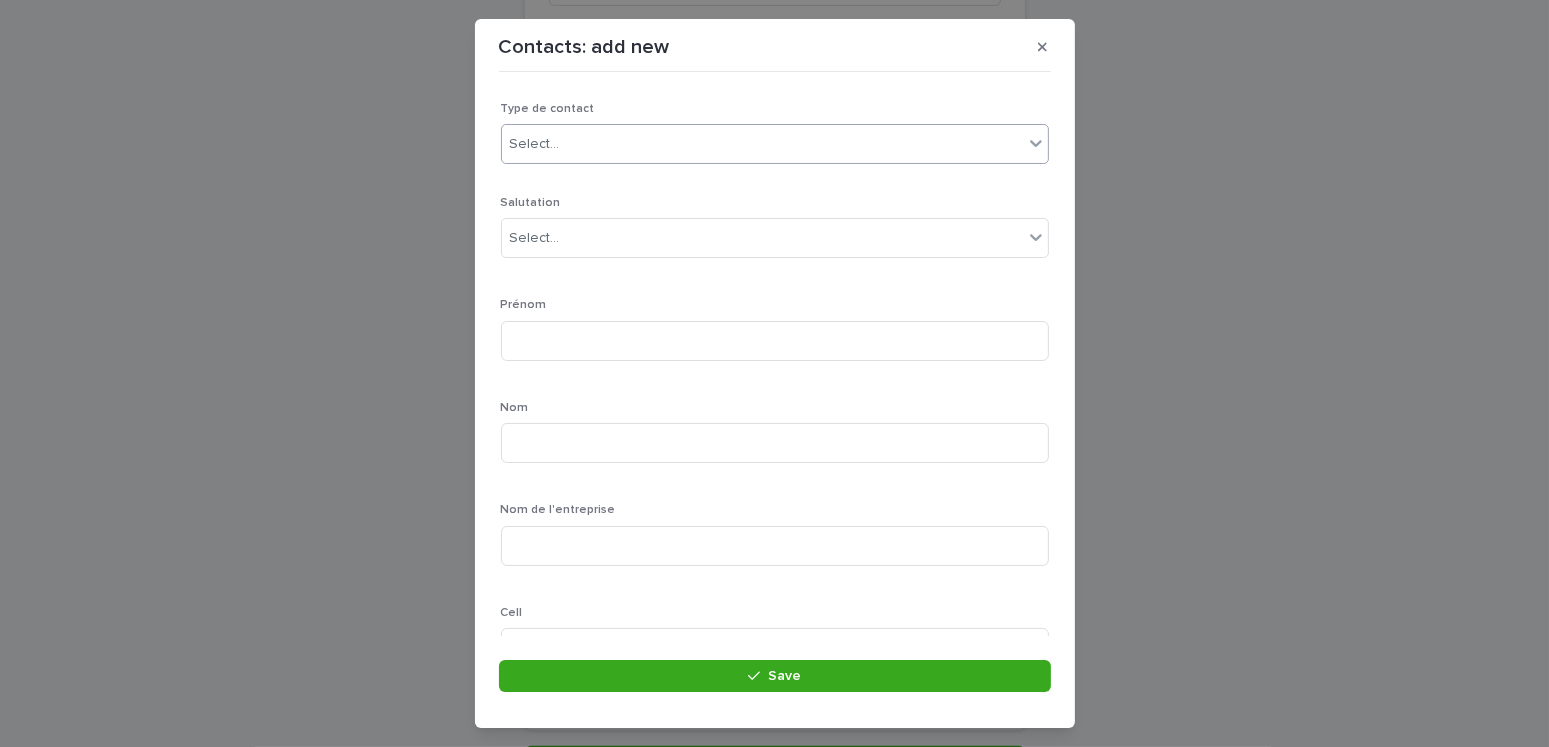 click on "Select..." at bounding box center [535, 144] 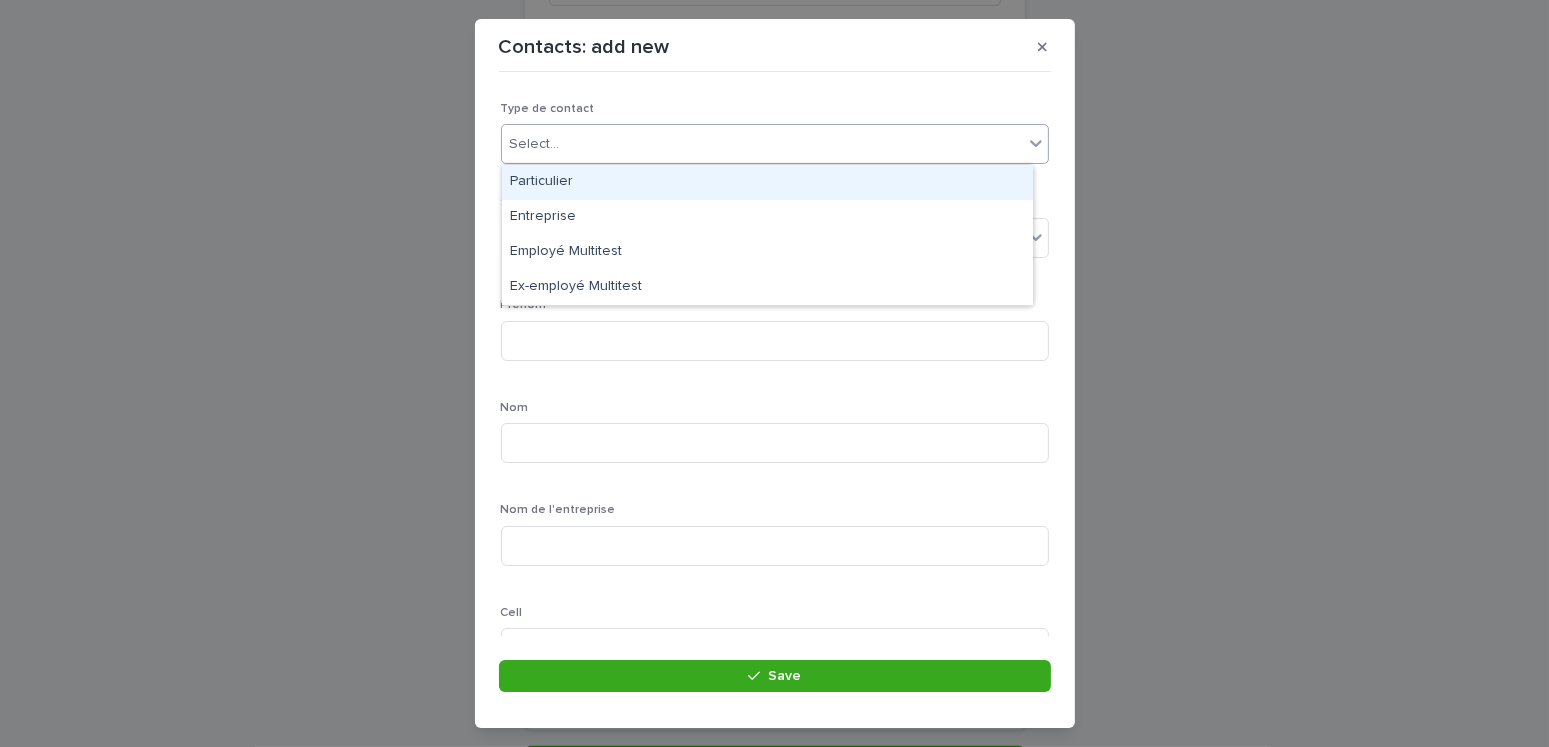 click on "Particulier" at bounding box center (767, 182) 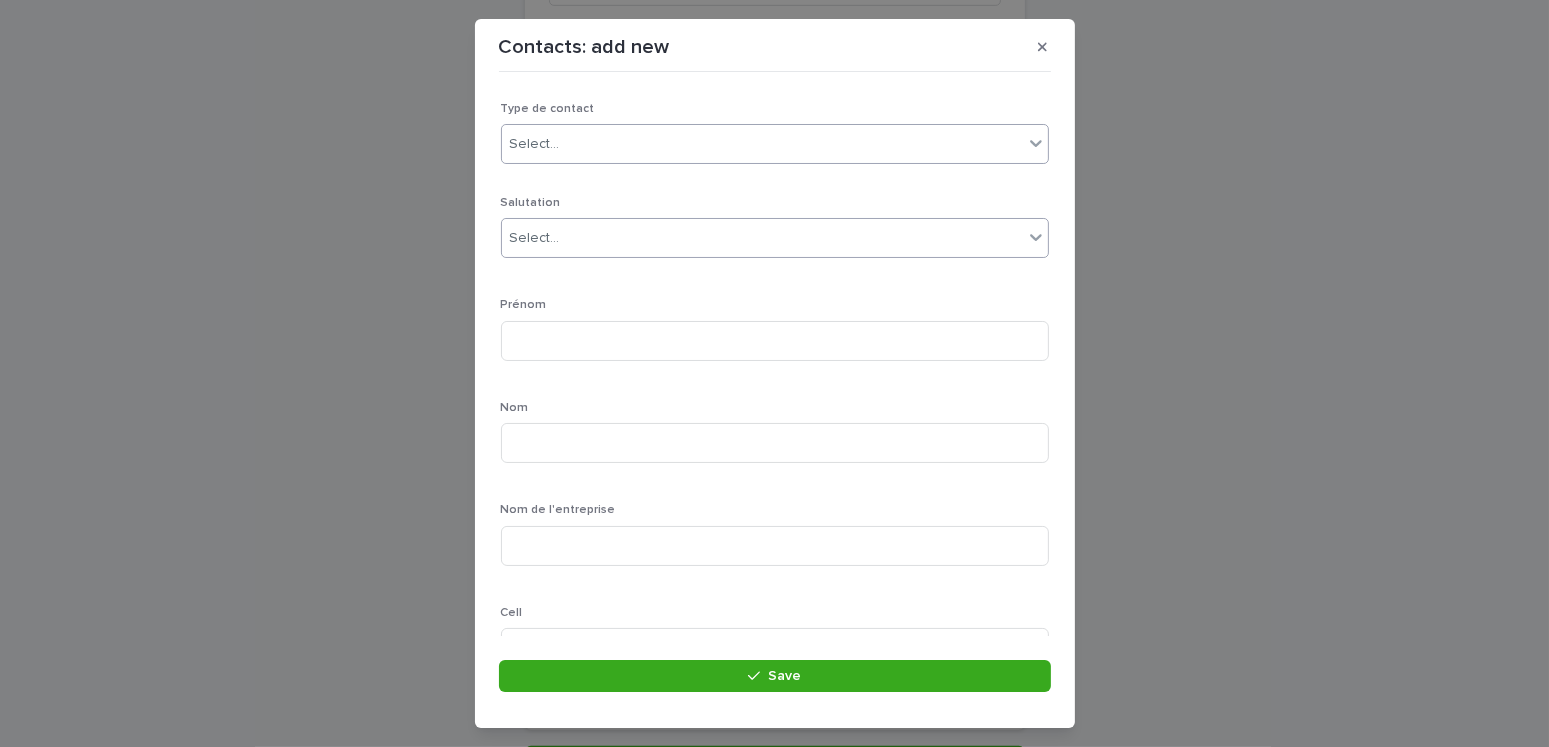 click on "Select..." at bounding box center [762, 238] 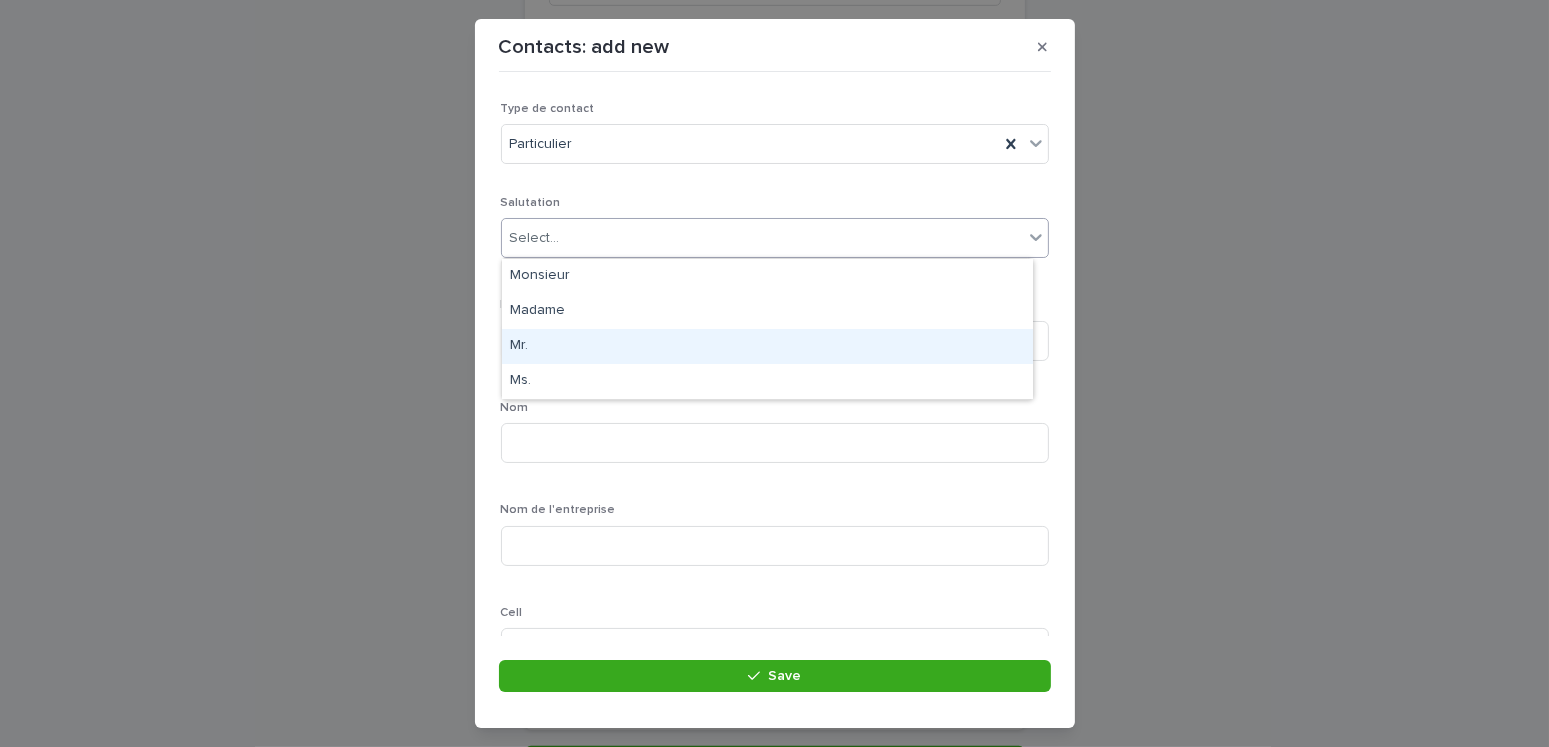 click on "Mr." at bounding box center (767, 346) 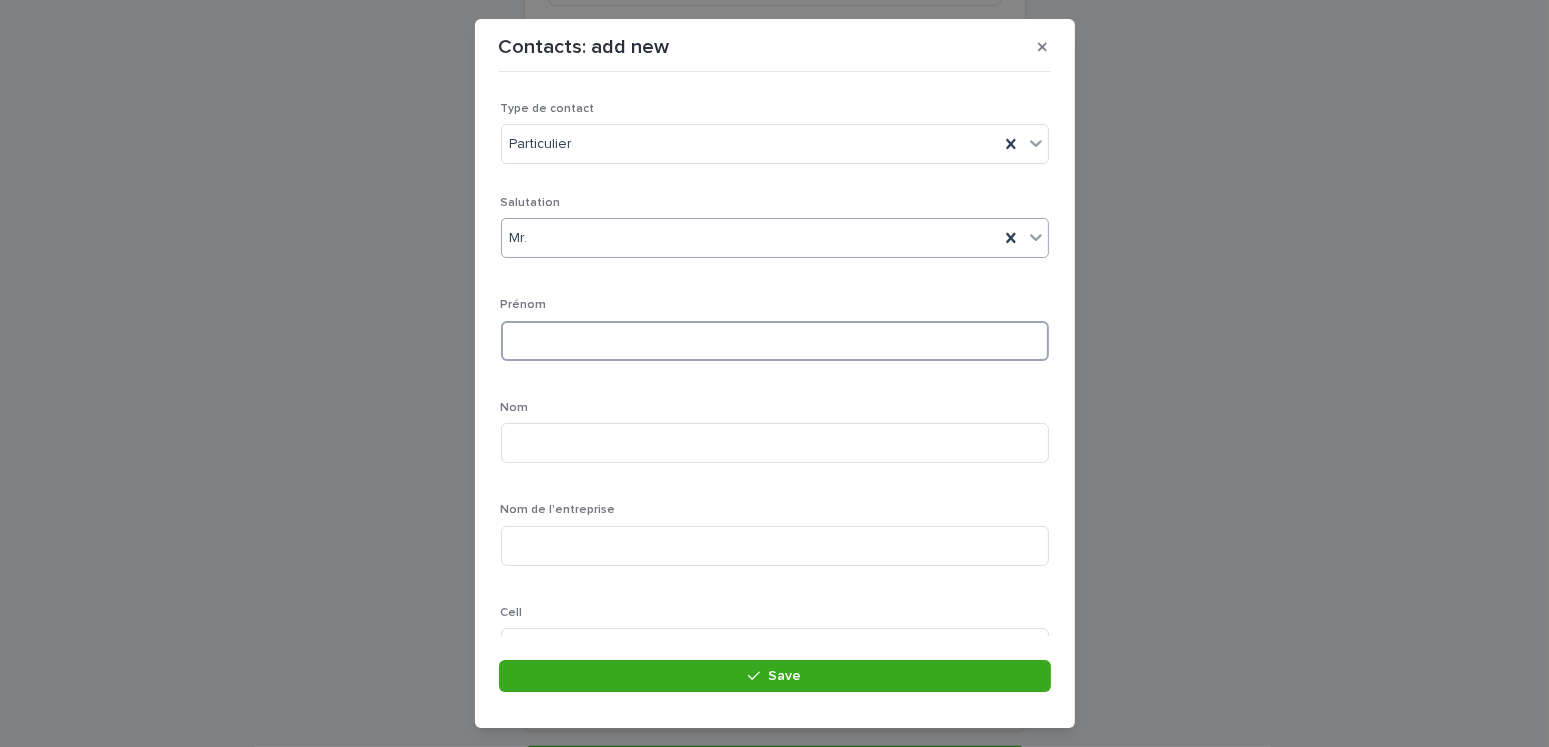 click at bounding box center (775, 341) 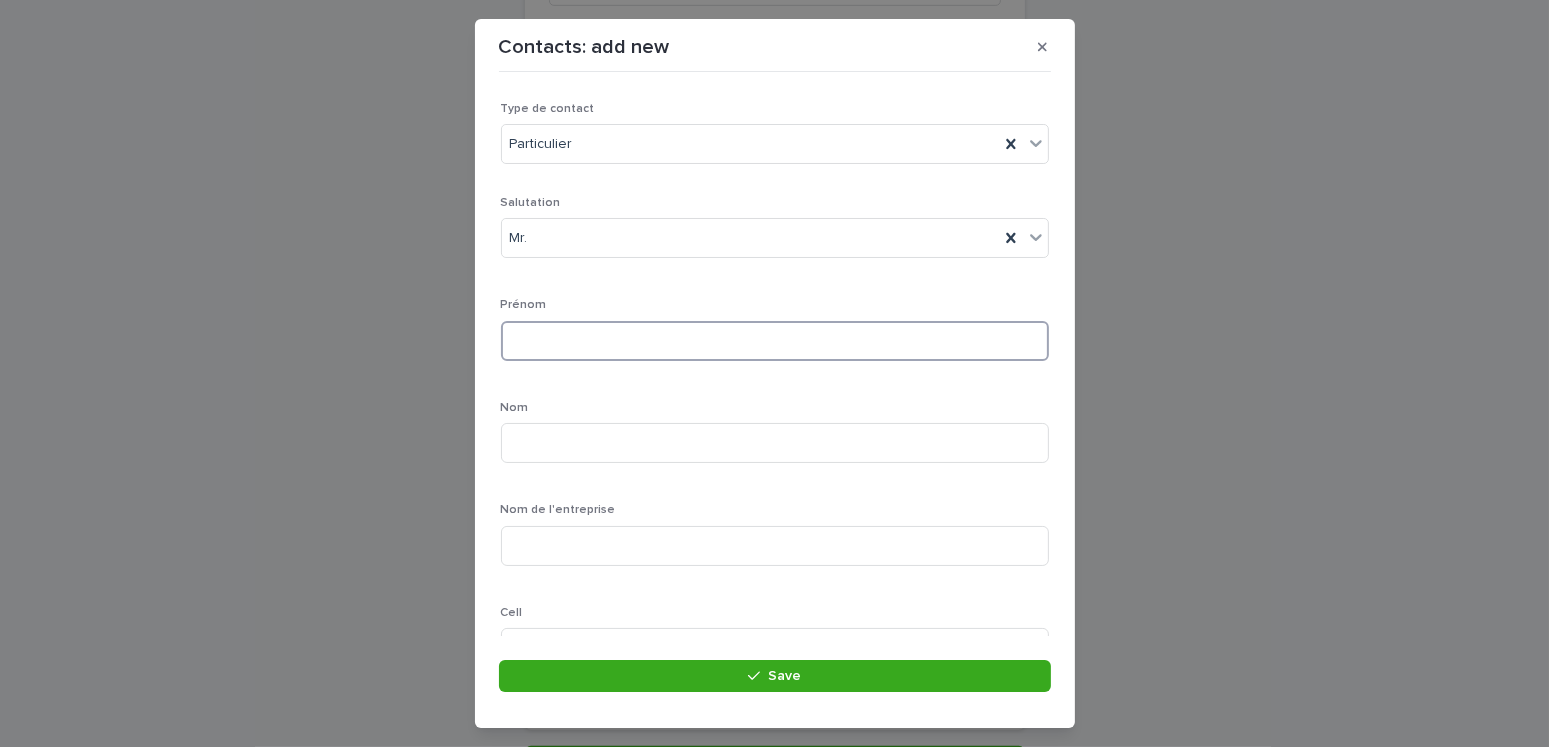 click at bounding box center (775, 341) 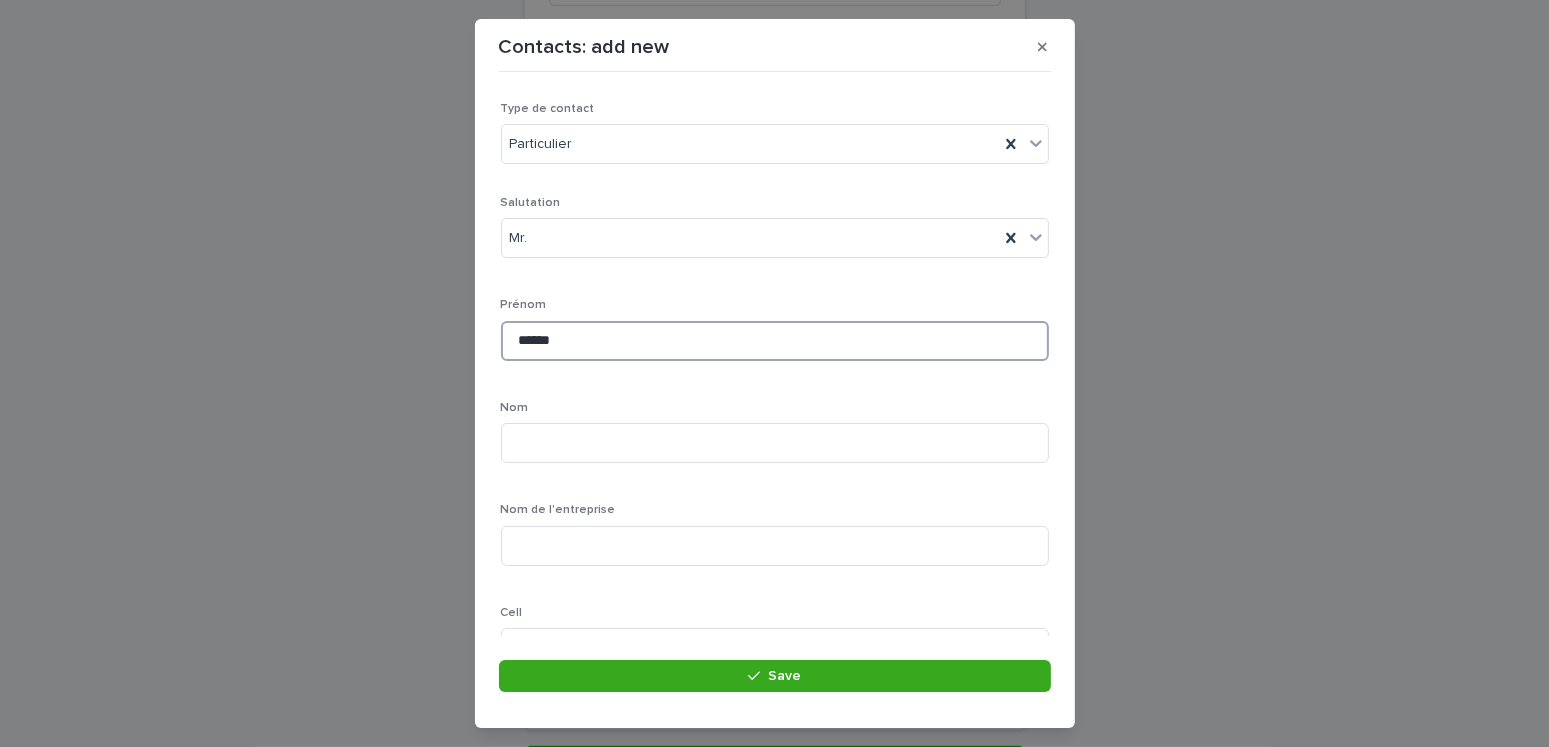 type on "******" 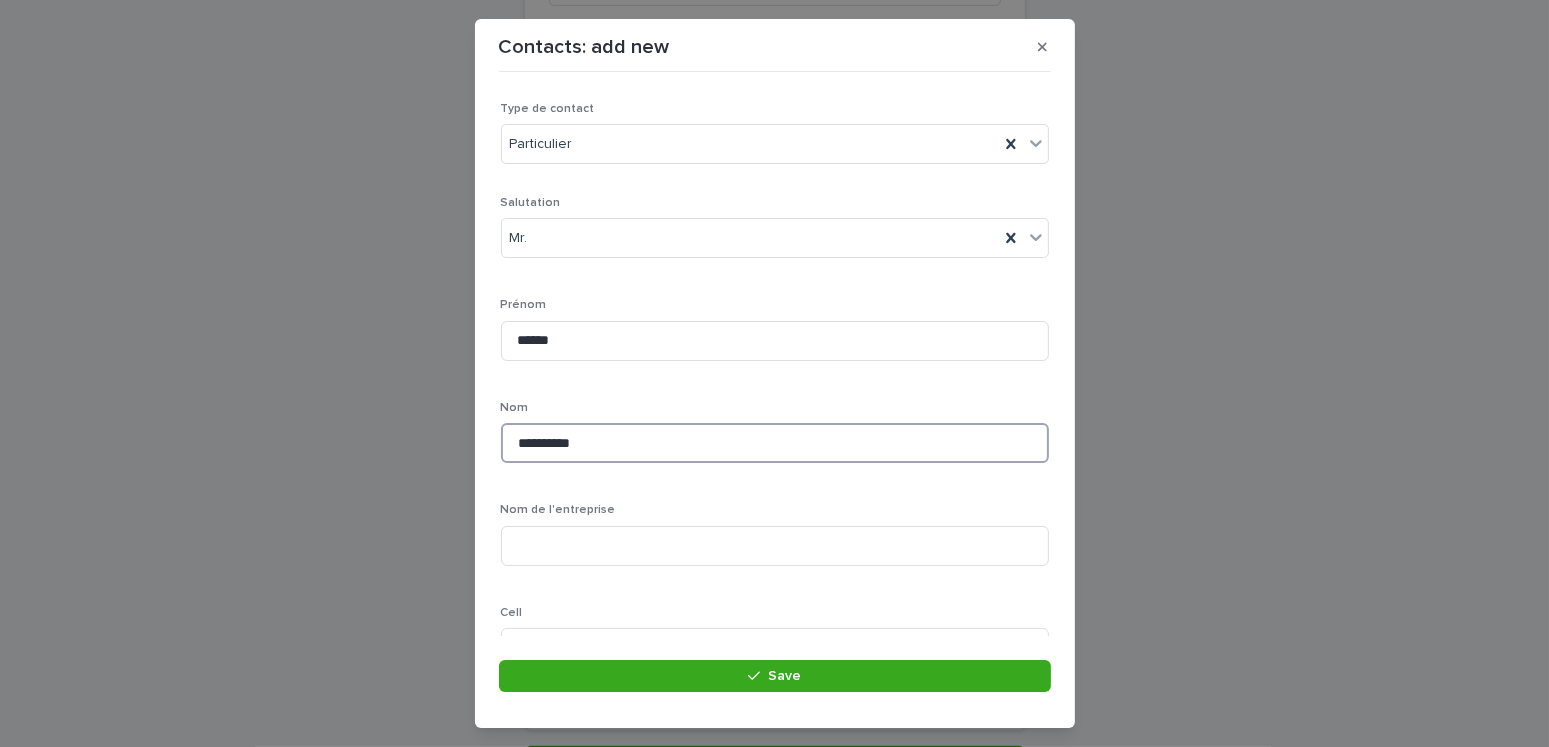 scroll, scrollTop: 300, scrollLeft: 0, axis: vertical 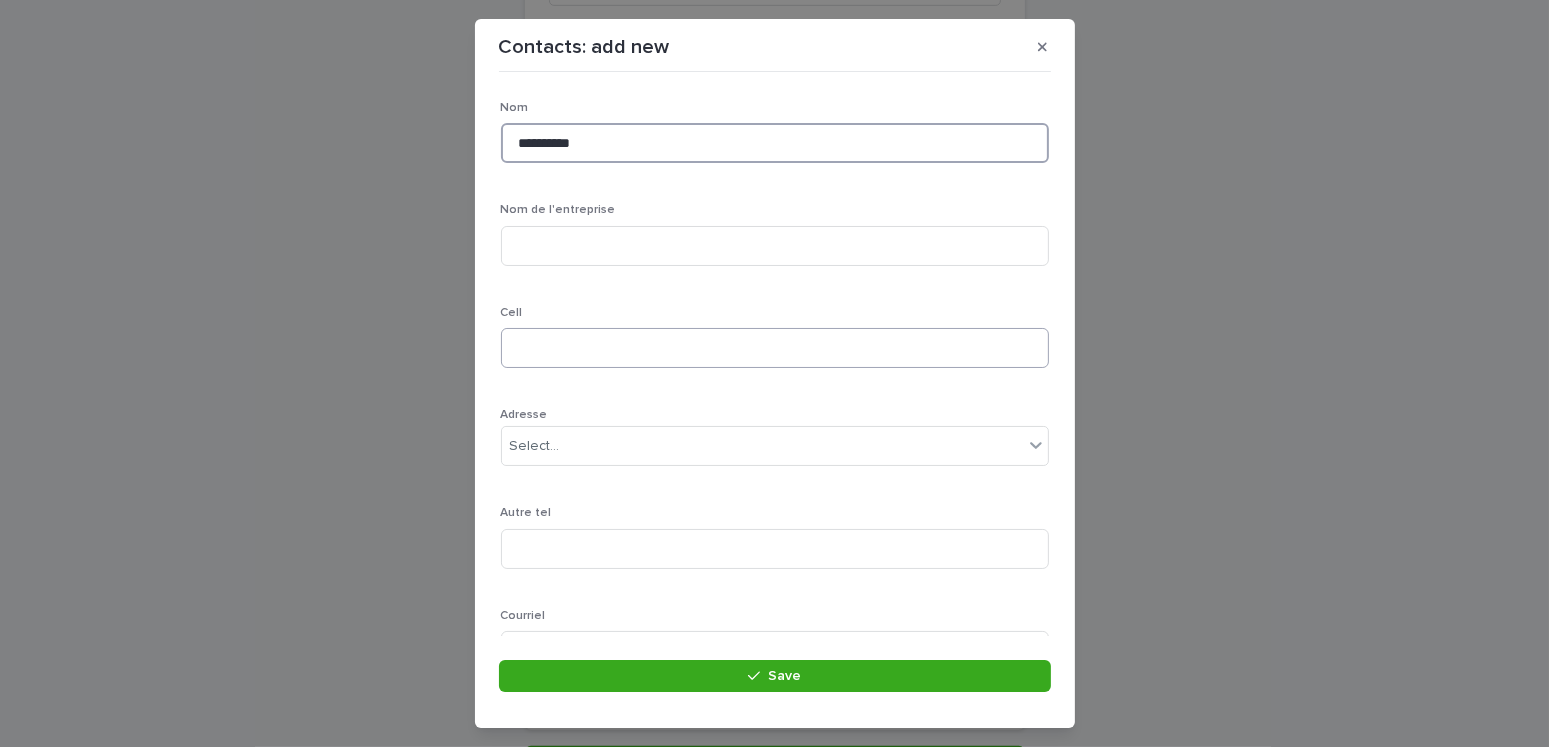 type on "**********" 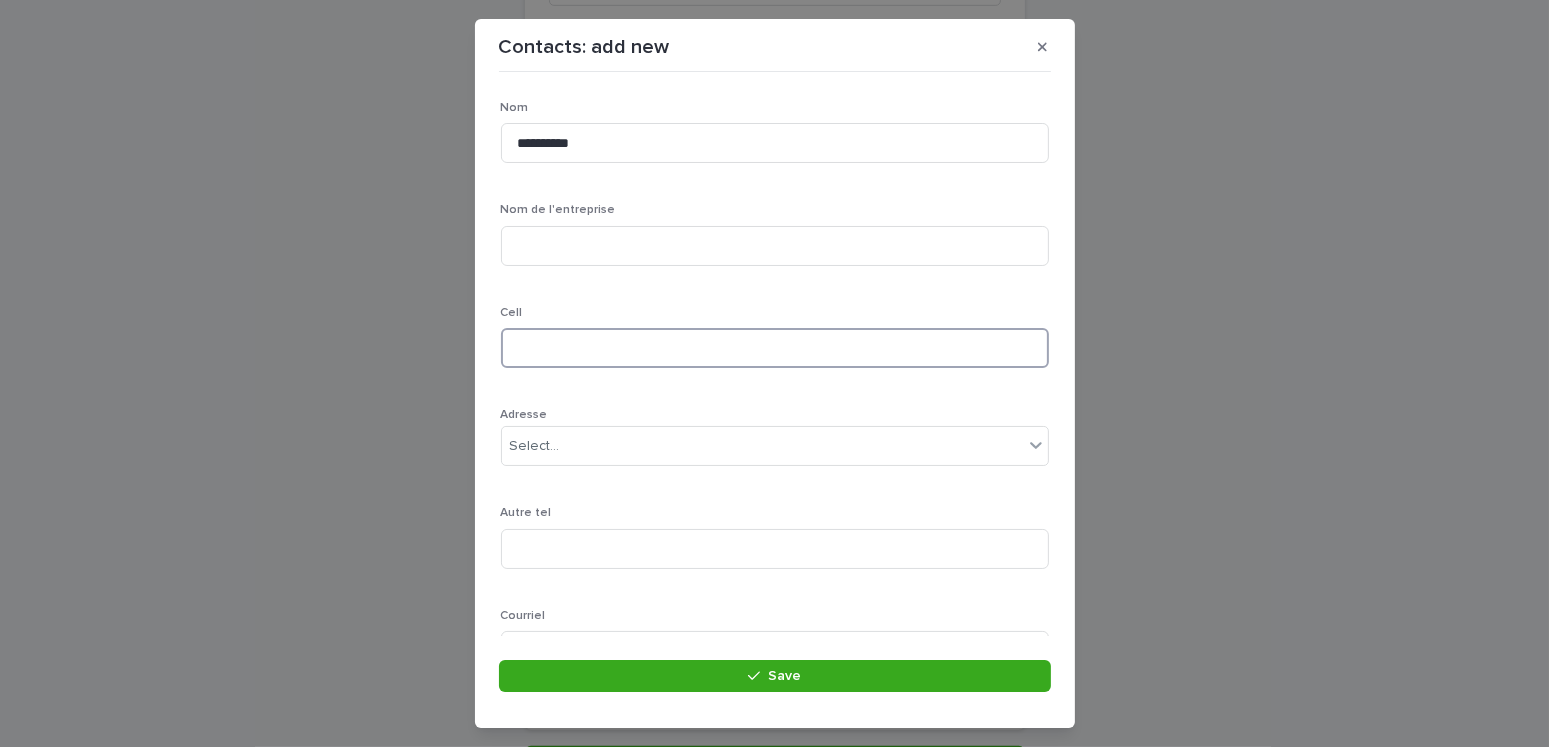 click at bounding box center [775, 348] 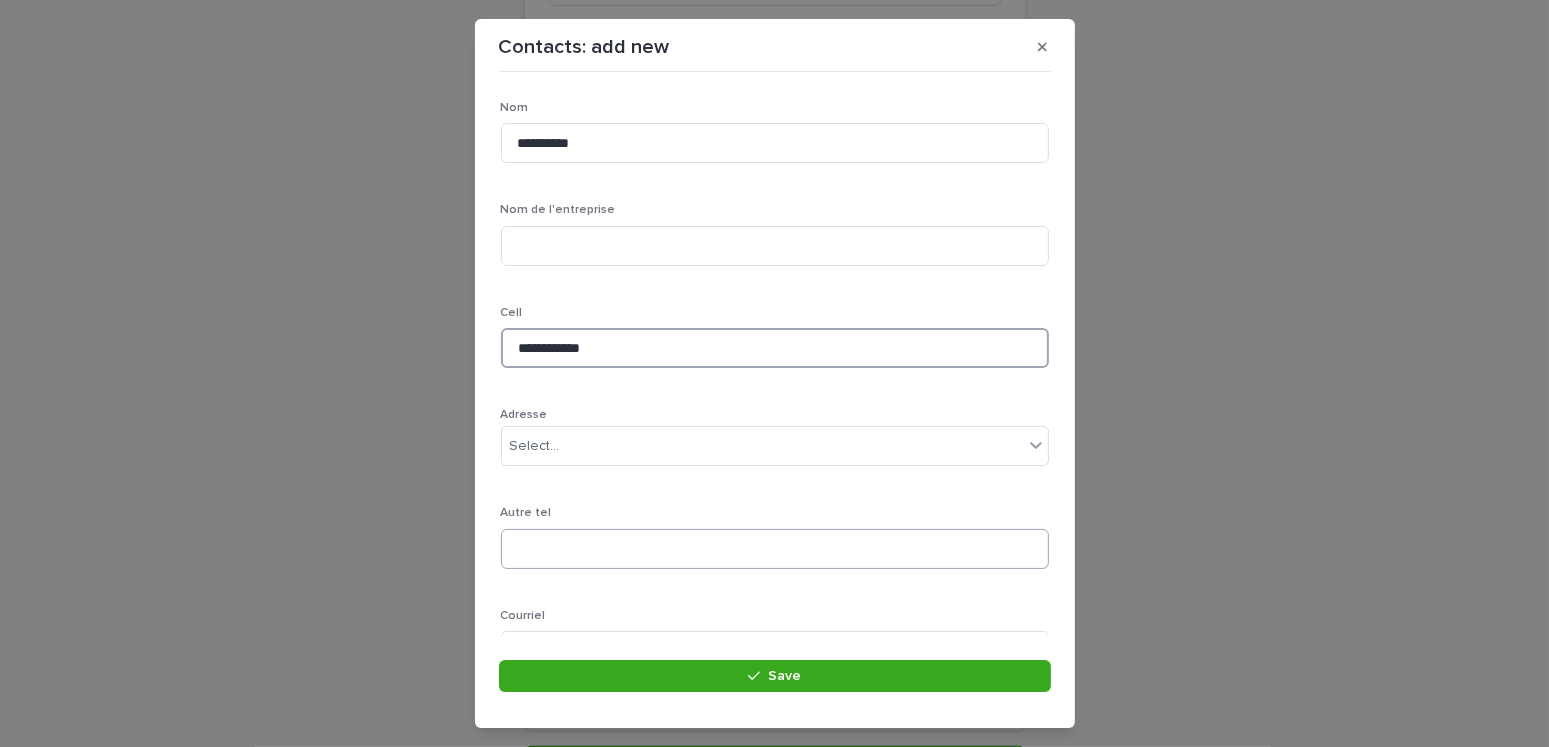 scroll, scrollTop: 400, scrollLeft: 0, axis: vertical 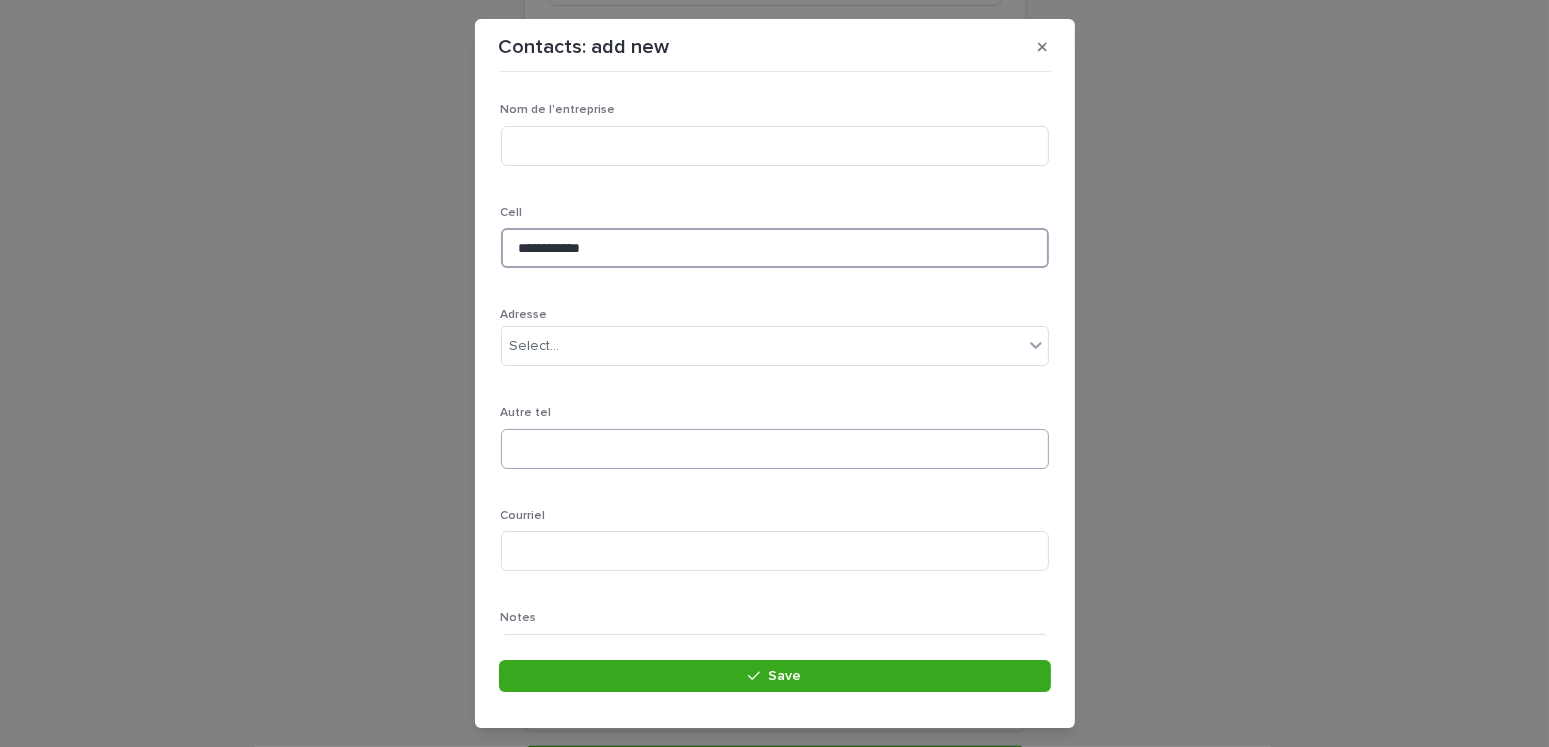 type on "**********" 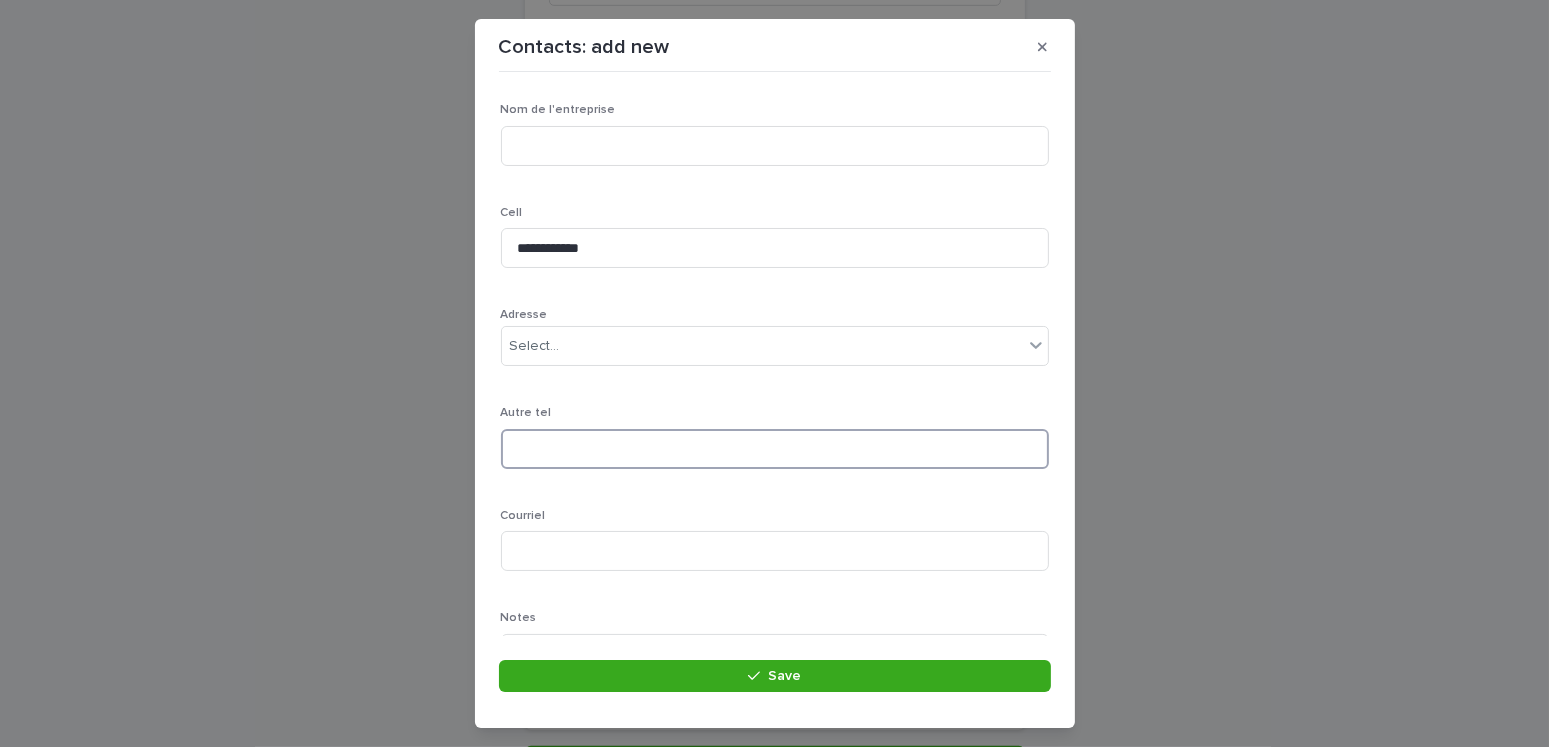 click at bounding box center (775, 449) 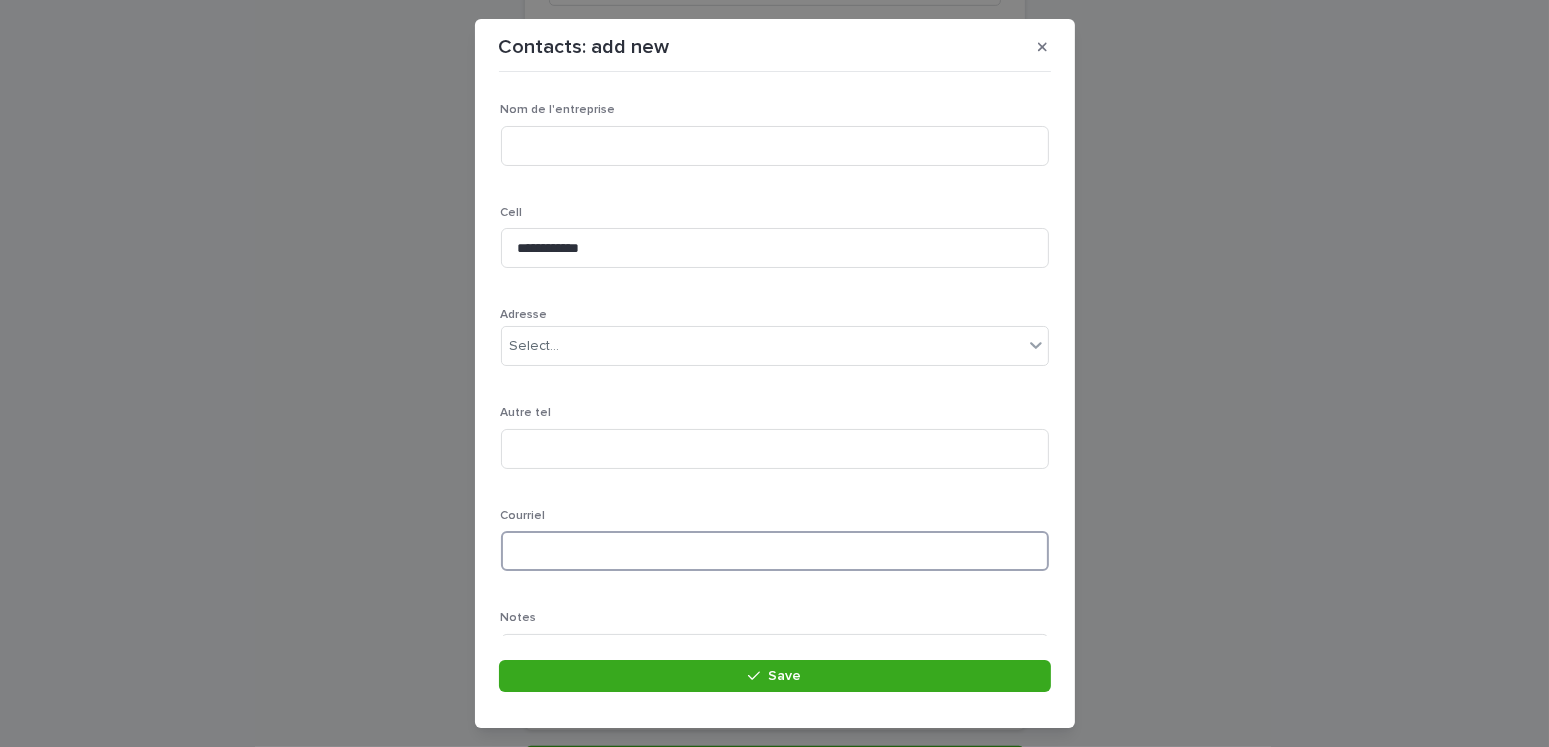 click at bounding box center [775, 551] 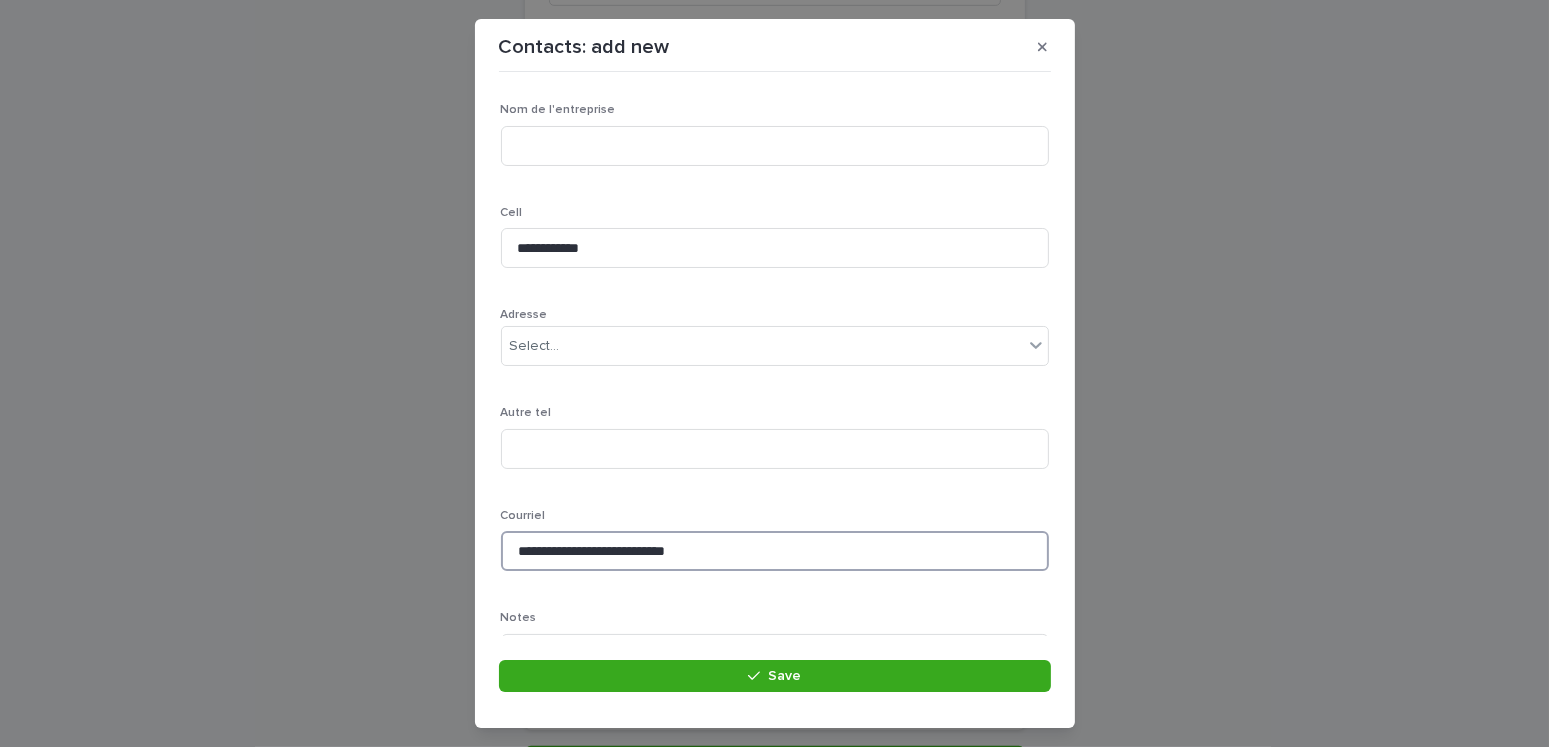 type on "**********" 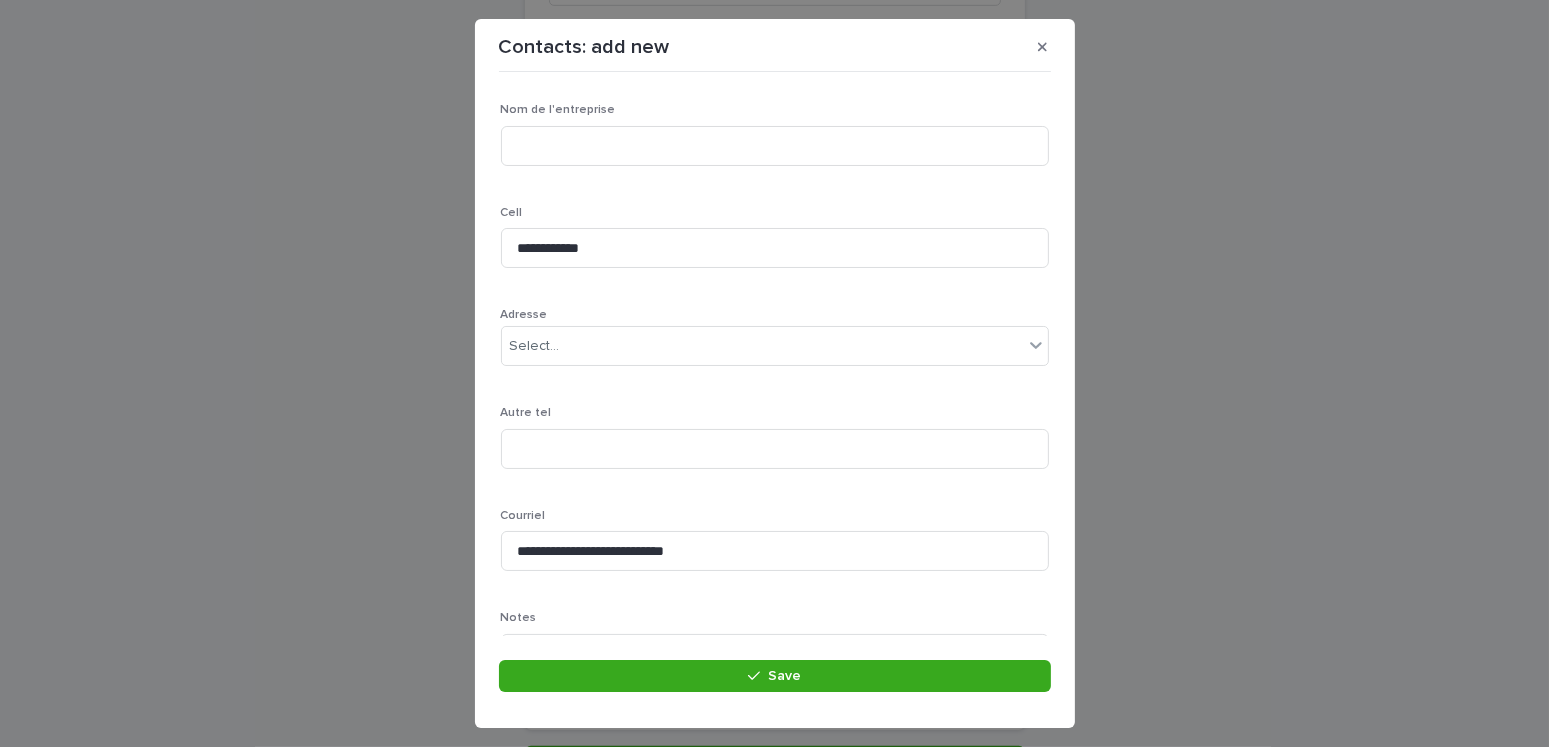 click on "**********" at bounding box center (775, 374) 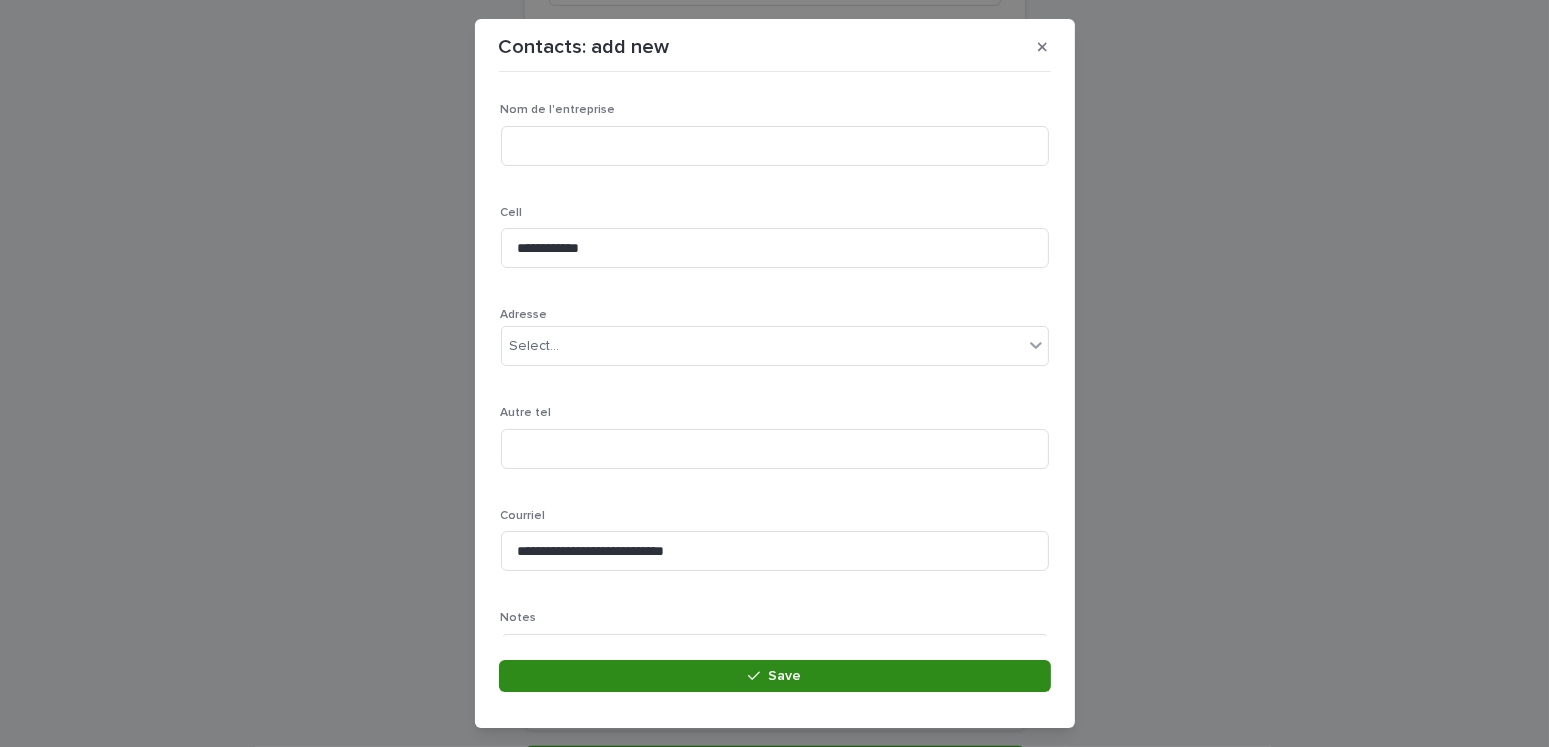 click on "Save" at bounding box center (784, 676) 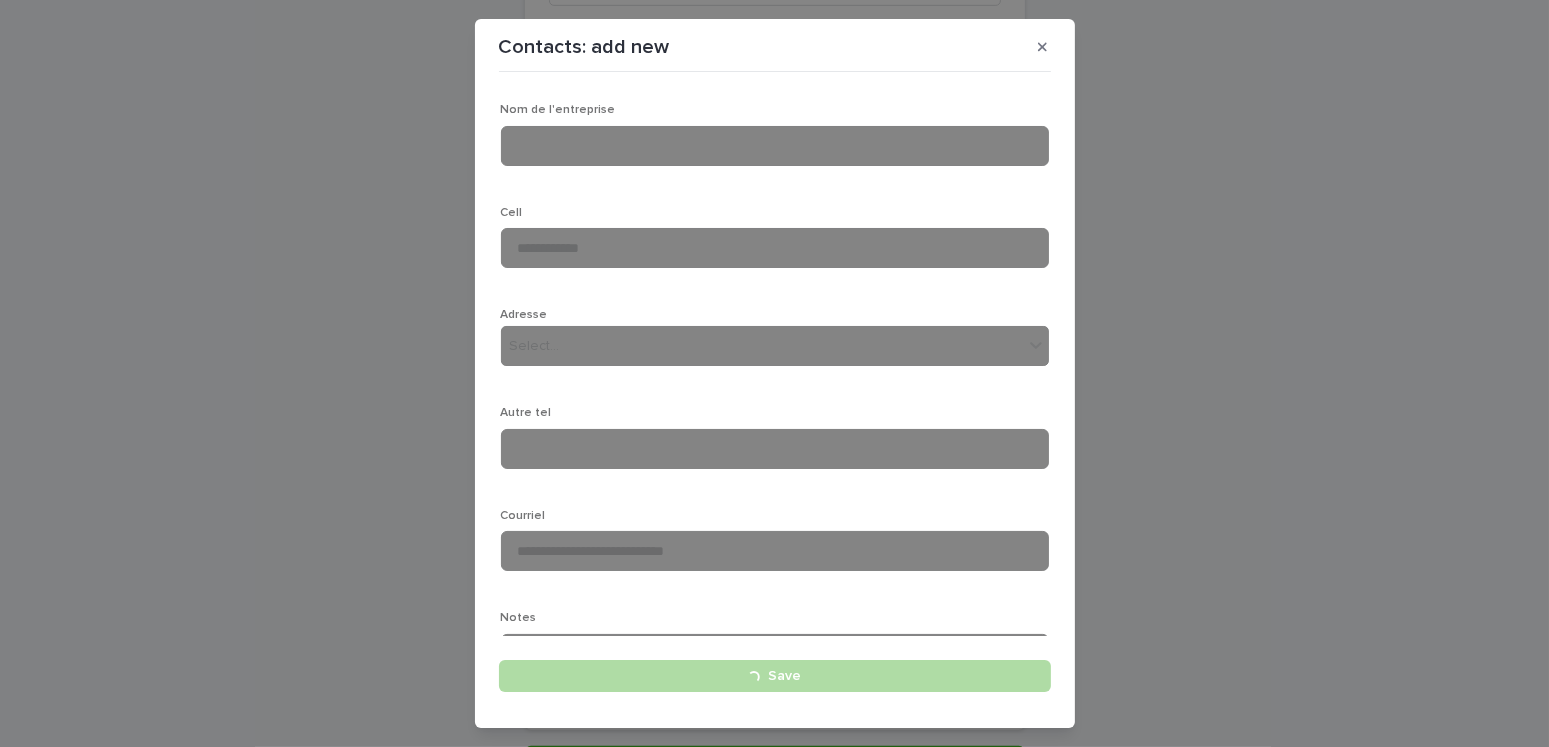 type 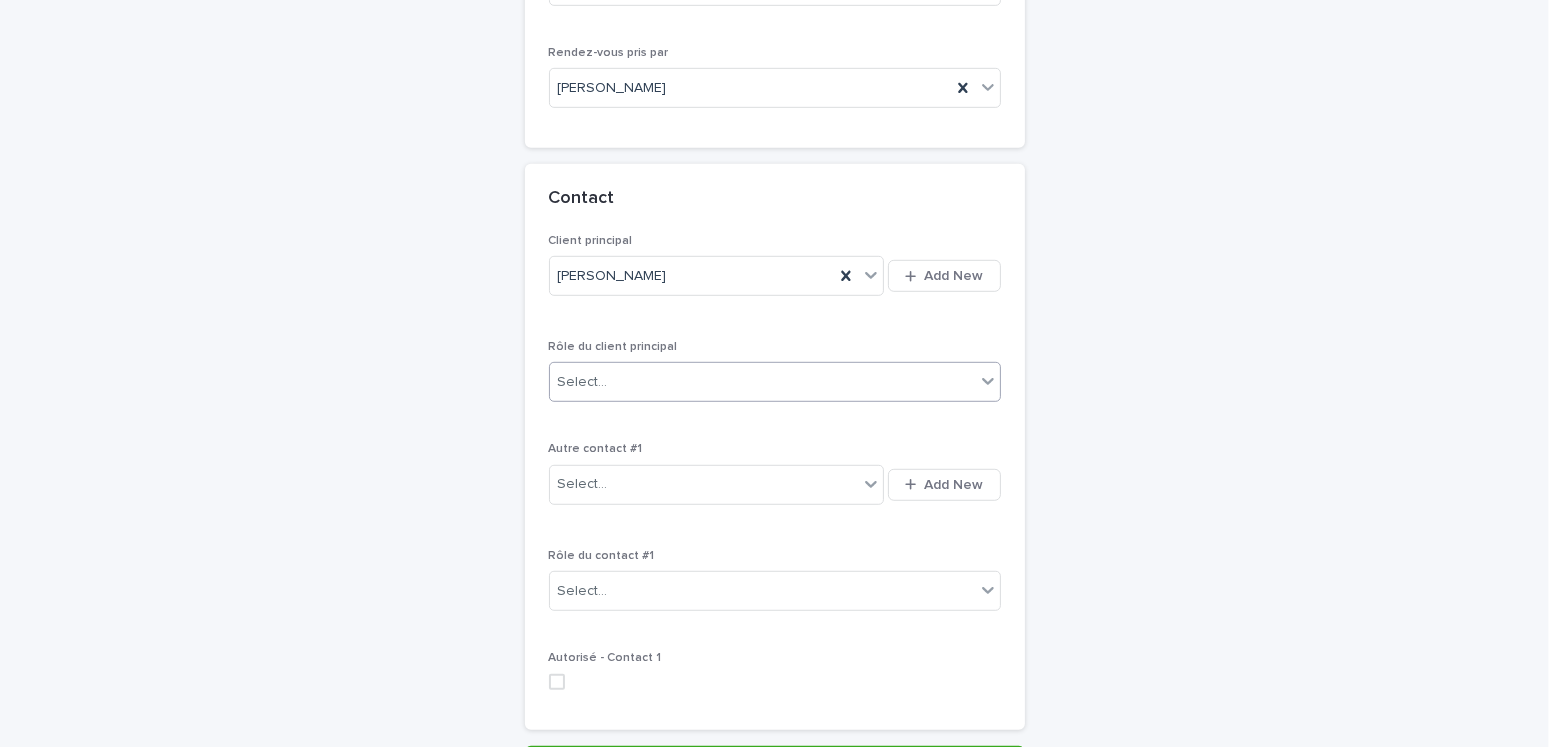 click on "Select..." at bounding box center (762, 382) 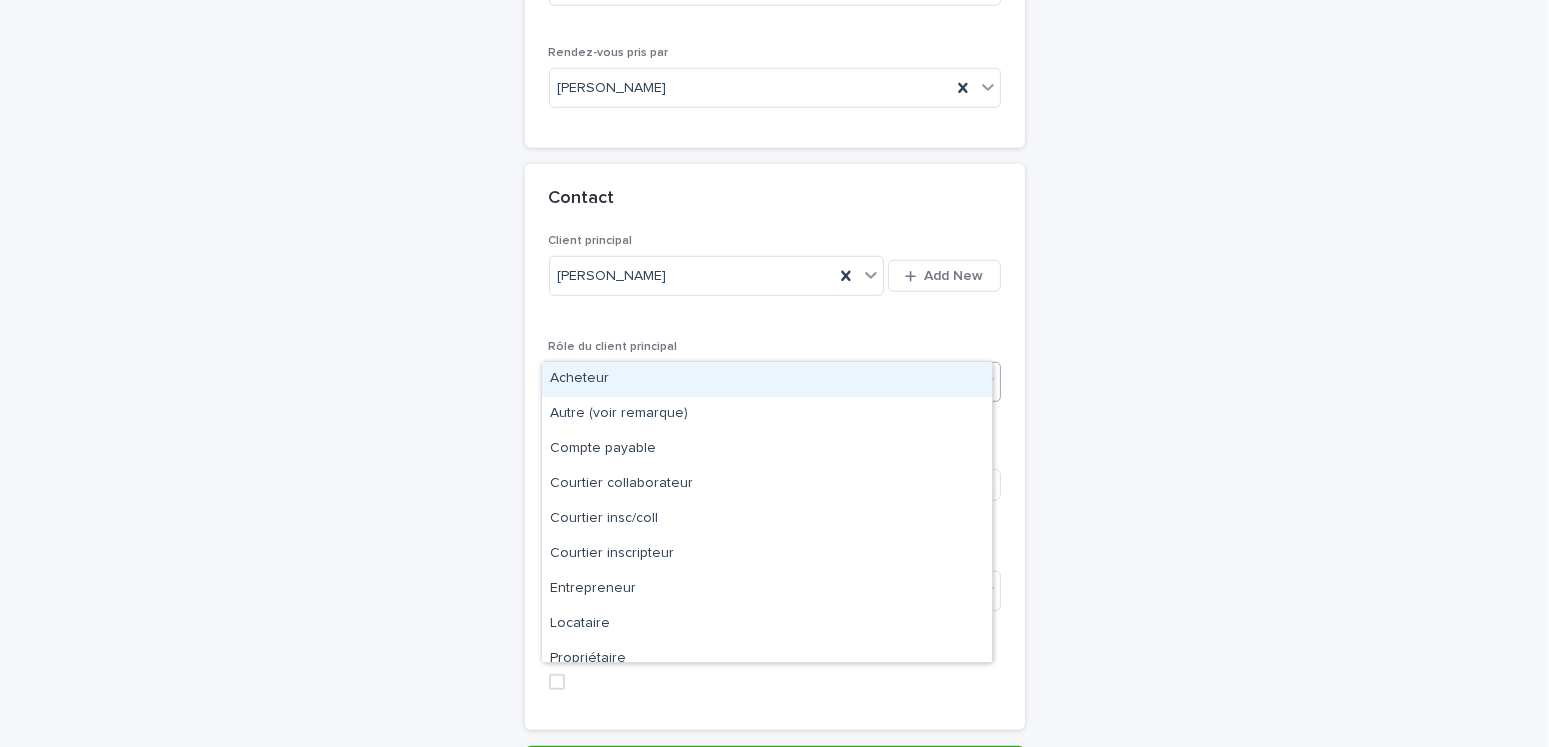 click on "Acheteur" at bounding box center (767, 379) 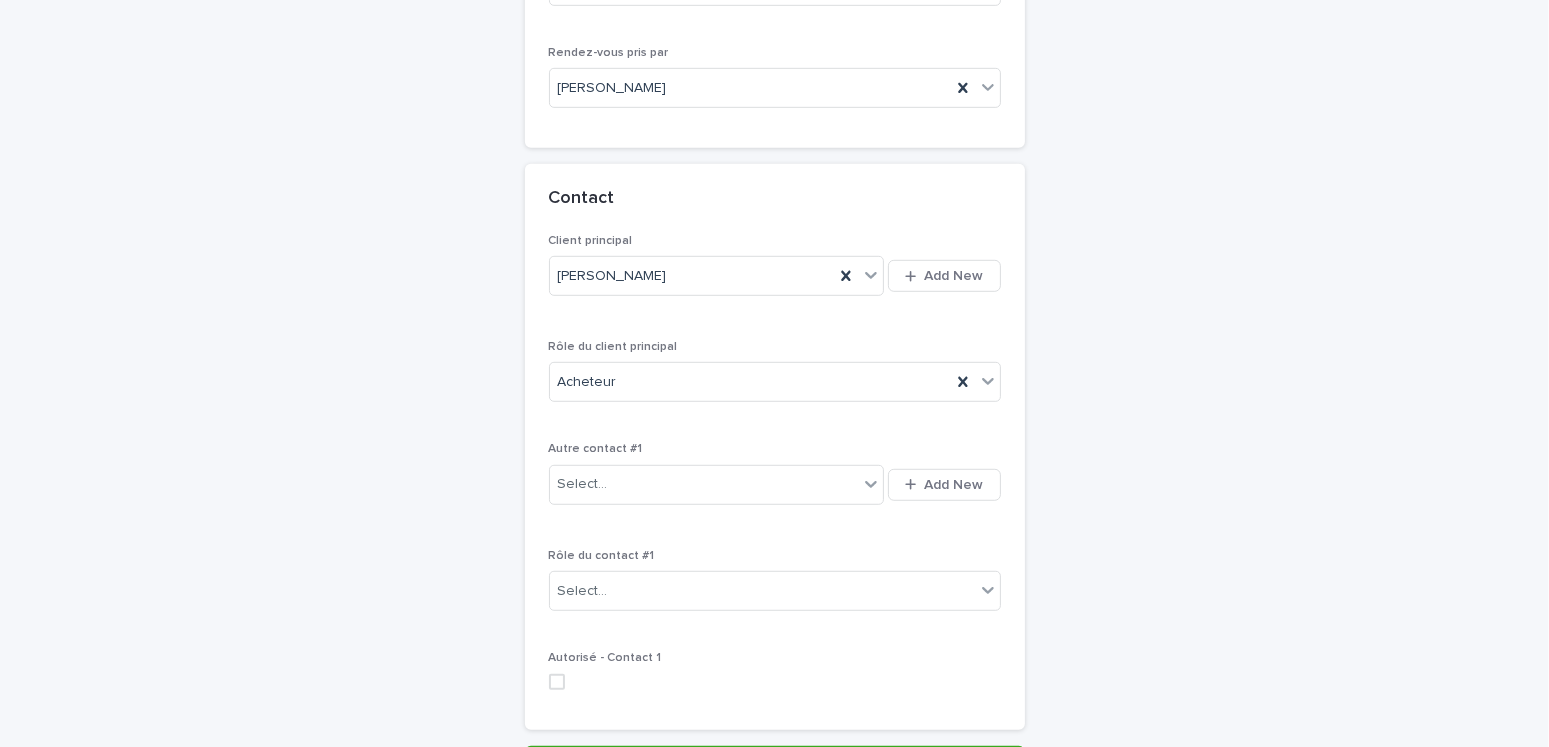 drag, startPoint x: 762, startPoint y: 712, endPoint x: 844, endPoint y: 715, distance: 82.05486 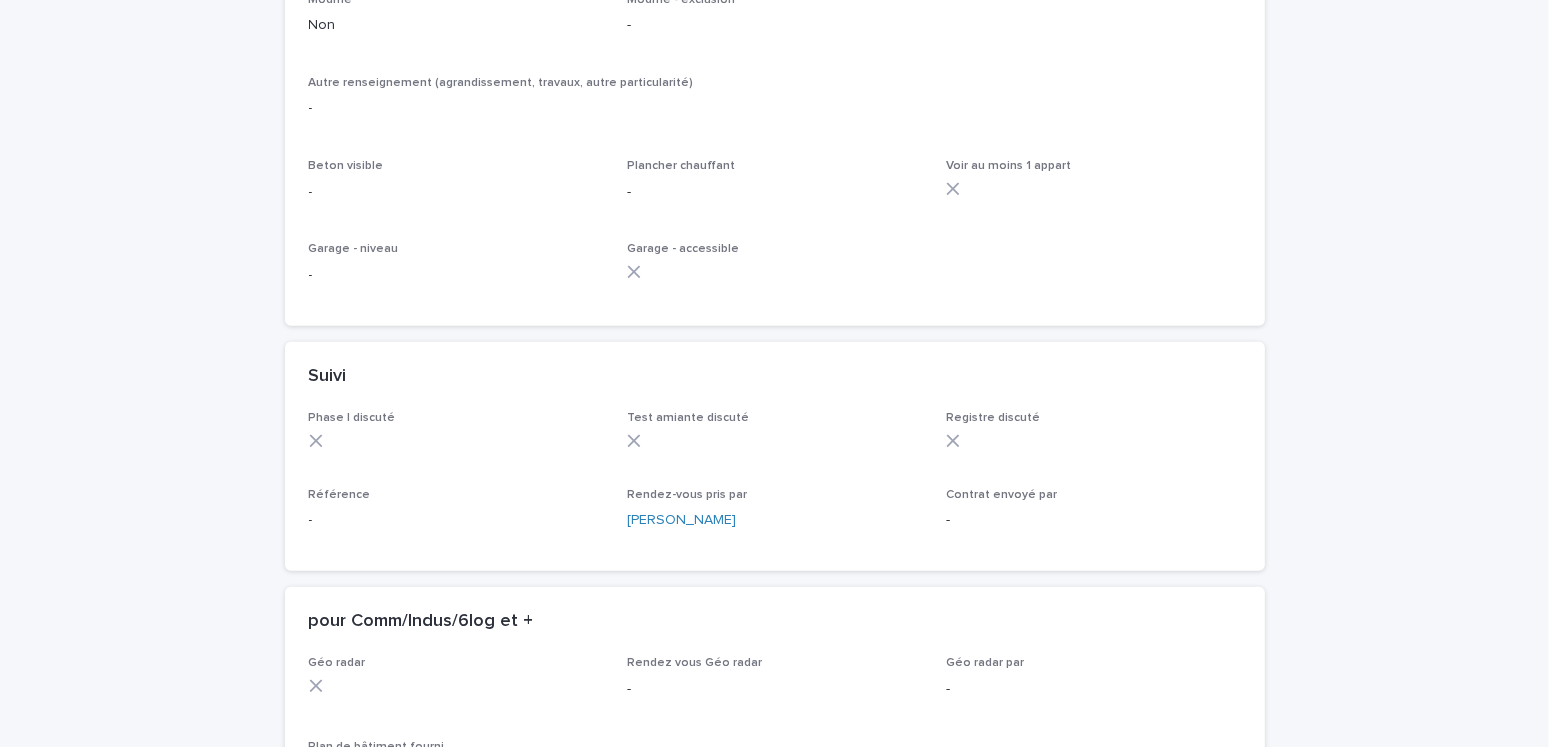 scroll, scrollTop: 0, scrollLeft: 0, axis: both 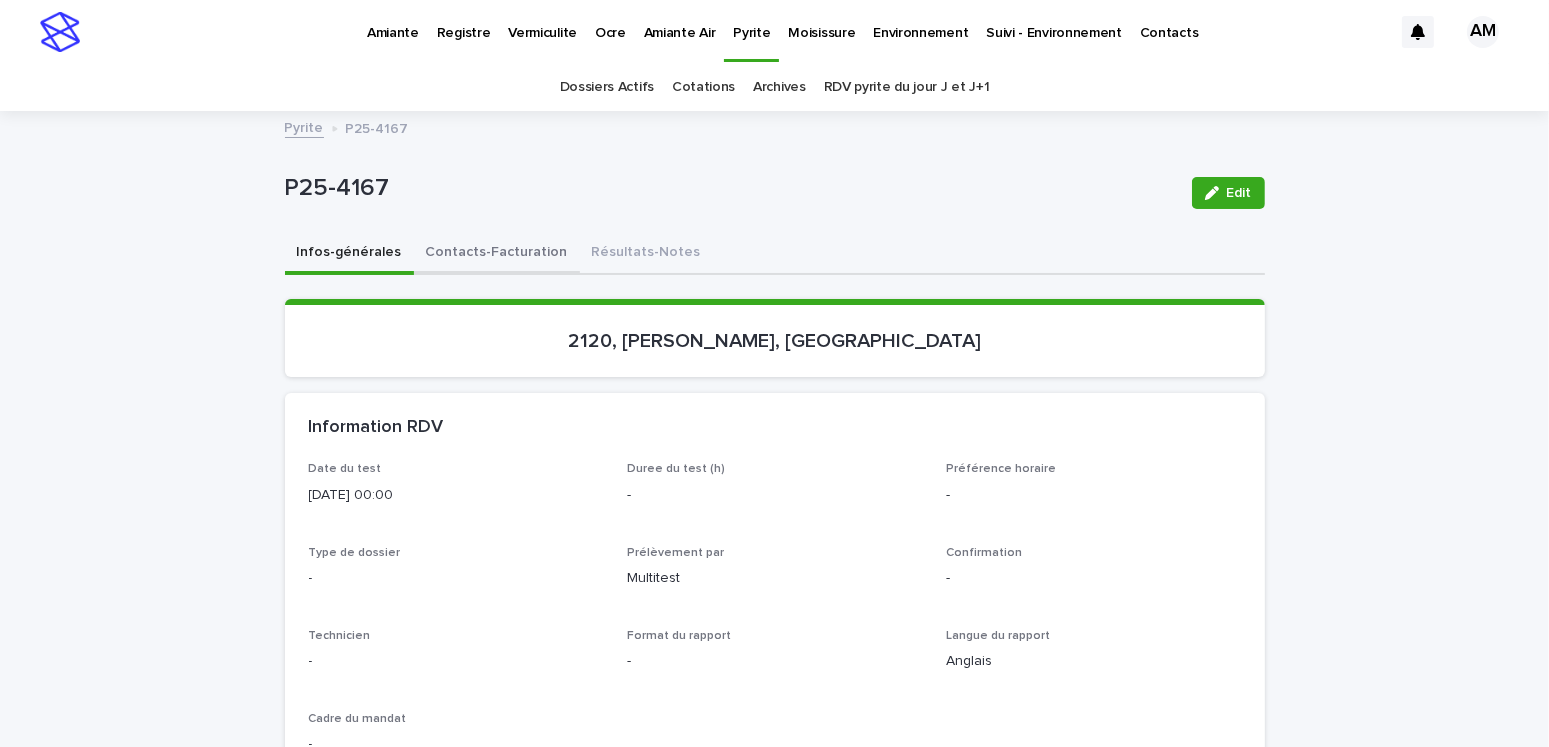 click on "Contacts-Facturation" at bounding box center [497, 254] 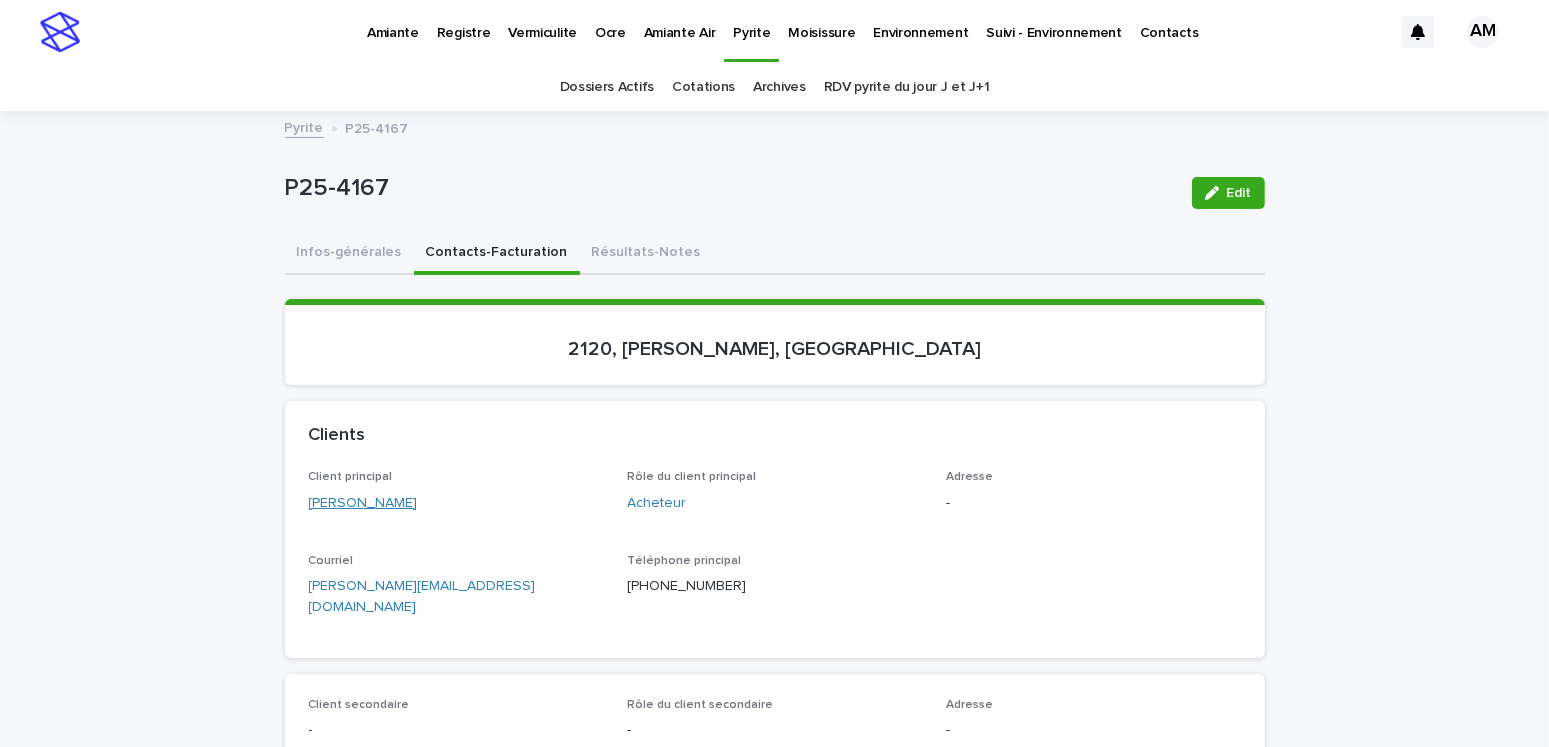 click on "[PERSON_NAME]" at bounding box center [363, 503] 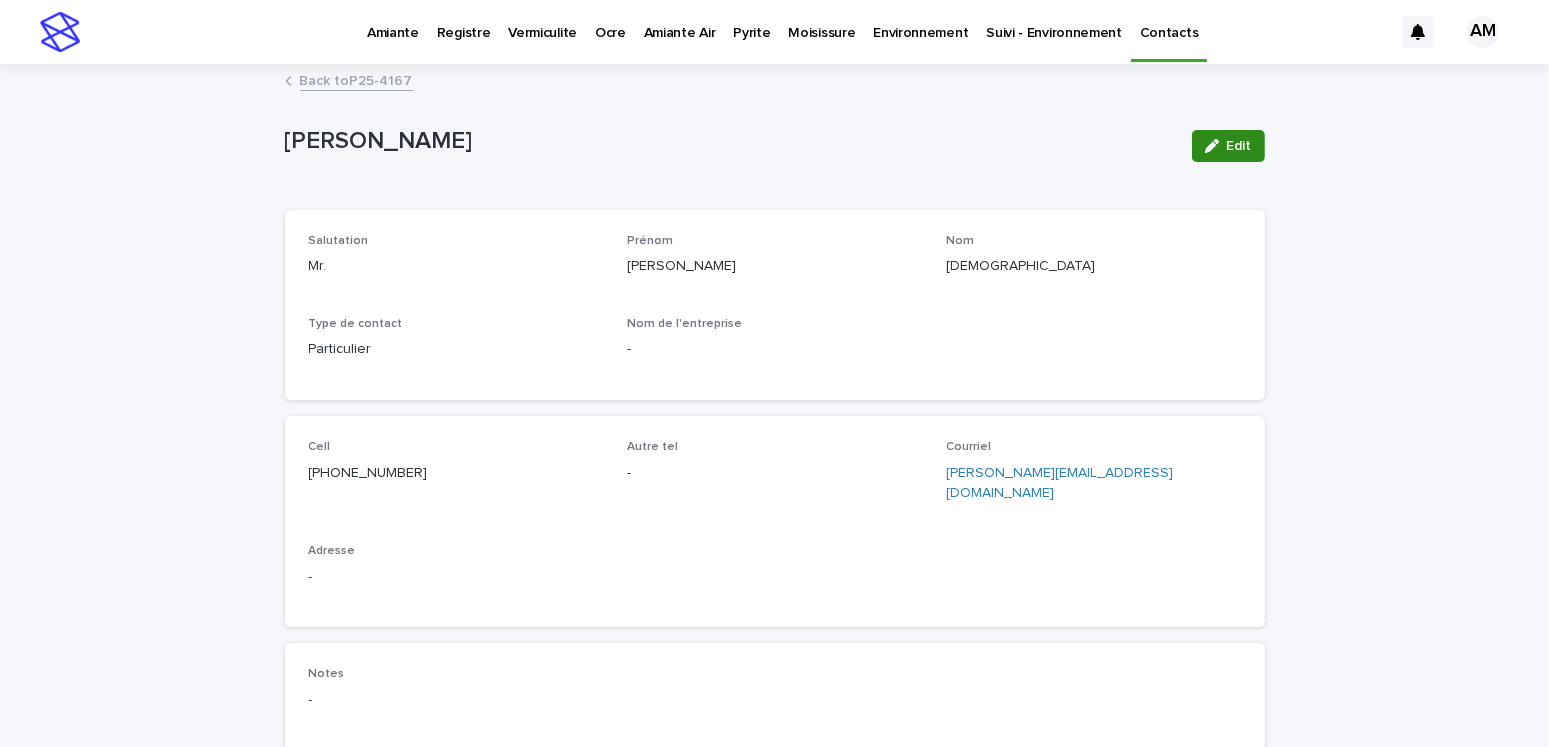 click on "Edit" at bounding box center (1228, 146) 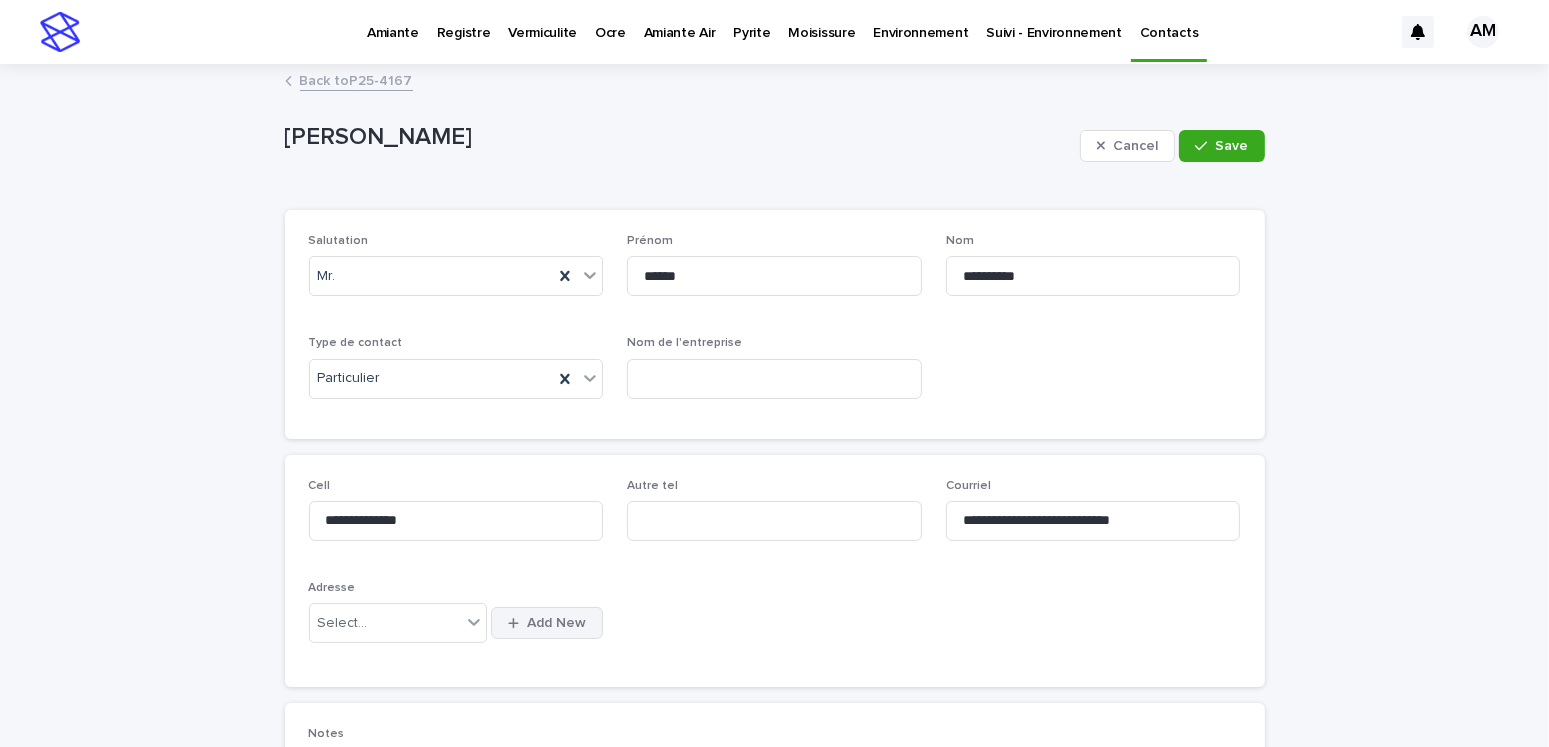 click on "Add New" at bounding box center (556, 623) 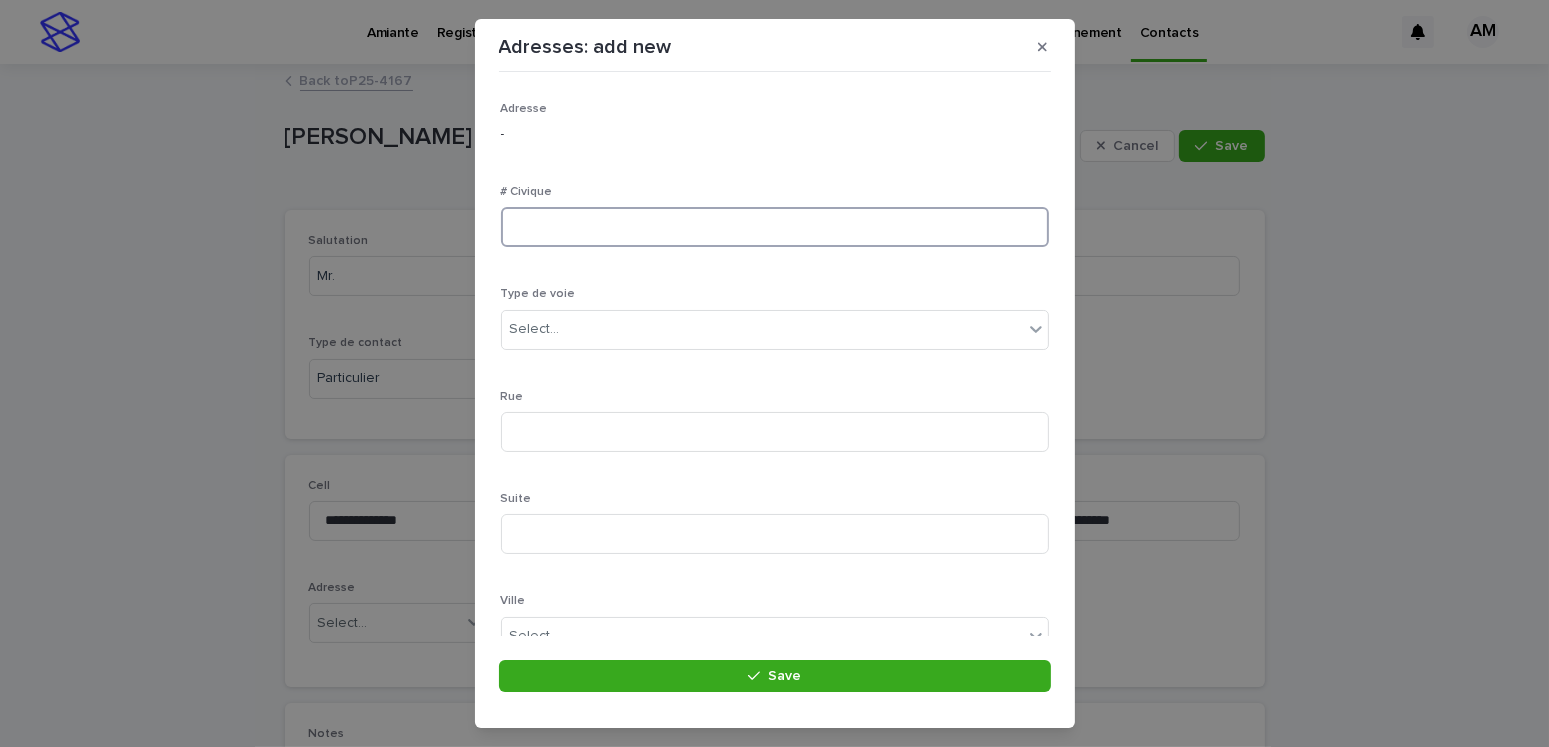 click at bounding box center [775, 227] 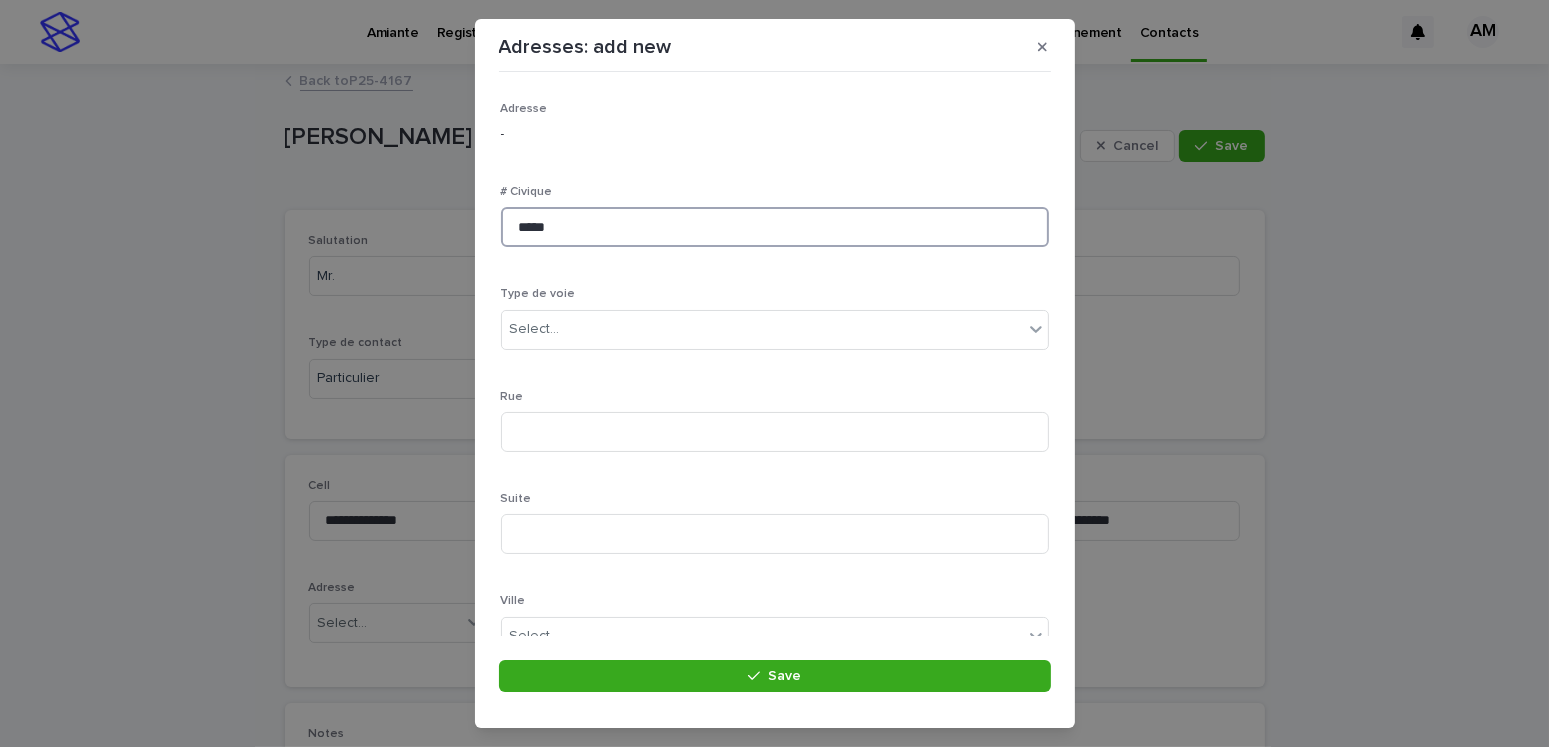 type on "*****" 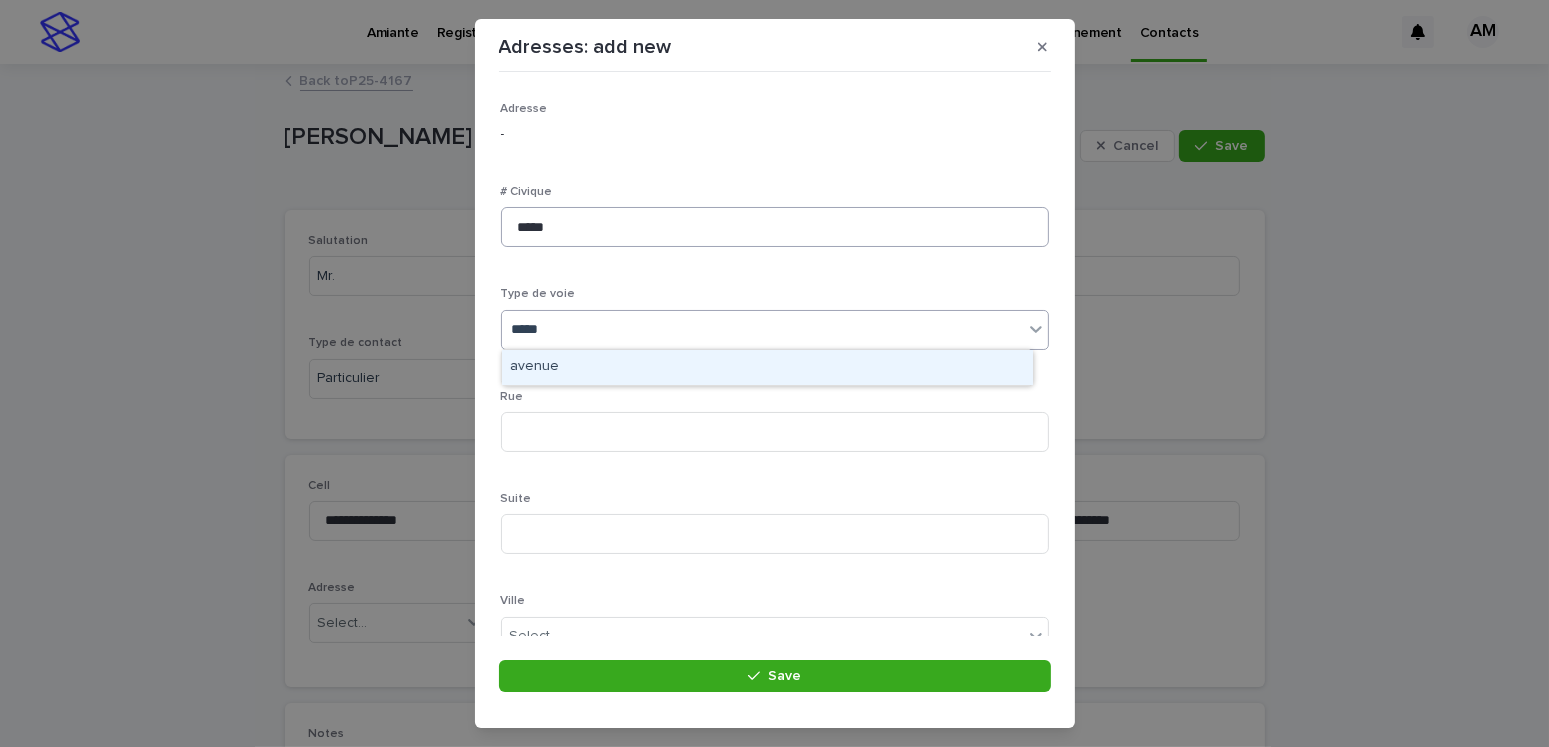 type on "******" 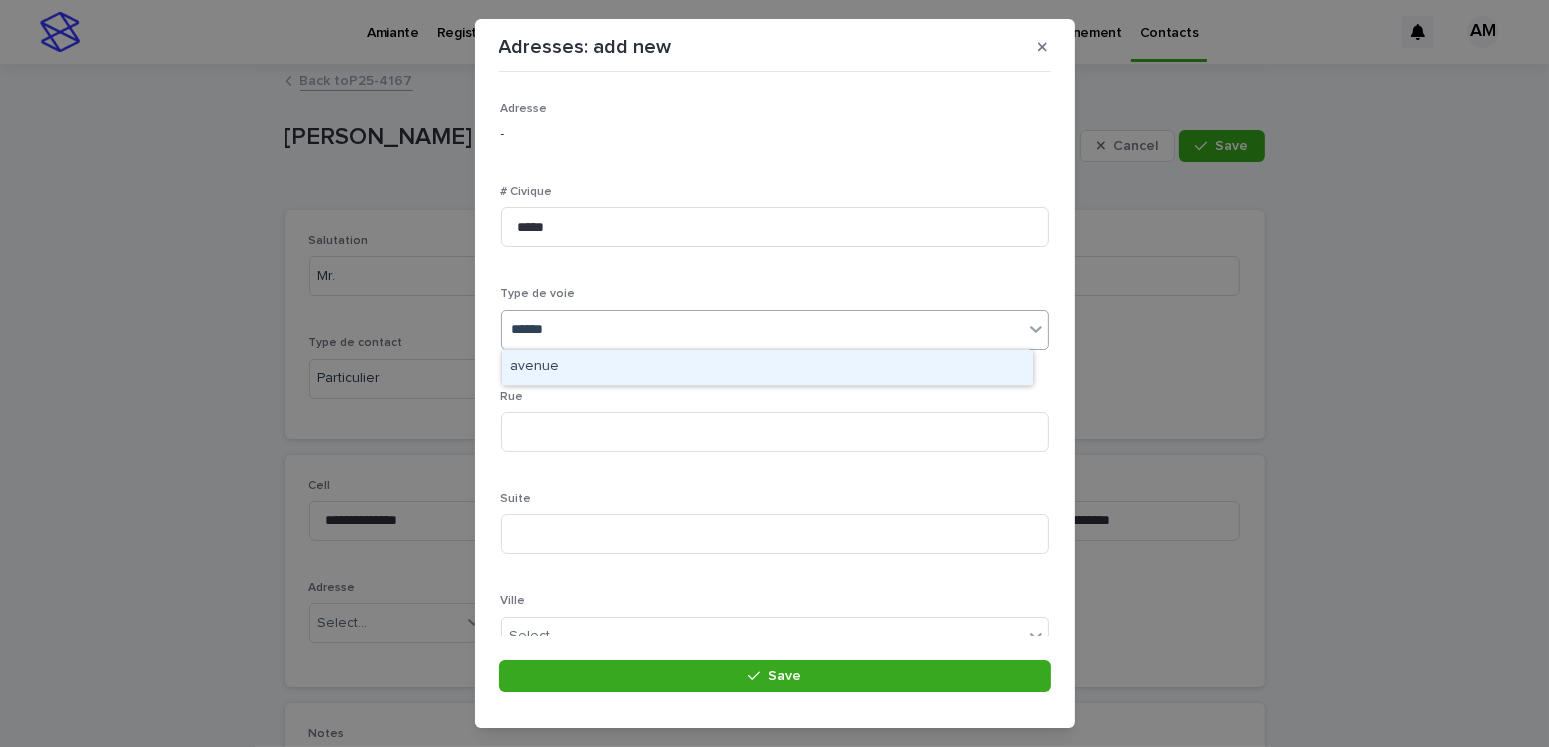 click on "avenue" at bounding box center (767, 367) 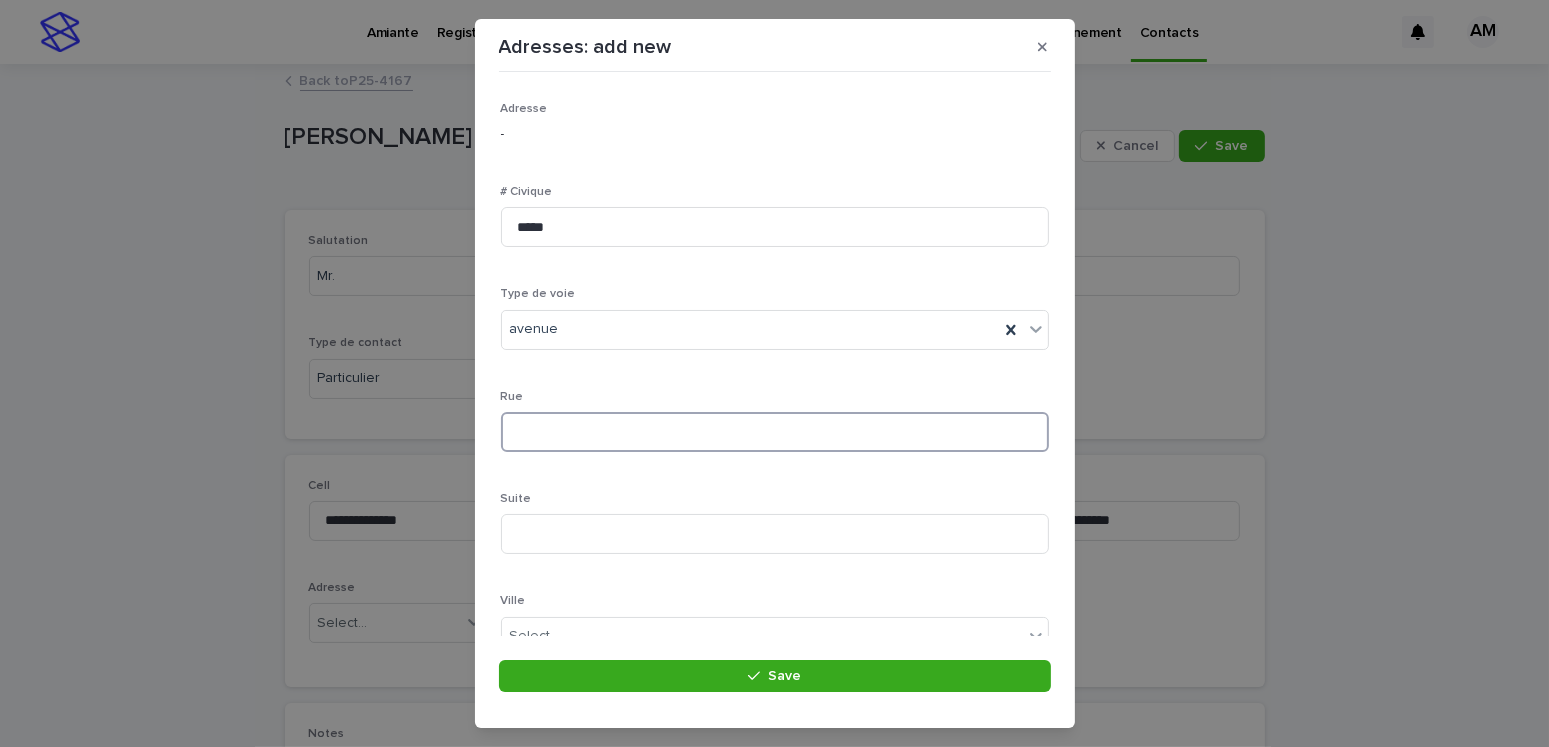 click at bounding box center [775, 432] 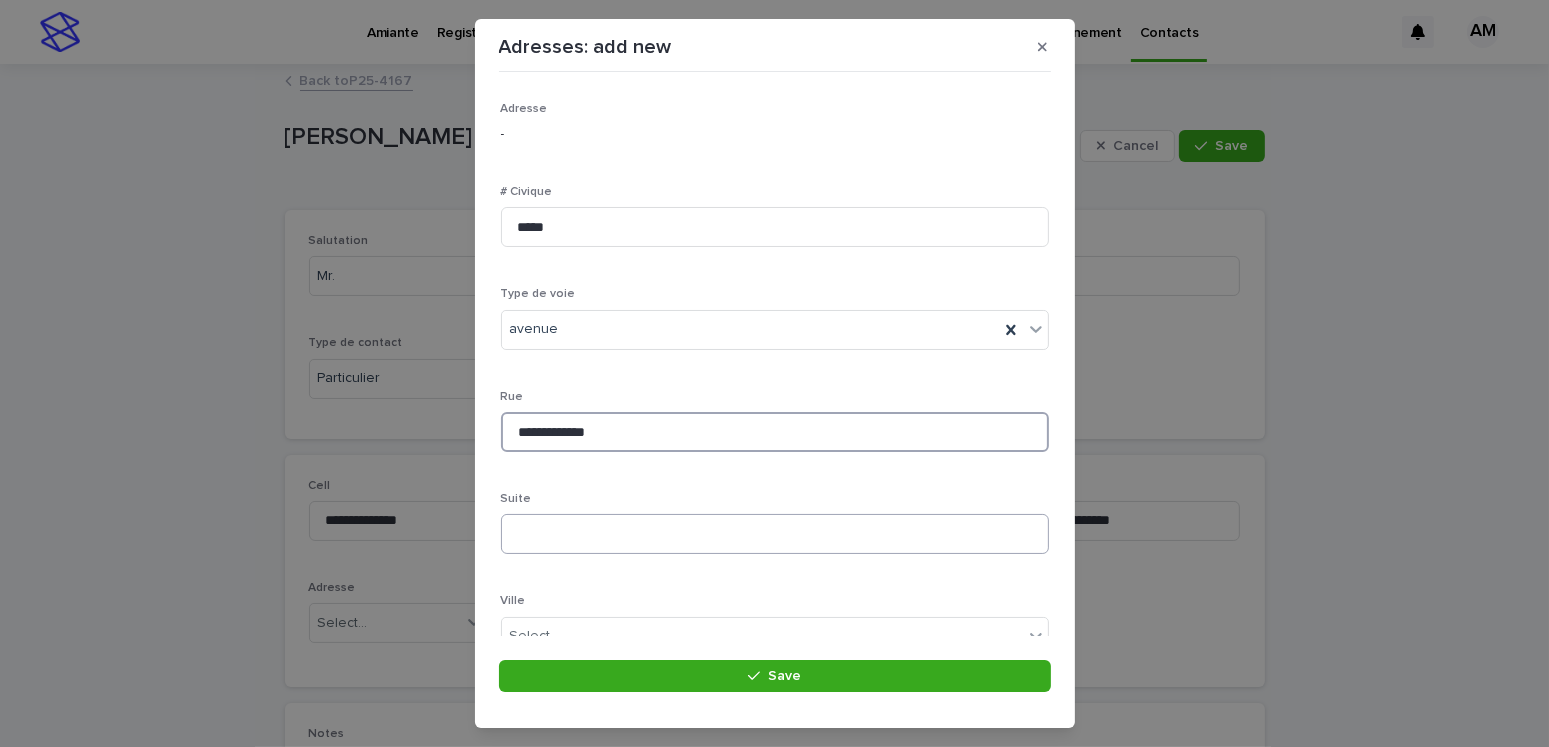 scroll, scrollTop: 100, scrollLeft: 0, axis: vertical 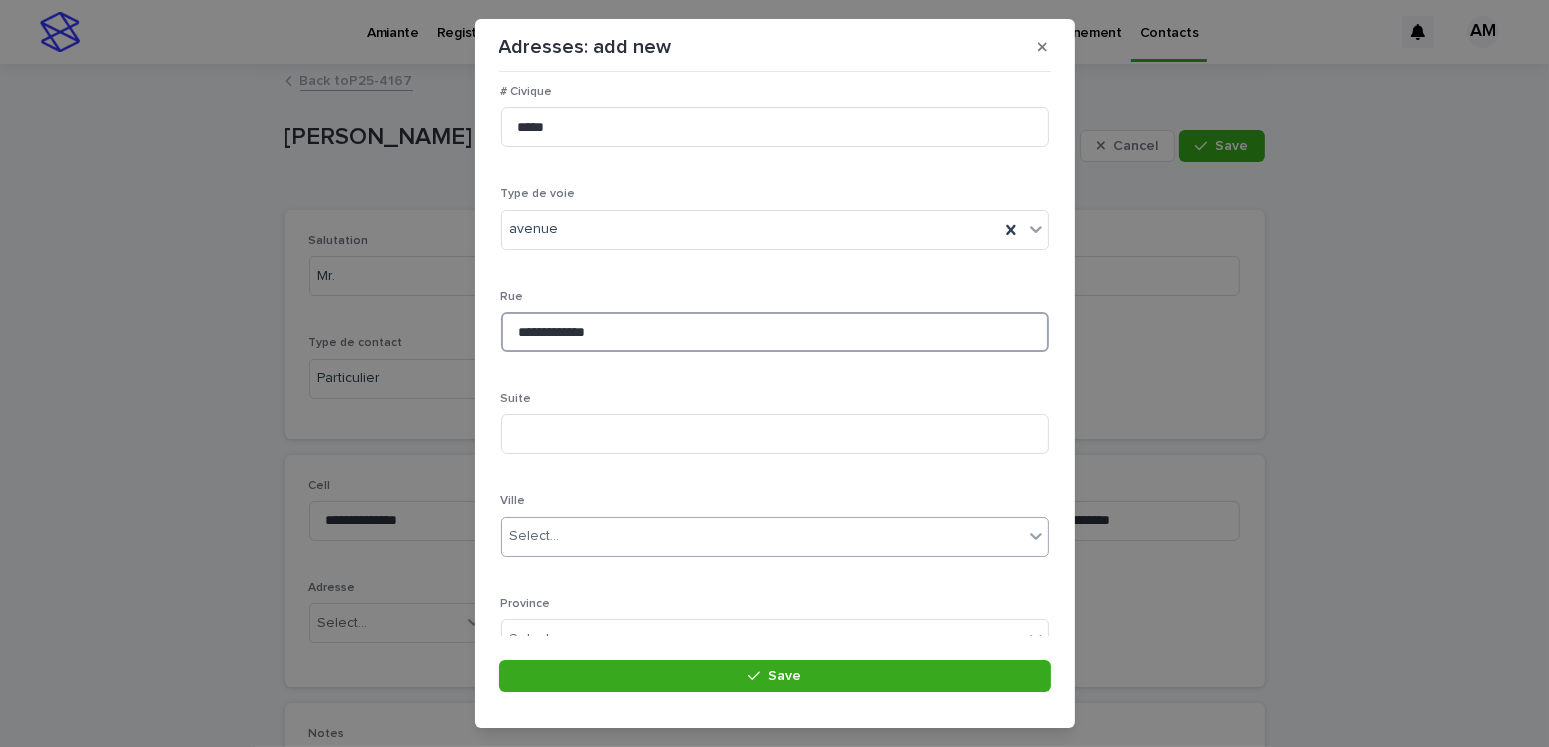 type on "**********" 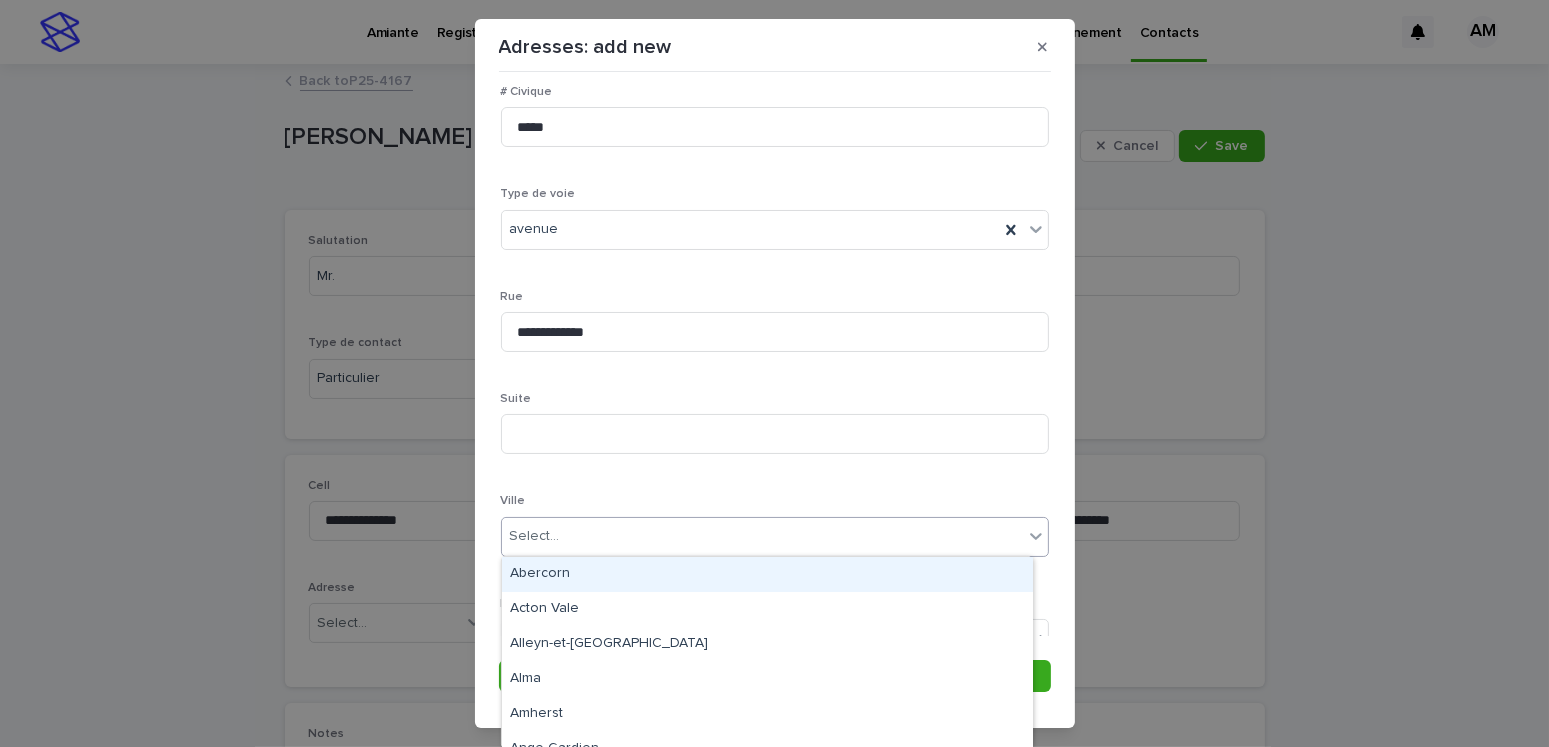 click on "Select..." at bounding box center [535, 536] 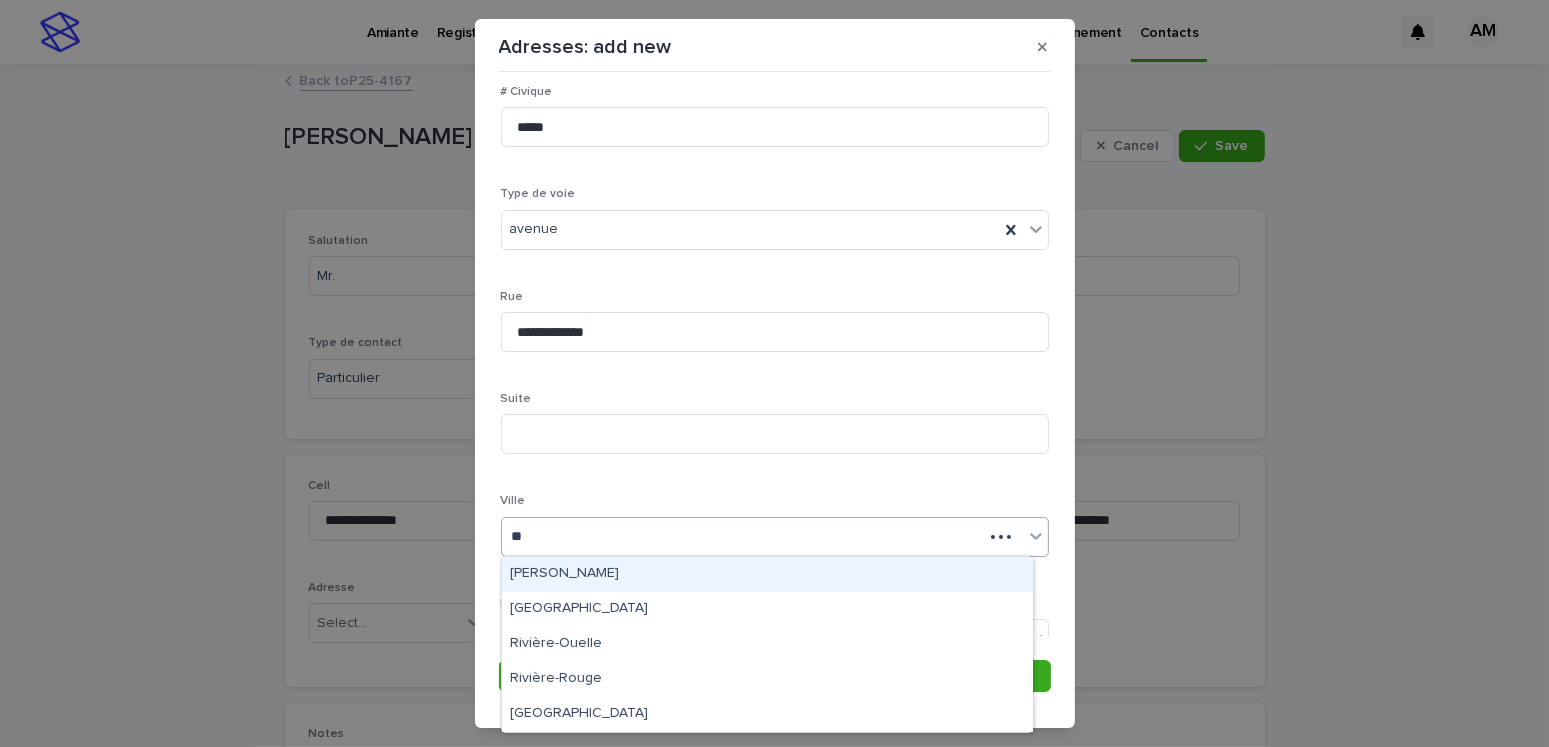 type on "*" 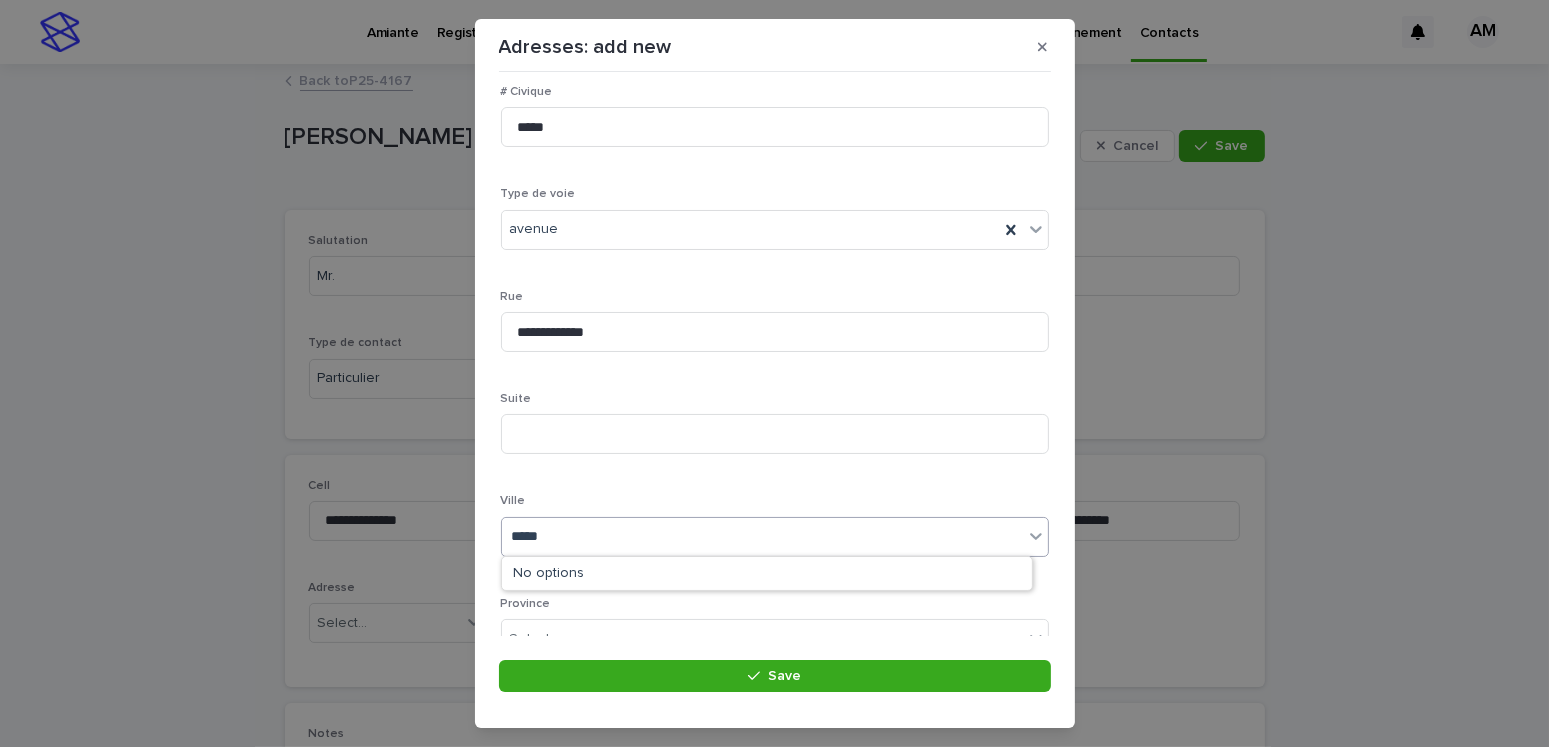 type on "******" 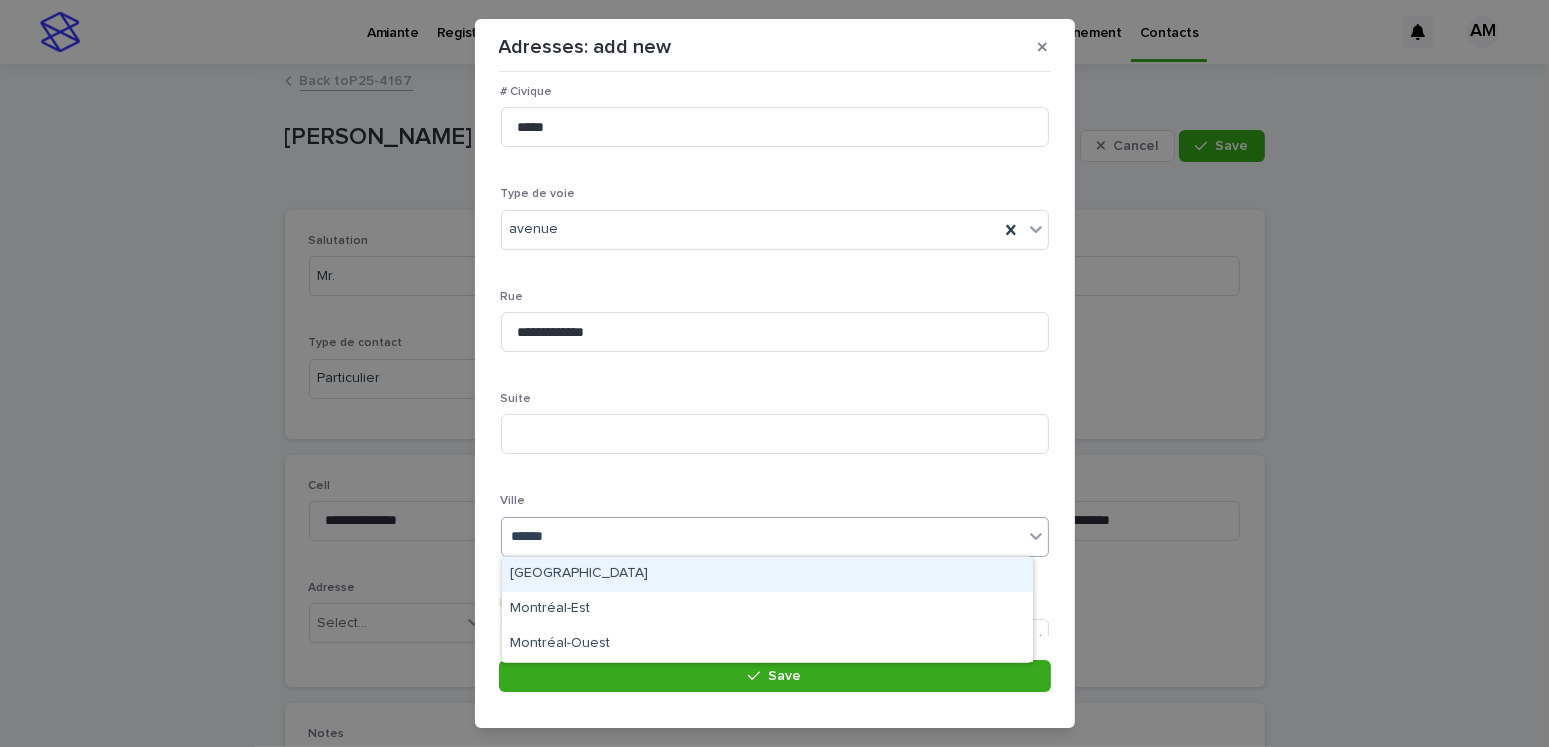 click on "[GEOGRAPHIC_DATA]" at bounding box center [767, 574] 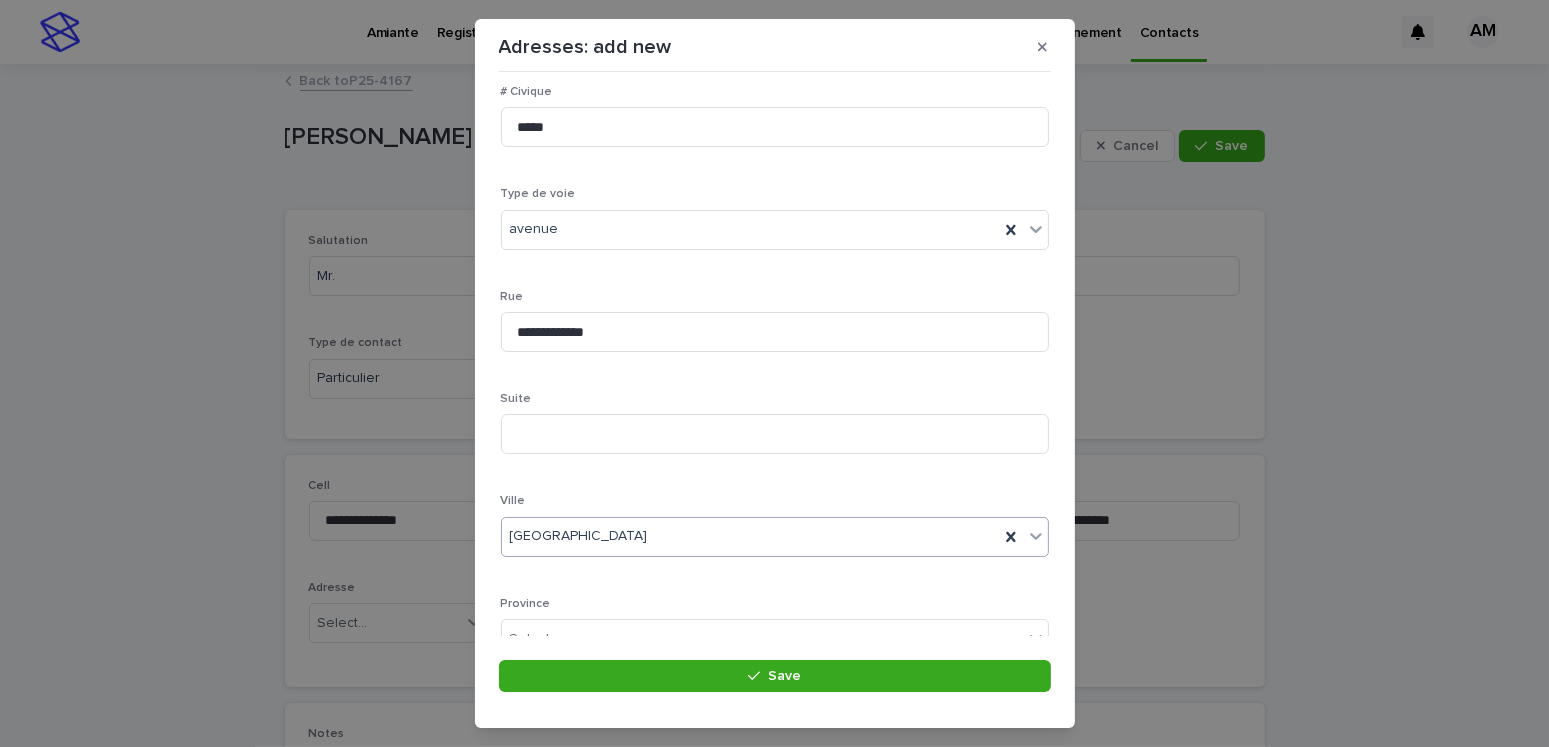 scroll, scrollTop: 387, scrollLeft: 0, axis: vertical 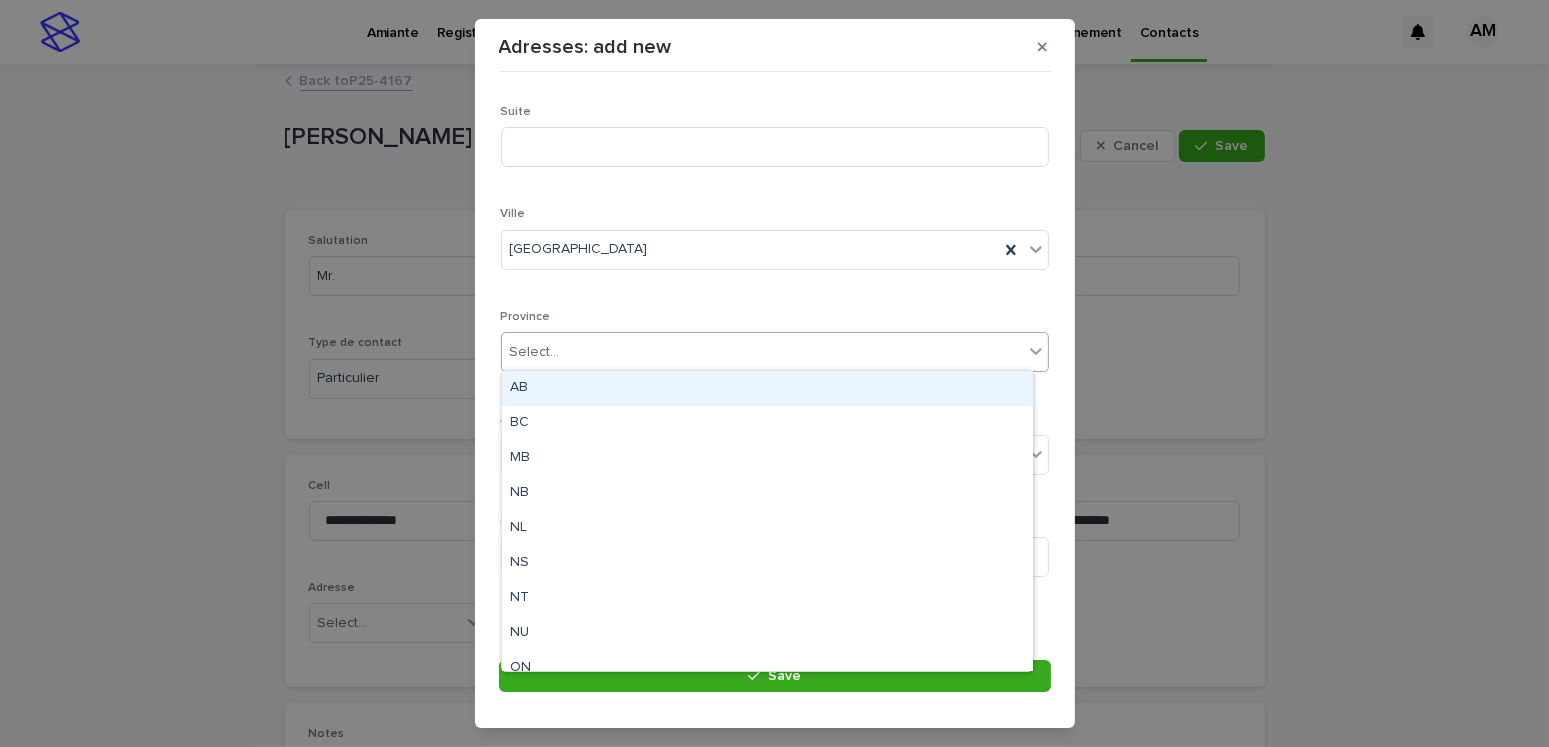 click on "Select..." at bounding box center (762, 352) 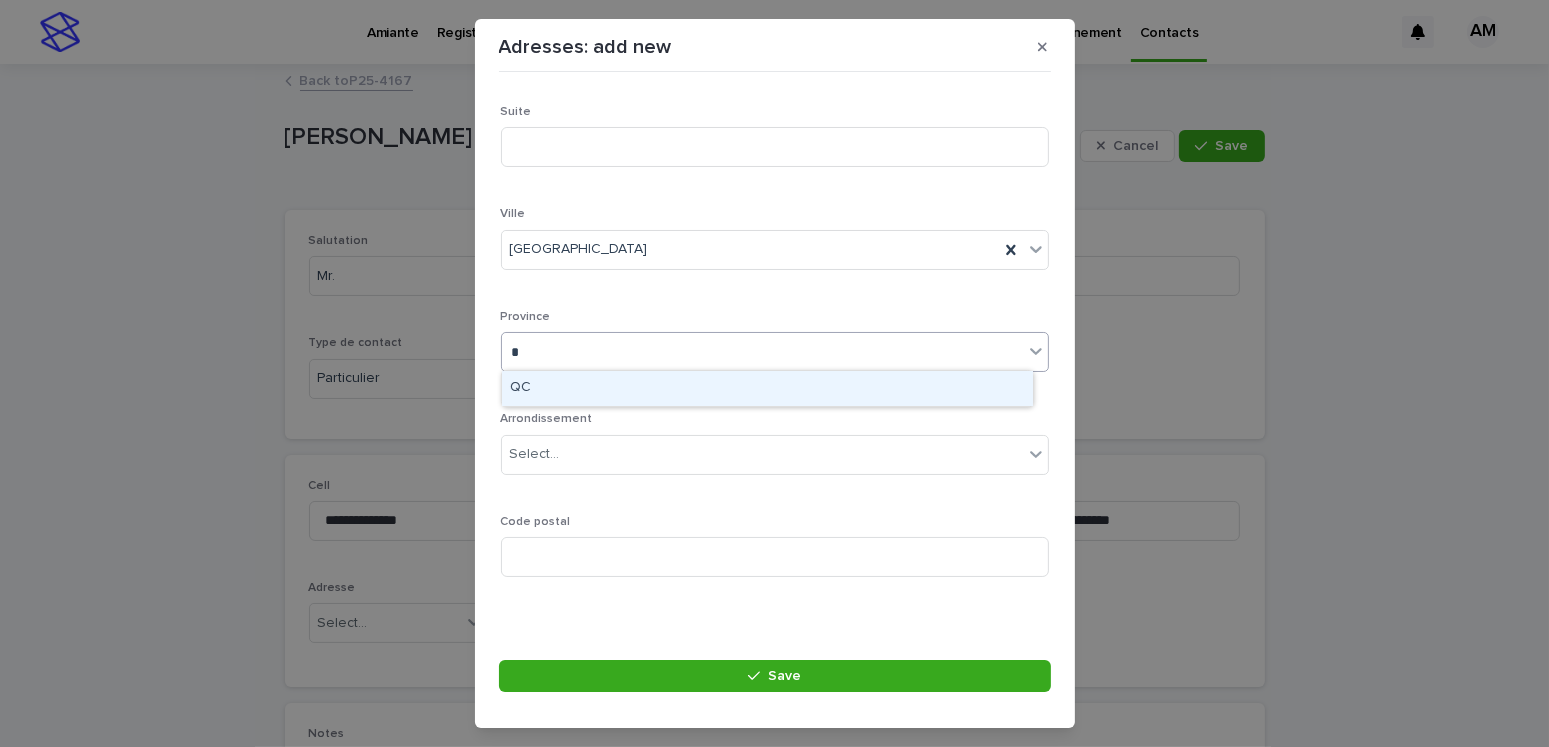 type on "**" 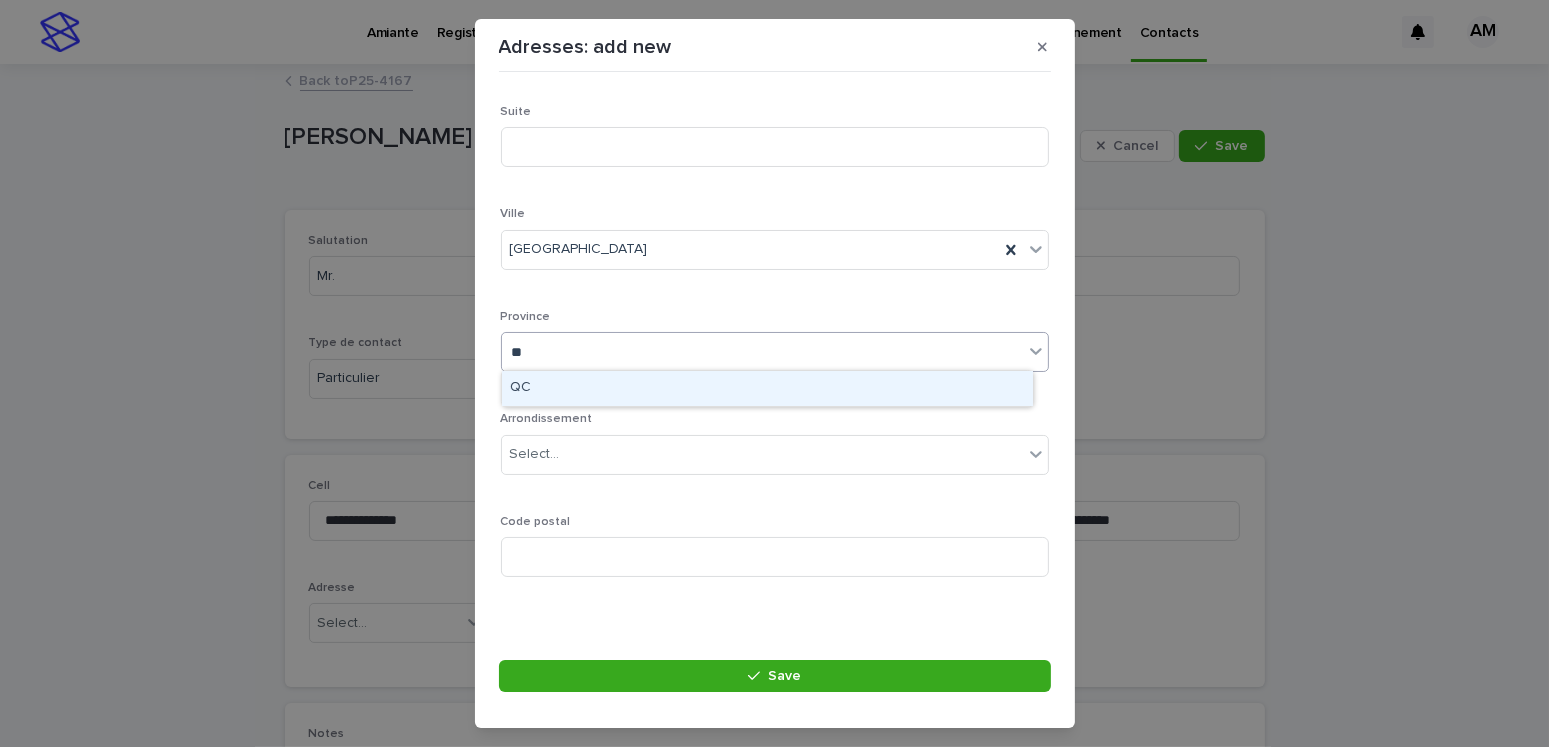 click on "QC" at bounding box center (767, 388) 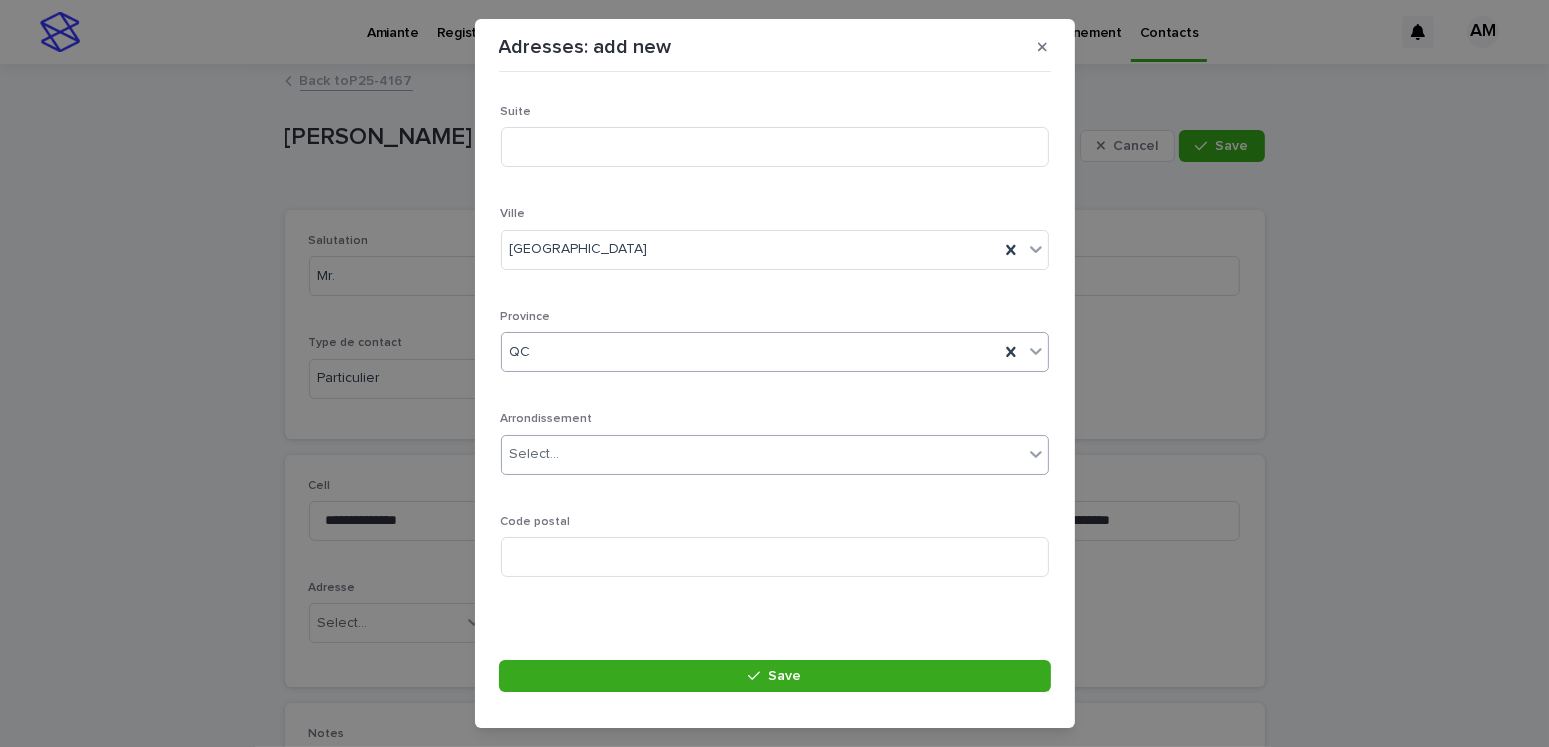 click on "Select..." at bounding box center [535, 454] 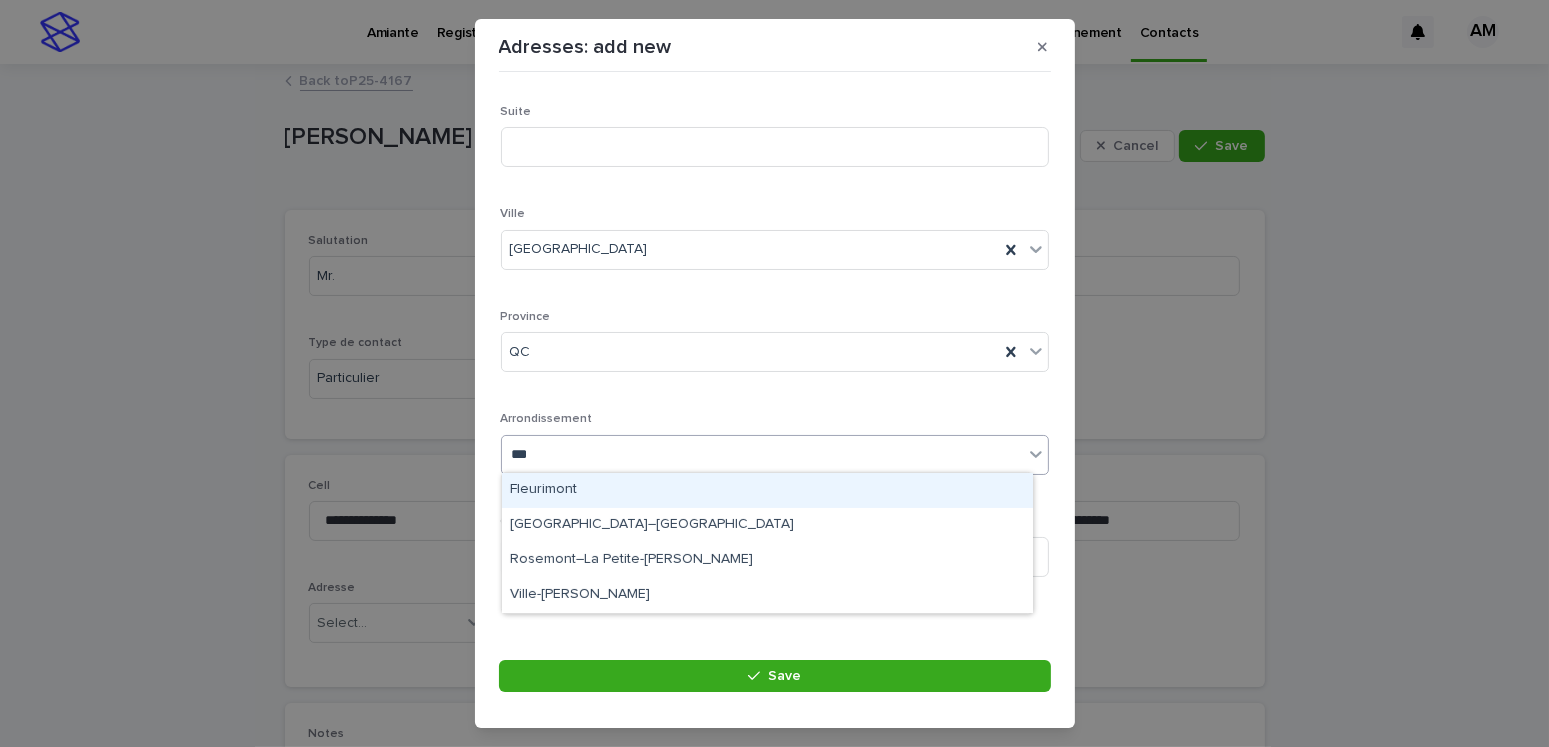 type on "****" 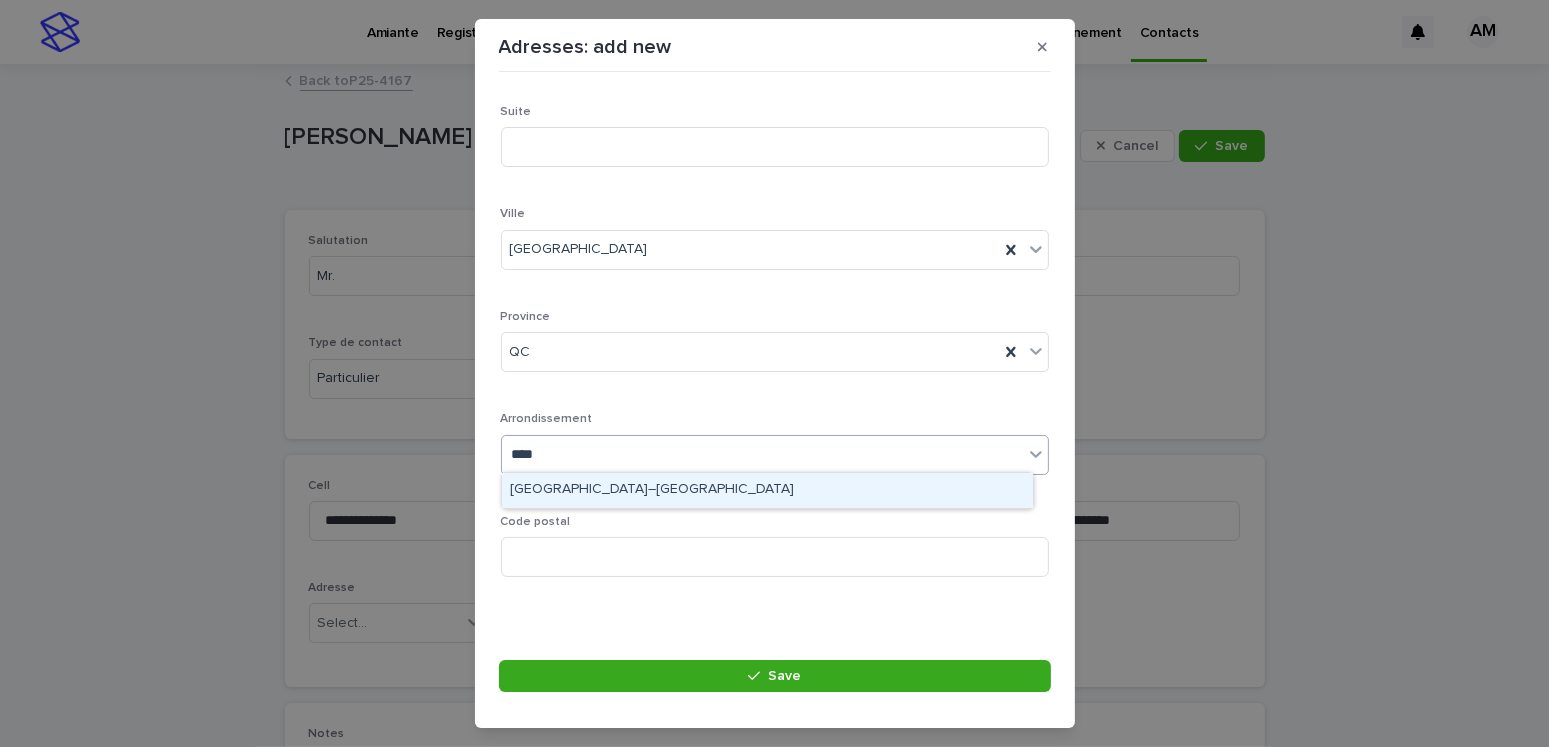 click on "[GEOGRAPHIC_DATA]–[GEOGRAPHIC_DATA]" at bounding box center (767, 490) 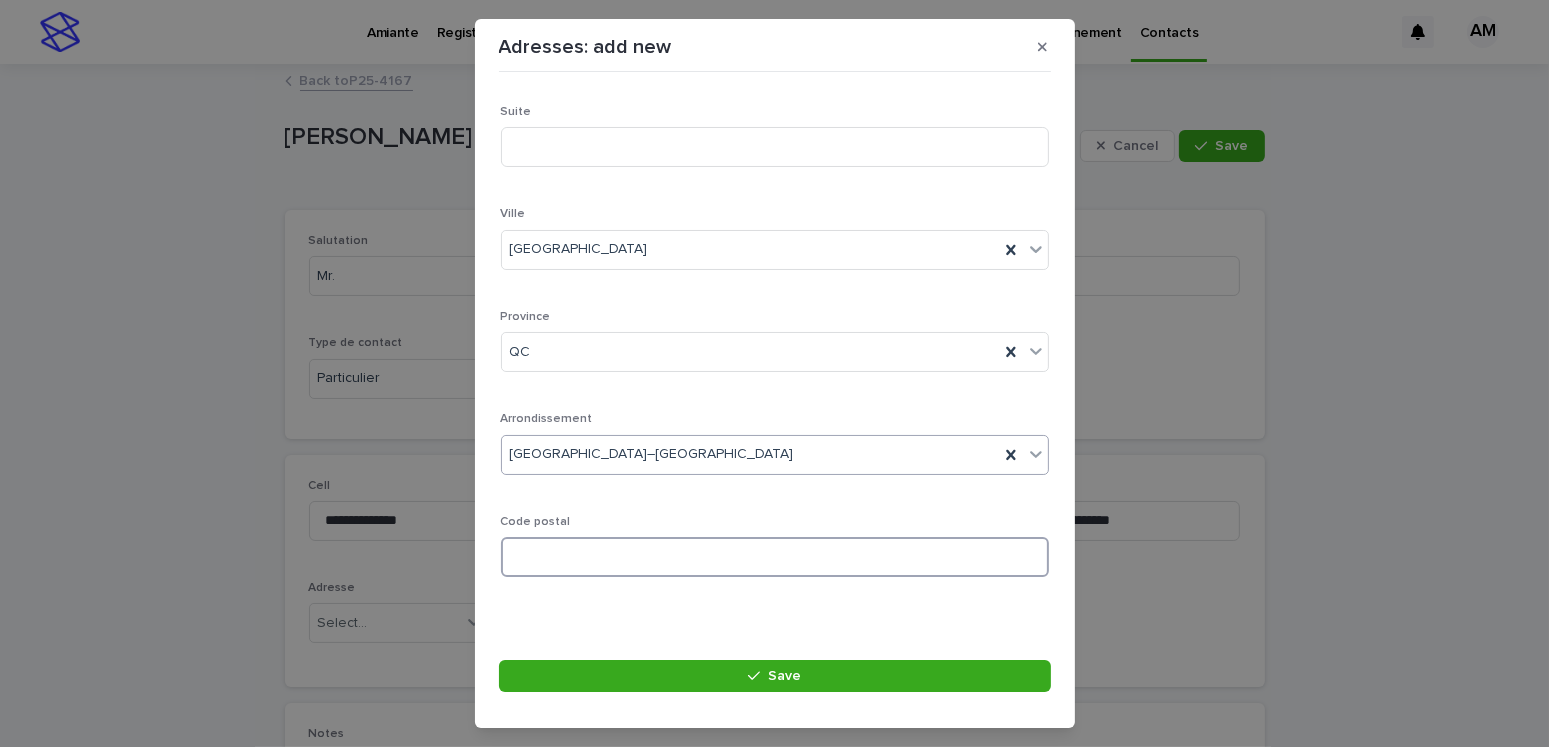 click at bounding box center (775, 557) 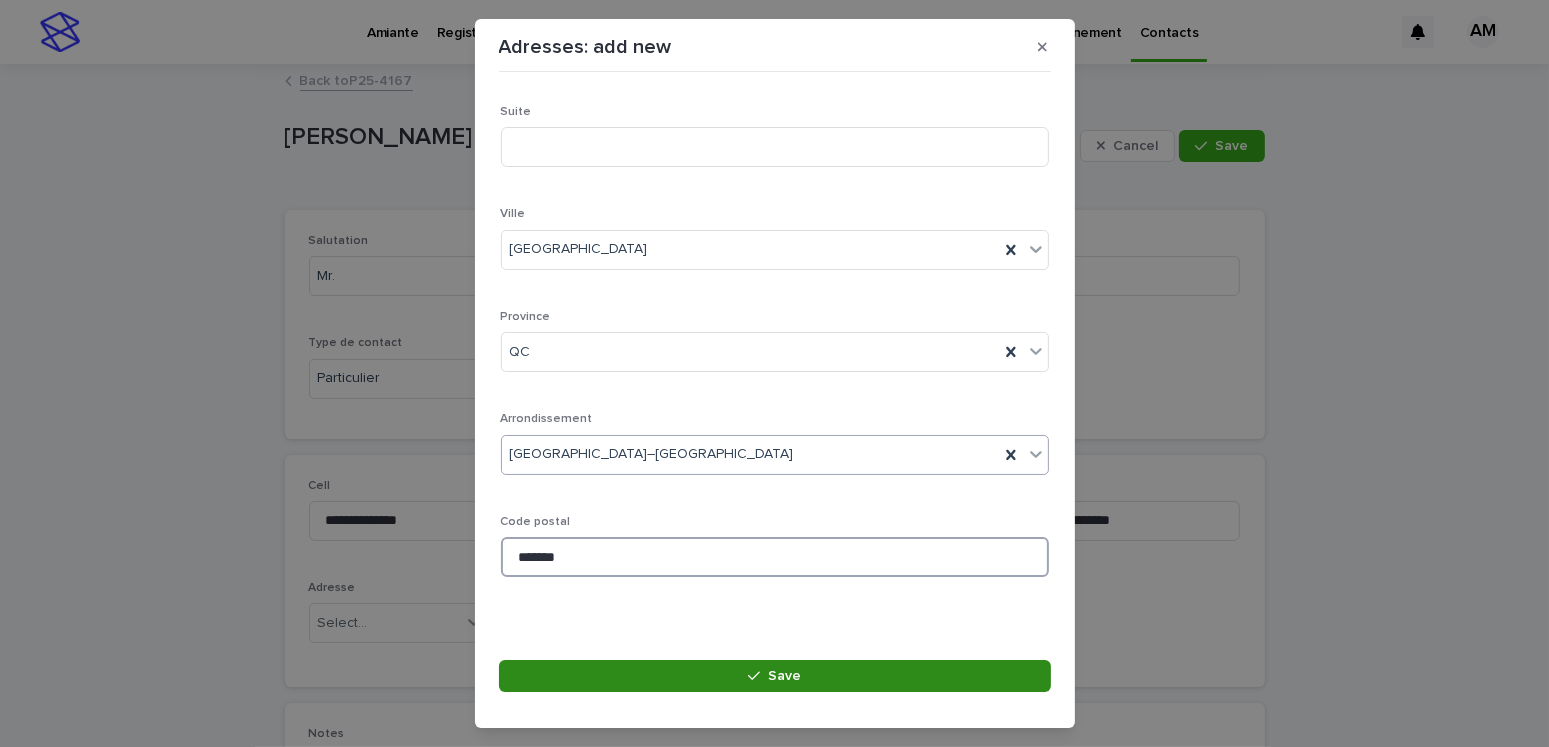 type on "*******" 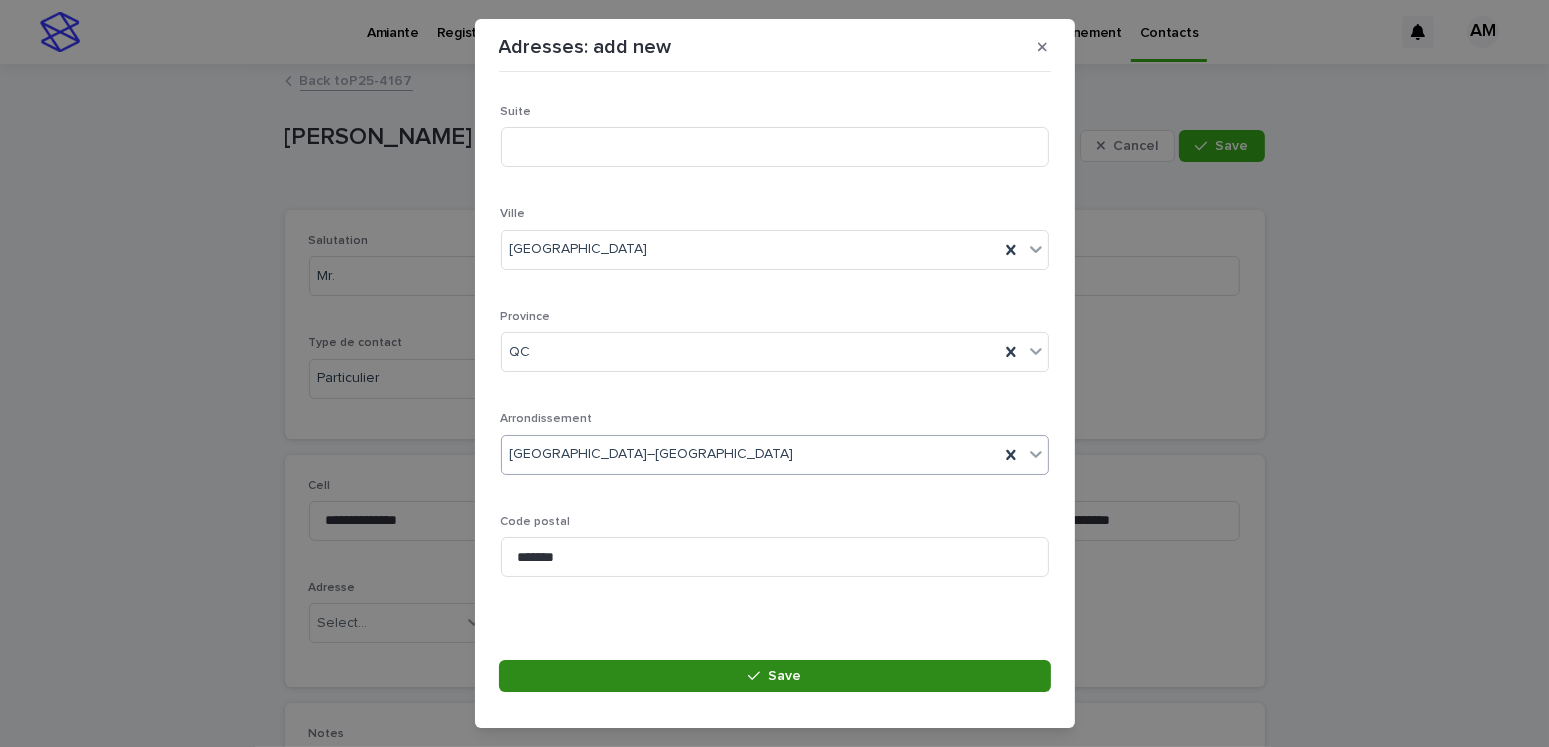 click on "Save" at bounding box center (775, 676) 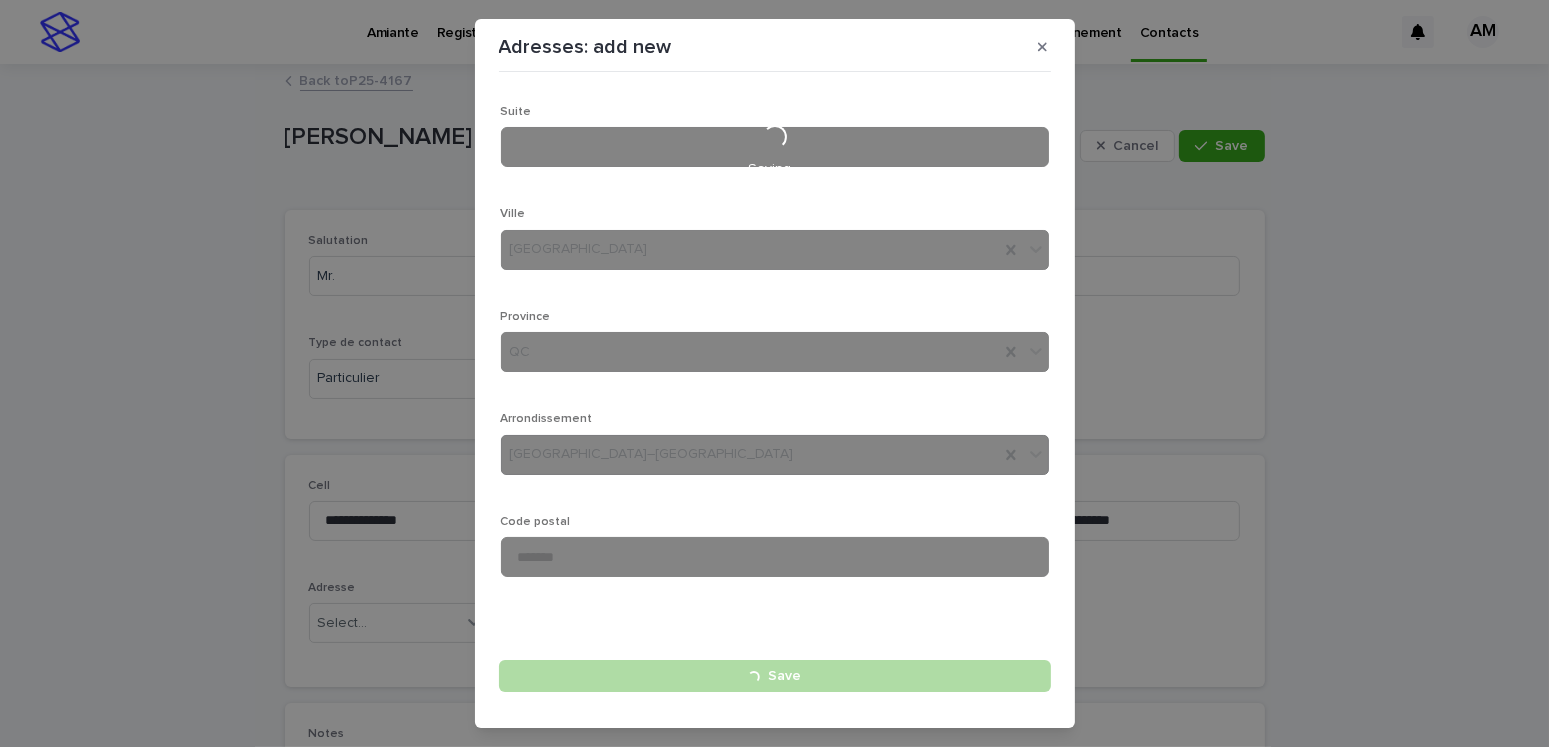 type 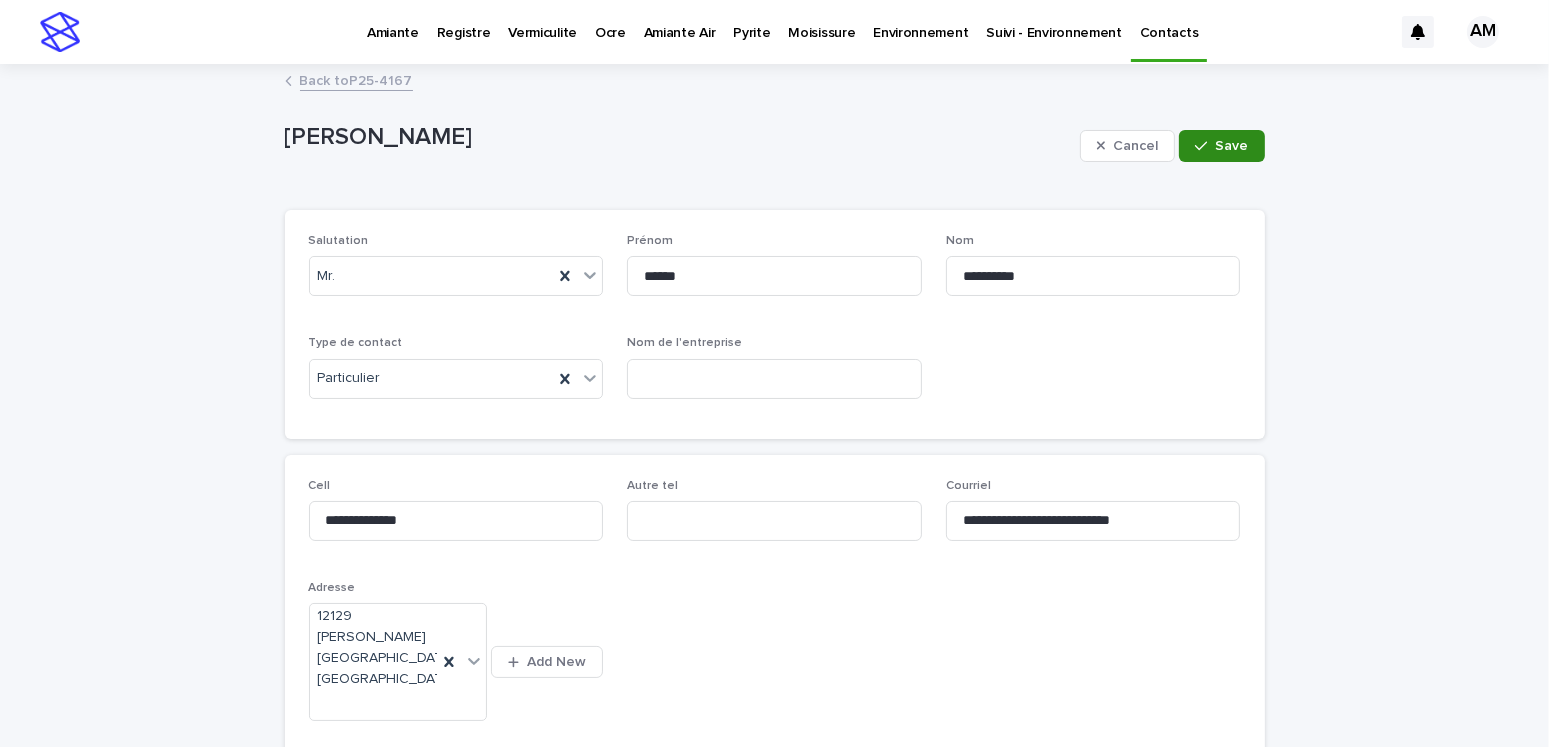 click on "Save" at bounding box center [1232, 146] 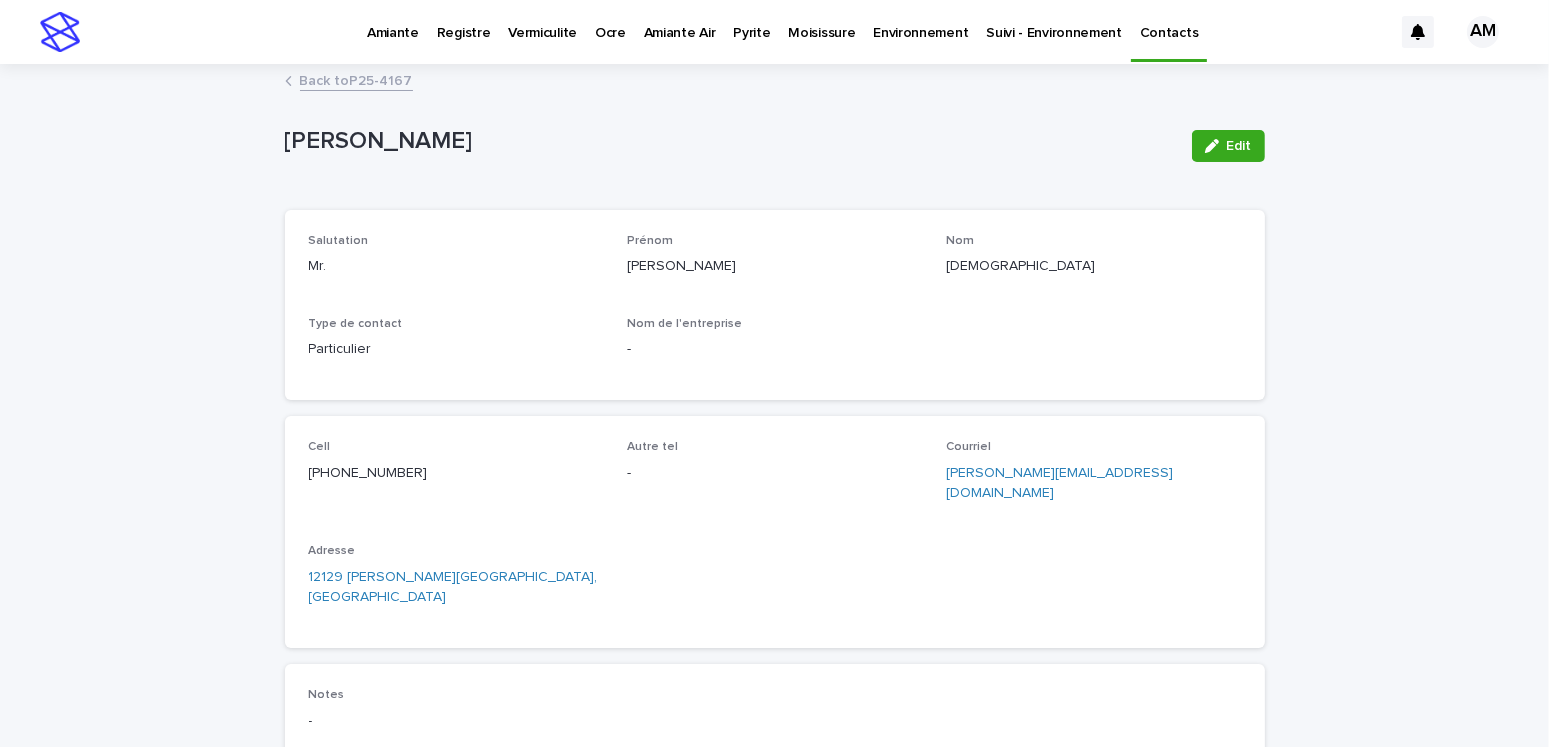 click on "Back to  P25-4167" at bounding box center (356, 79) 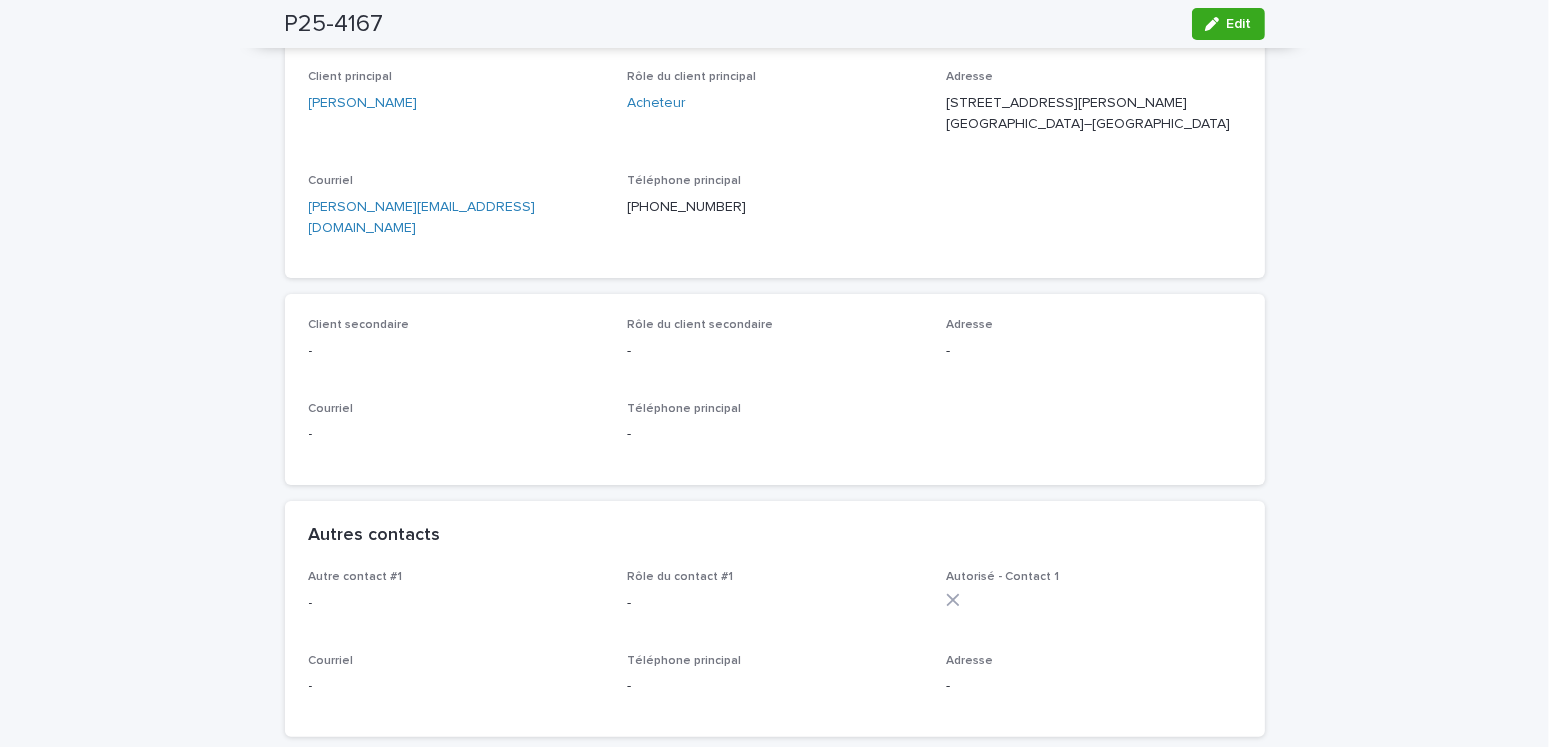 scroll, scrollTop: 500, scrollLeft: 0, axis: vertical 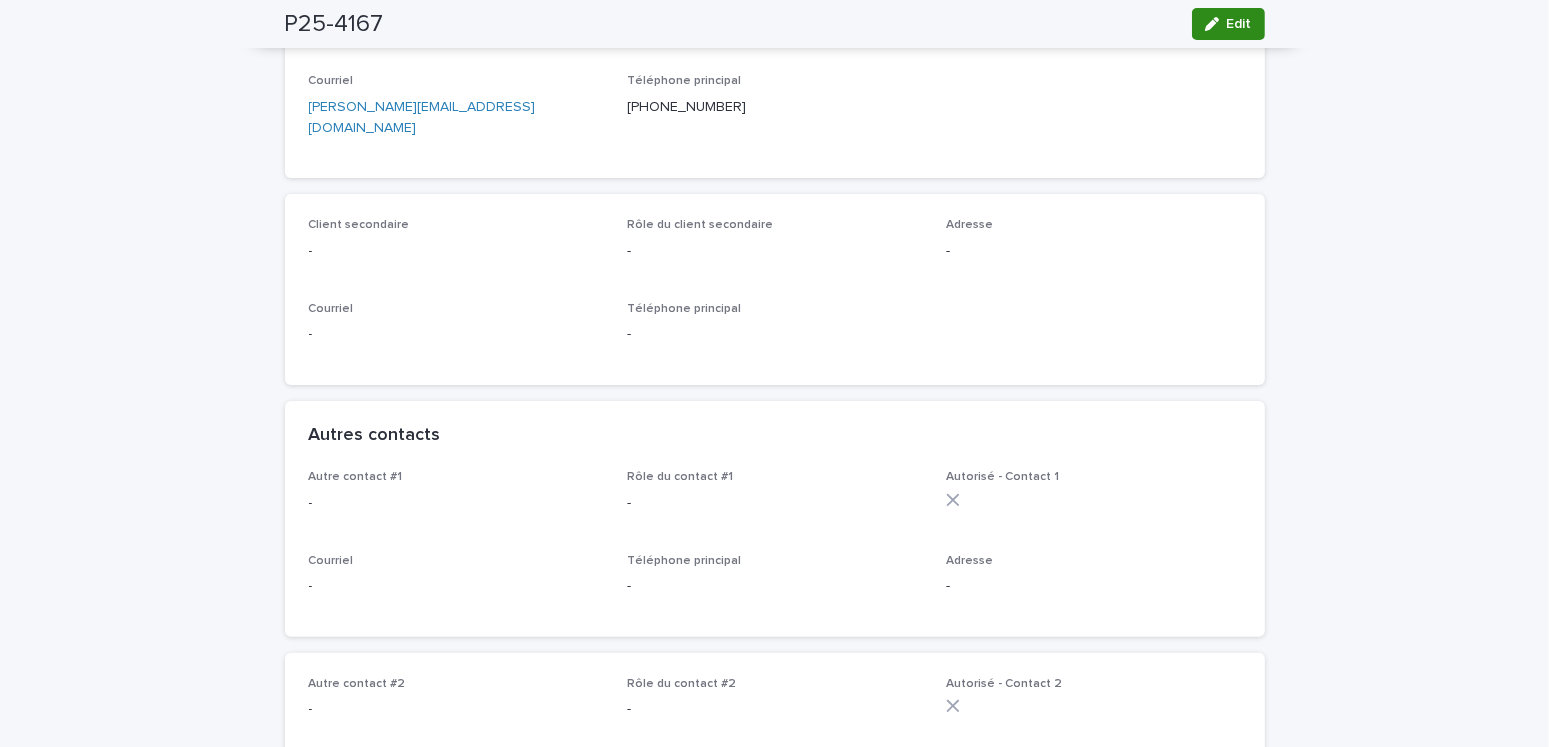 click on "Edit" at bounding box center [1239, 24] 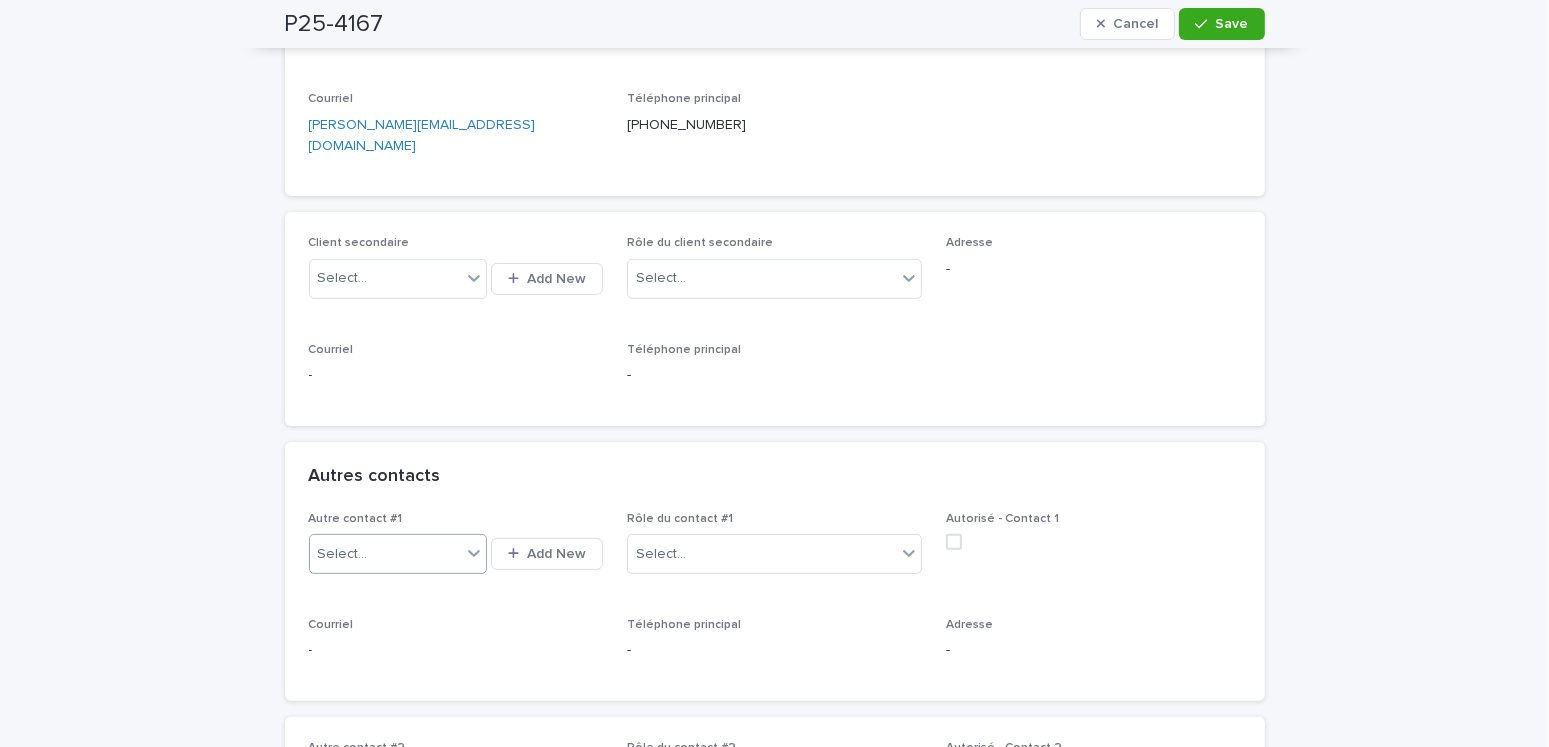 click on "Select..." at bounding box center [343, 554] 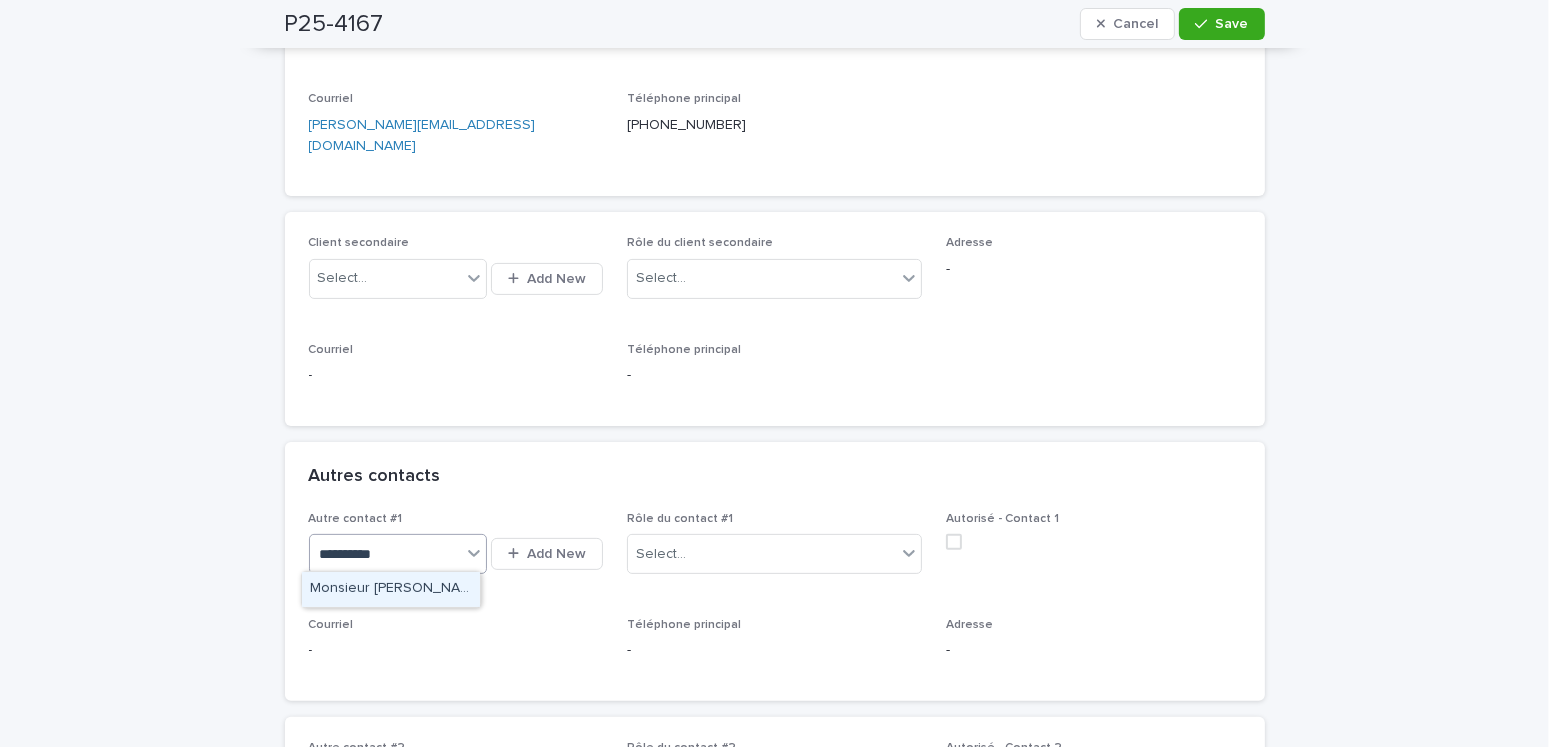 type on "**********" 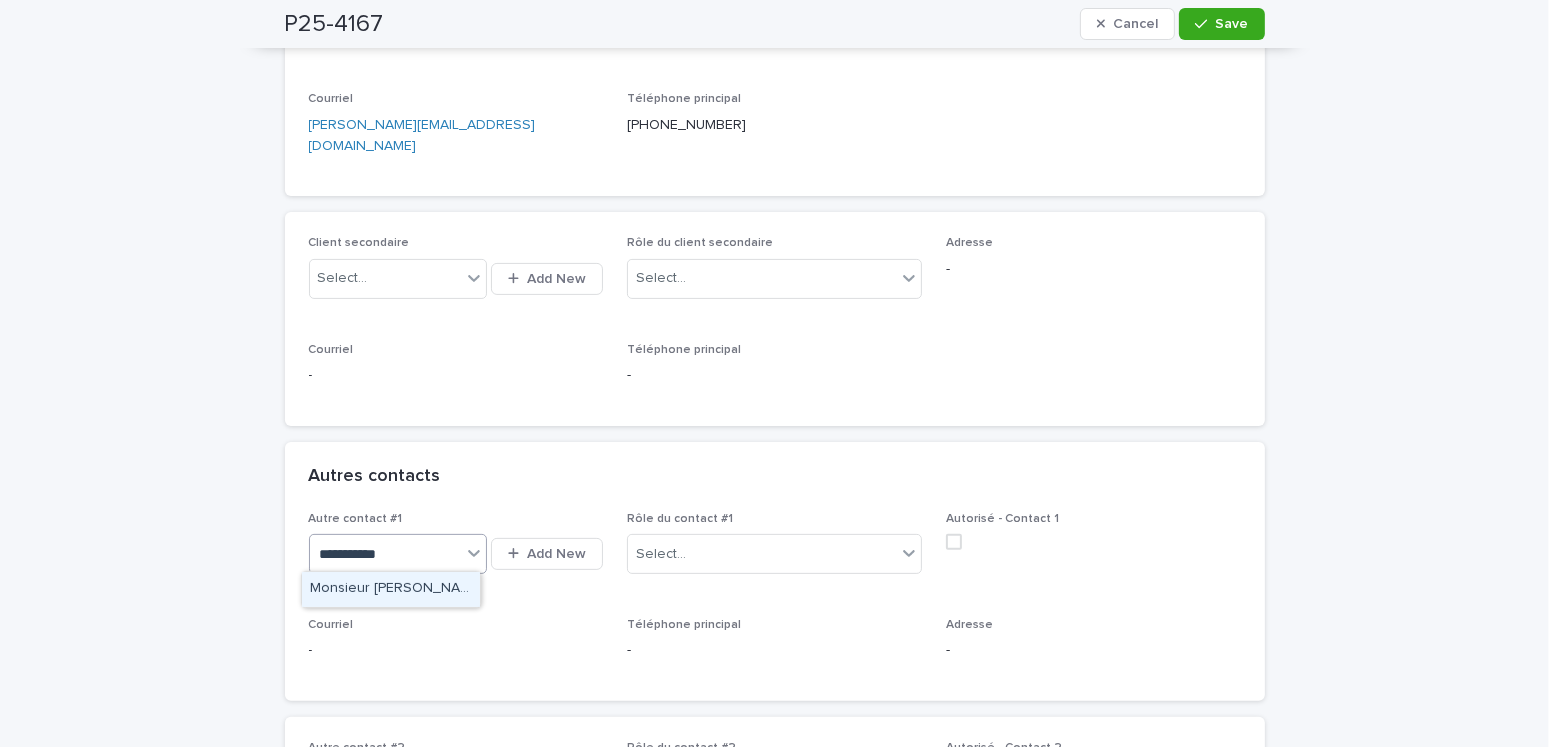 click on "Monsieur [PERSON_NAME]" at bounding box center [391, 589] 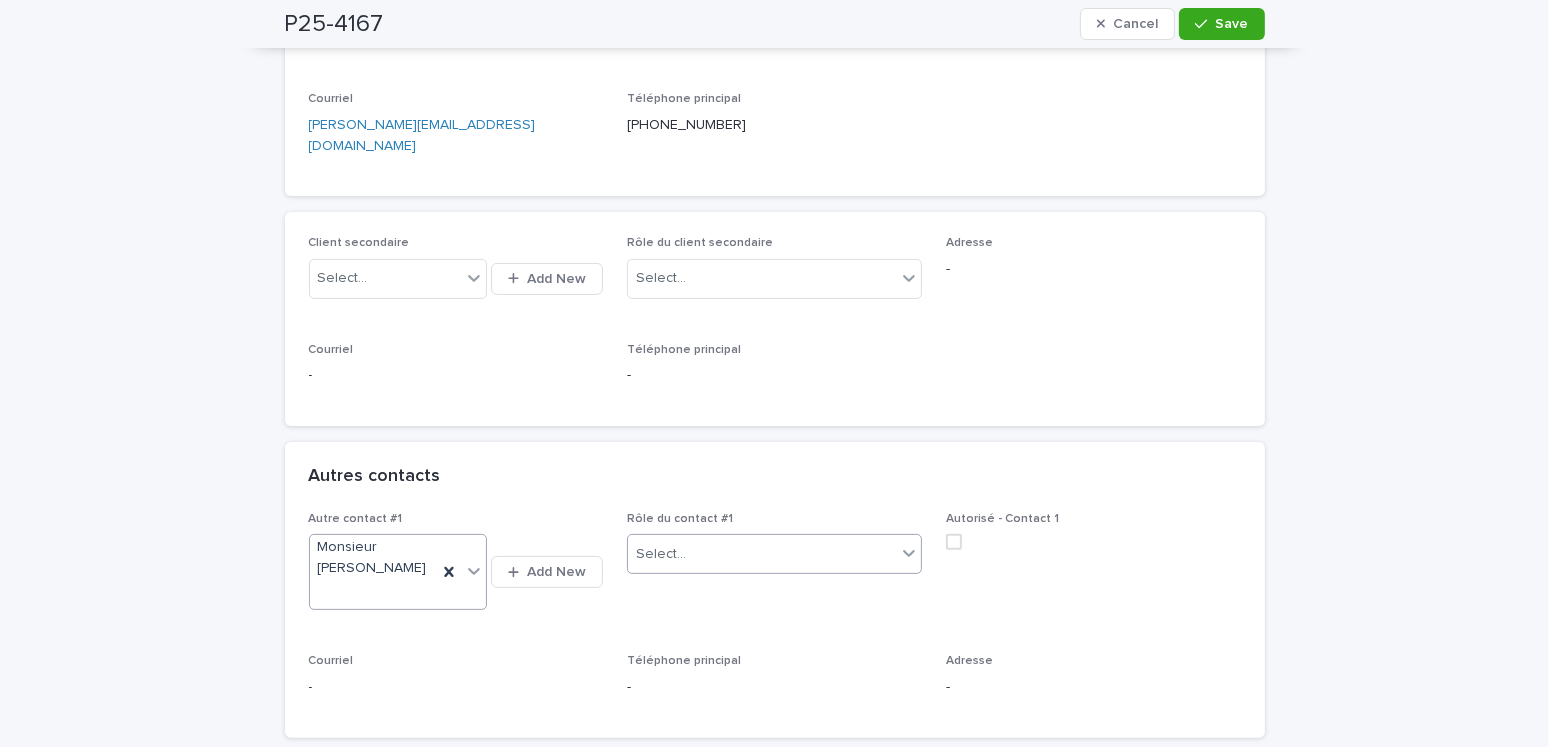 click on "Select..." at bounding box center (661, 554) 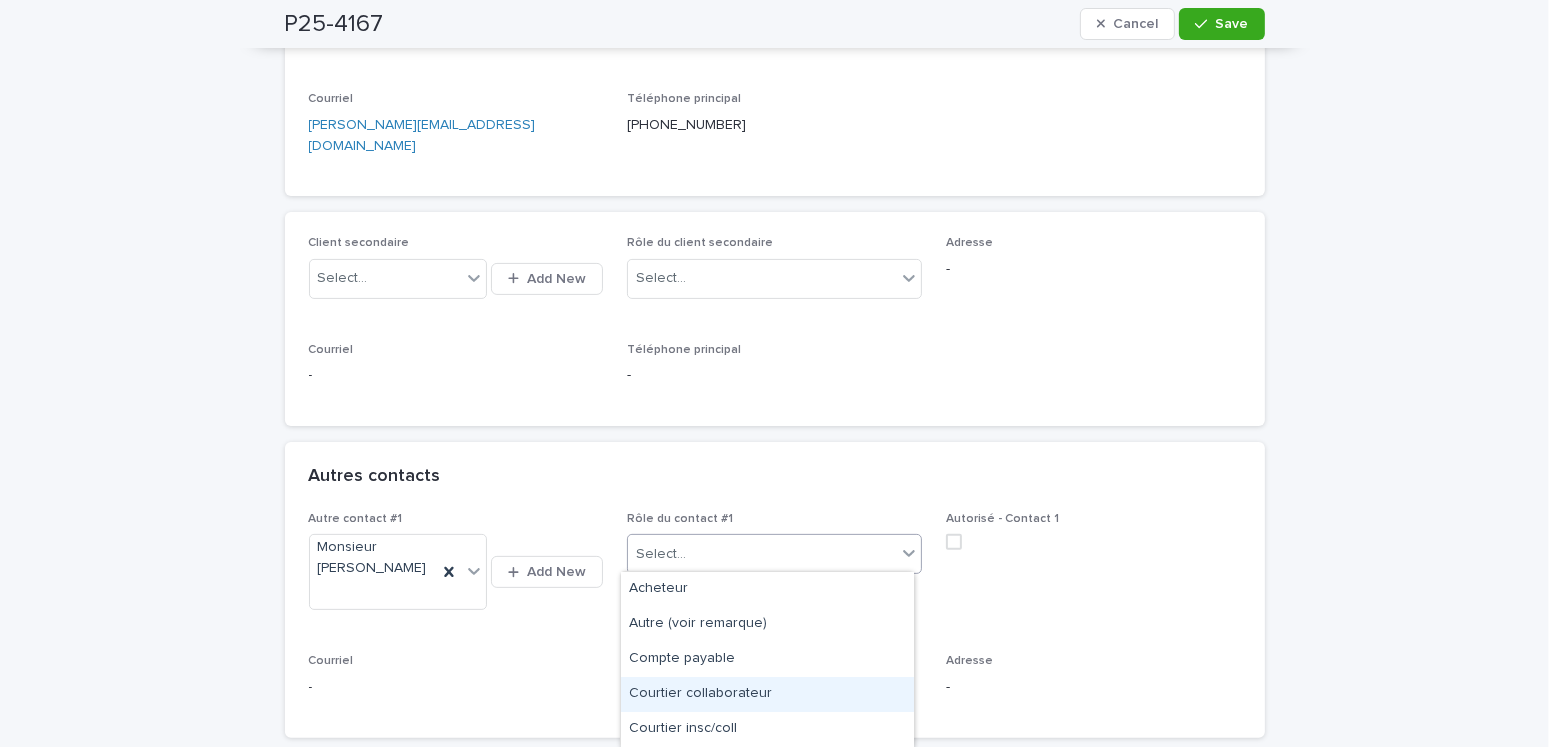 click on "Courtier collaborateur" at bounding box center (767, 694) 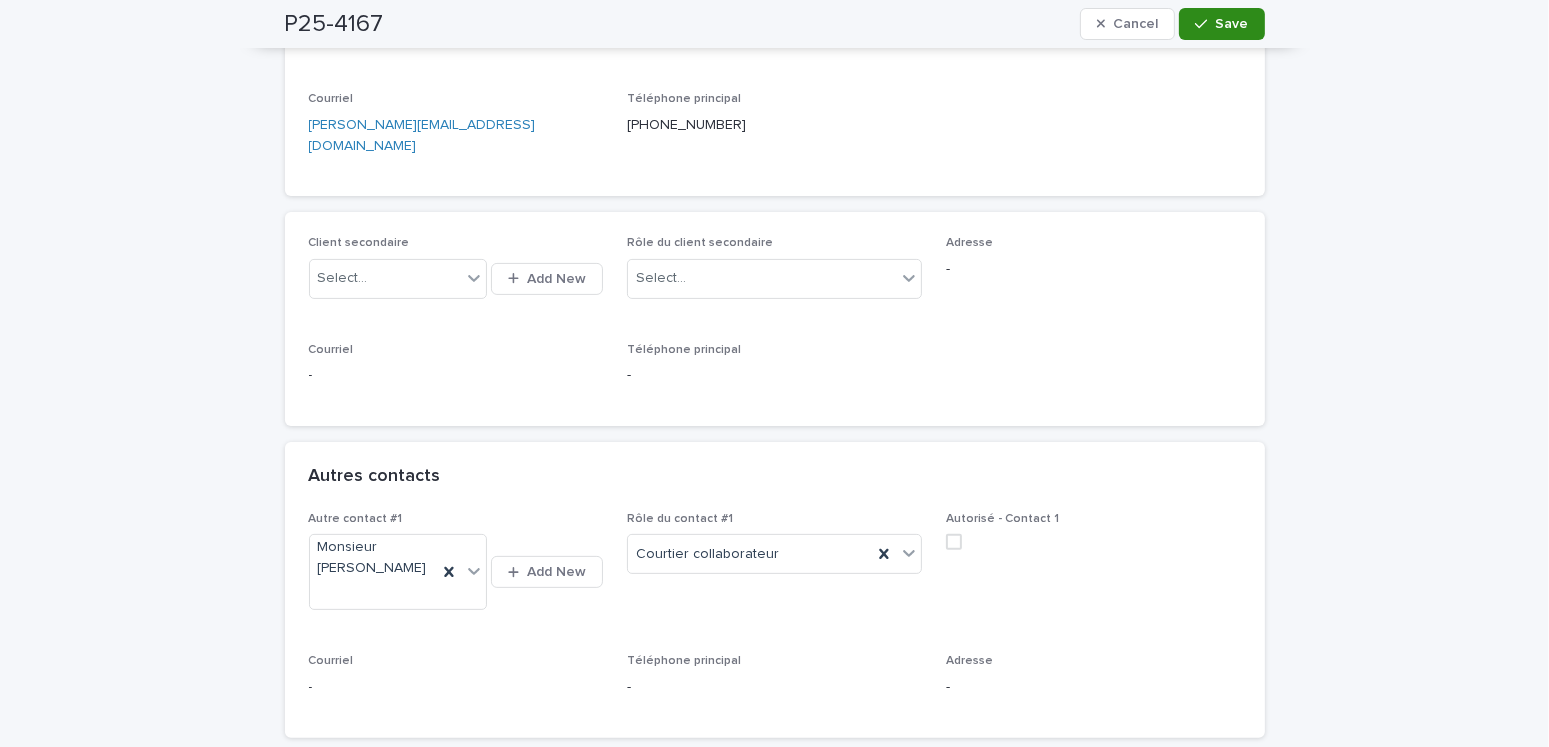 click on "Save" at bounding box center [1232, 24] 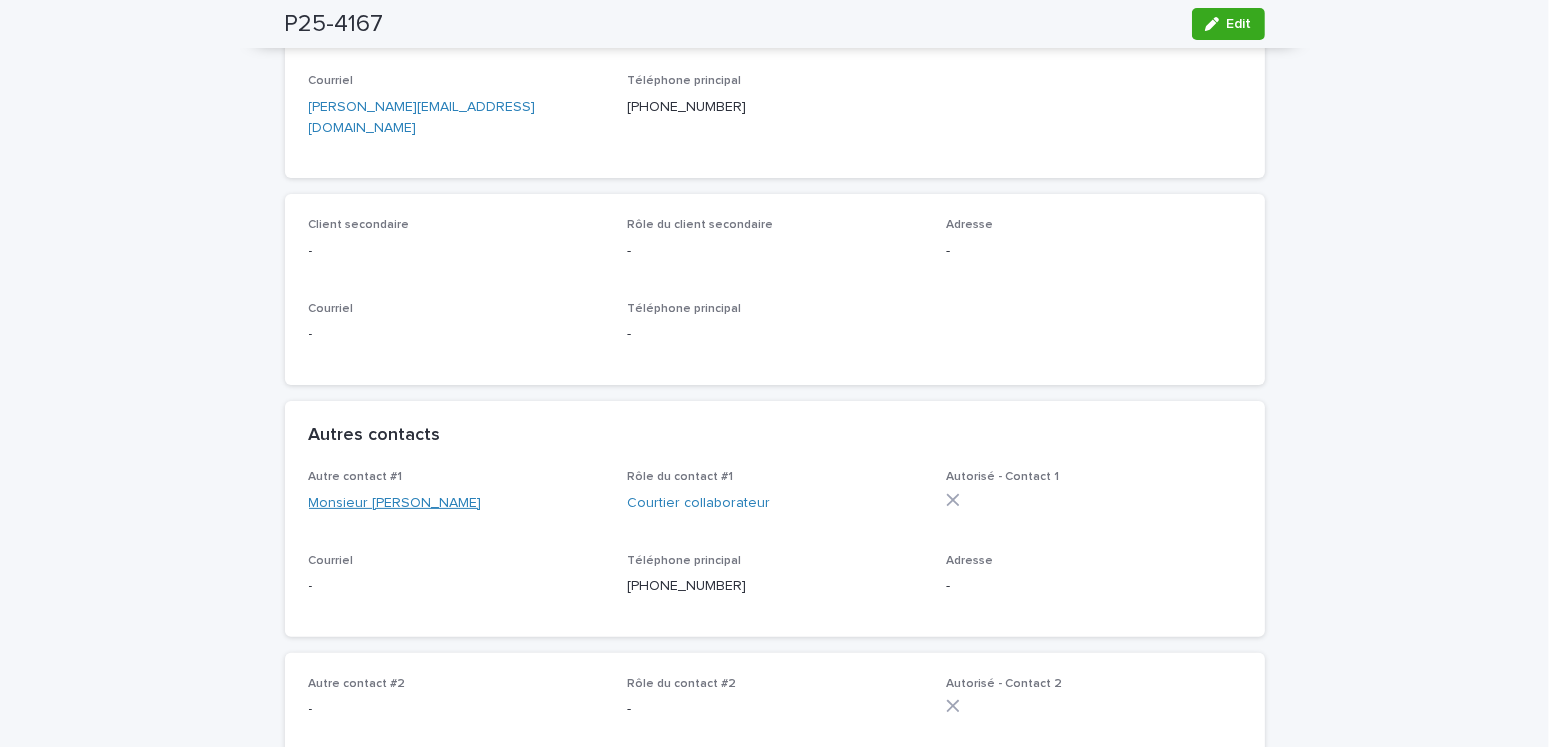 click on "Monsieur [PERSON_NAME]" at bounding box center (395, 503) 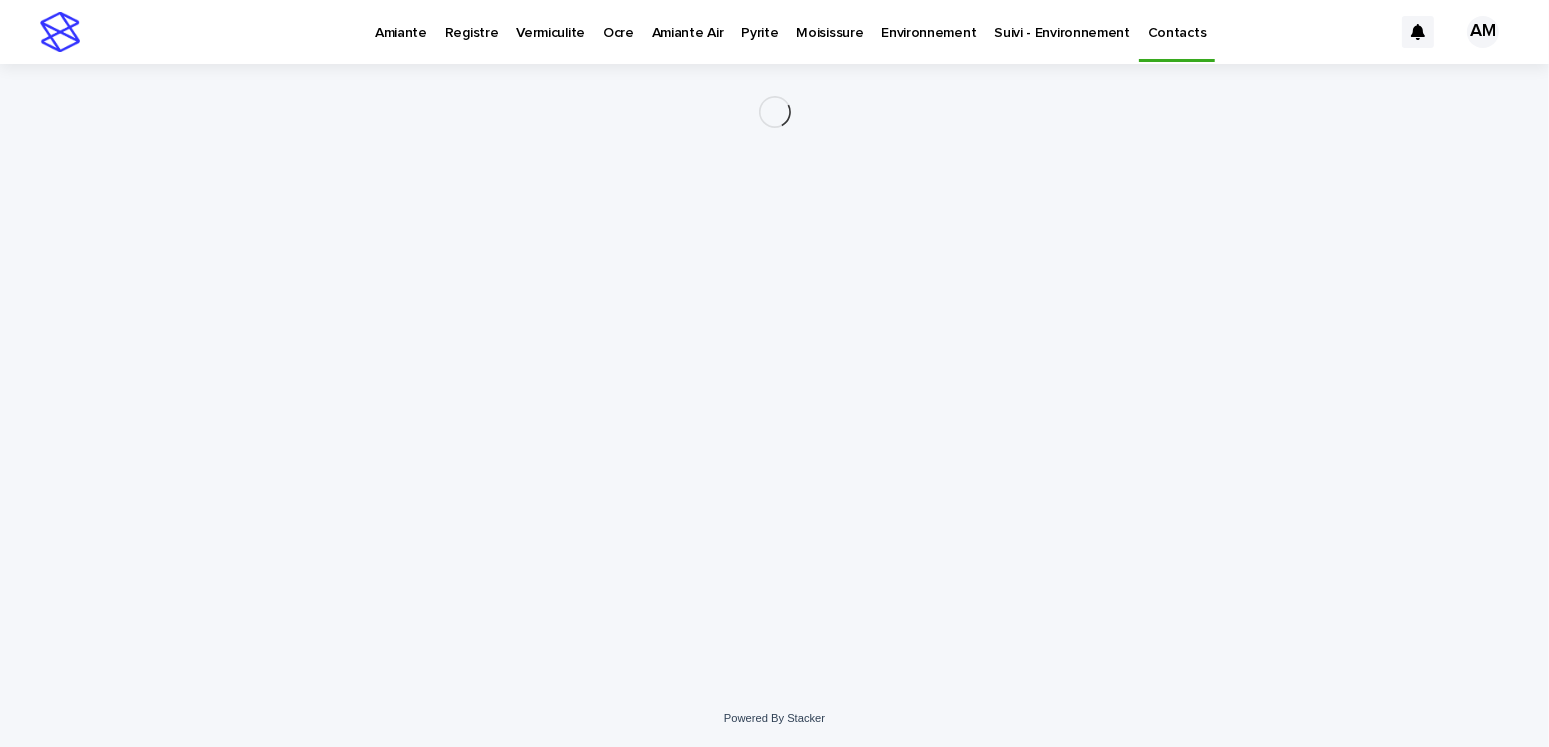 scroll, scrollTop: 0, scrollLeft: 0, axis: both 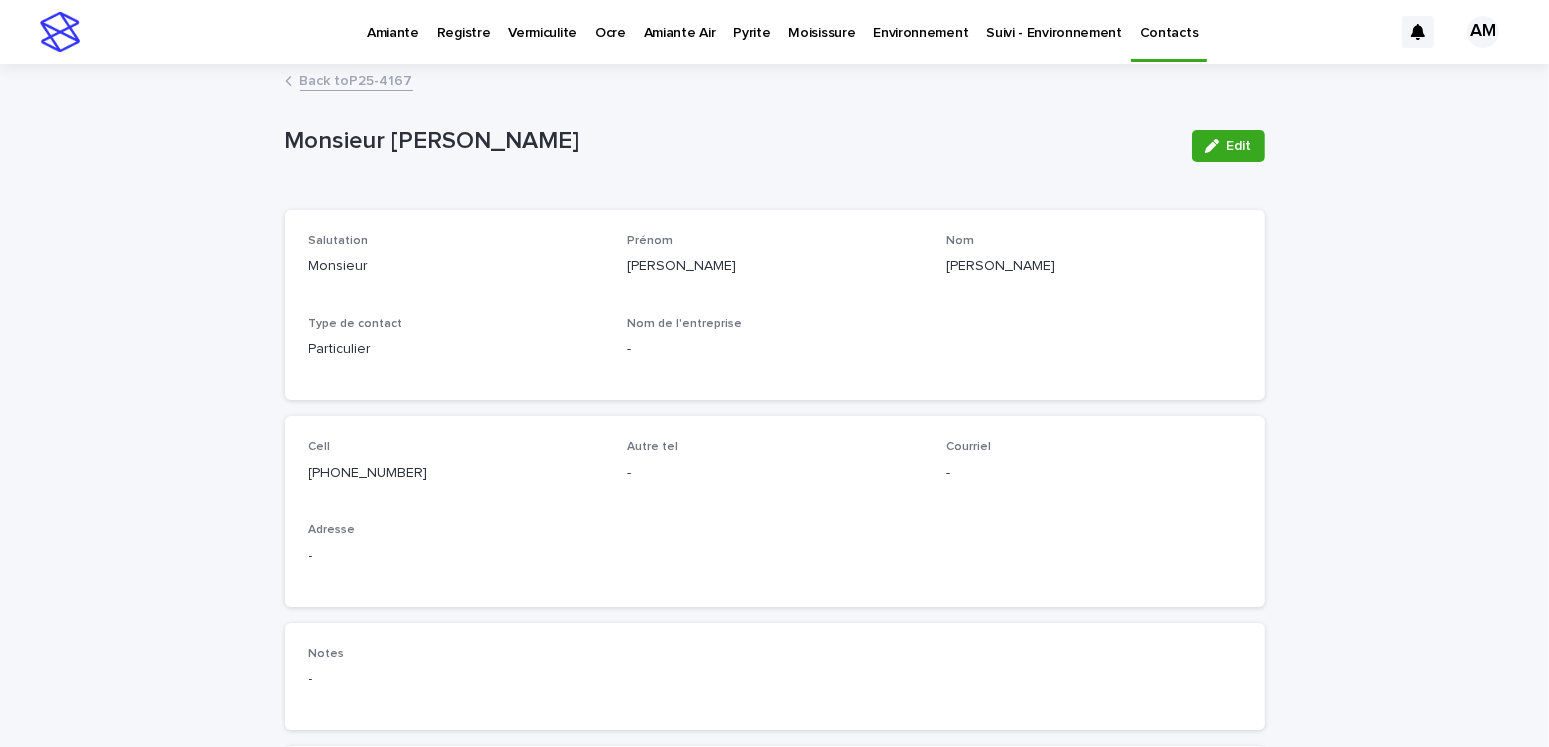 click 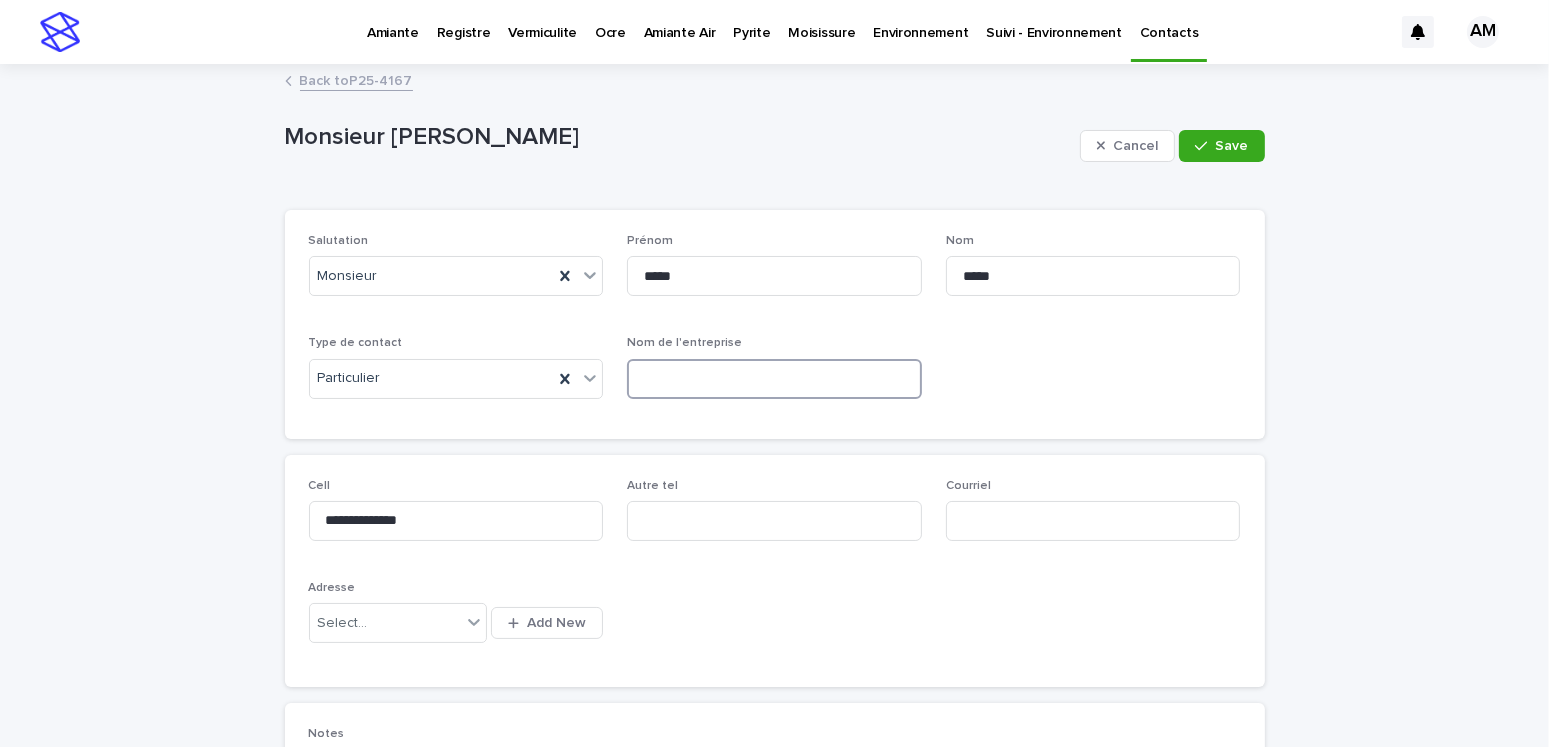 click at bounding box center [774, 379] 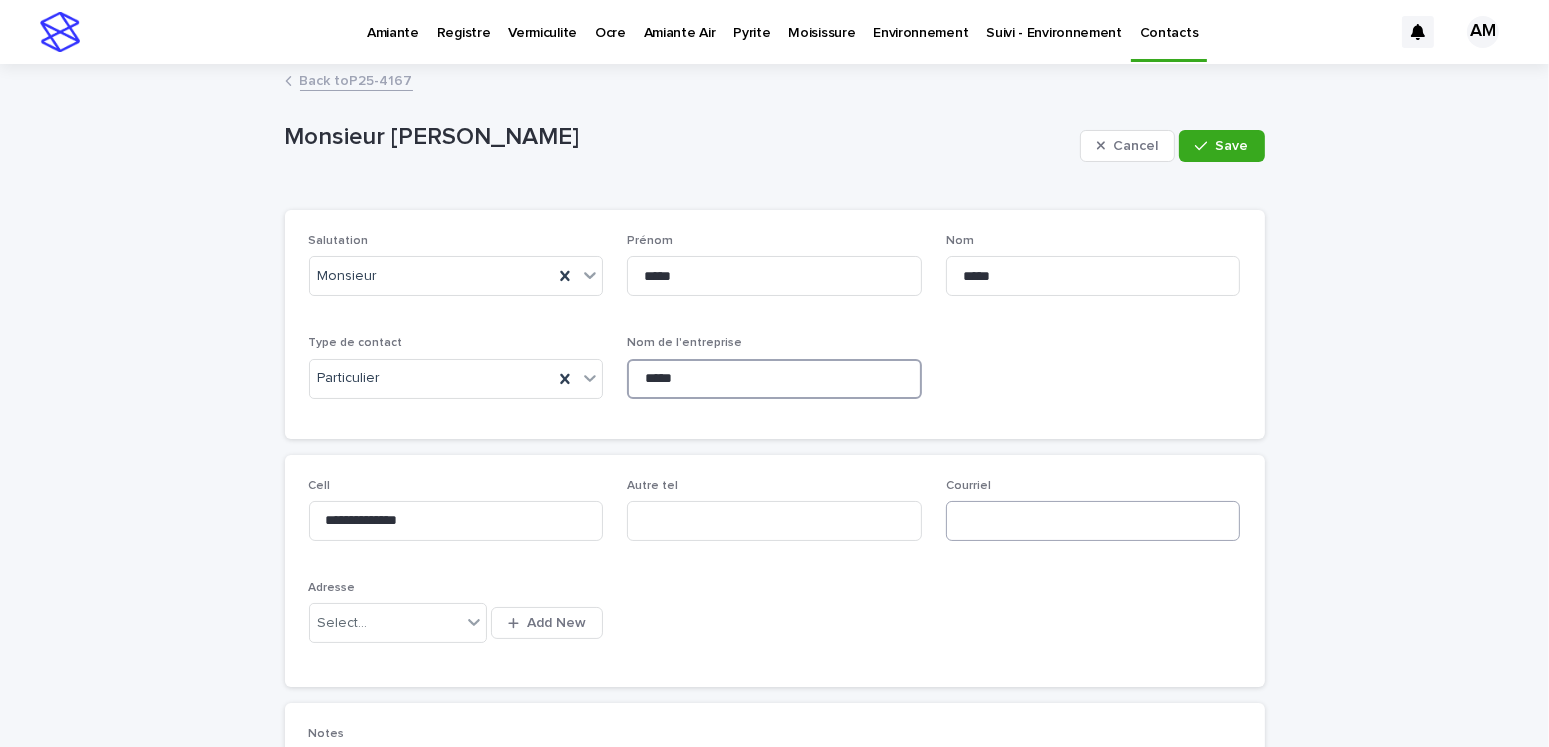 type on "*****" 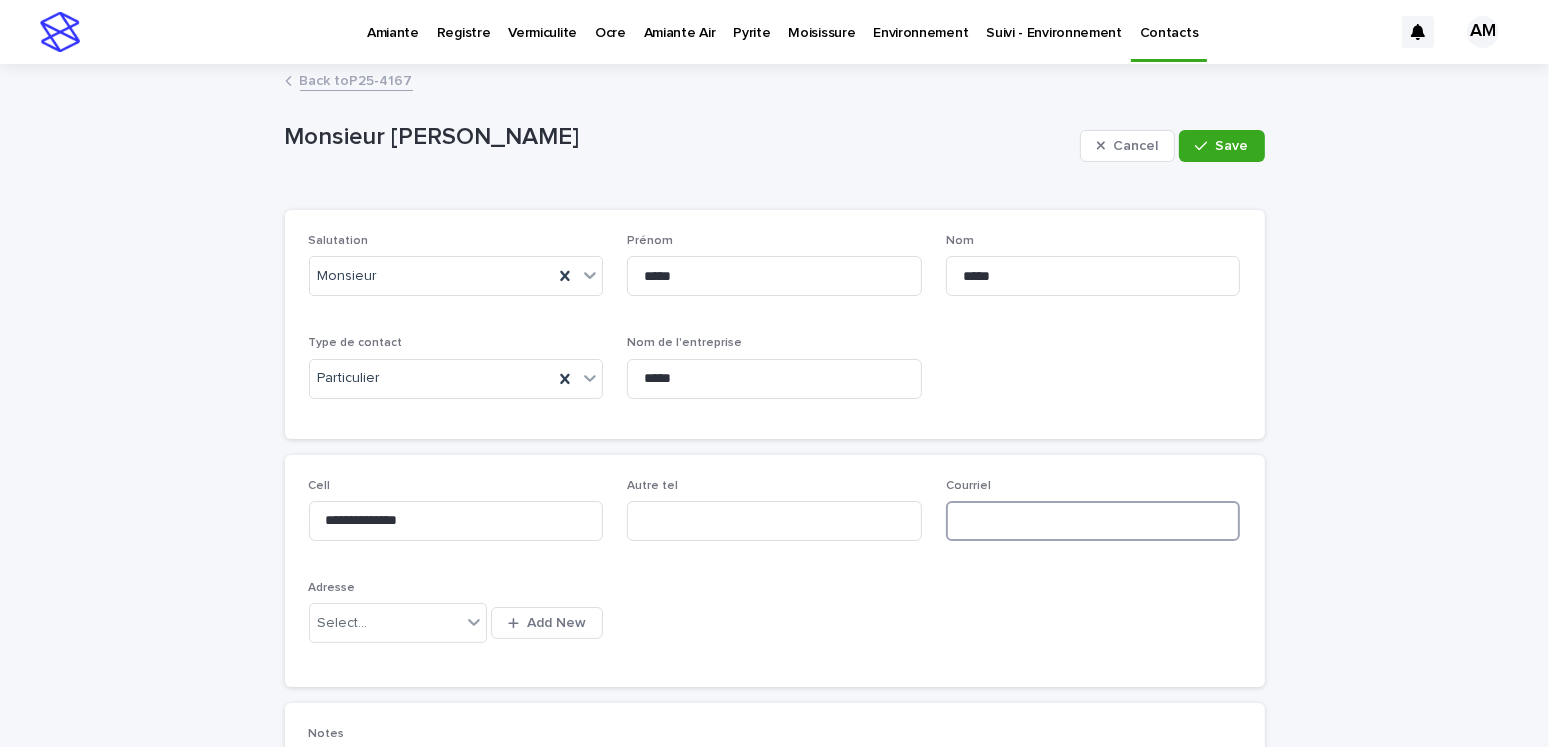 click at bounding box center (1093, 521) 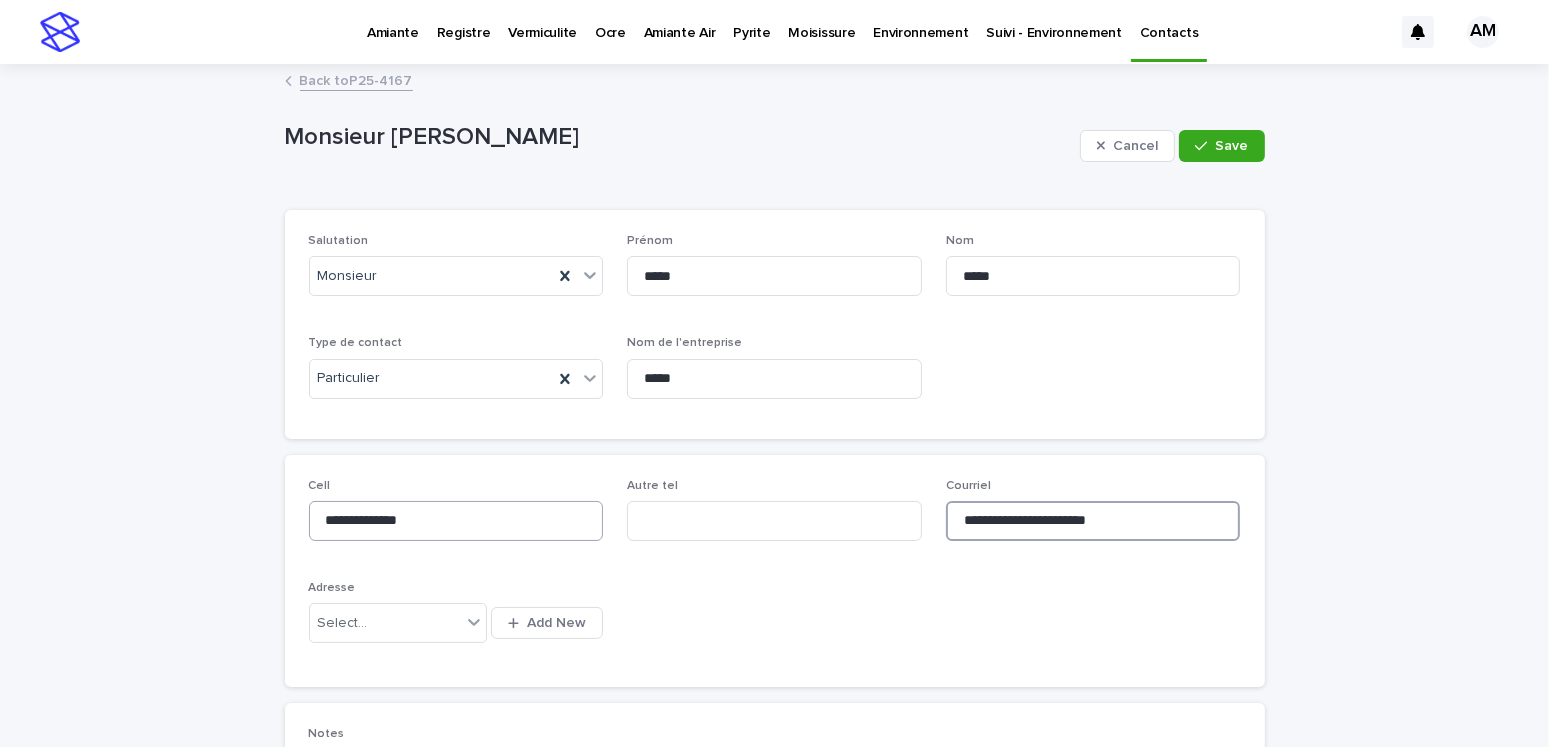type on "**********" 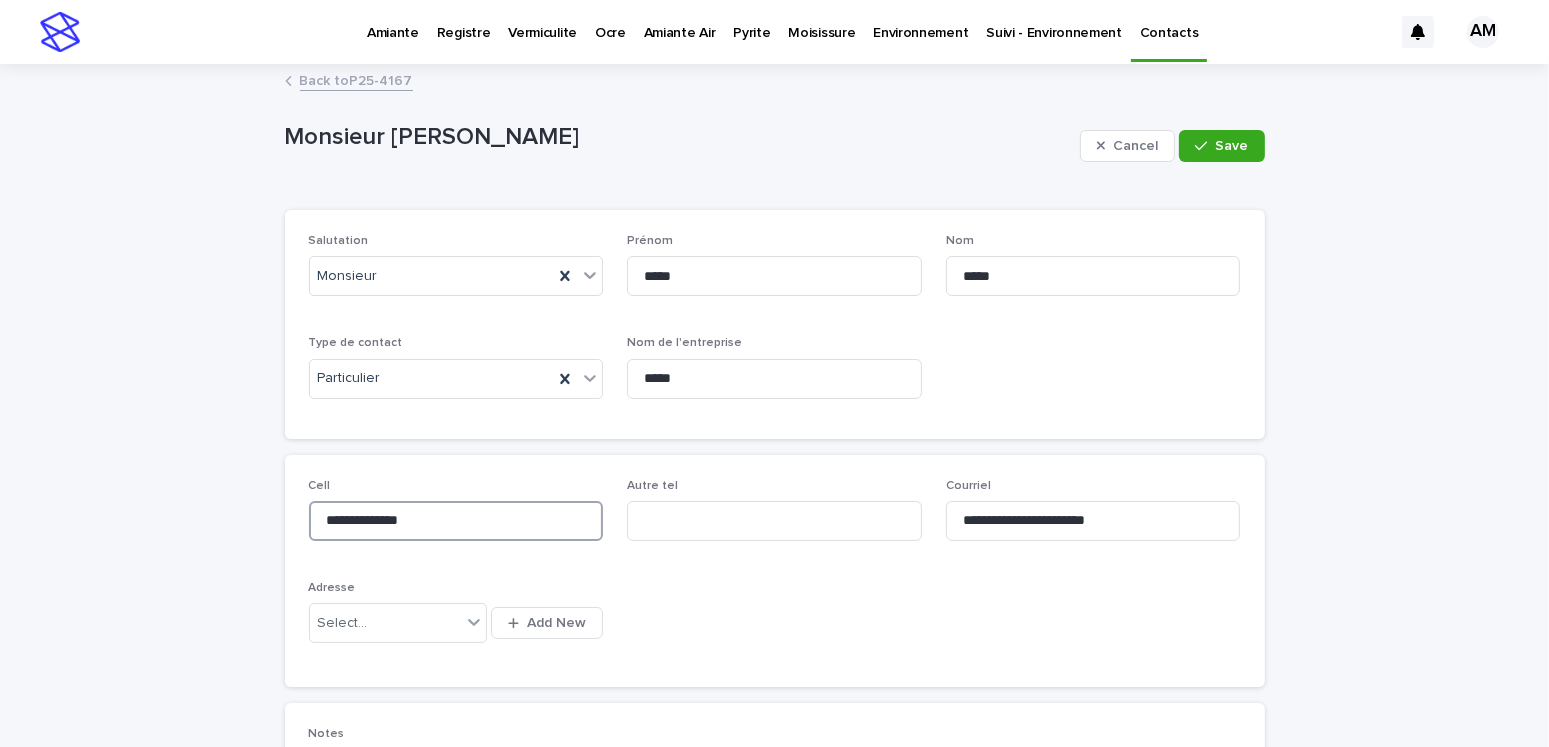 drag, startPoint x: 442, startPoint y: 517, endPoint x: -207, endPoint y: 500, distance: 649.2226 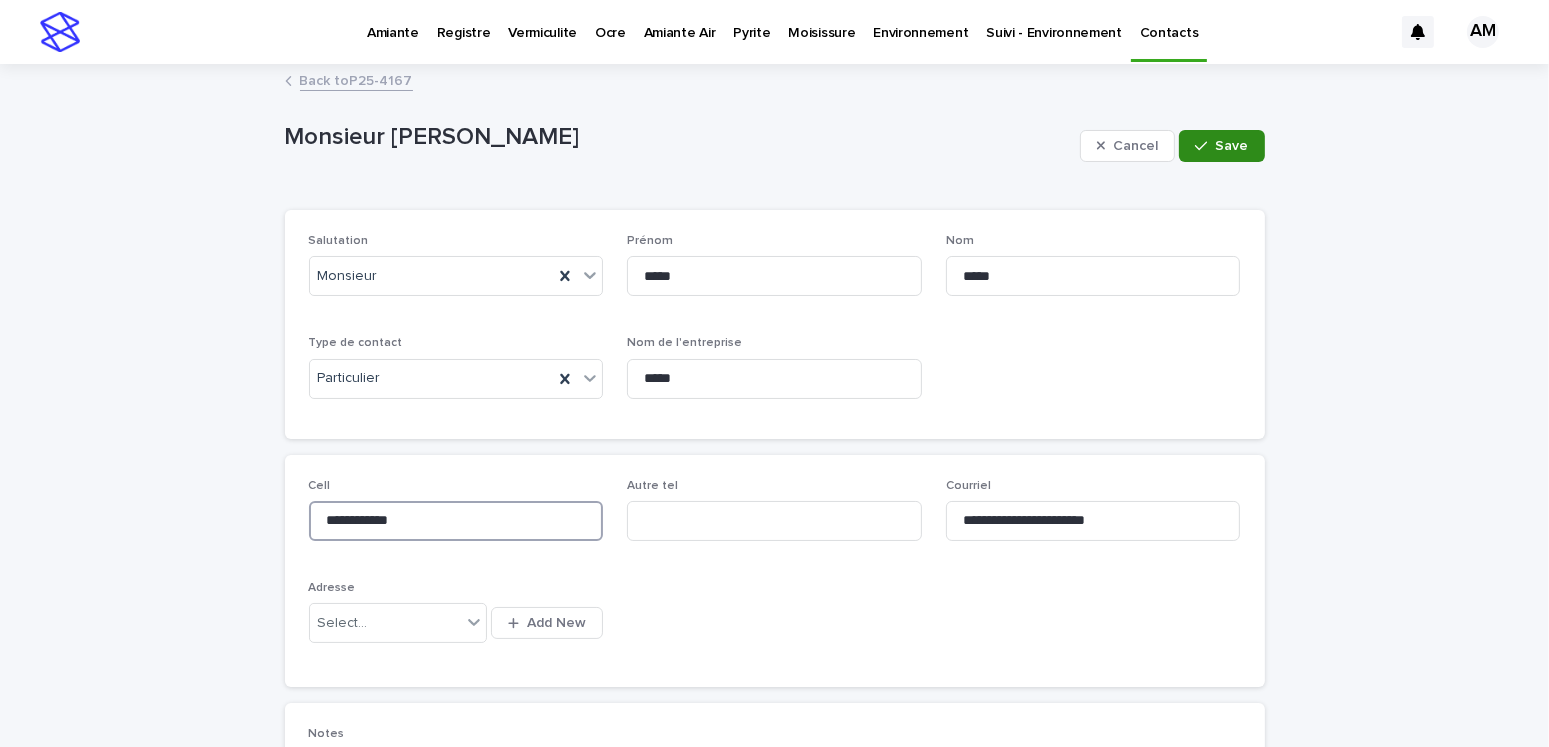 type on "**********" 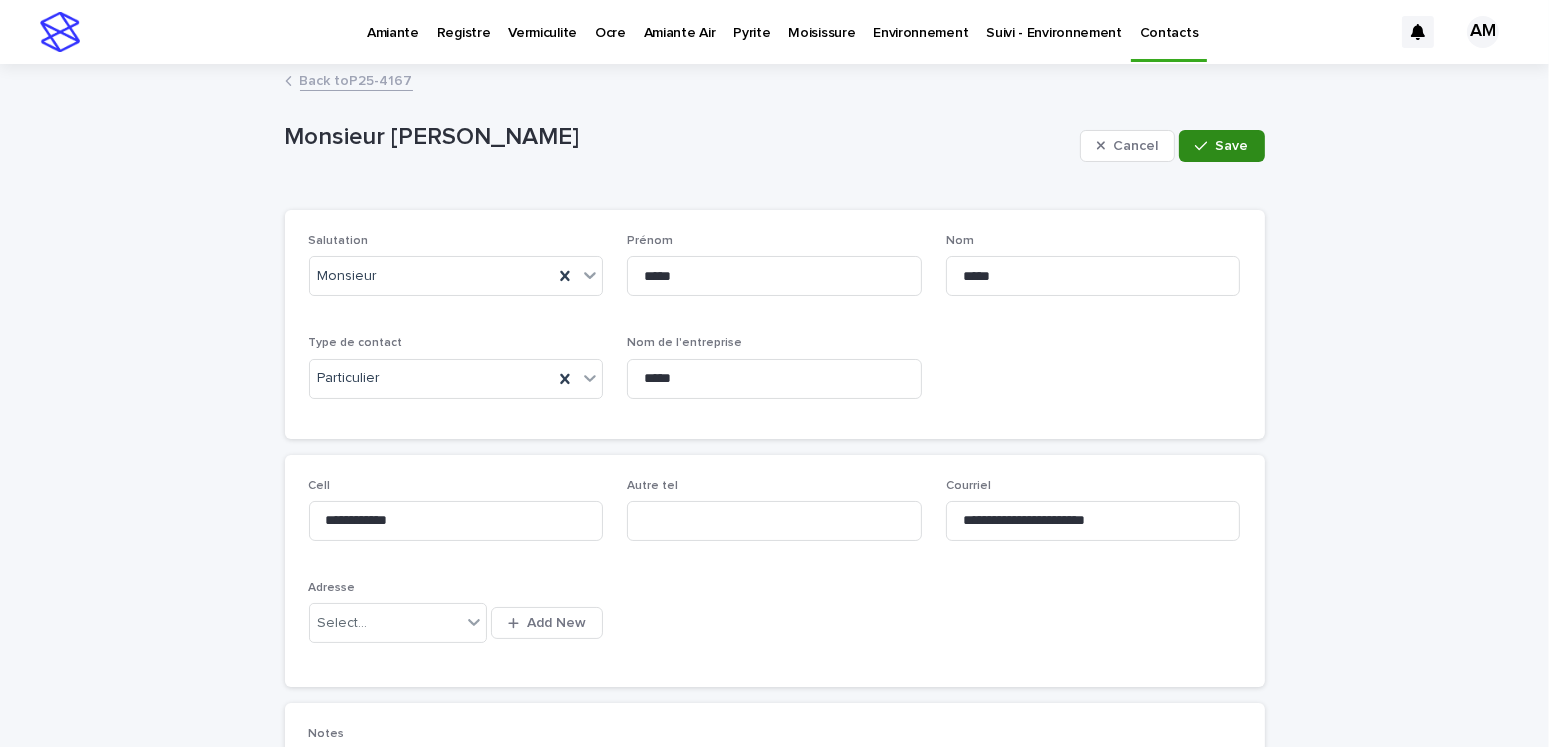 click on "Save" at bounding box center (1221, 146) 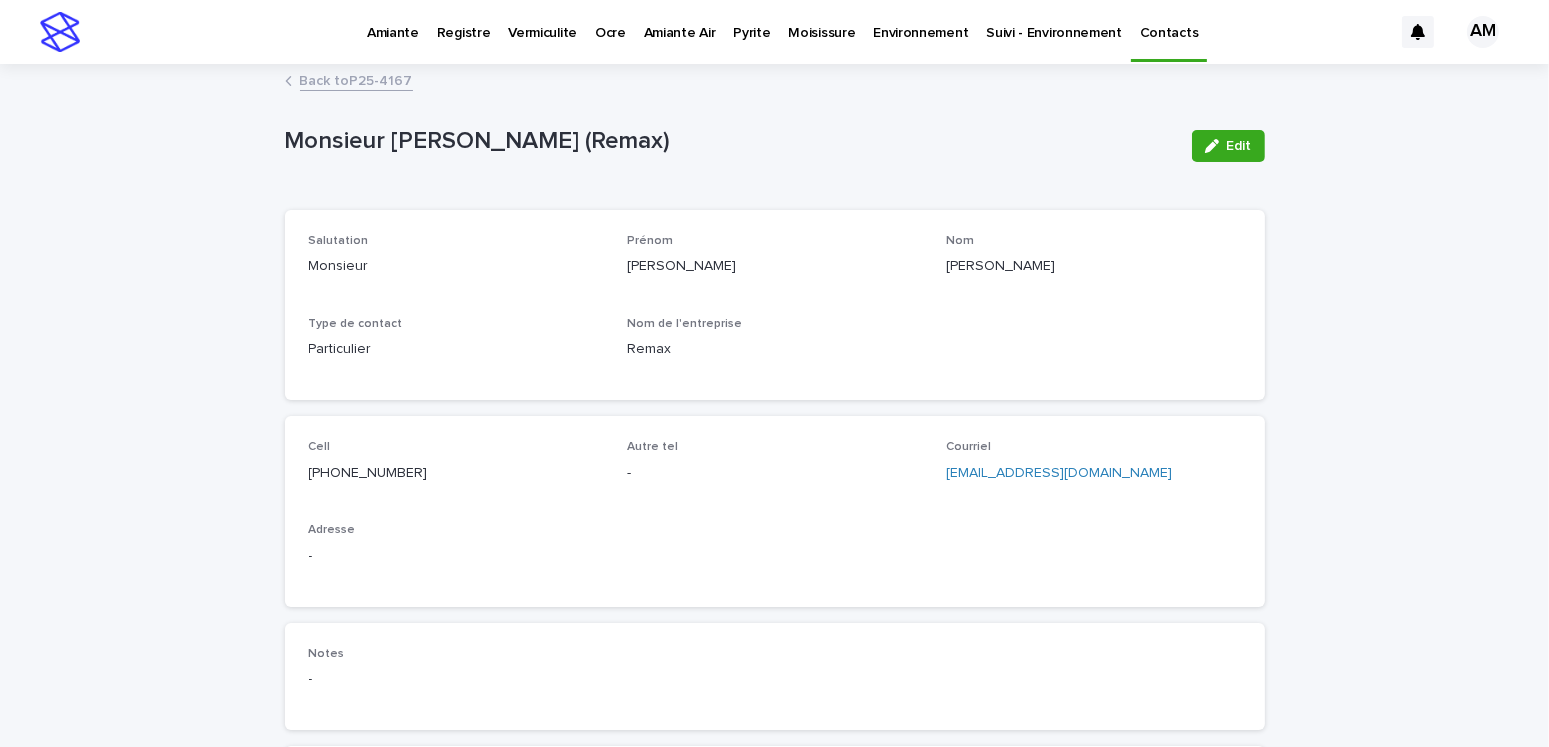 click on "Back to  P25-4167" at bounding box center (356, 79) 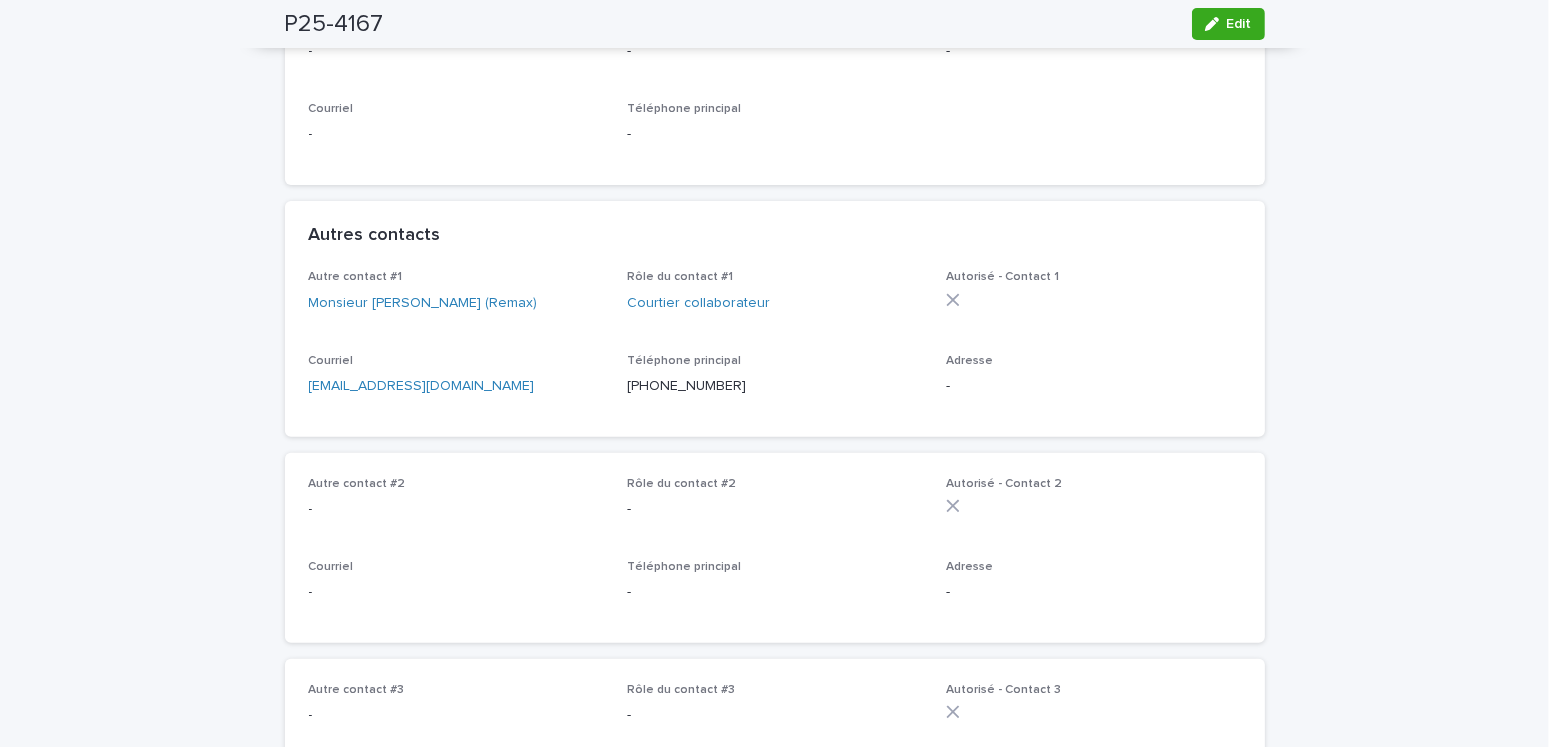 scroll, scrollTop: 900, scrollLeft: 0, axis: vertical 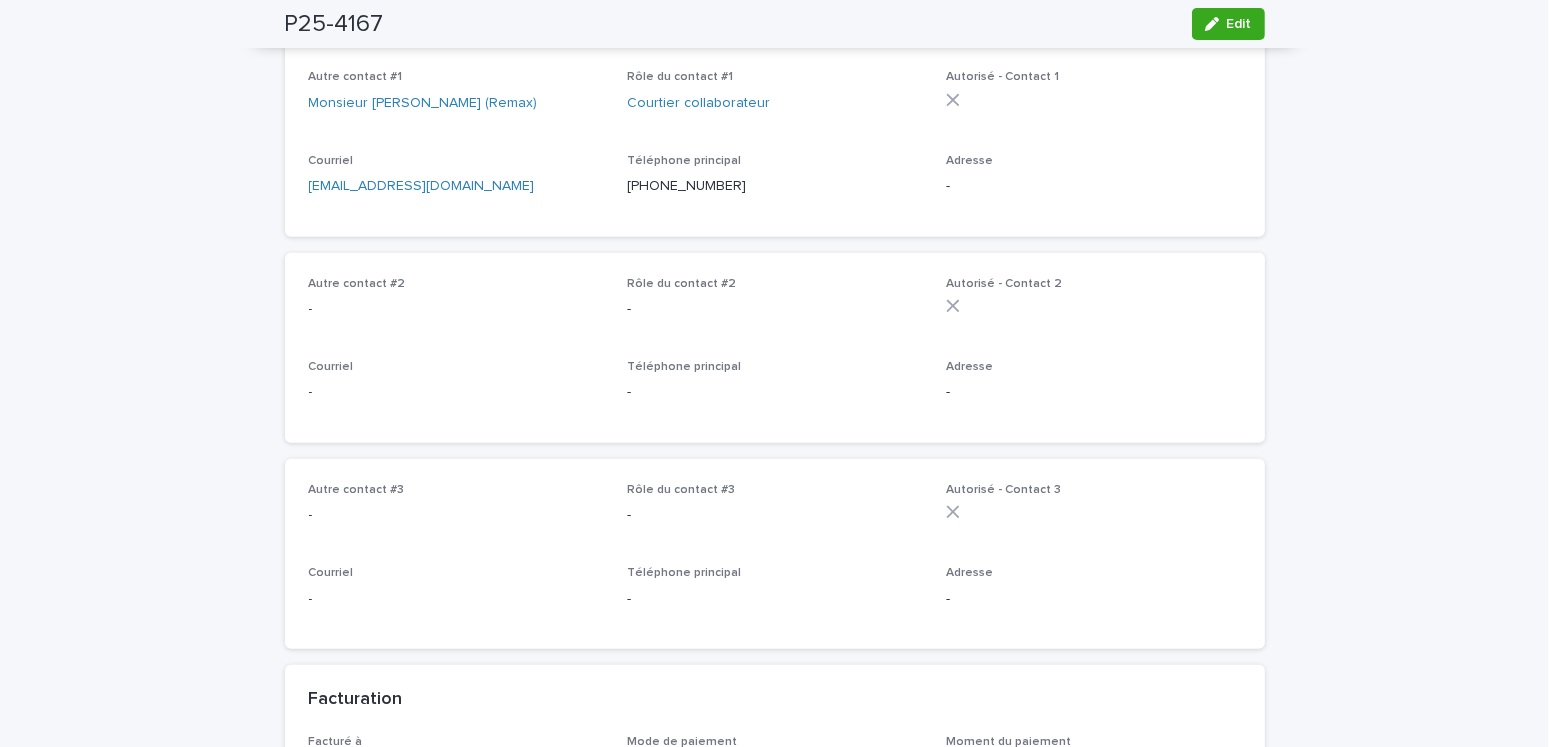 click on "Edit" at bounding box center [1239, 24] 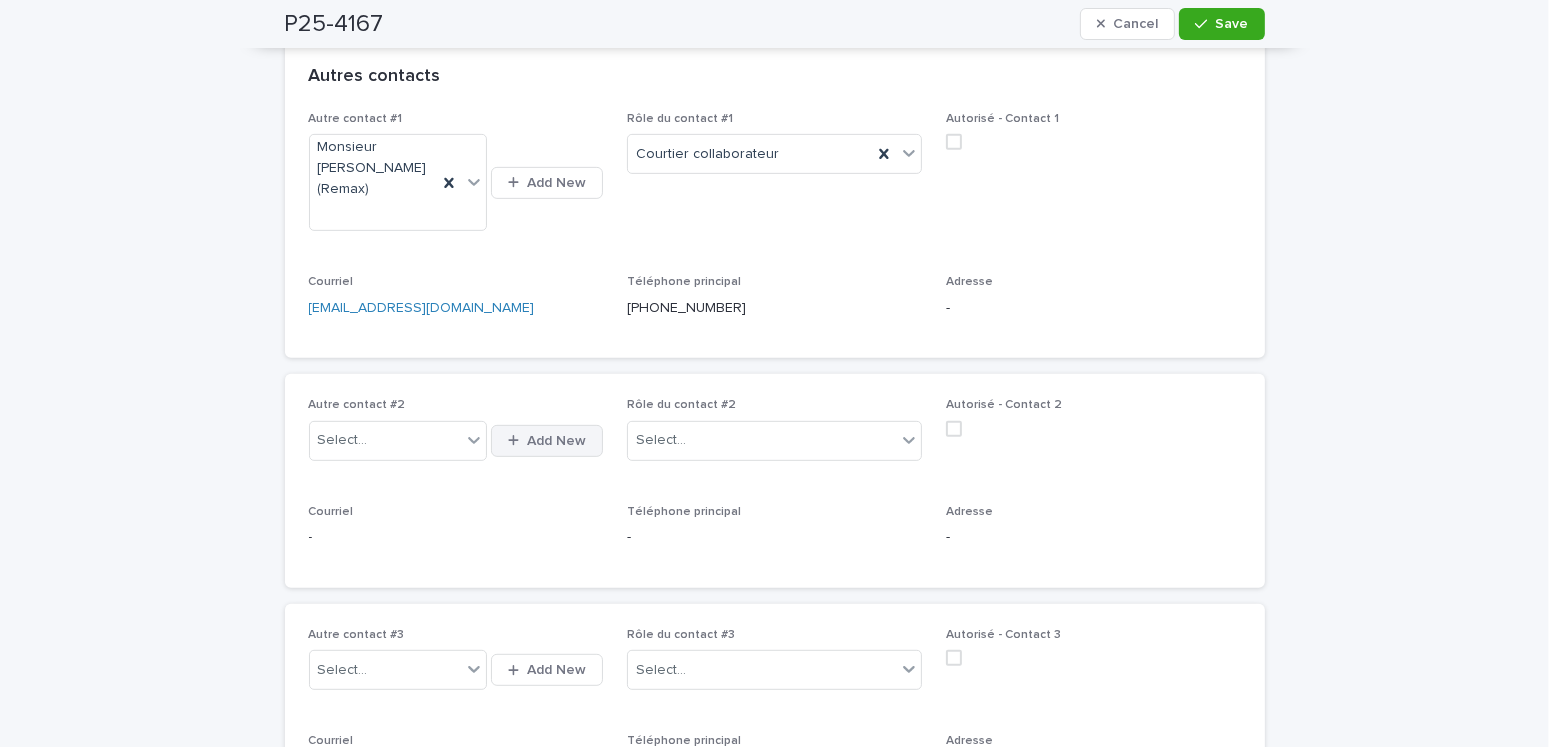 click on "Add New" at bounding box center [556, 441] 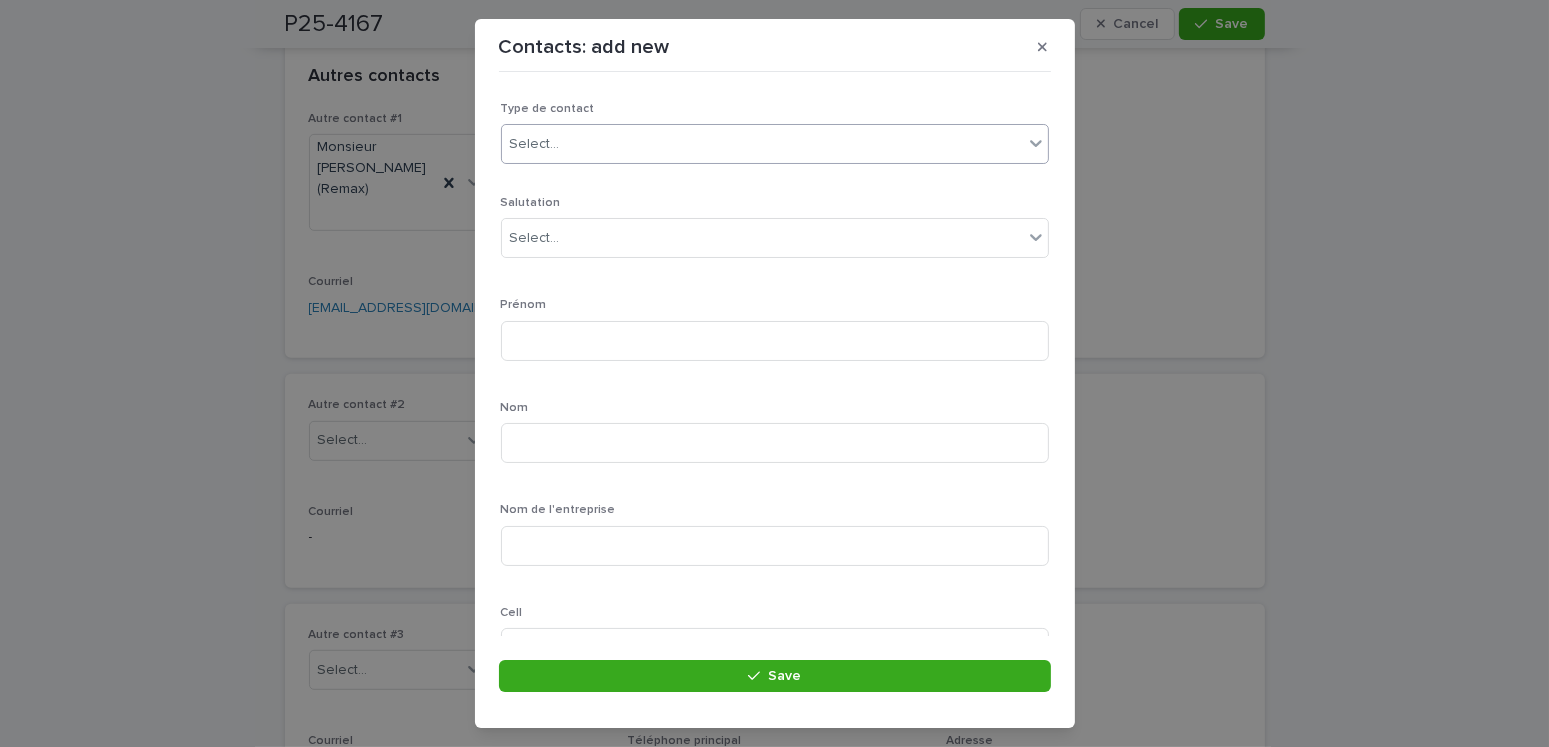 click on "Select..." at bounding box center (535, 144) 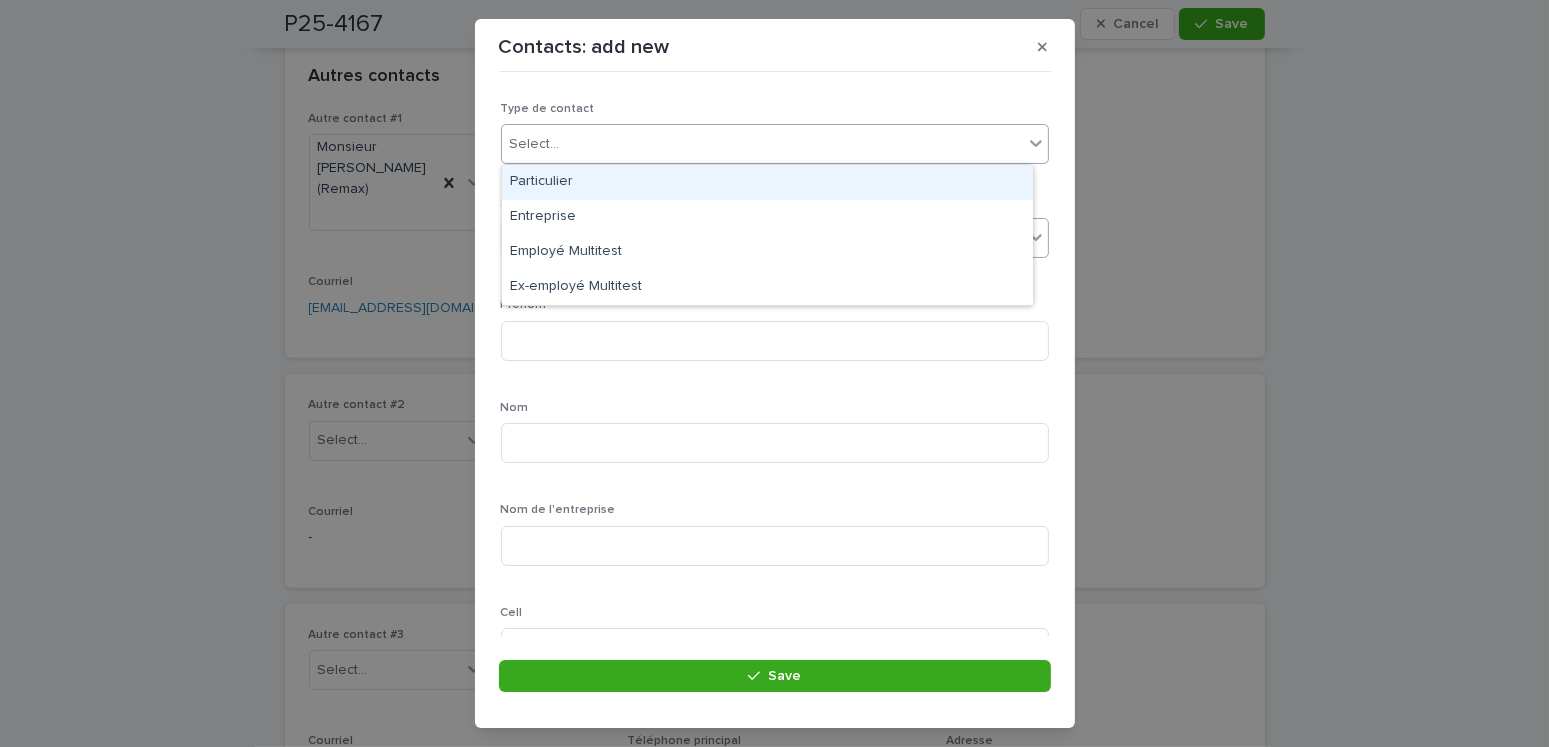 drag, startPoint x: 542, startPoint y: 174, endPoint x: 558, endPoint y: 221, distance: 49.648766 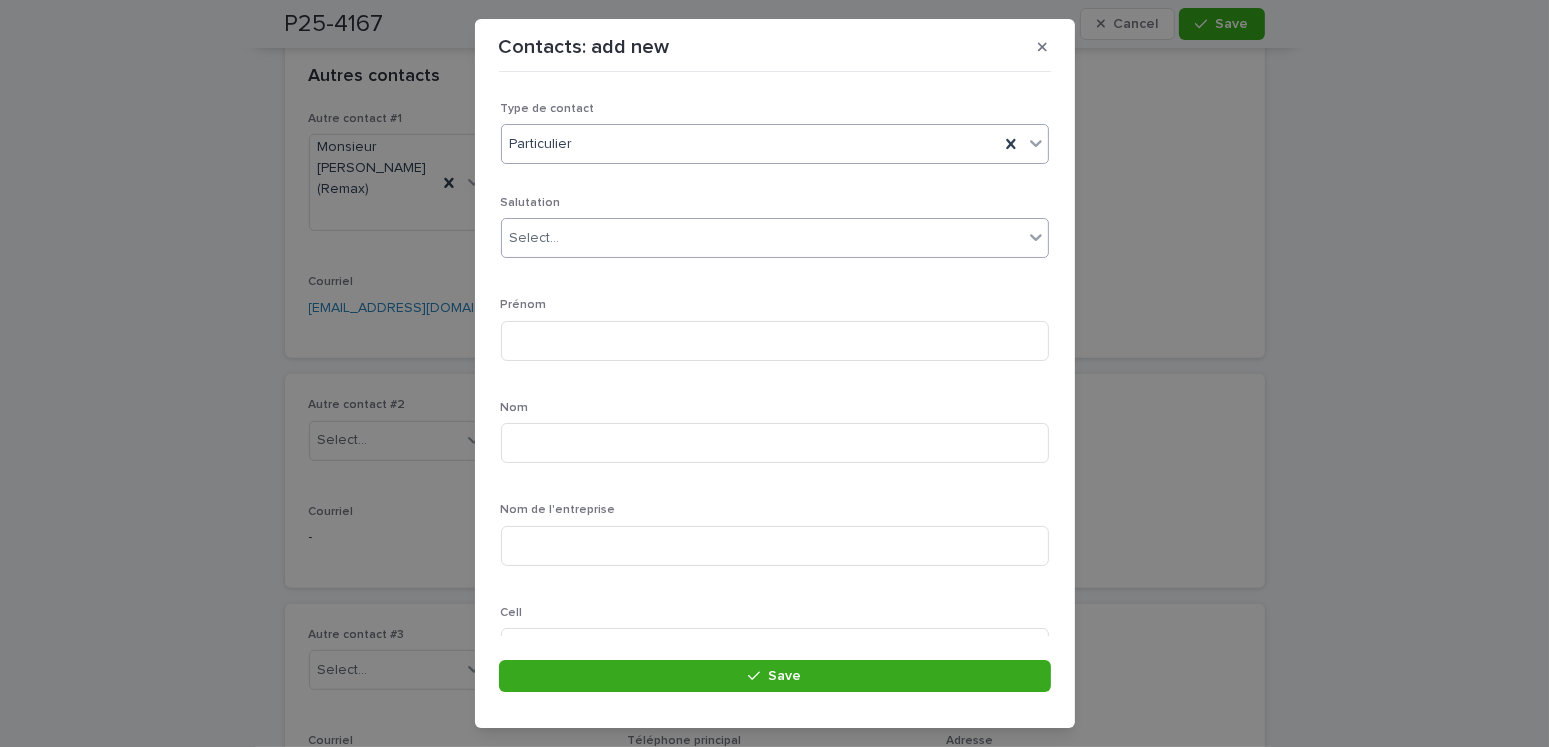 click on "Select..." at bounding box center (762, 238) 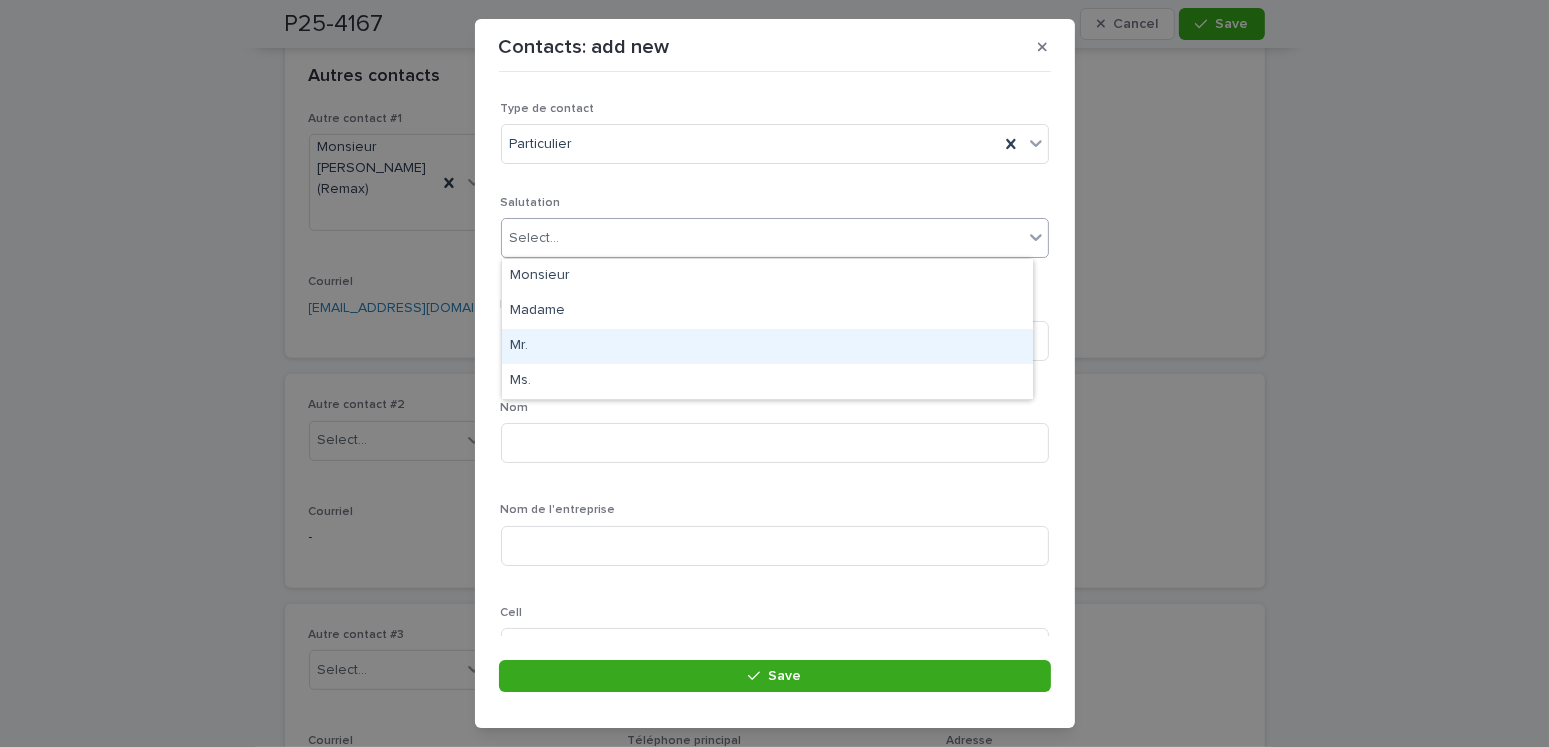 click on "Mr." at bounding box center [767, 346] 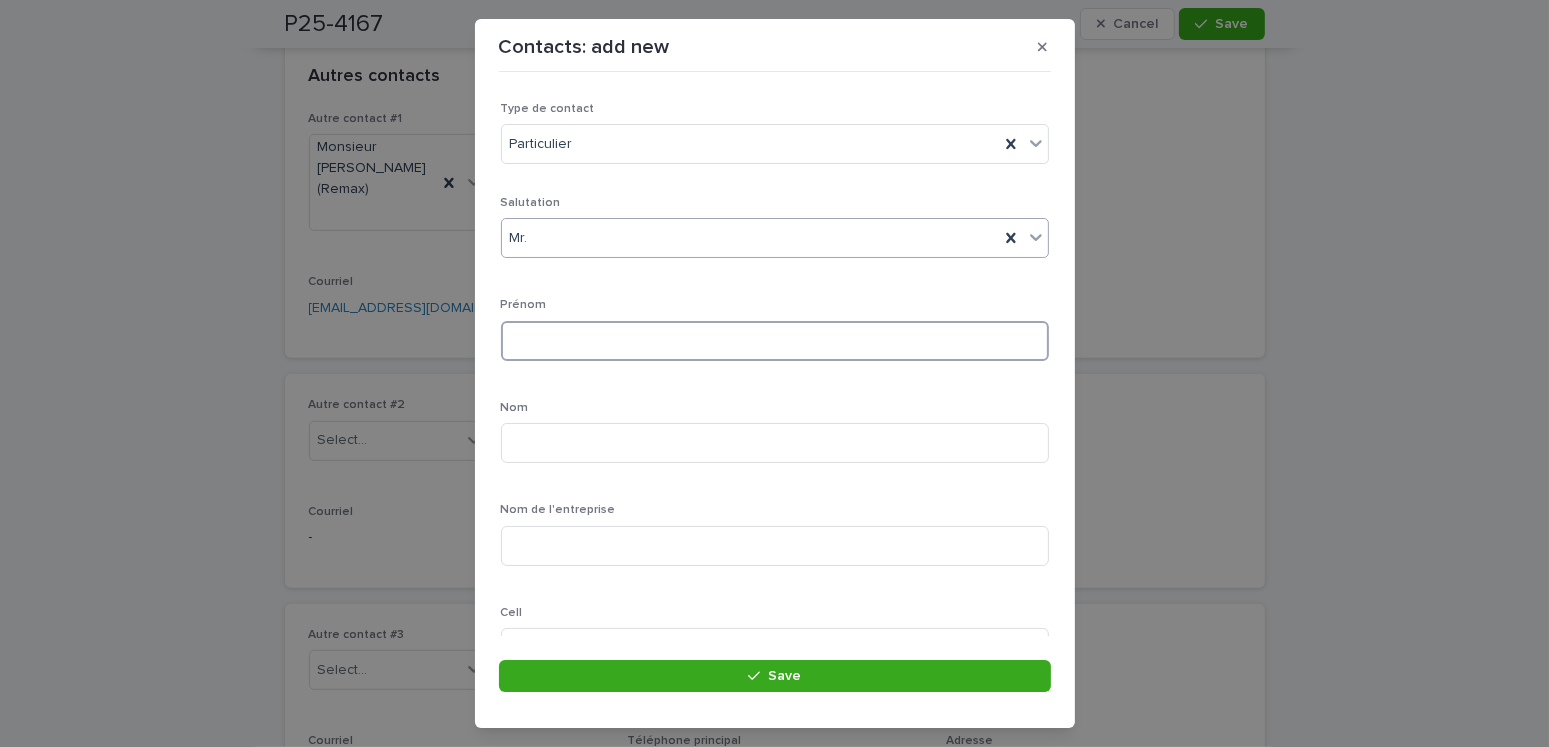 click at bounding box center (775, 341) 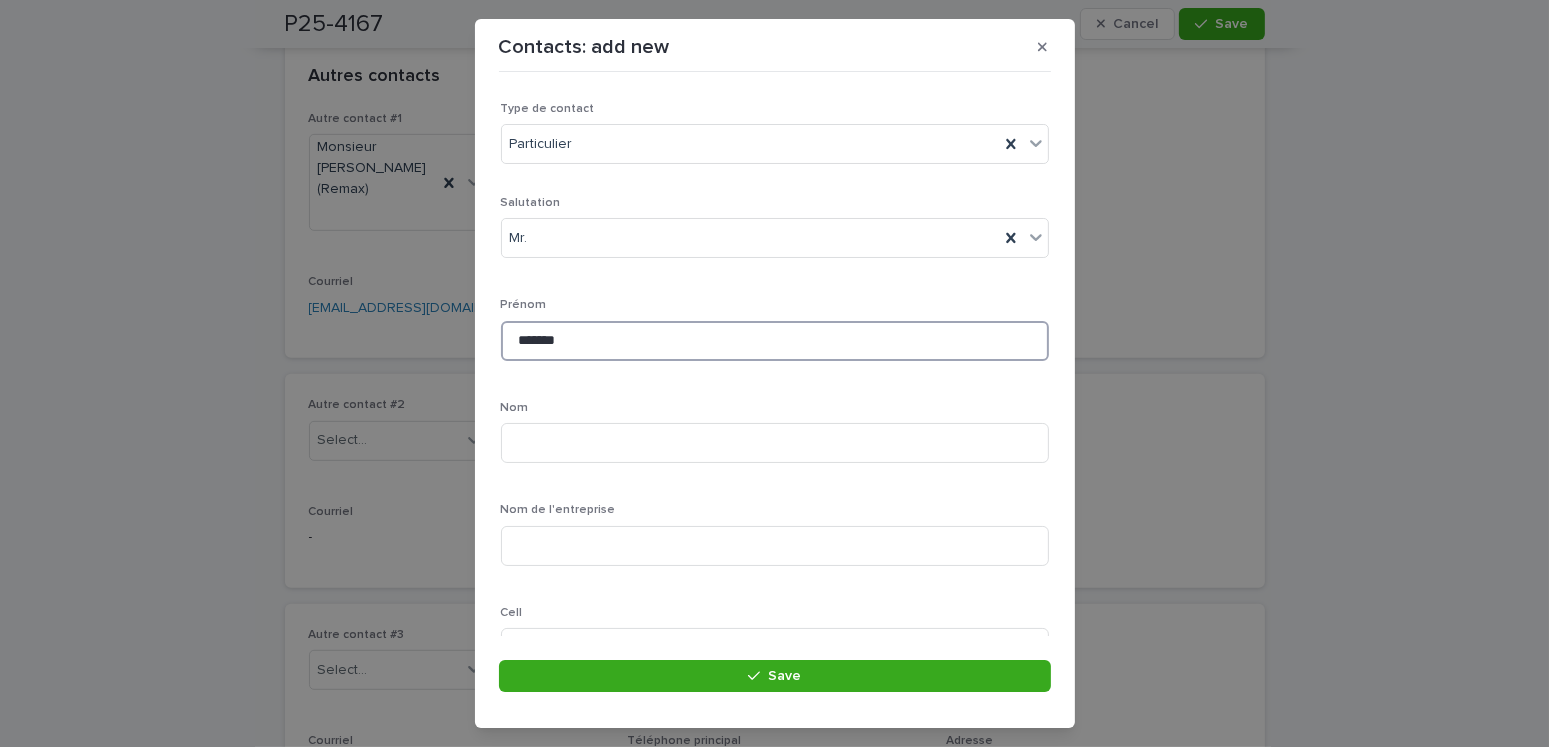 type on "*******" 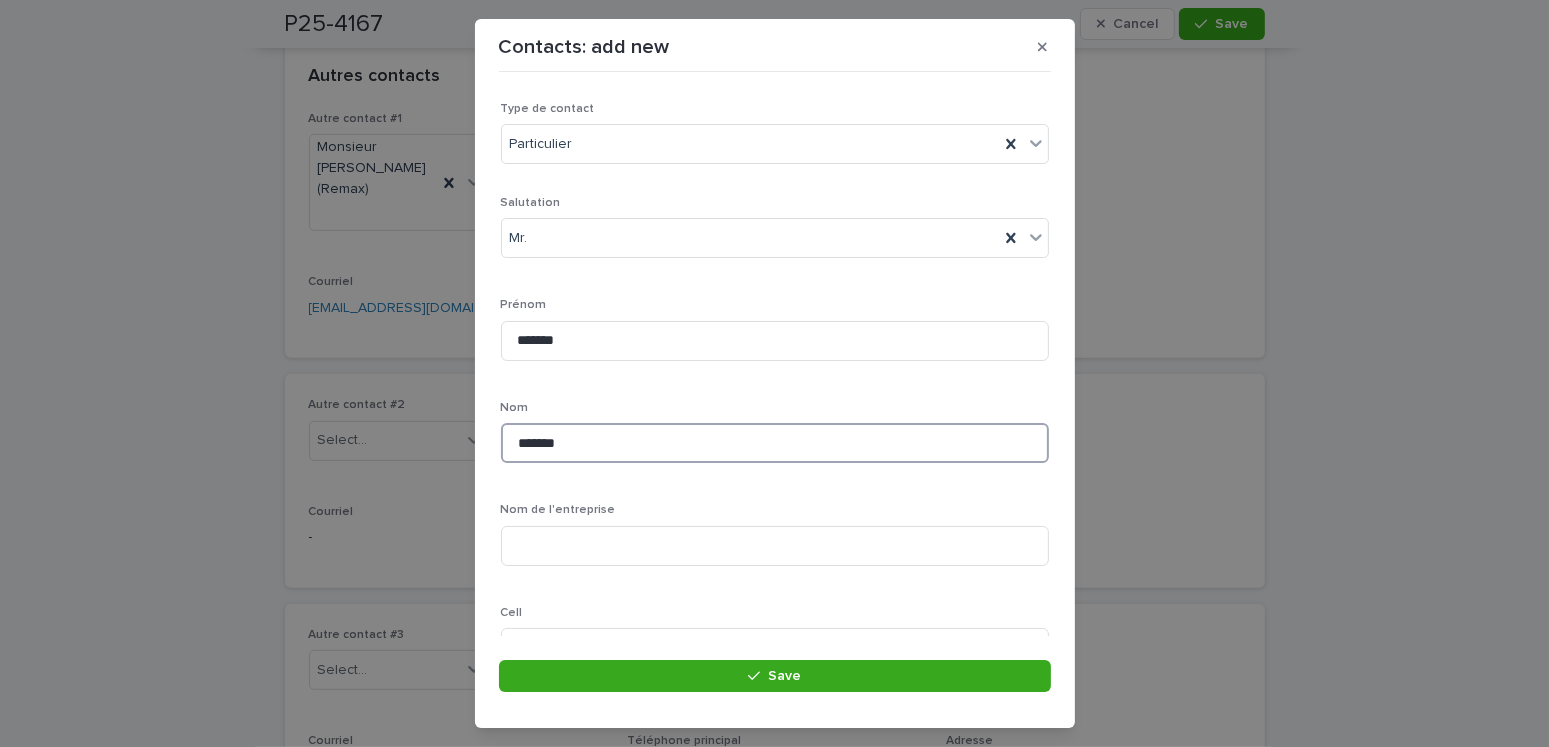 drag, startPoint x: 570, startPoint y: 438, endPoint x: 449, endPoint y: 438, distance: 121 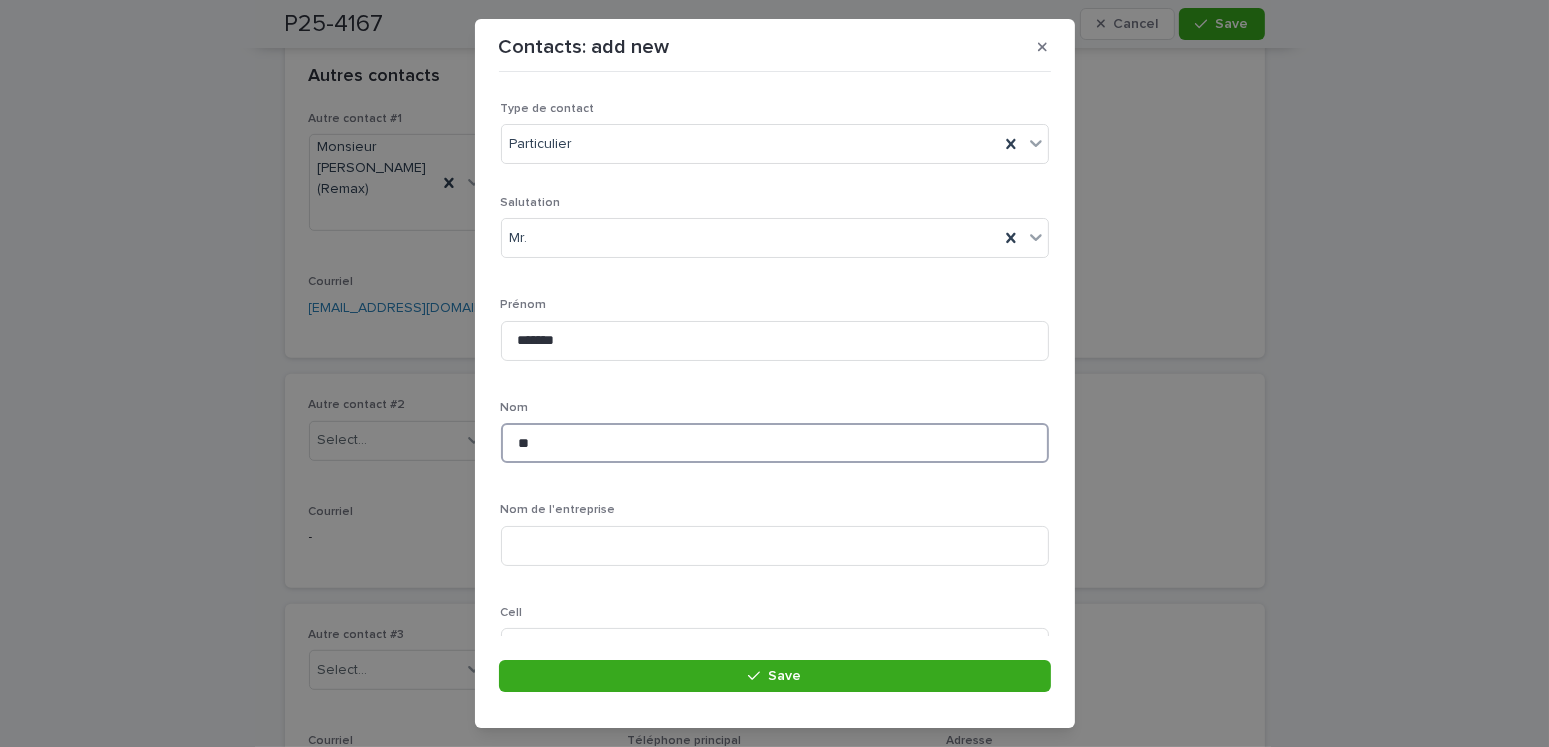 type on "*" 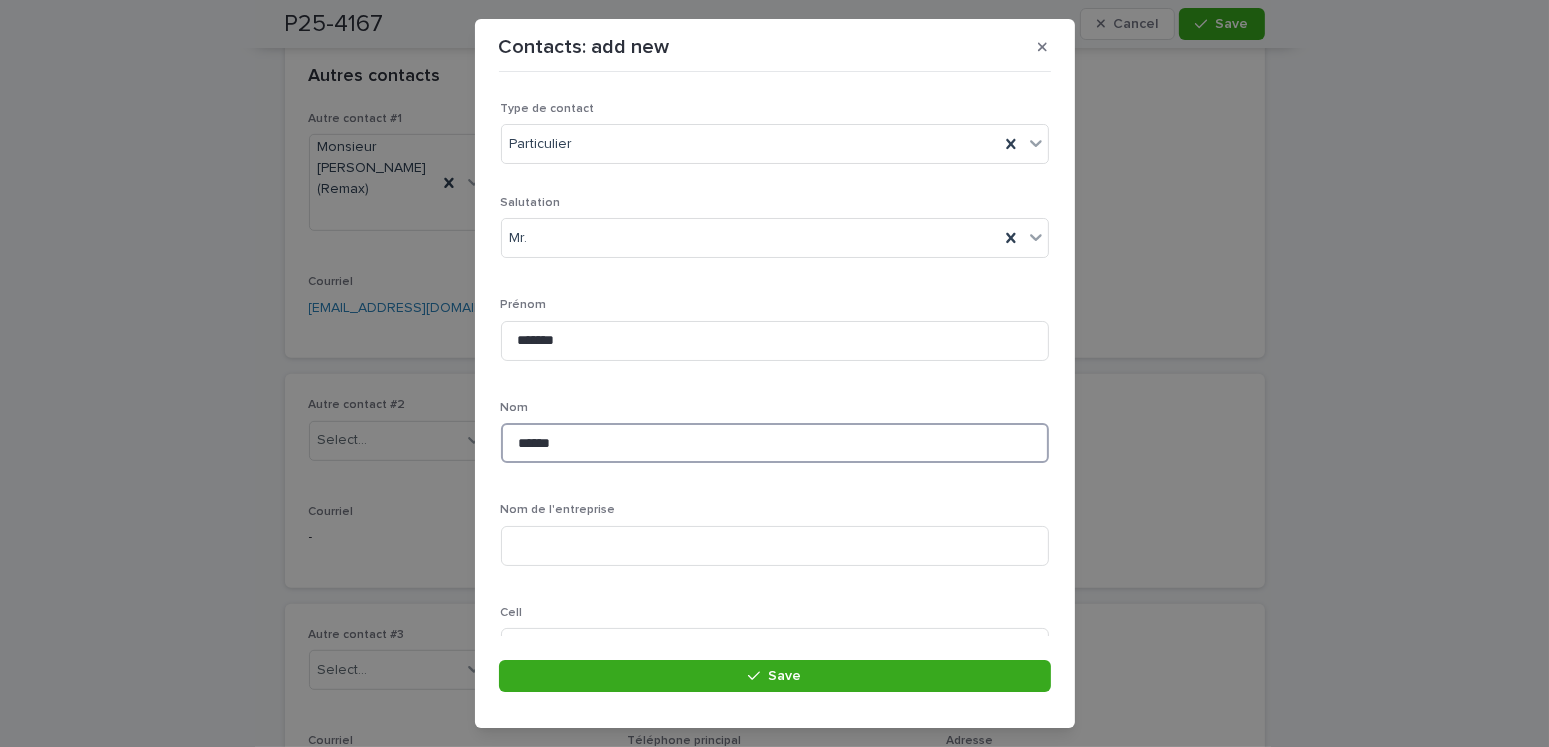 scroll, scrollTop: 100, scrollLeft: 0, axis: vertical 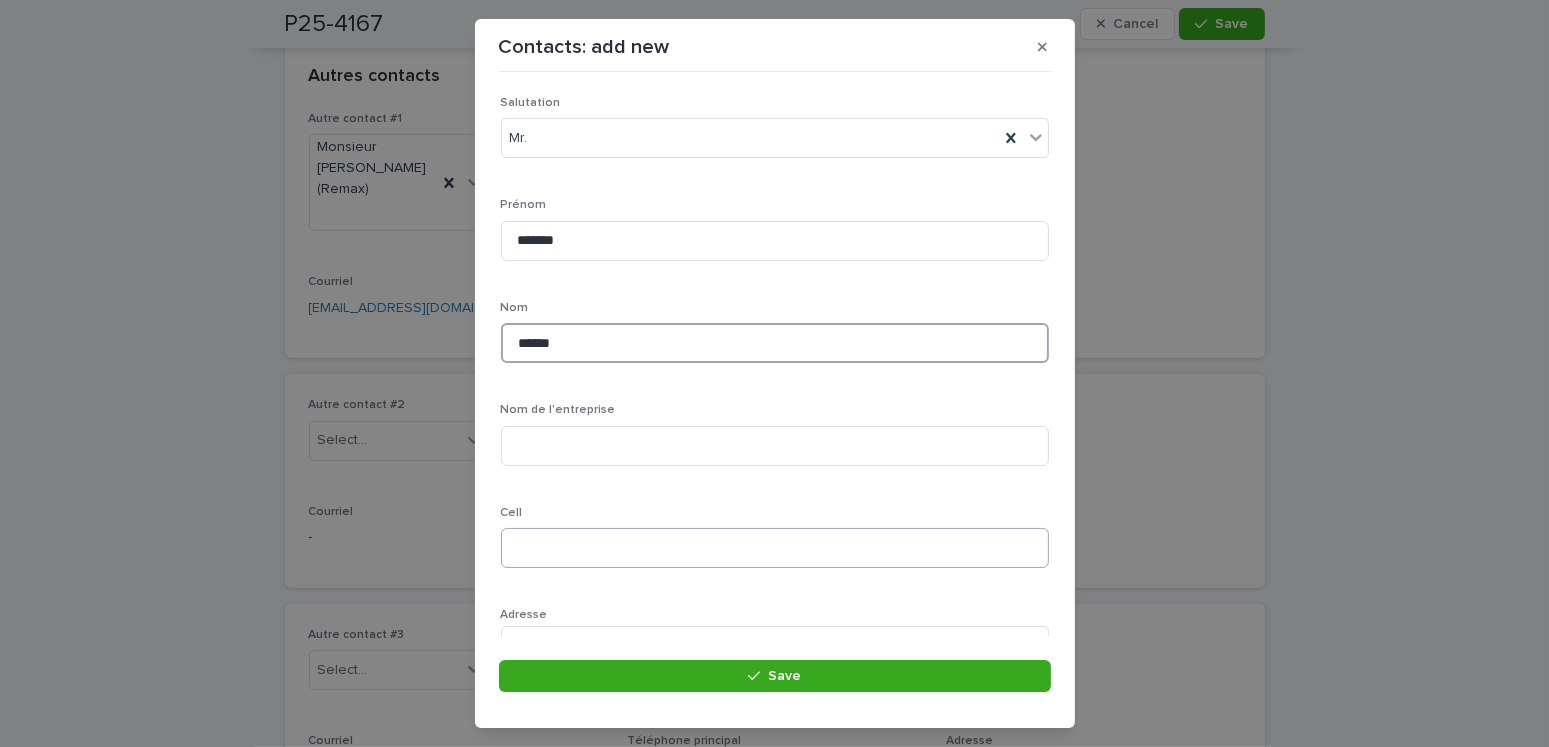 type on "******" 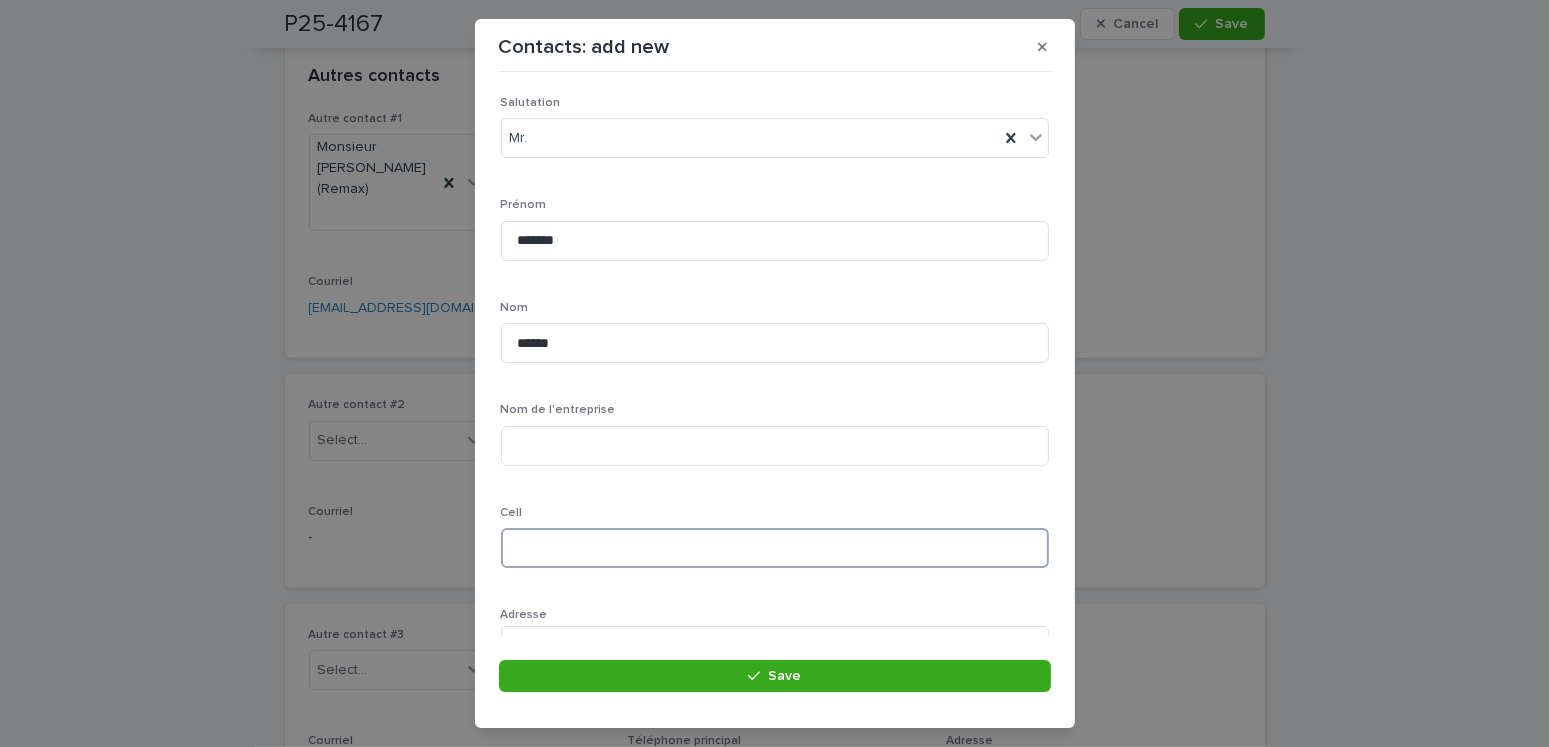 click at bounding box center [775, 548] 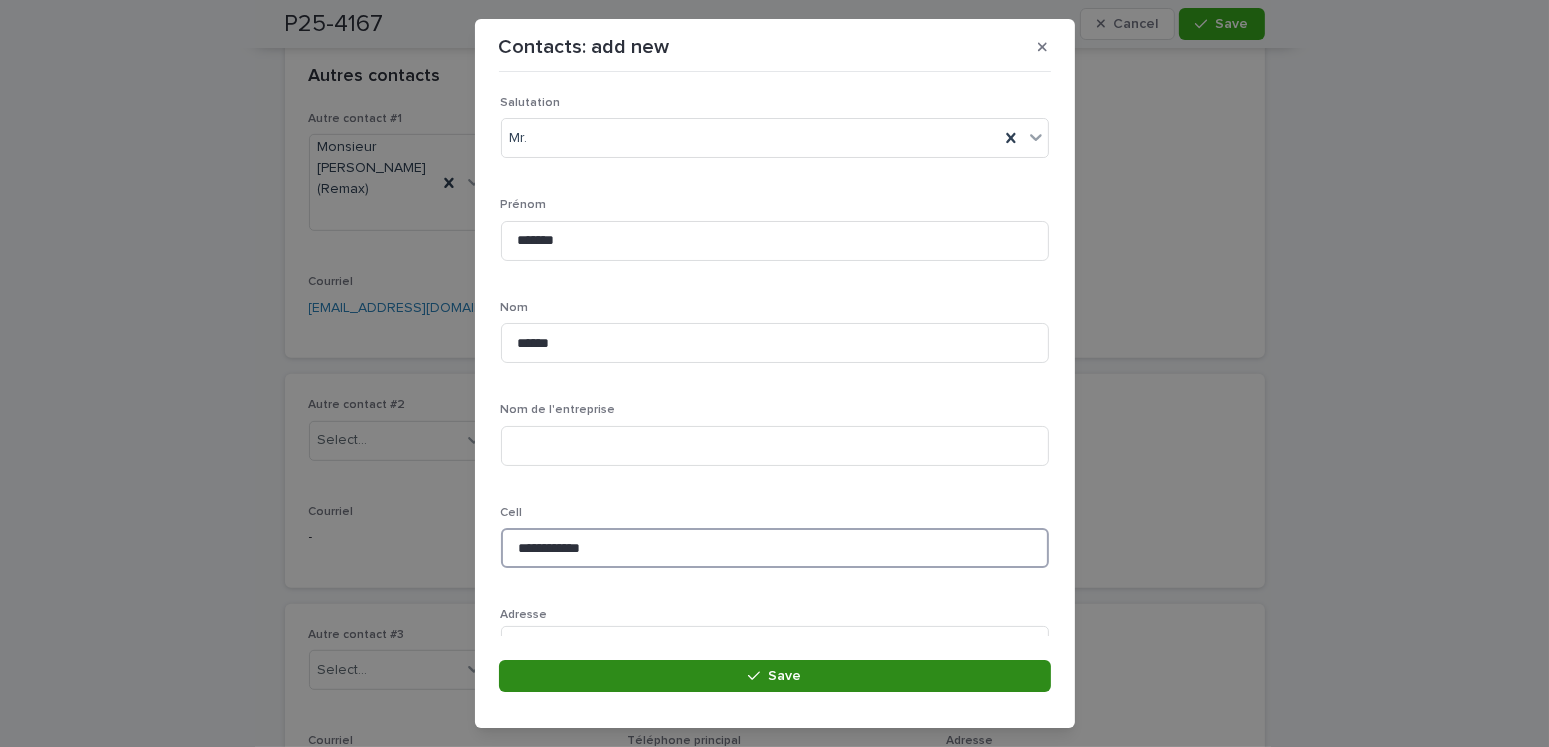 type on "**********" 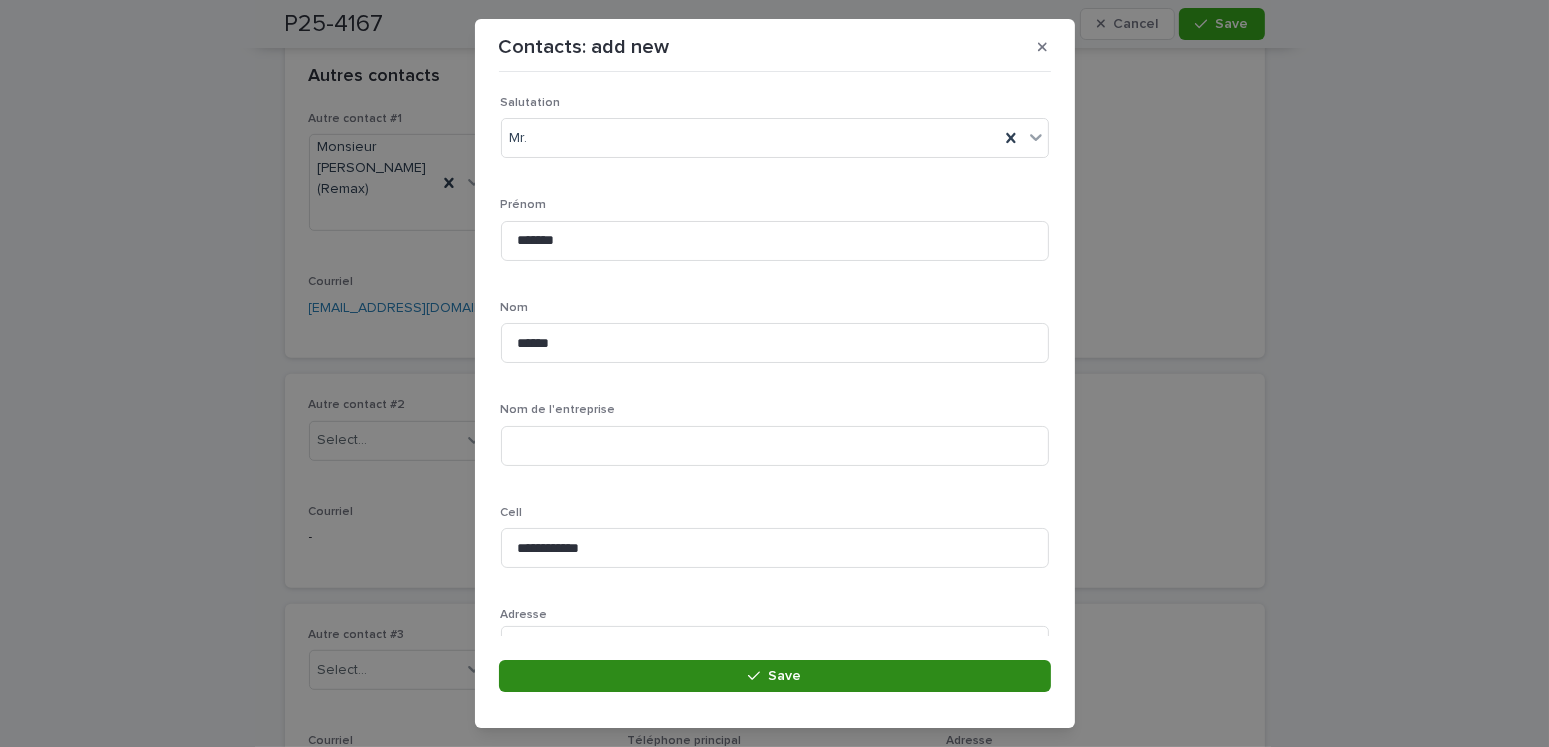 click on "Save" at bounding box center [775, 676] 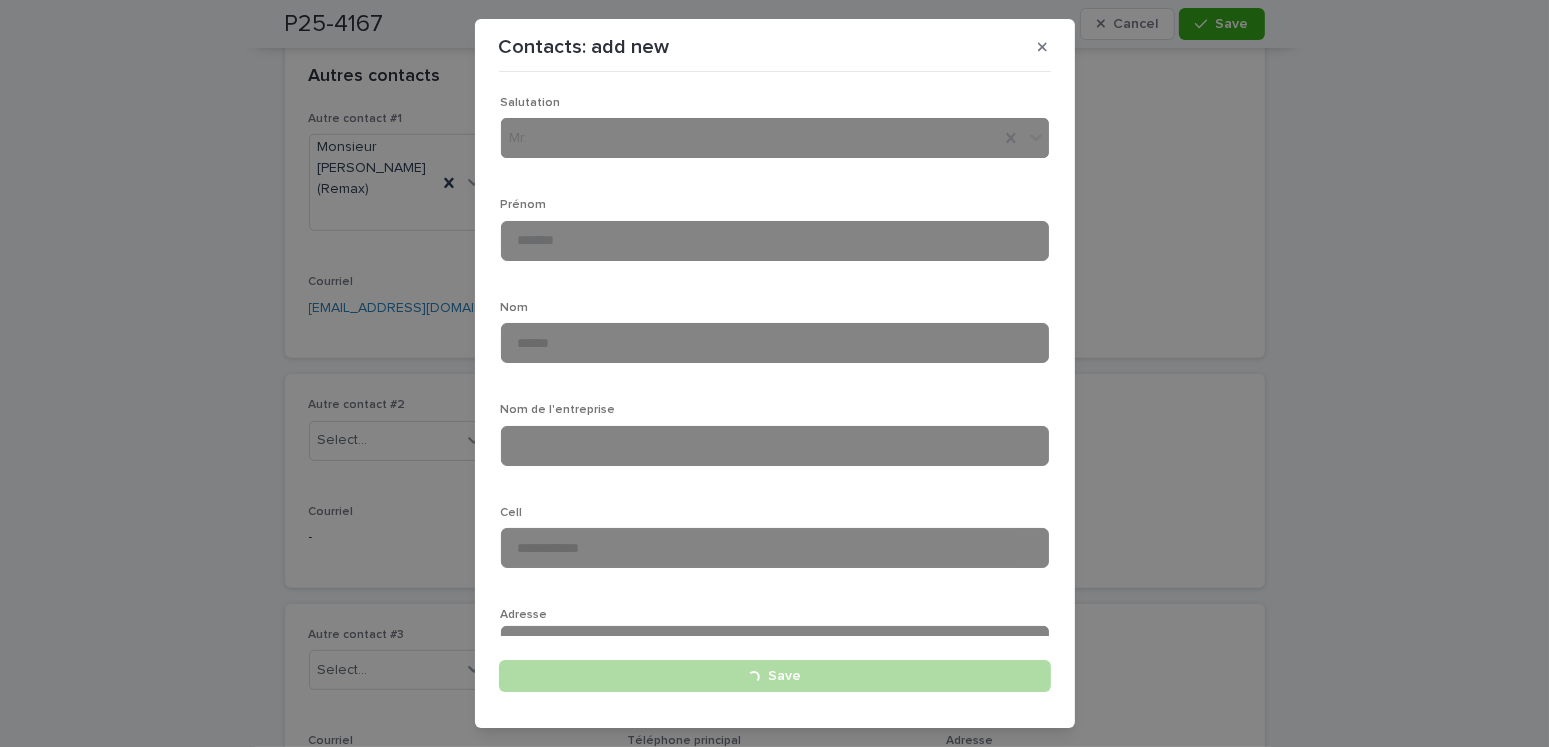 type 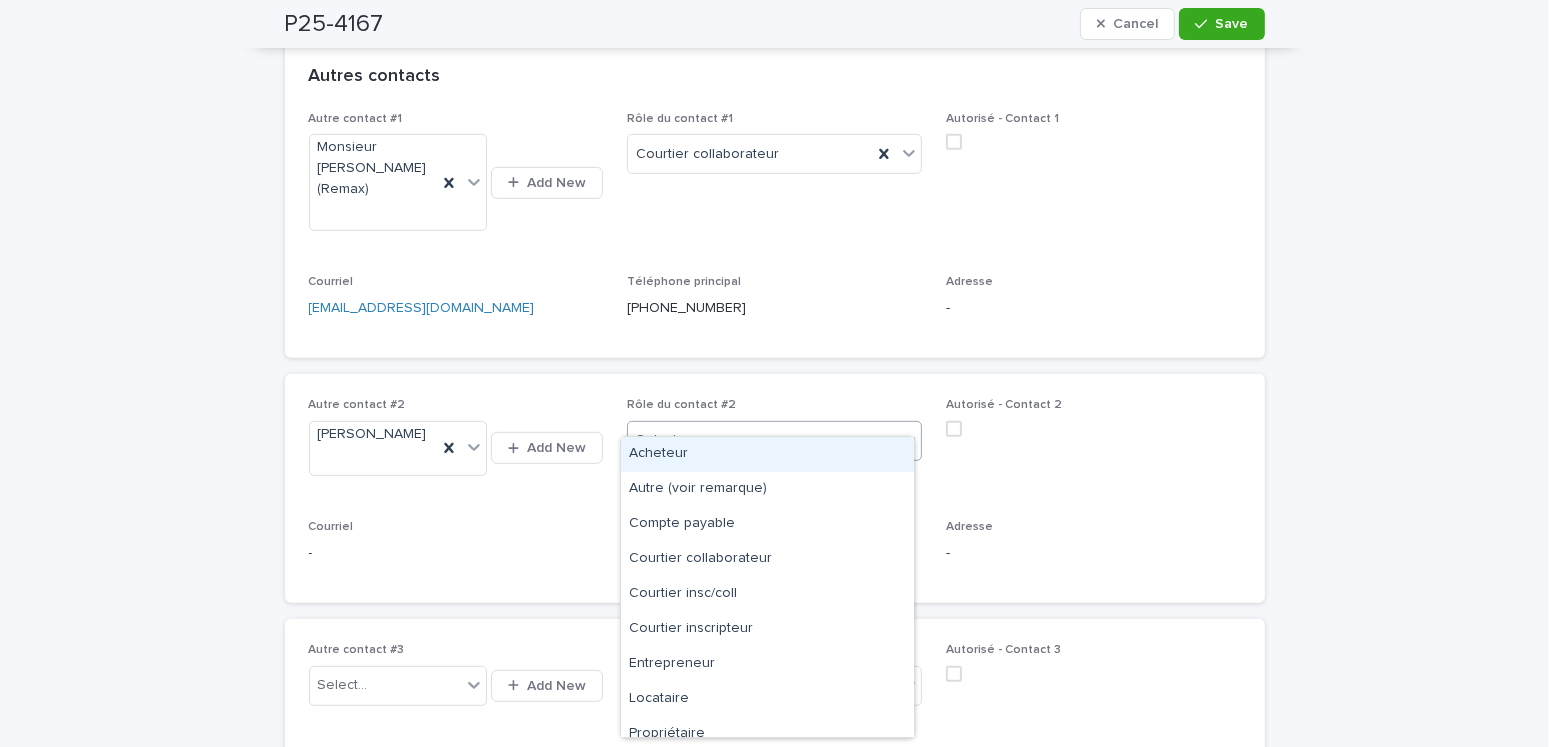 click on "Select..." at bounding box center [762, 440] 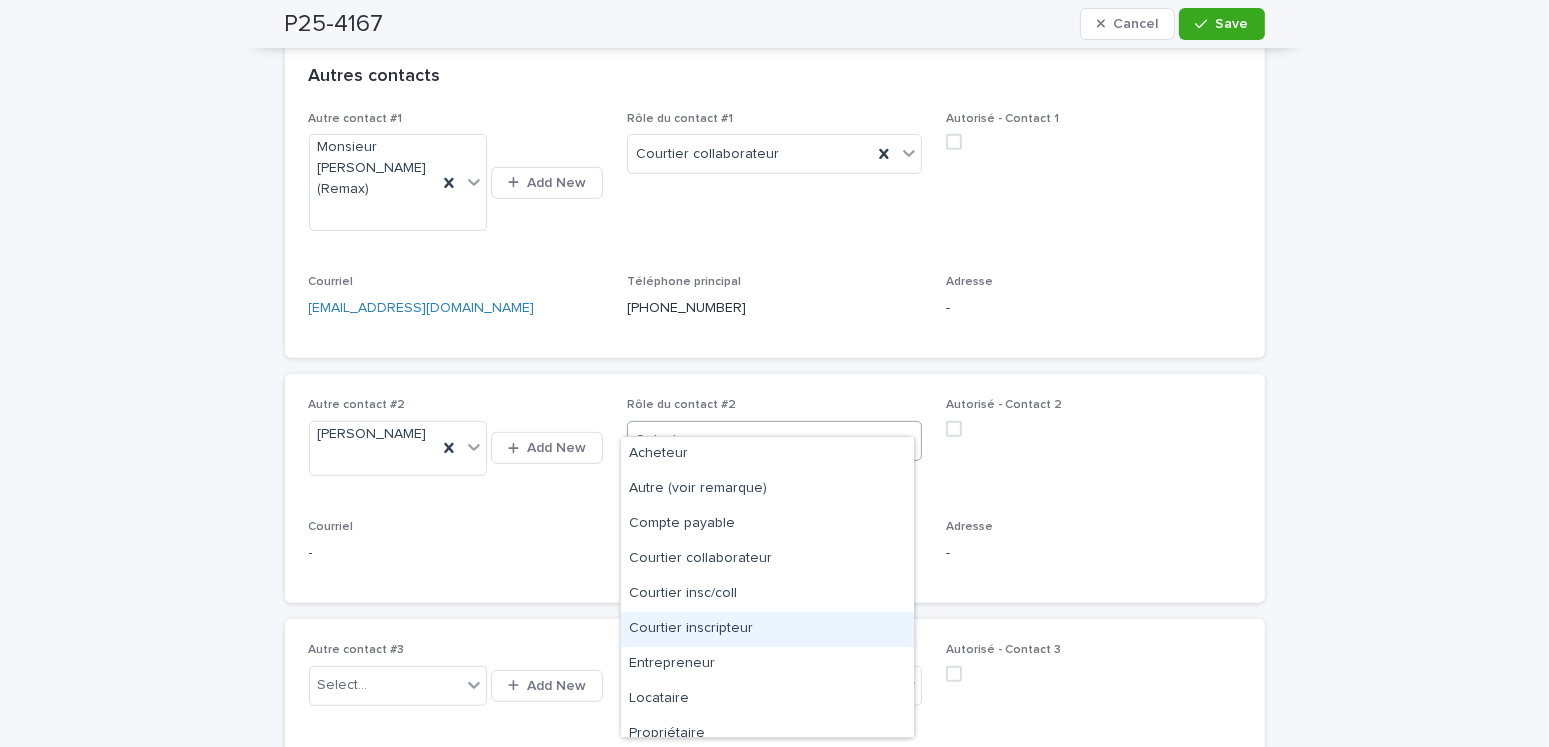 scroll, scrollTop: 50, scrollLeft: 0, axis: vertical 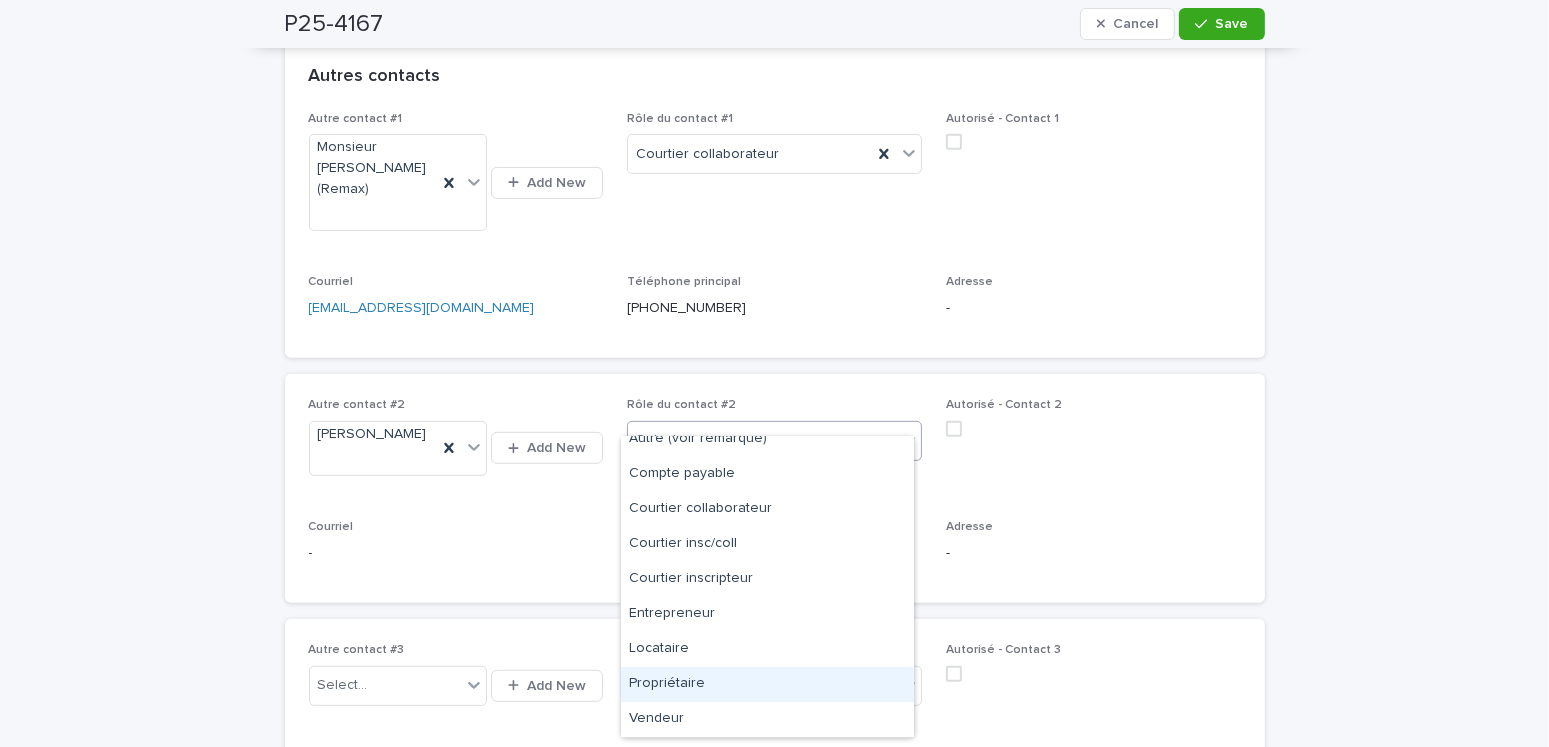 click on "Propriétaire" at bounding box center [767, 684] 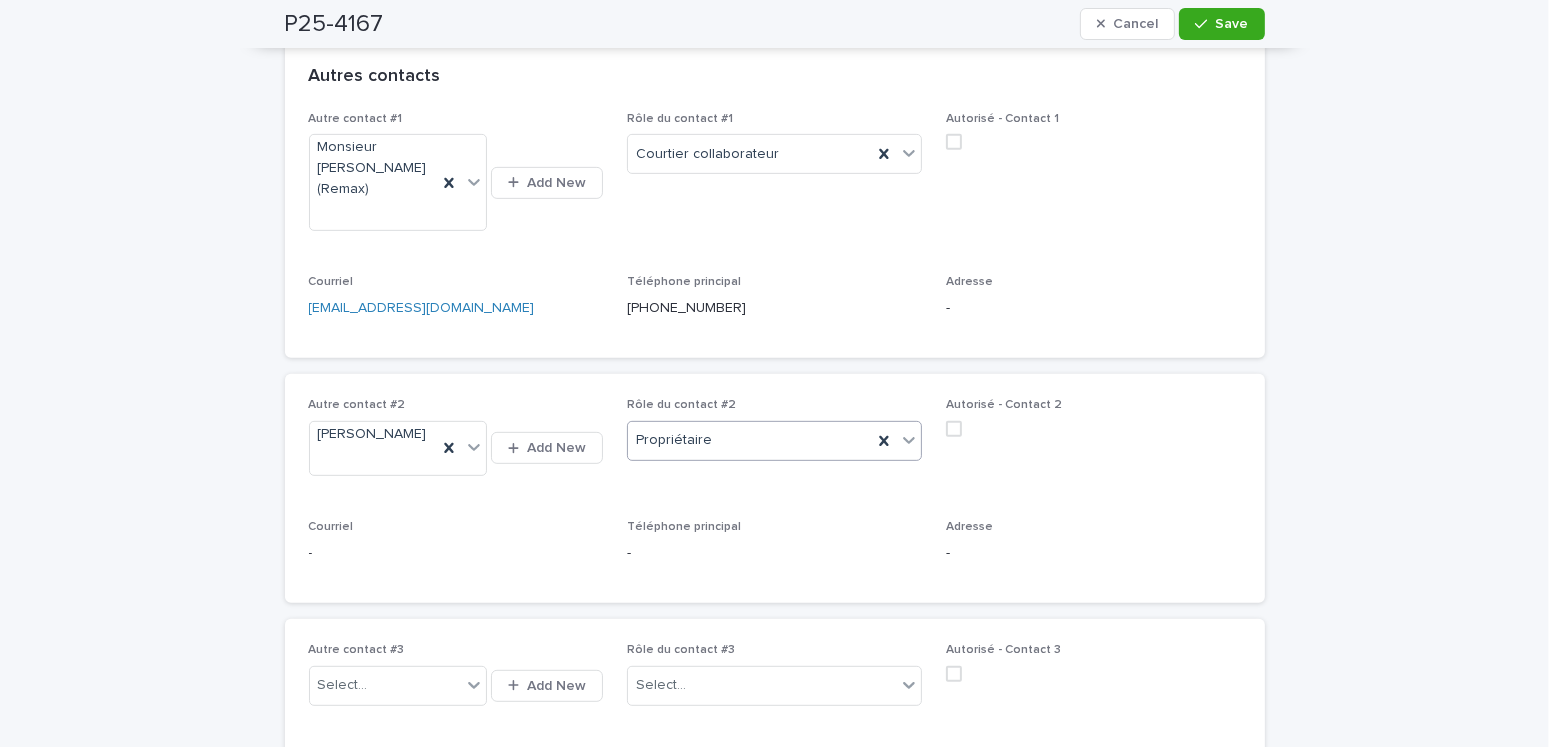 scroll, scrollTop: 1100, scrollLeft: 0, axis: vertical 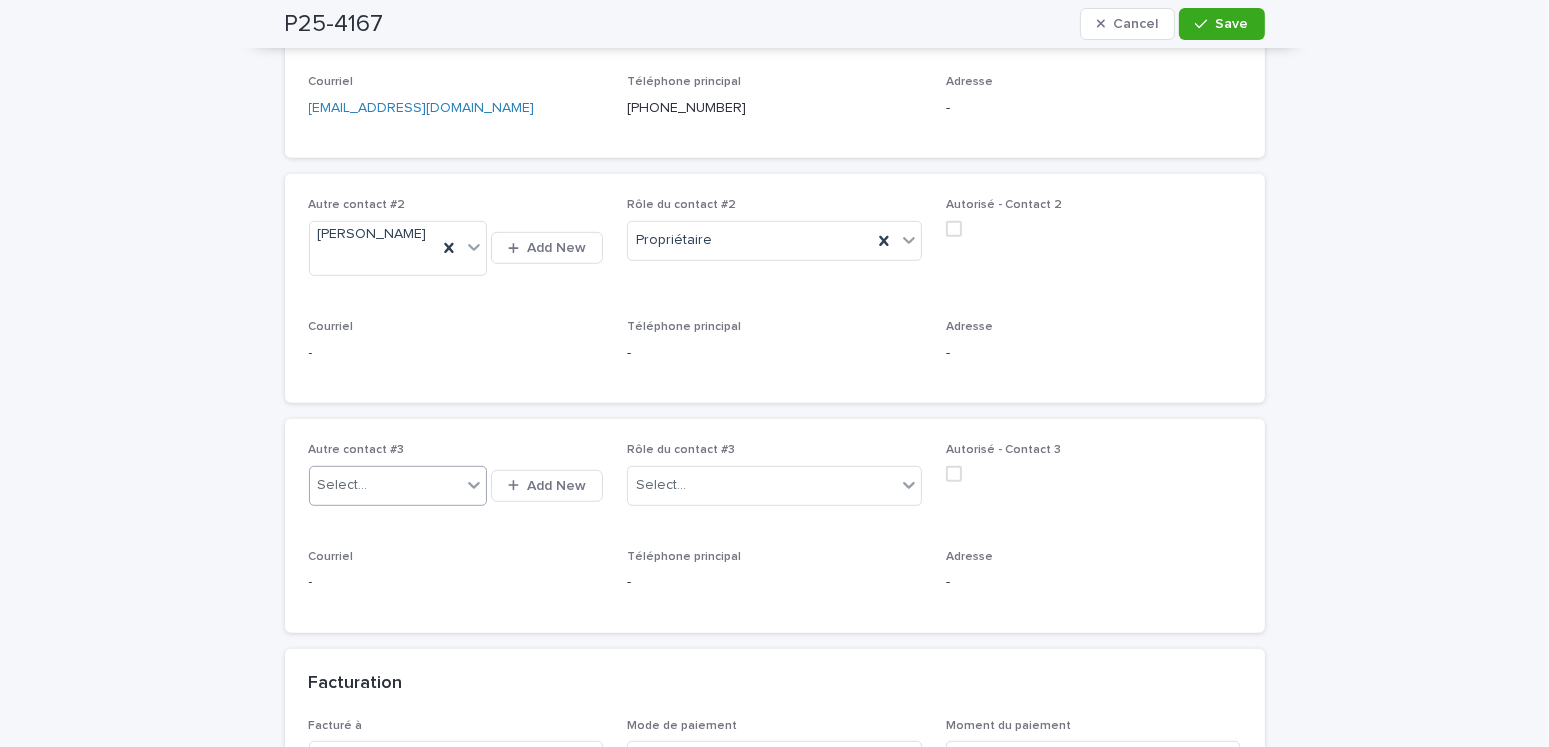 click on "Select..." at bounding box center (385, 485) 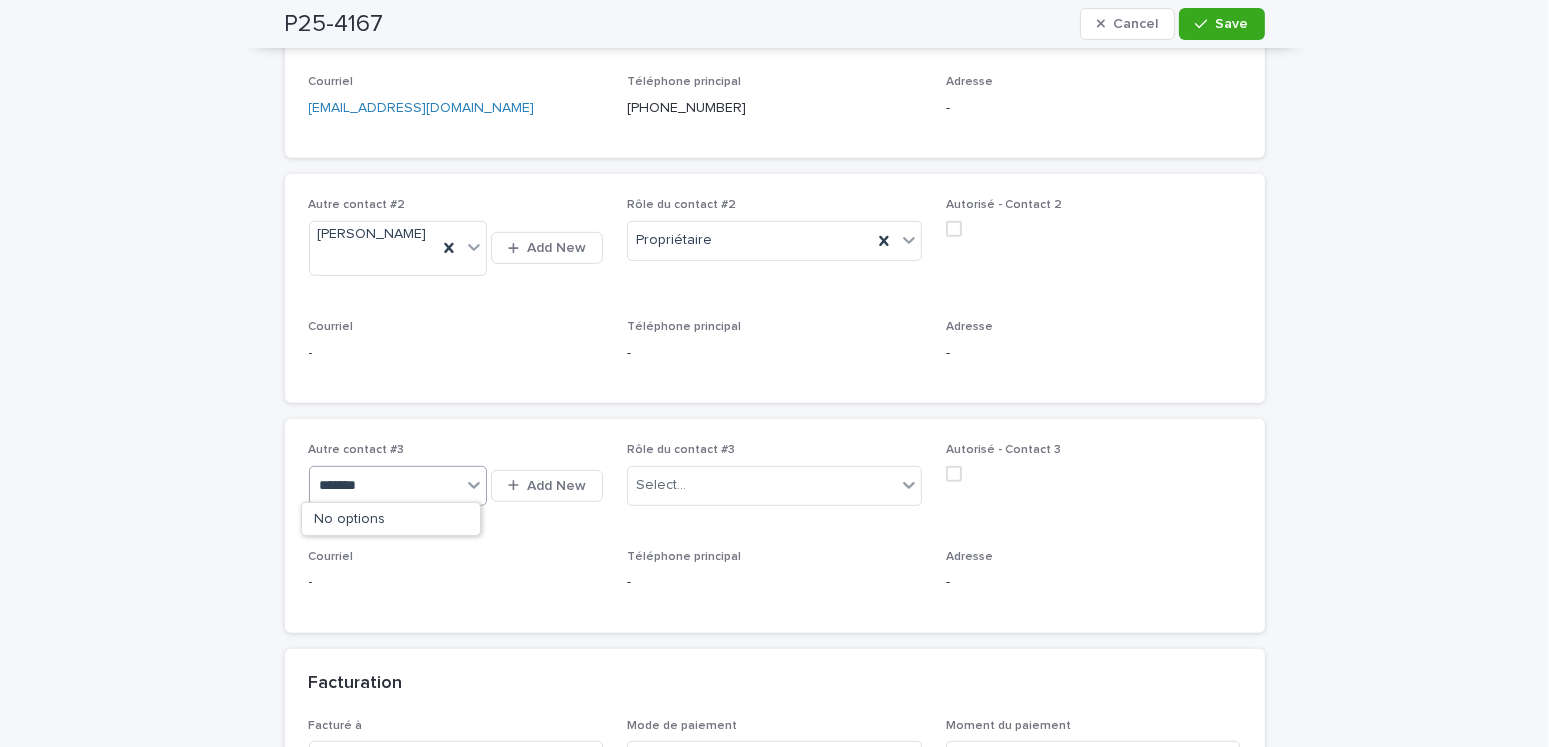 type on "********" 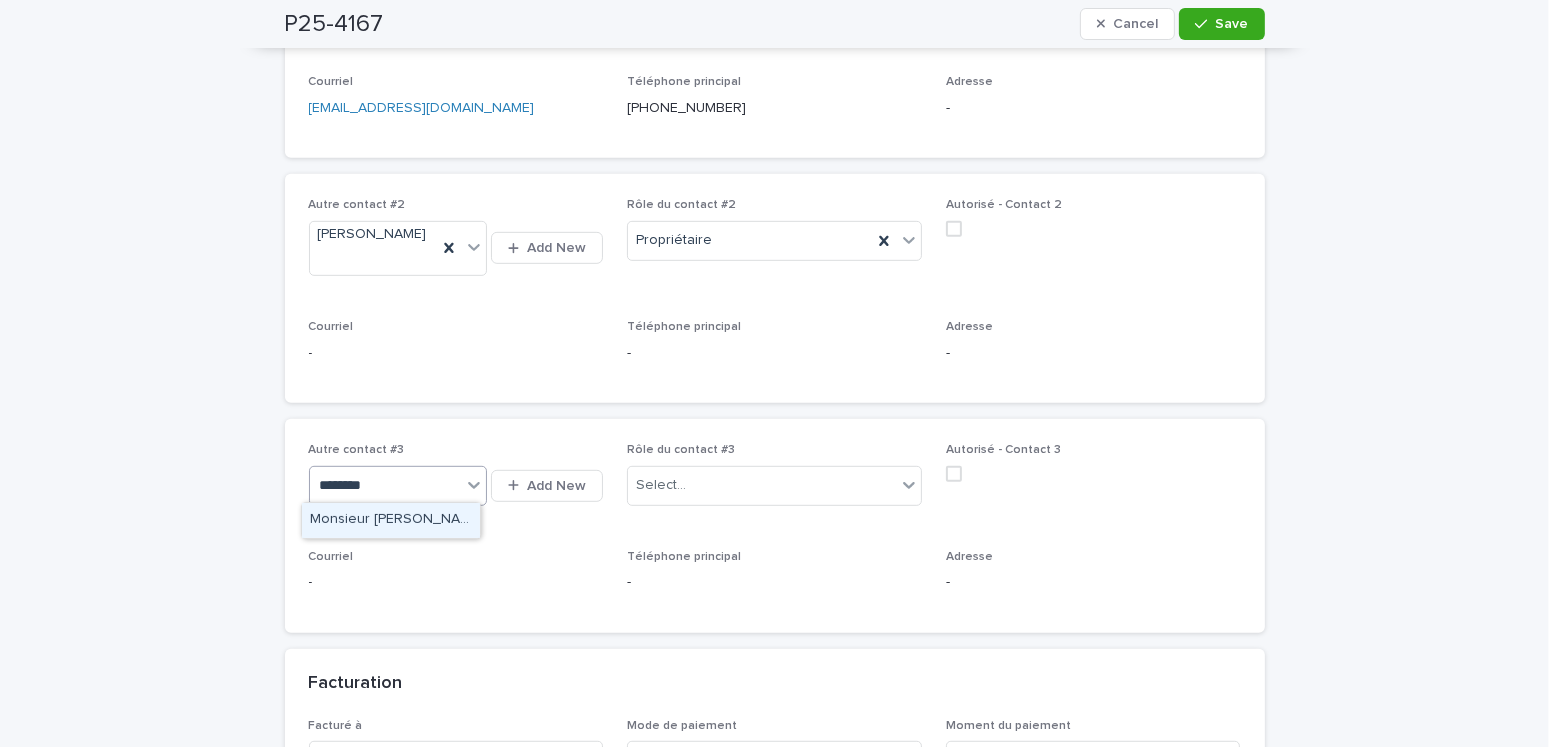 click on "Monsieur [PERSON_NAME] (Re/max Alliance inc.)" at bounding box center (391, 520) 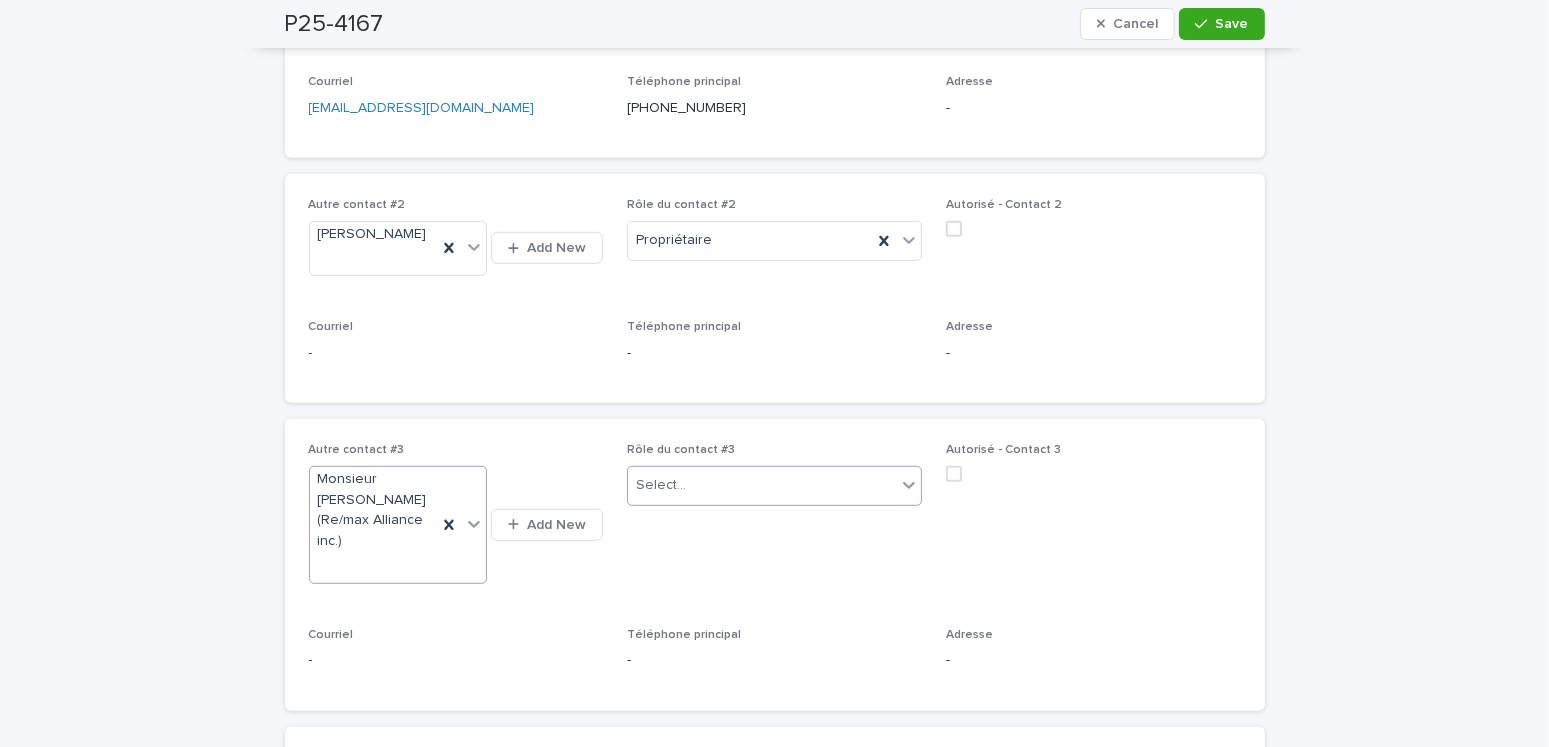 click on "Select..." at bounding box center (762, 485) 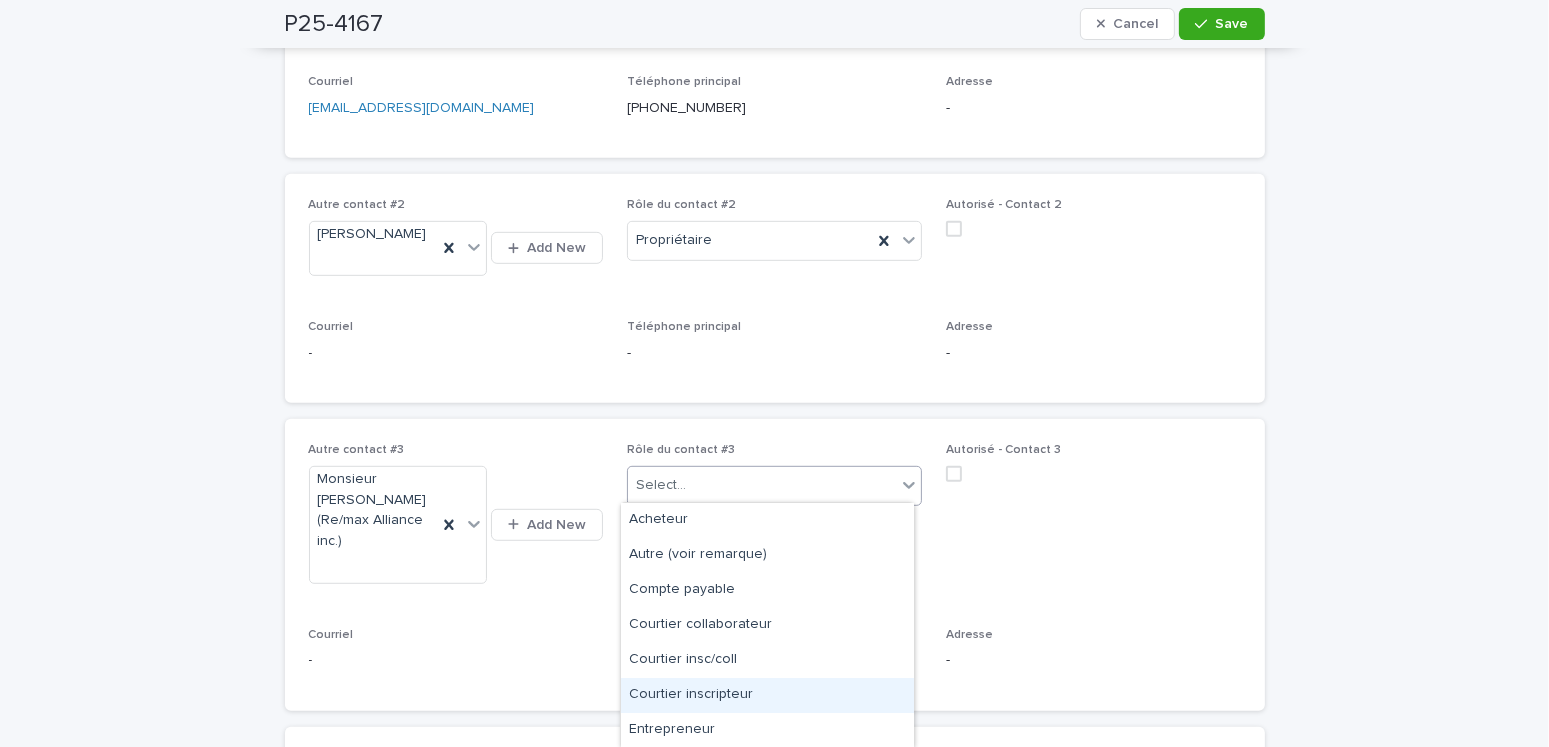 click on "Courtier inscripteur" at bounding box center (767, 695) 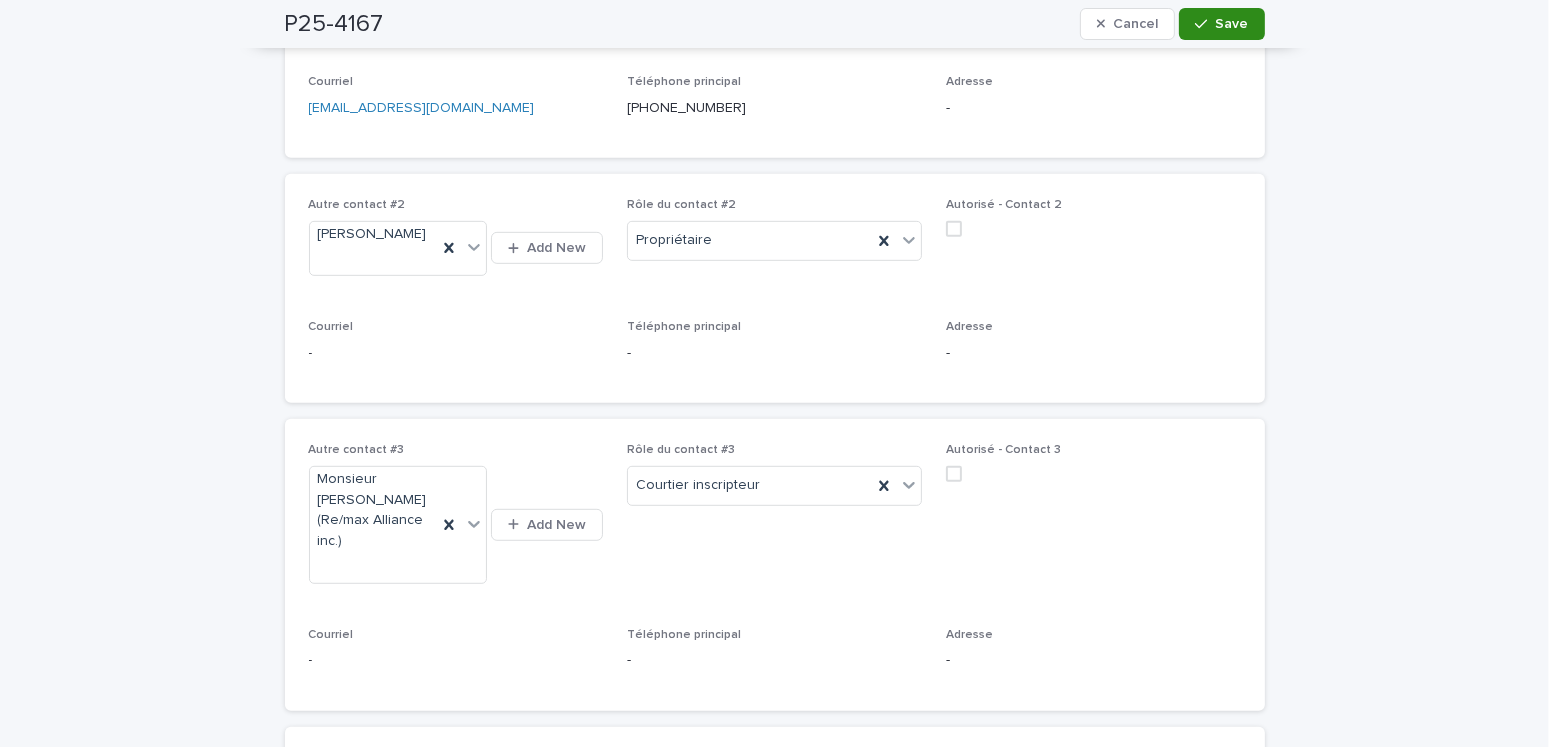 click on "Save" at bounding box center [1221, 24] 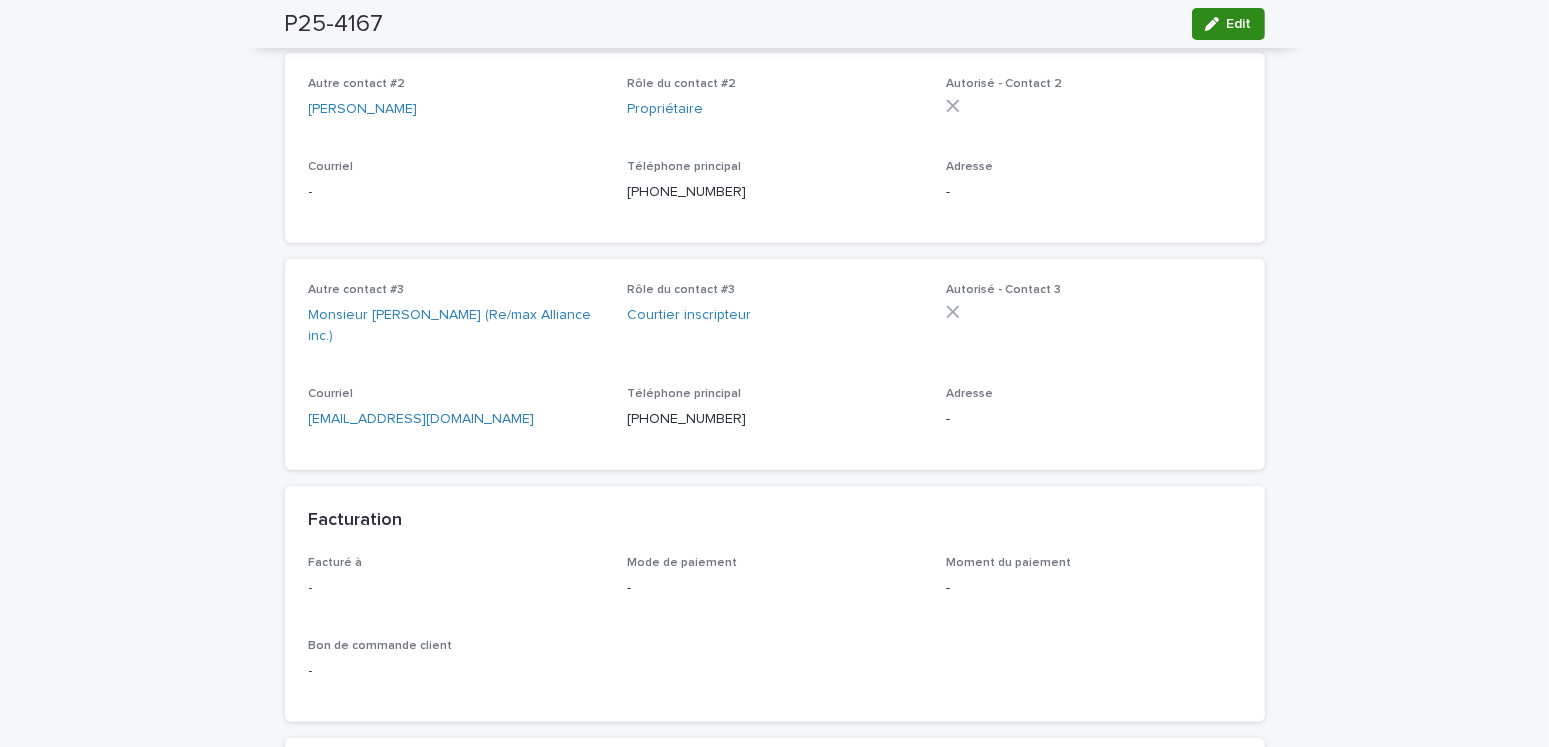 click on "Edit" at bounding box center [1239, 24] 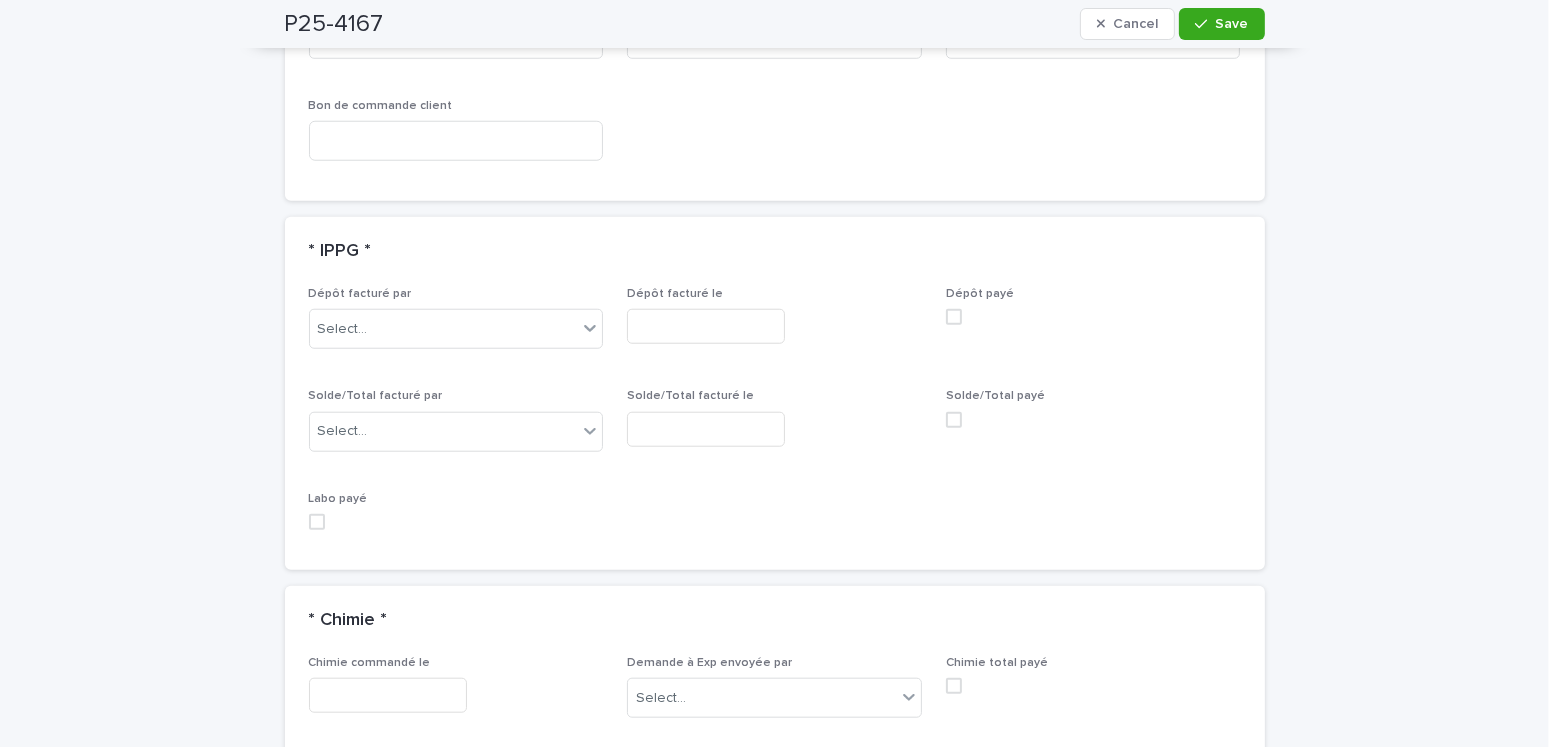 scroll, scrollTop: 1700, scrollLeft: 0, axis: vertical 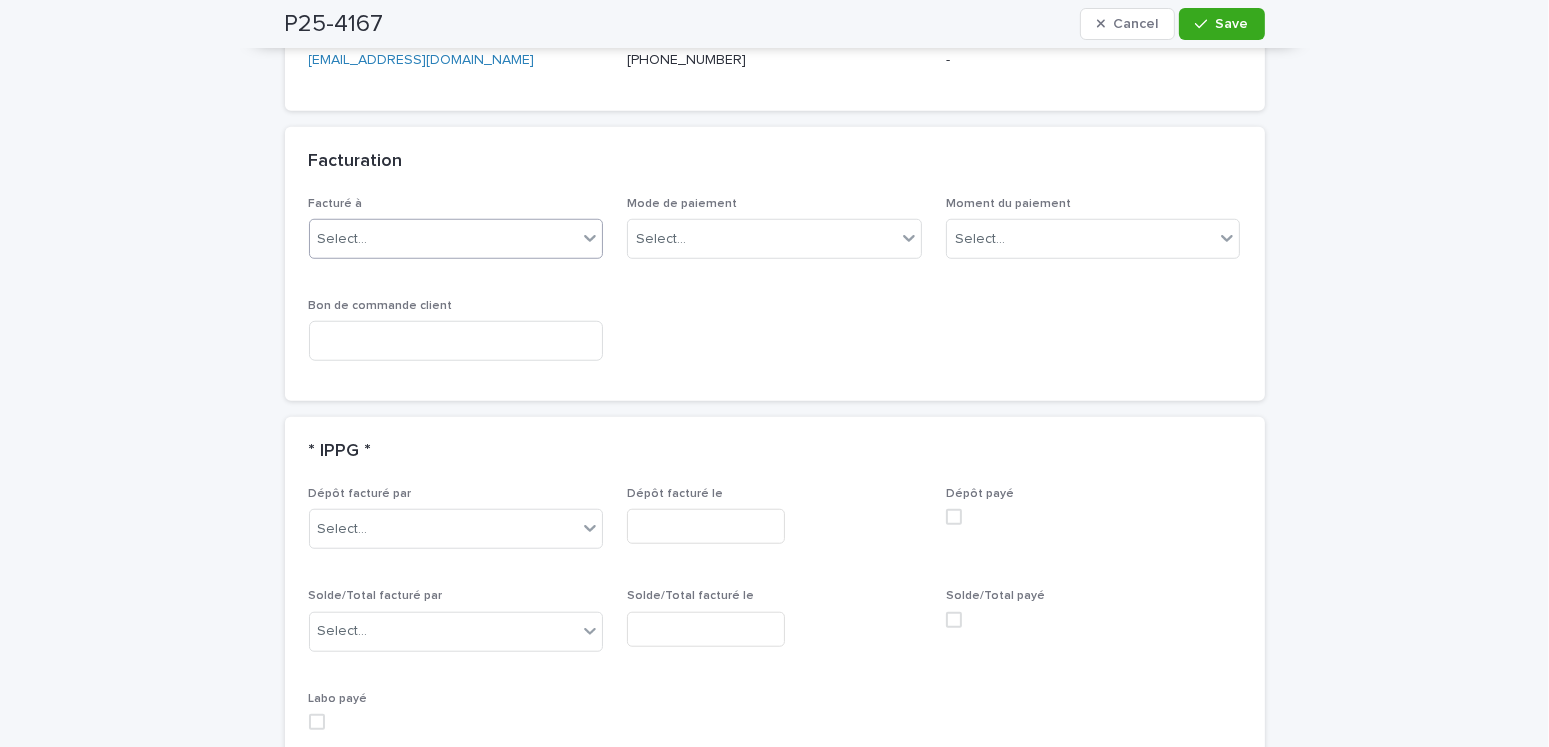click on "Select..." at bounding box center [444, 239] 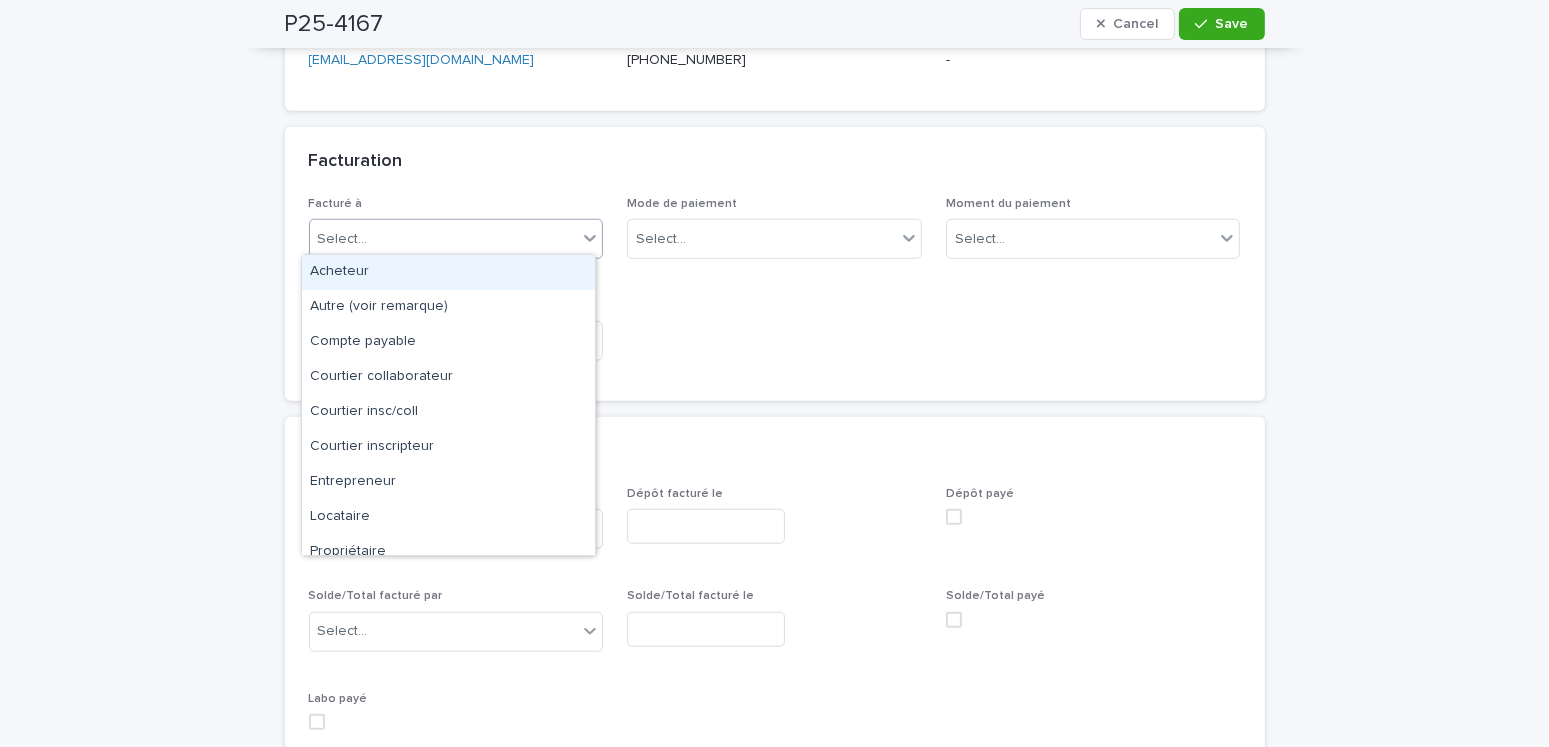 drag, startPoint x: 315, startPoint y: 276, endPoint x: 505, endPoint y: 282, distance: 190.09471 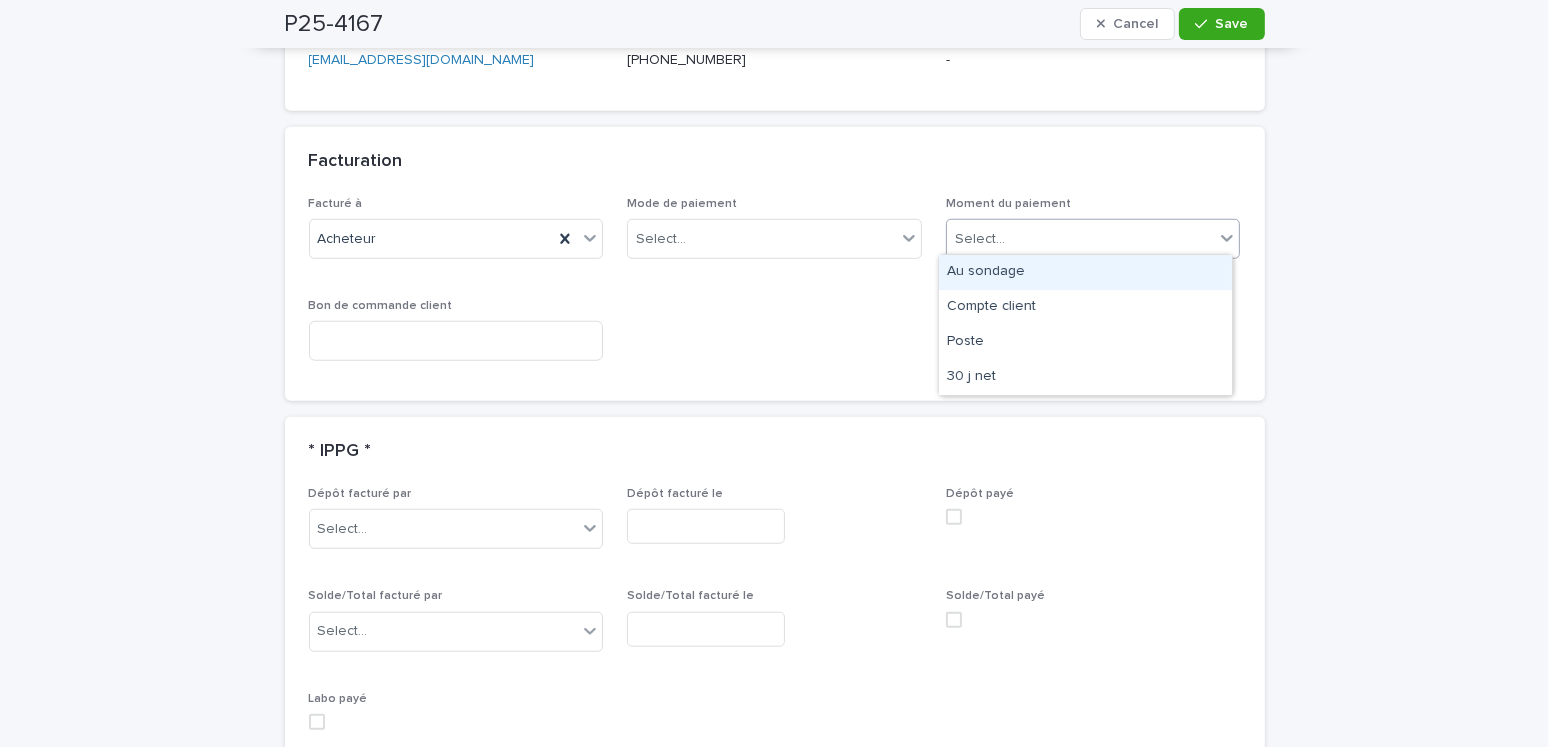 click on "Select..." at bounding box center (1081, 239) 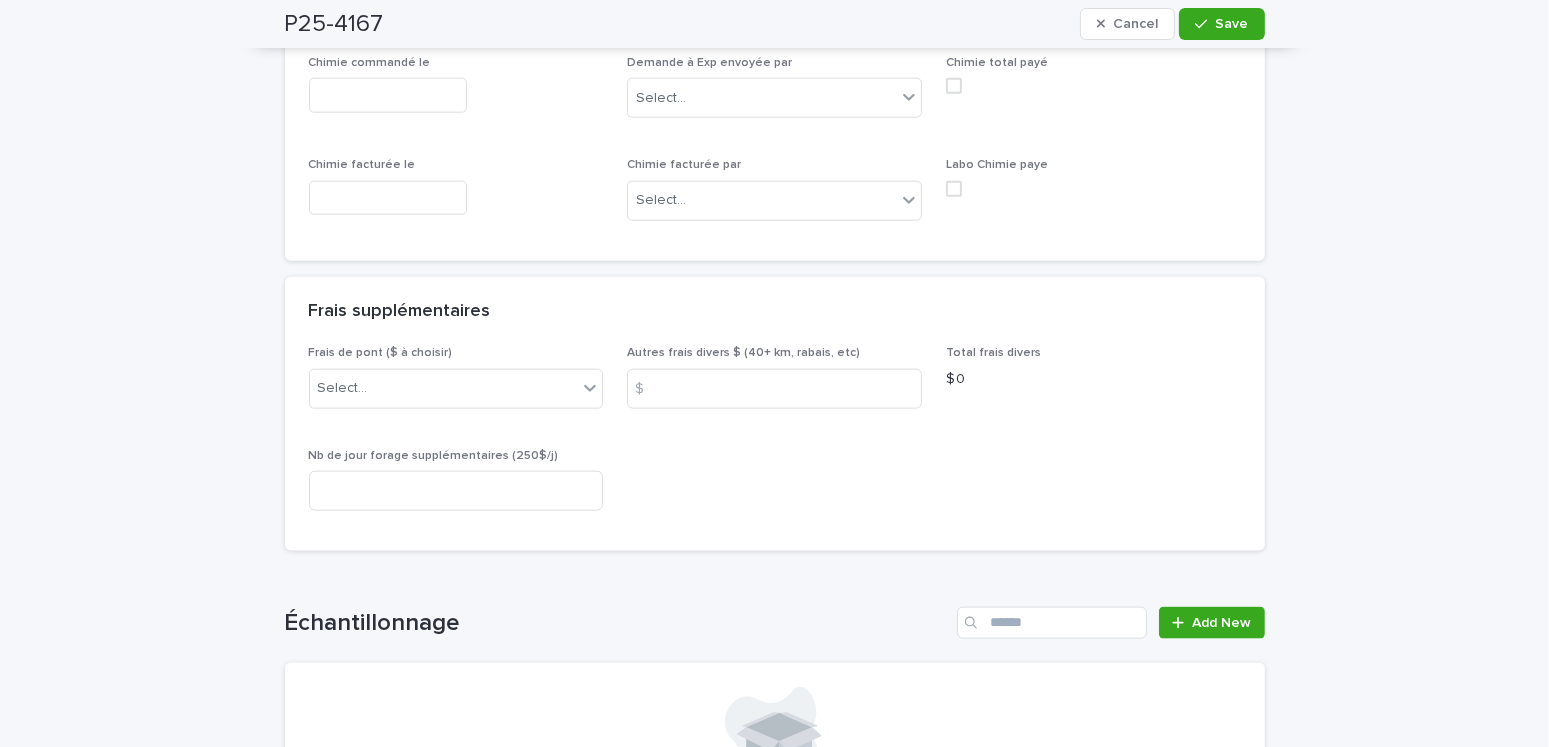 scroll, scrollTop: 2600, scrollLeft: 0, axis: vertical 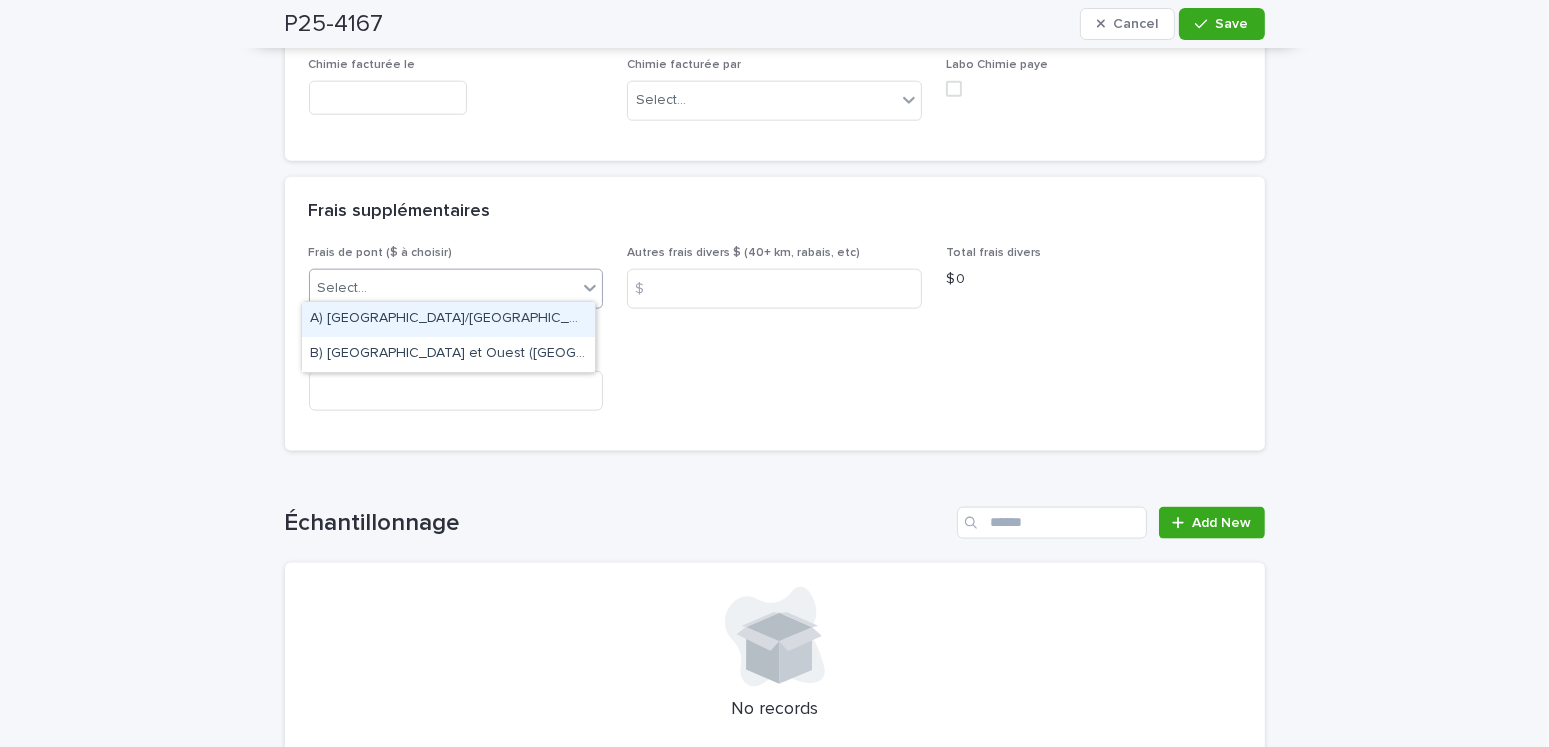 click on "Select..." at bounding box center [444, 288] 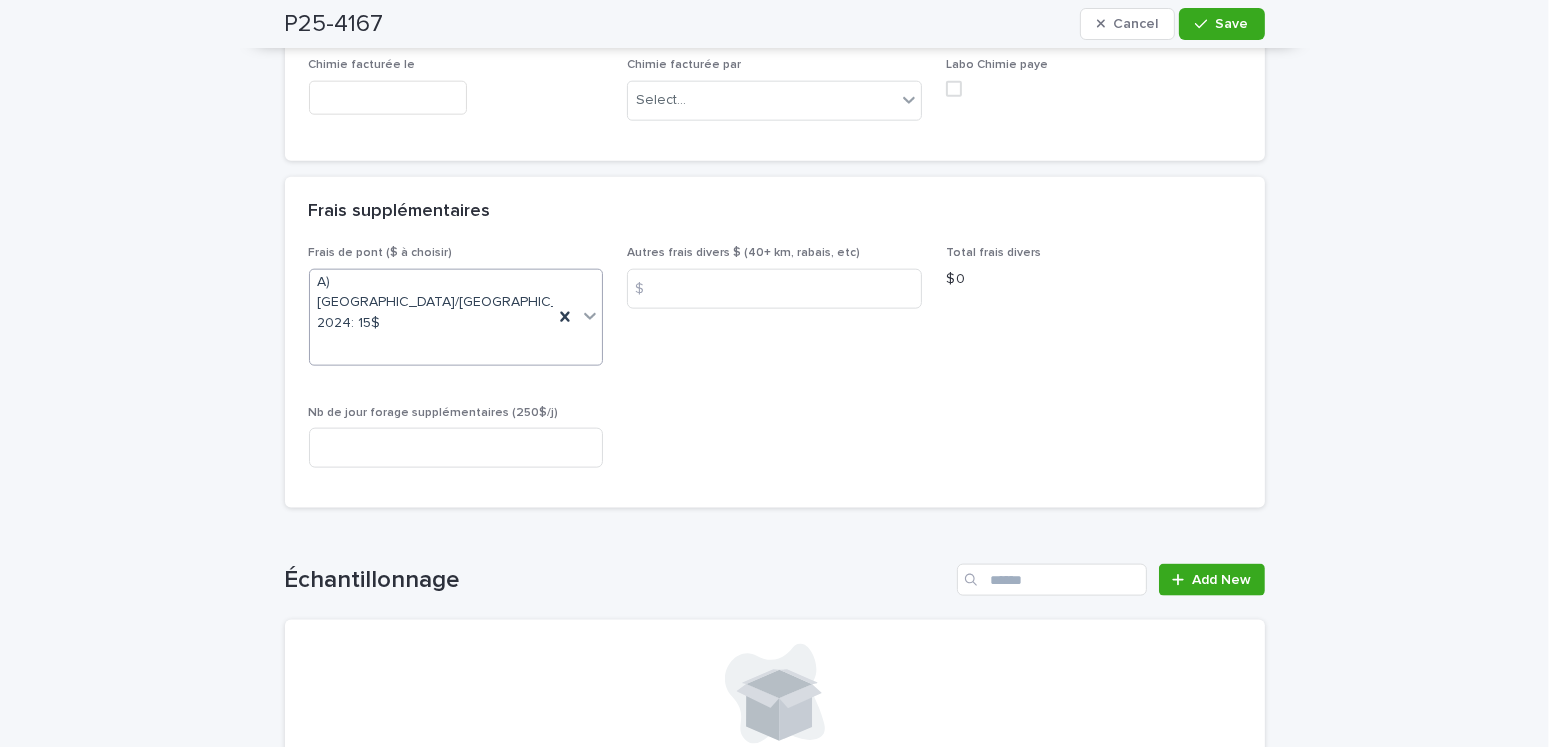 scroll, scrollTop: 2900, scrollLeft: 0, axis: vertical 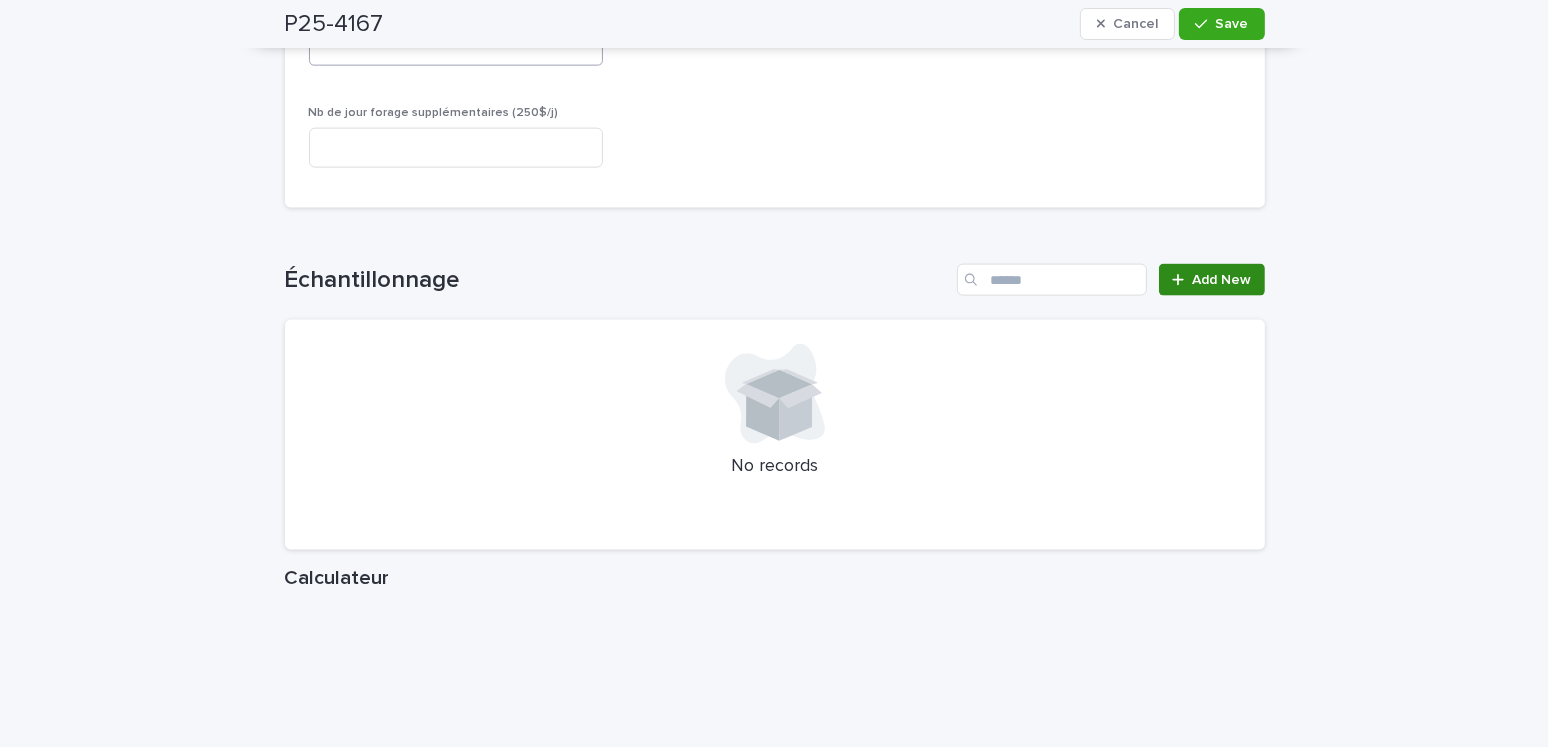 click on "Add New" at bounding box center [1211, 280] 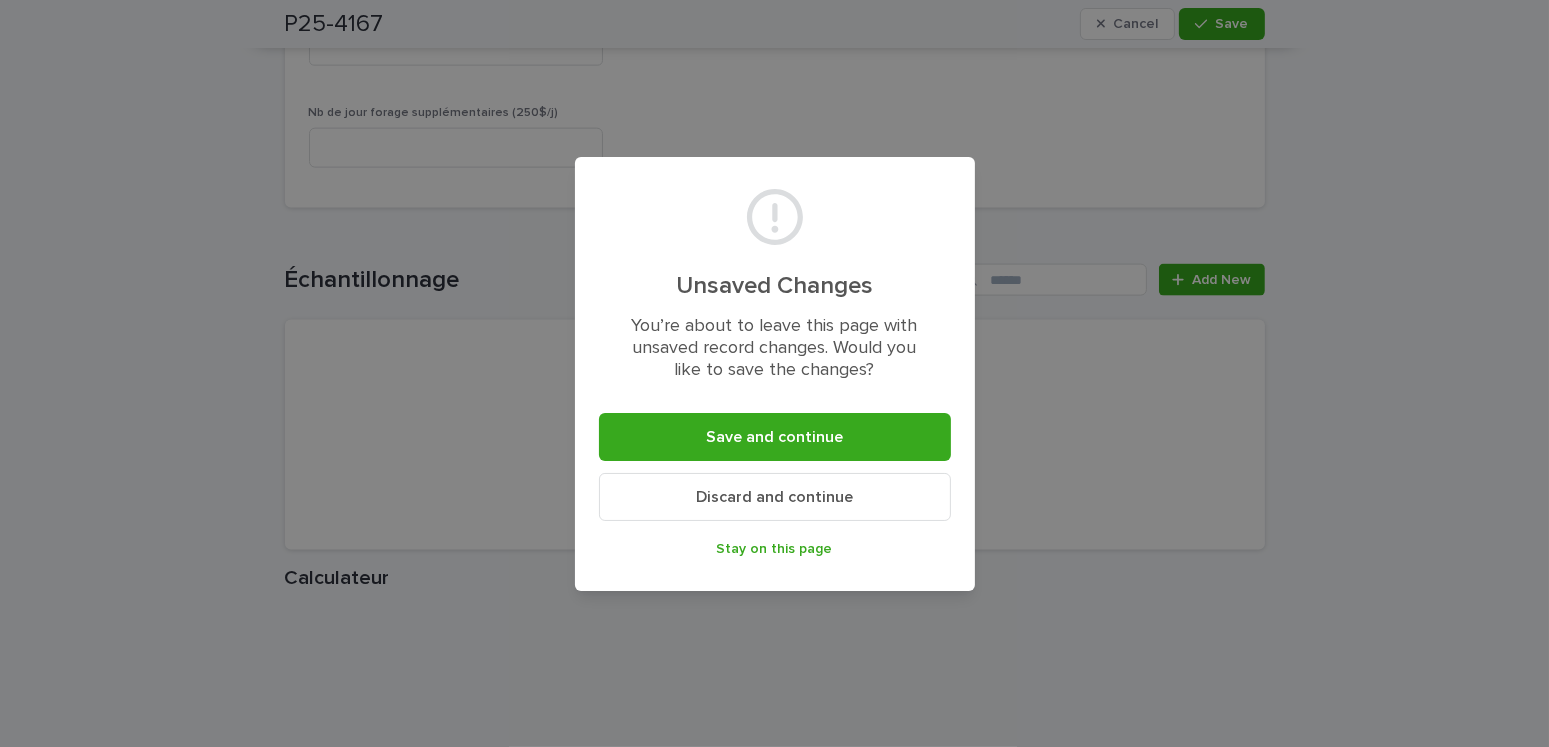 drag, startPoint x: 800, startPoint y: 436, endPoint x: 808, endPoint y: 475, distance: 39.812057 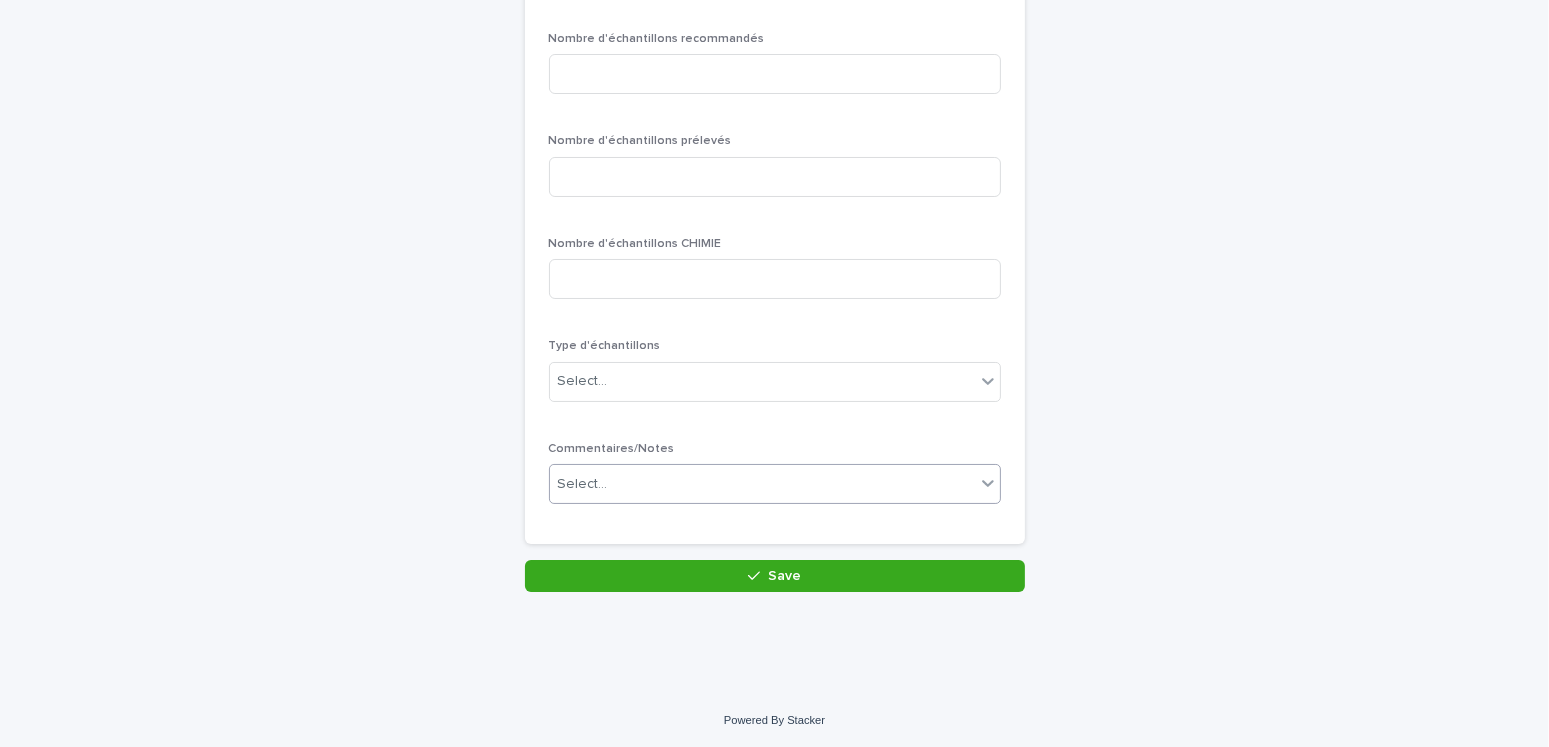 scroll, scrollTop: 0, scrollLeft: 0, axis: both 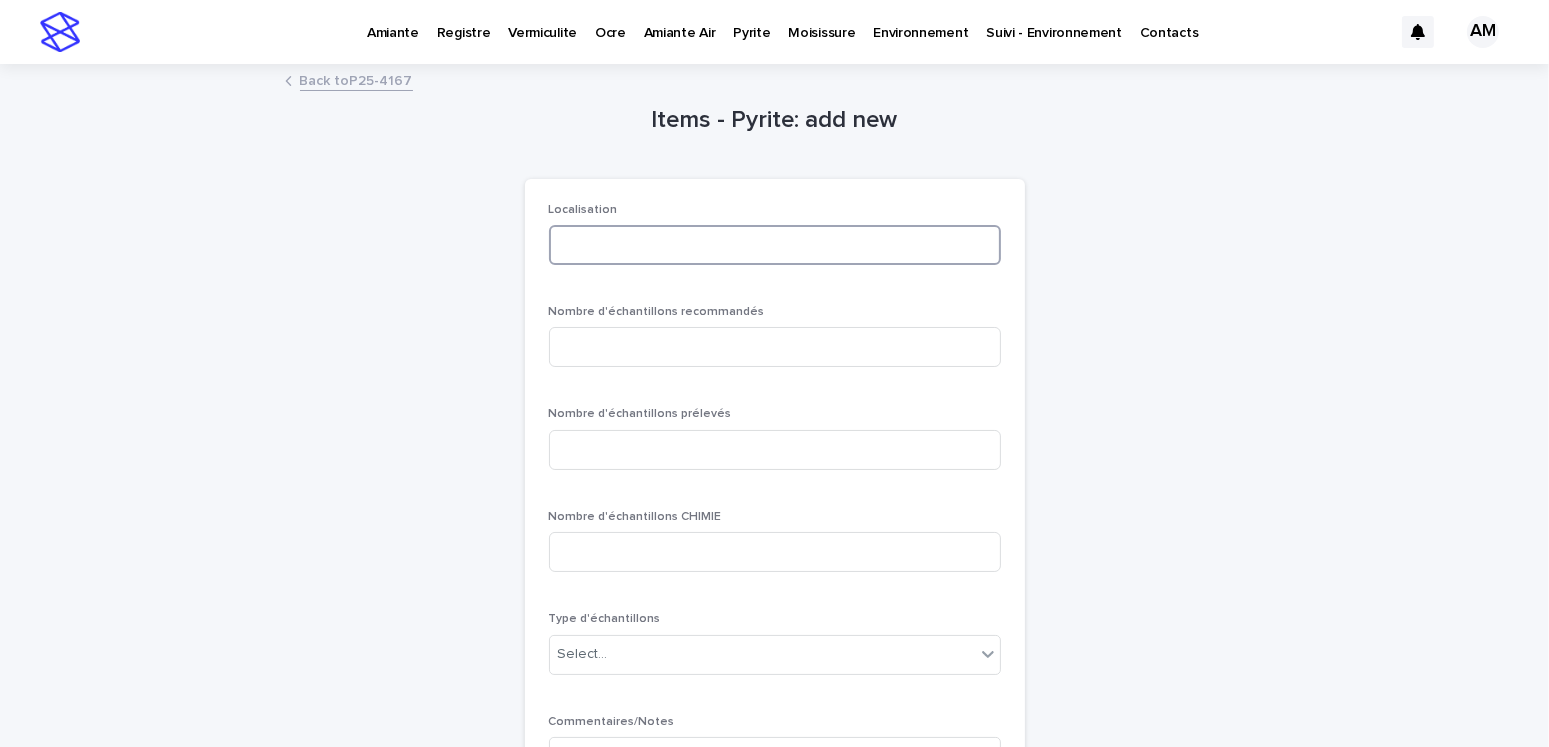 click at bounding box center [775, 245] 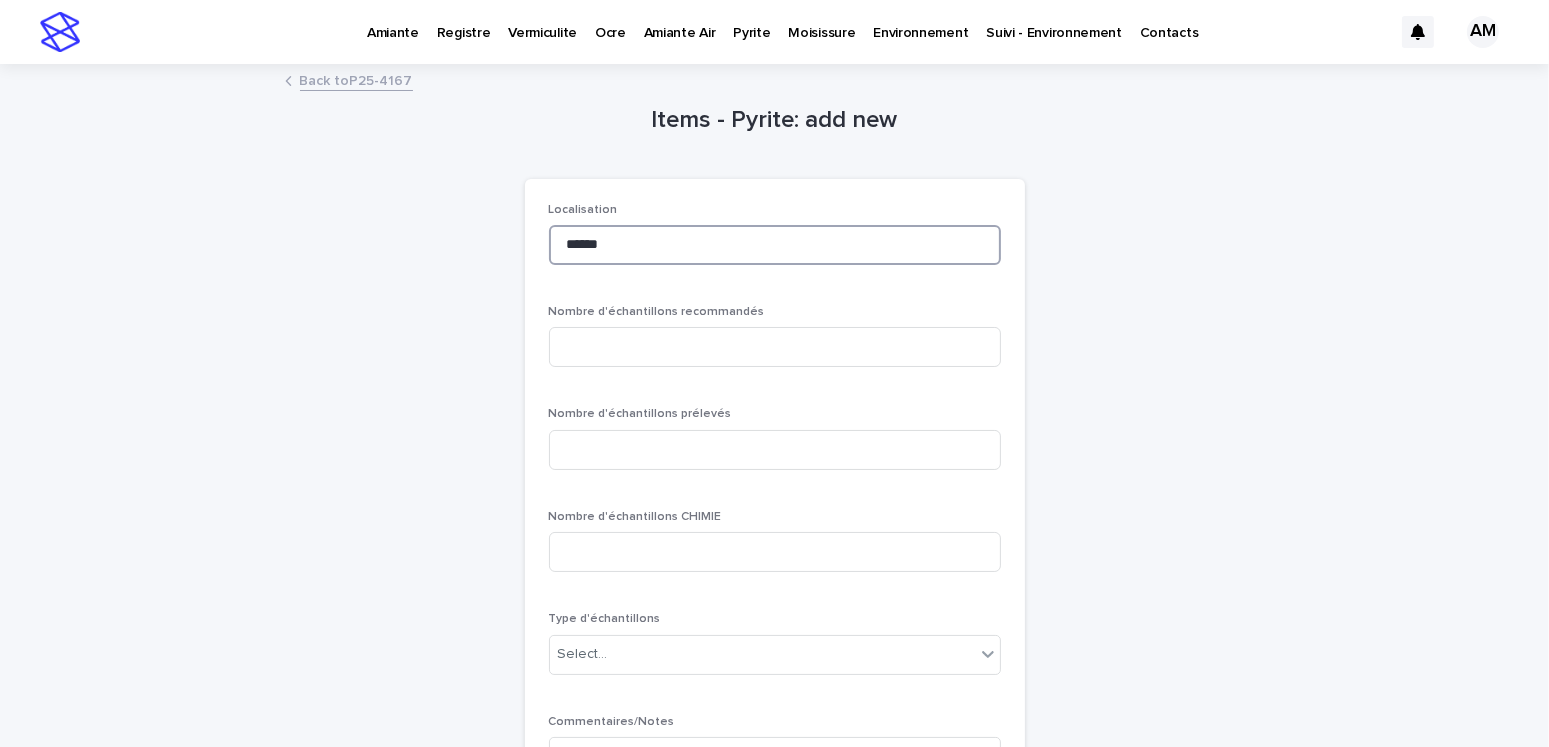 type on "******" 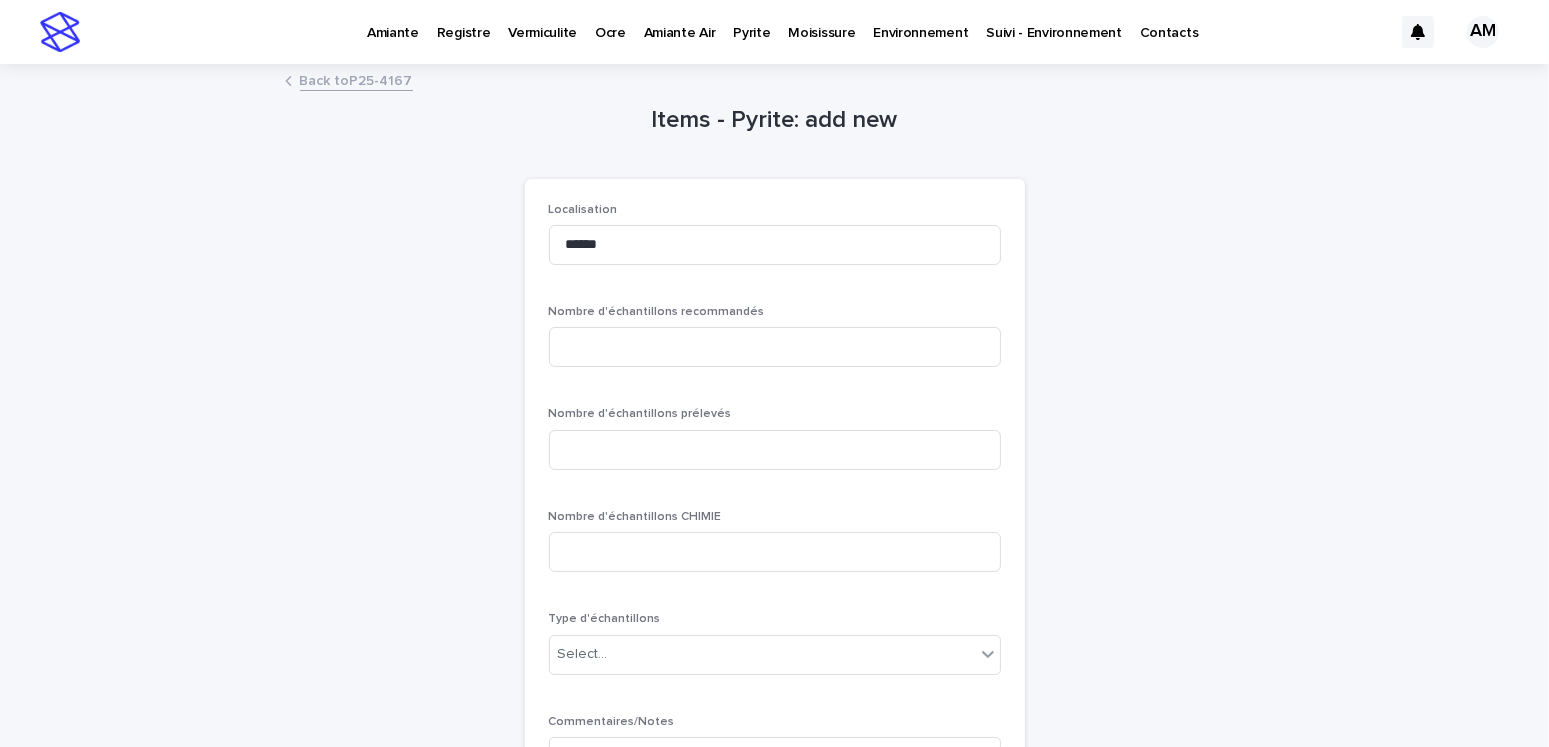 click on "Nombre d'échantillons recommandés" at bounding box center (775, 344) 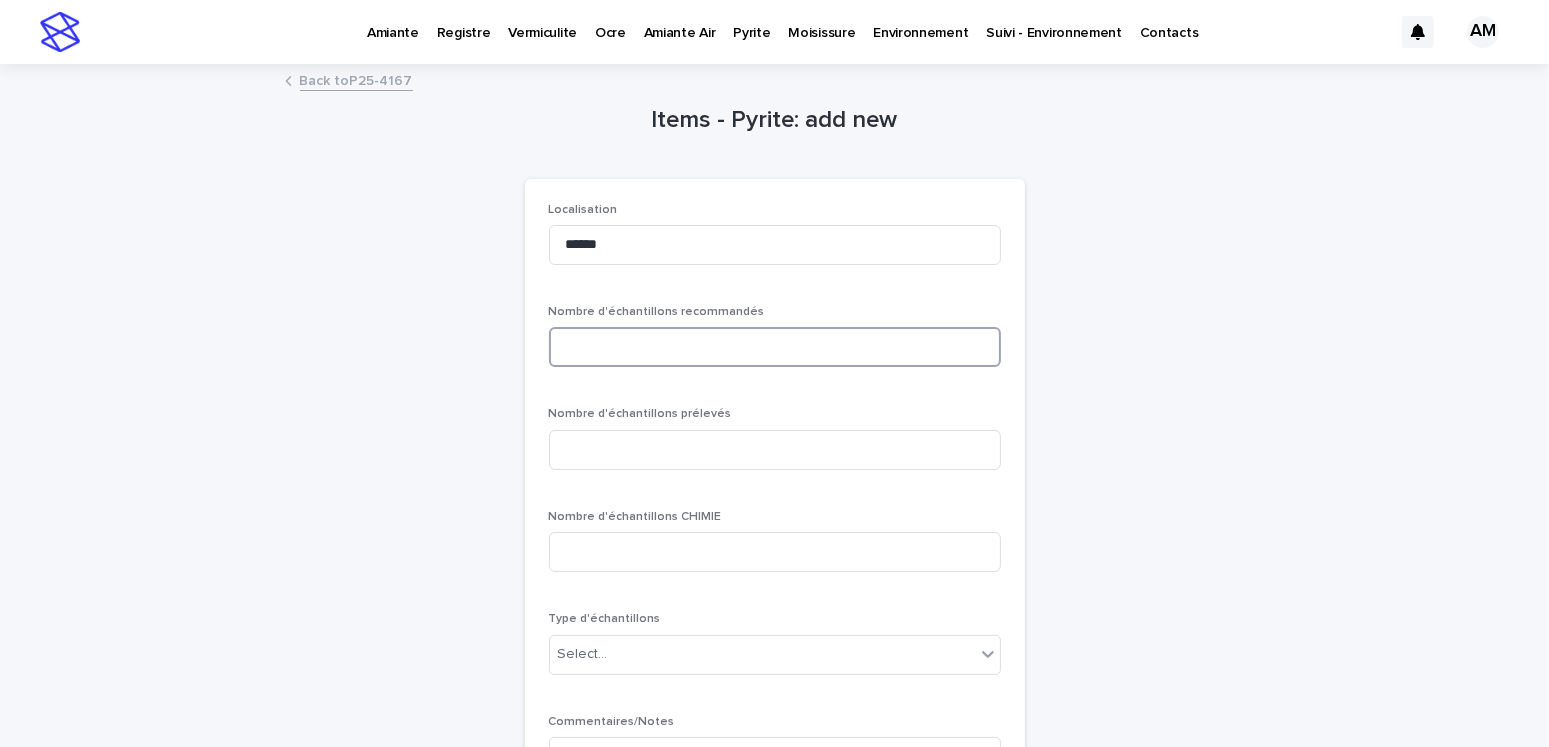 click at bounding box center [775, 347] 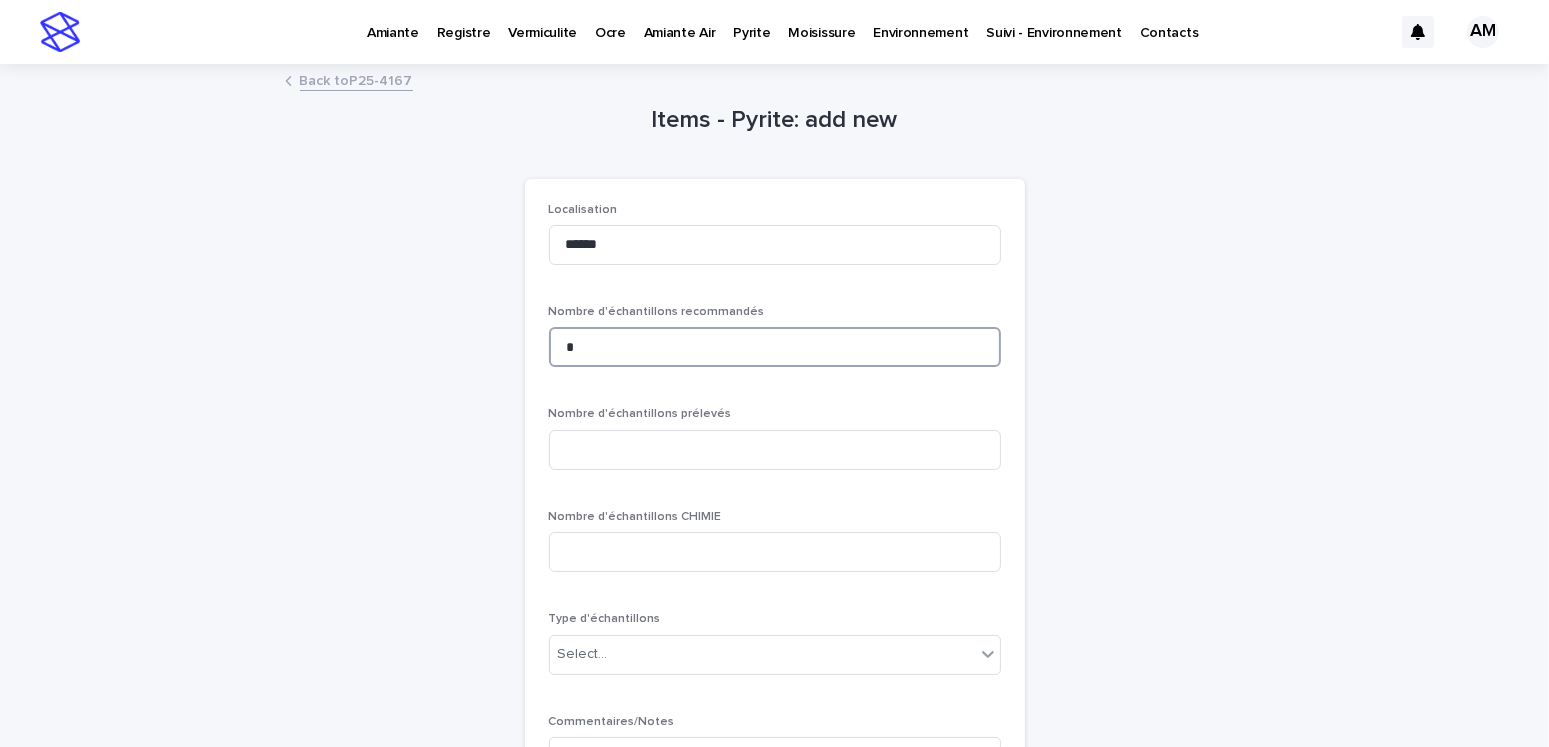 type on "*" 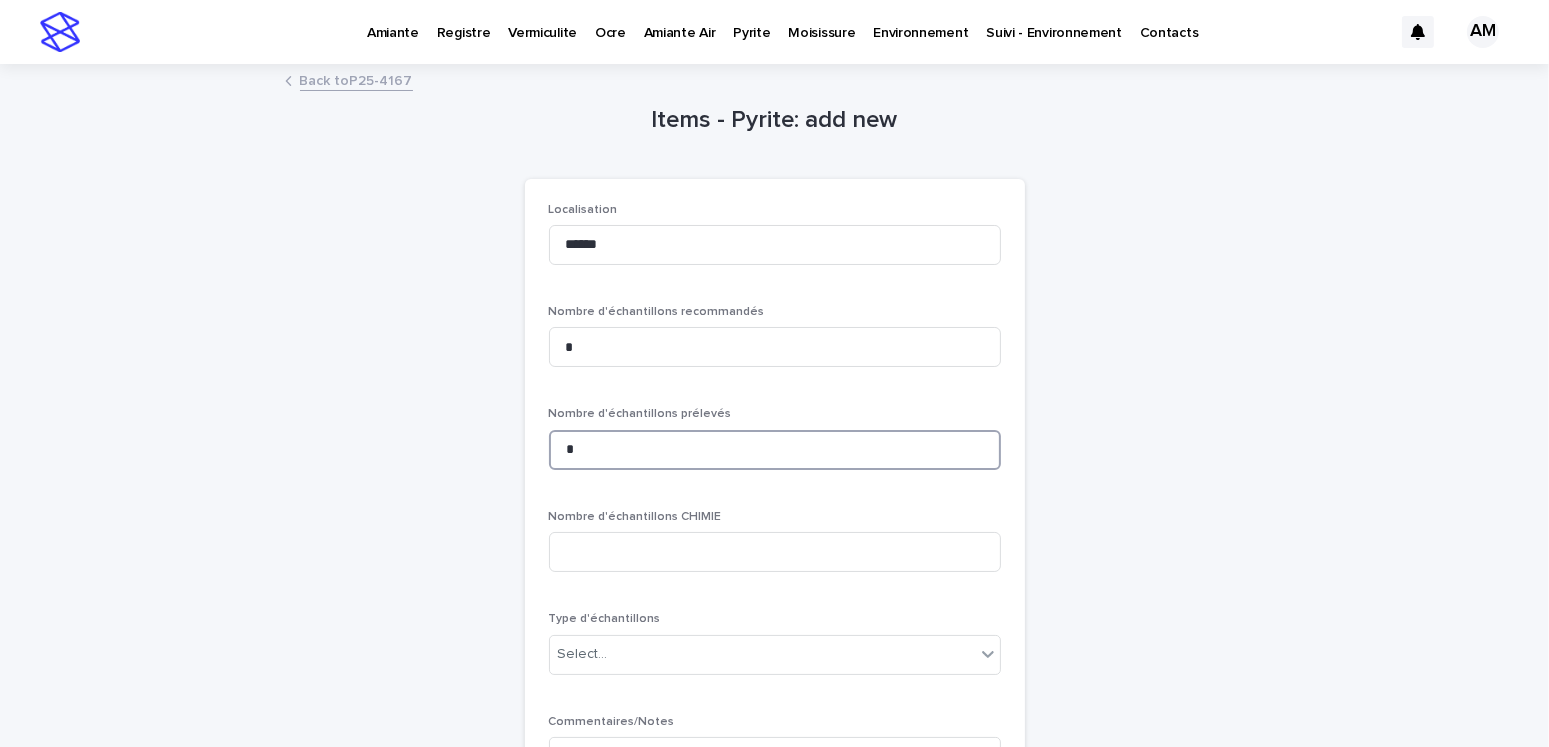 scroll, scrollTop: 273, scrollLeft: 0, axis: vertical 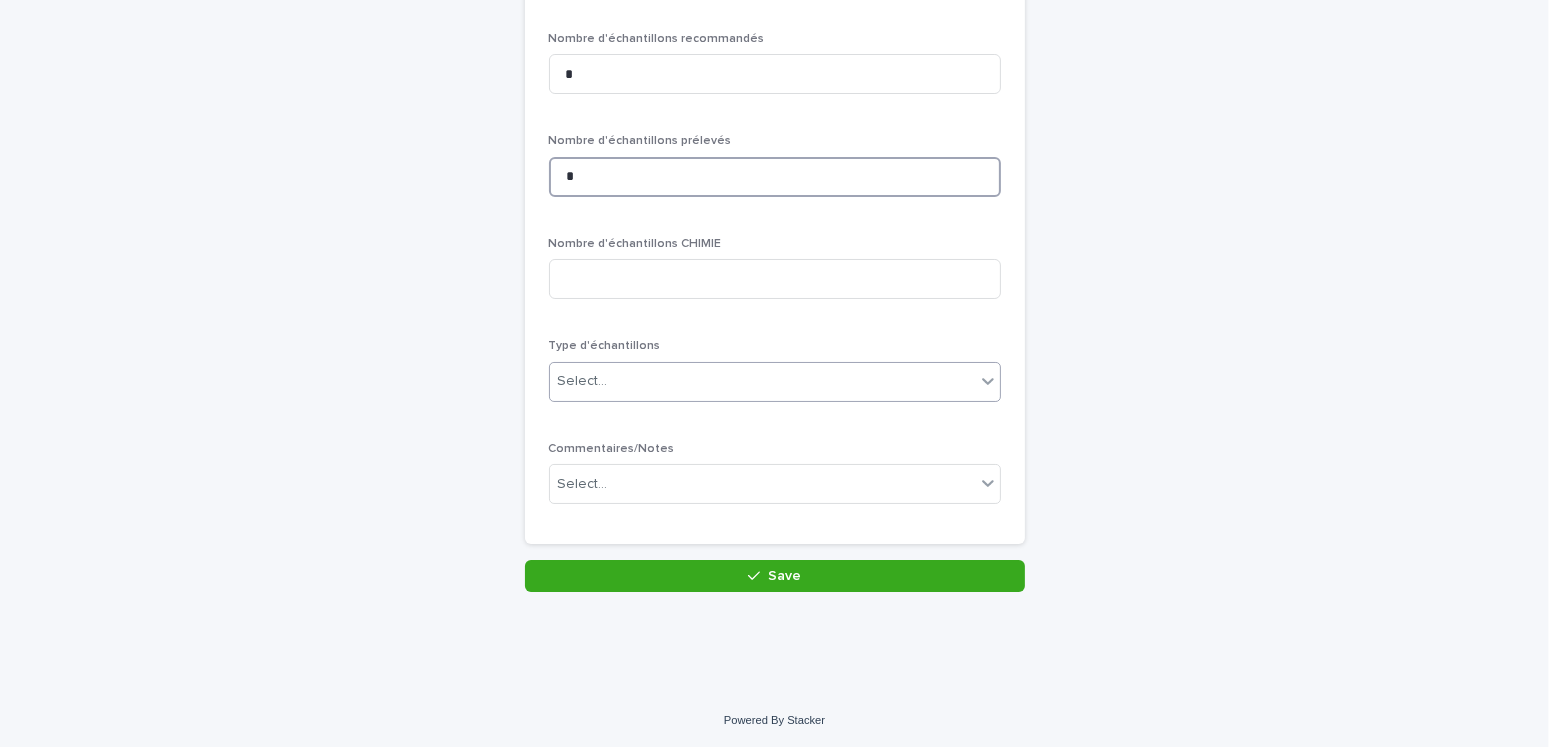 type on "*" 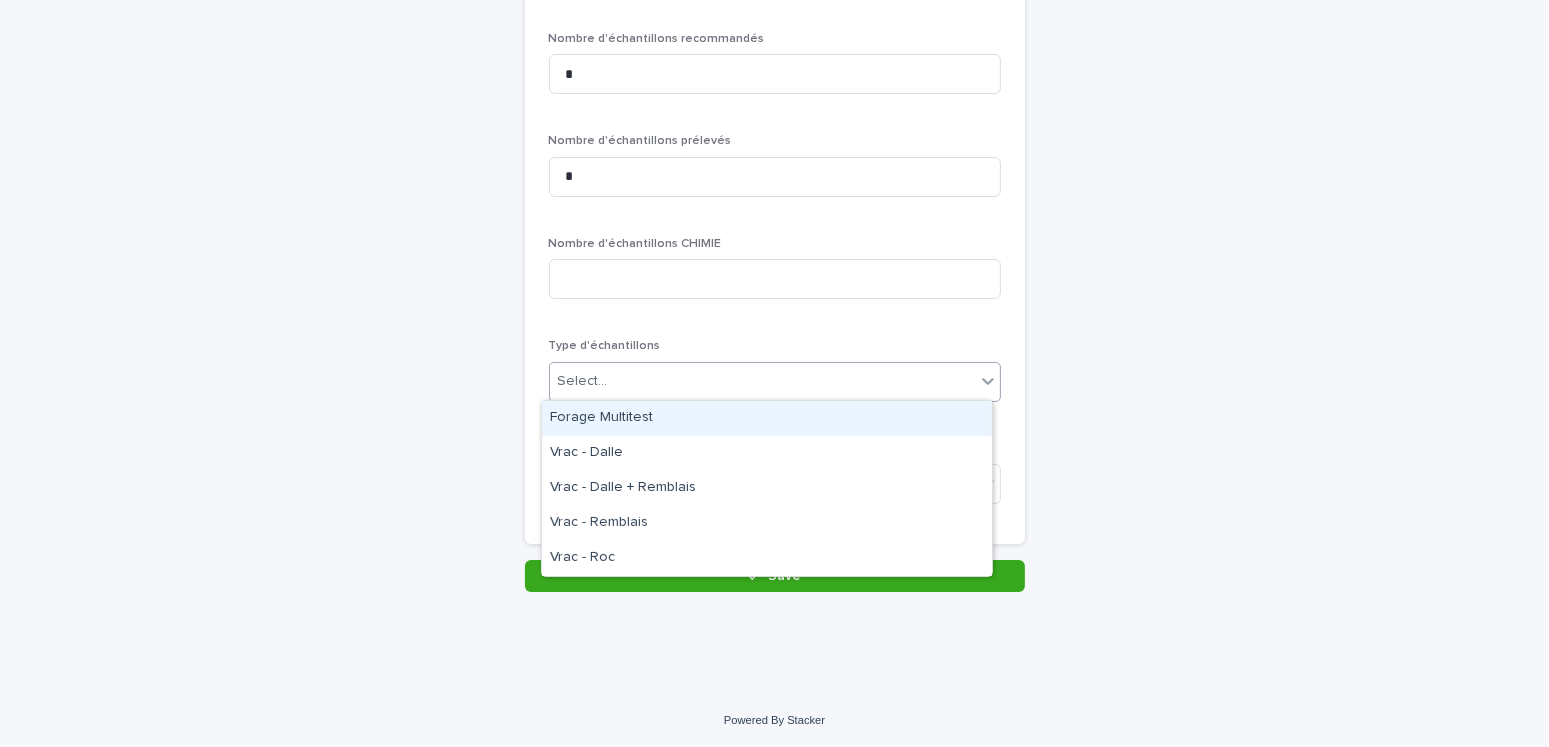 click on "Select..." at bounding box center [762, 381] 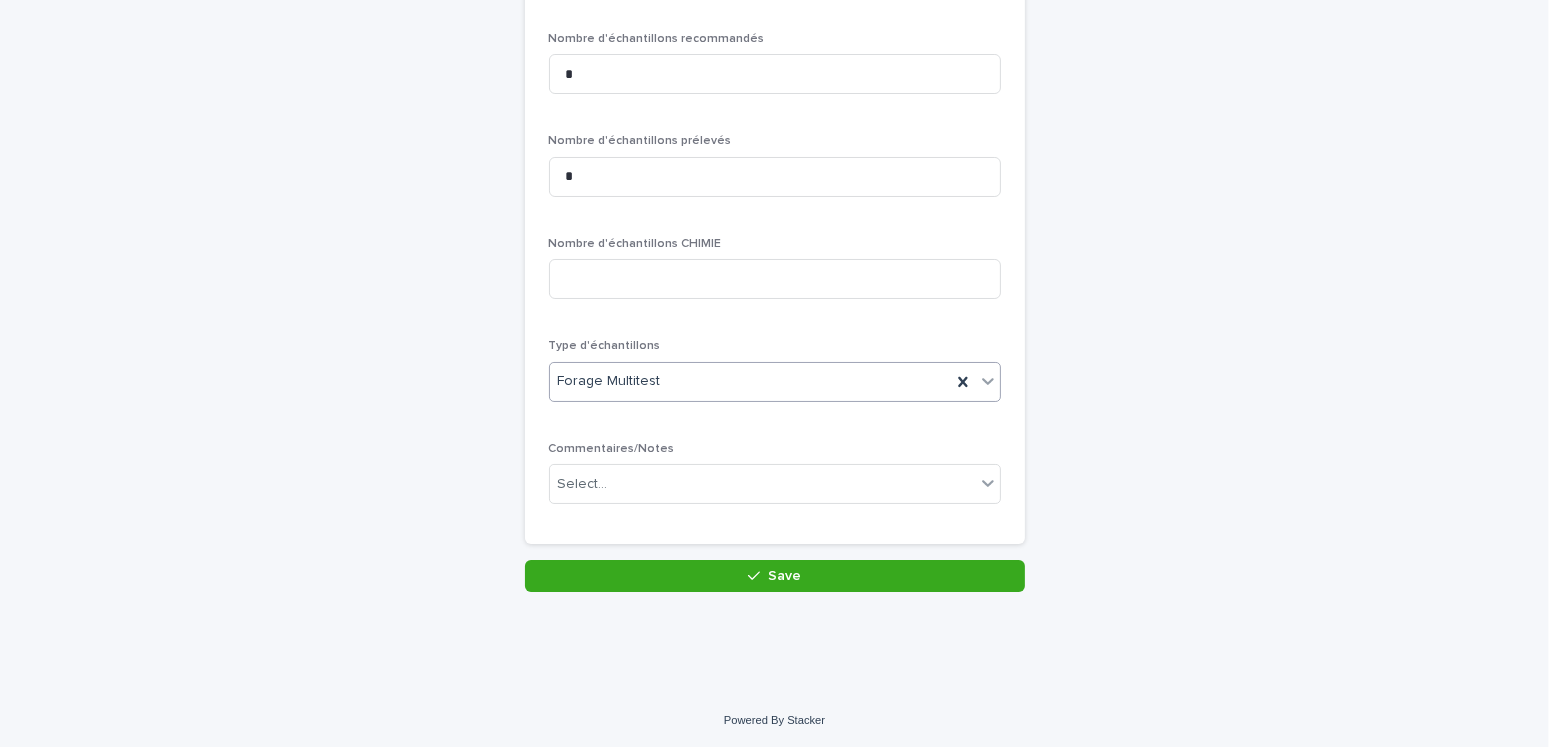 click on "Save" at bounding box center [775, 576] 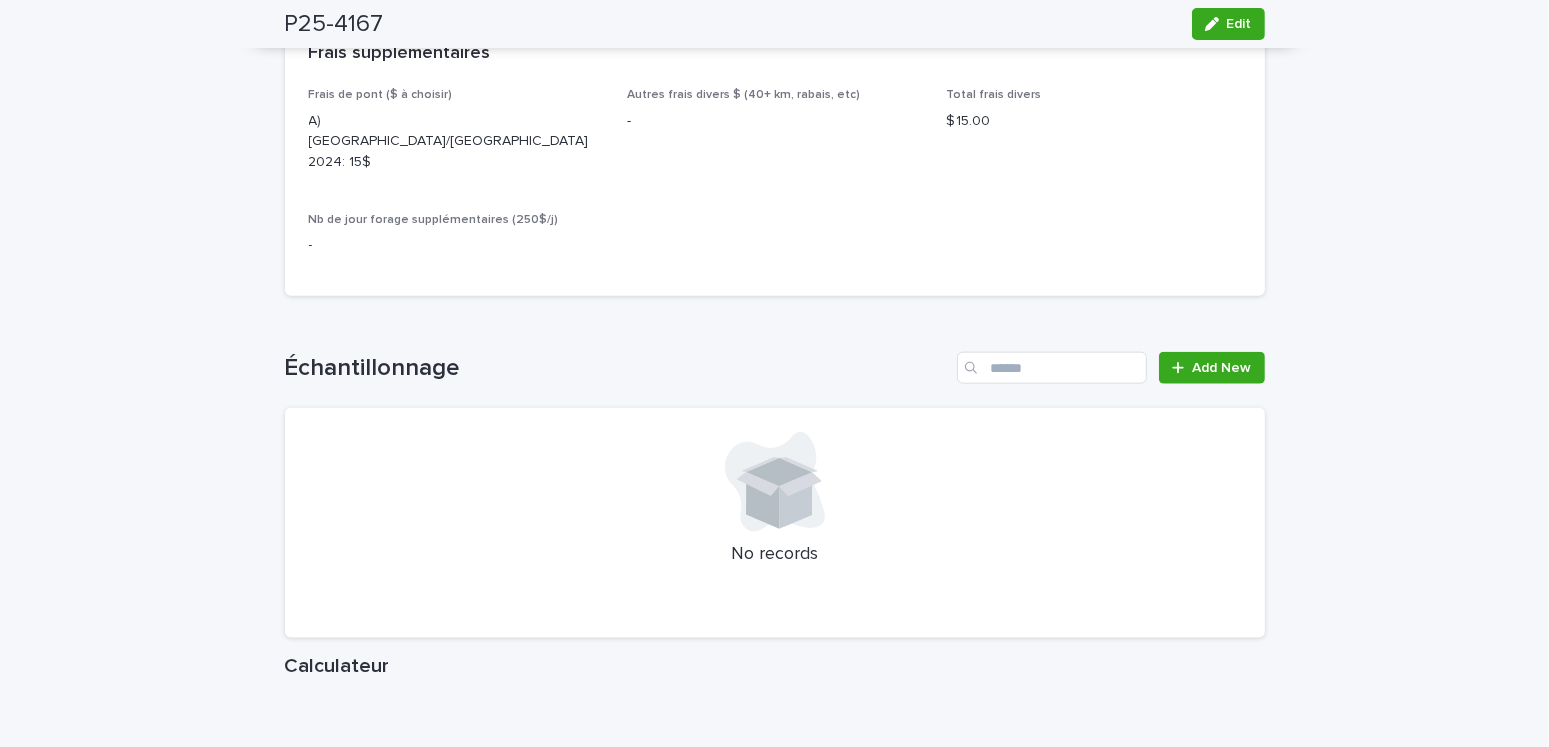 scroll, scrollTop: 2300, scrollLeft: 0, axis: vertical 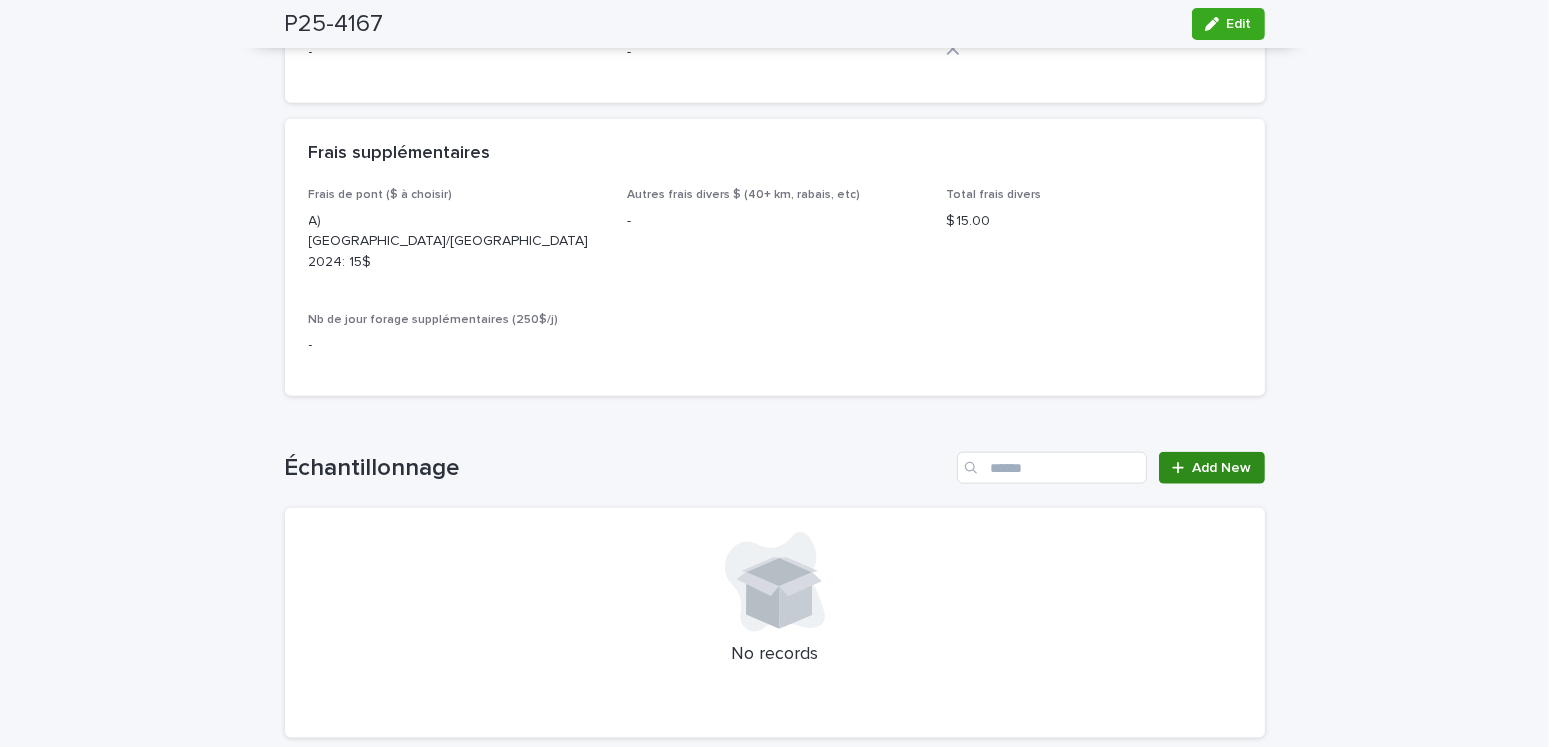click on "Add New" at bounding box center [1222, 468] 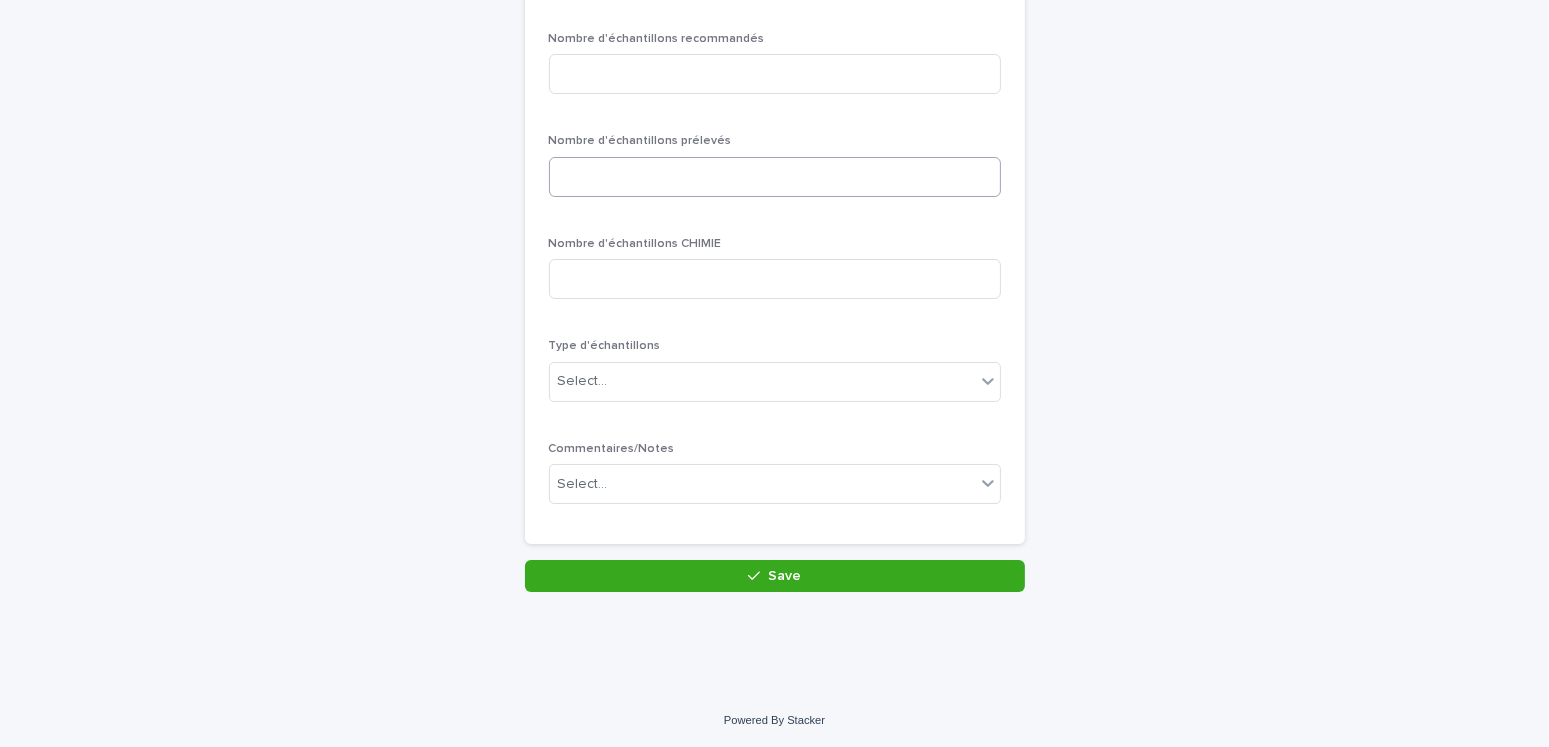 scroll, scrollTop: 0, scrollLeft: 0, axis: both 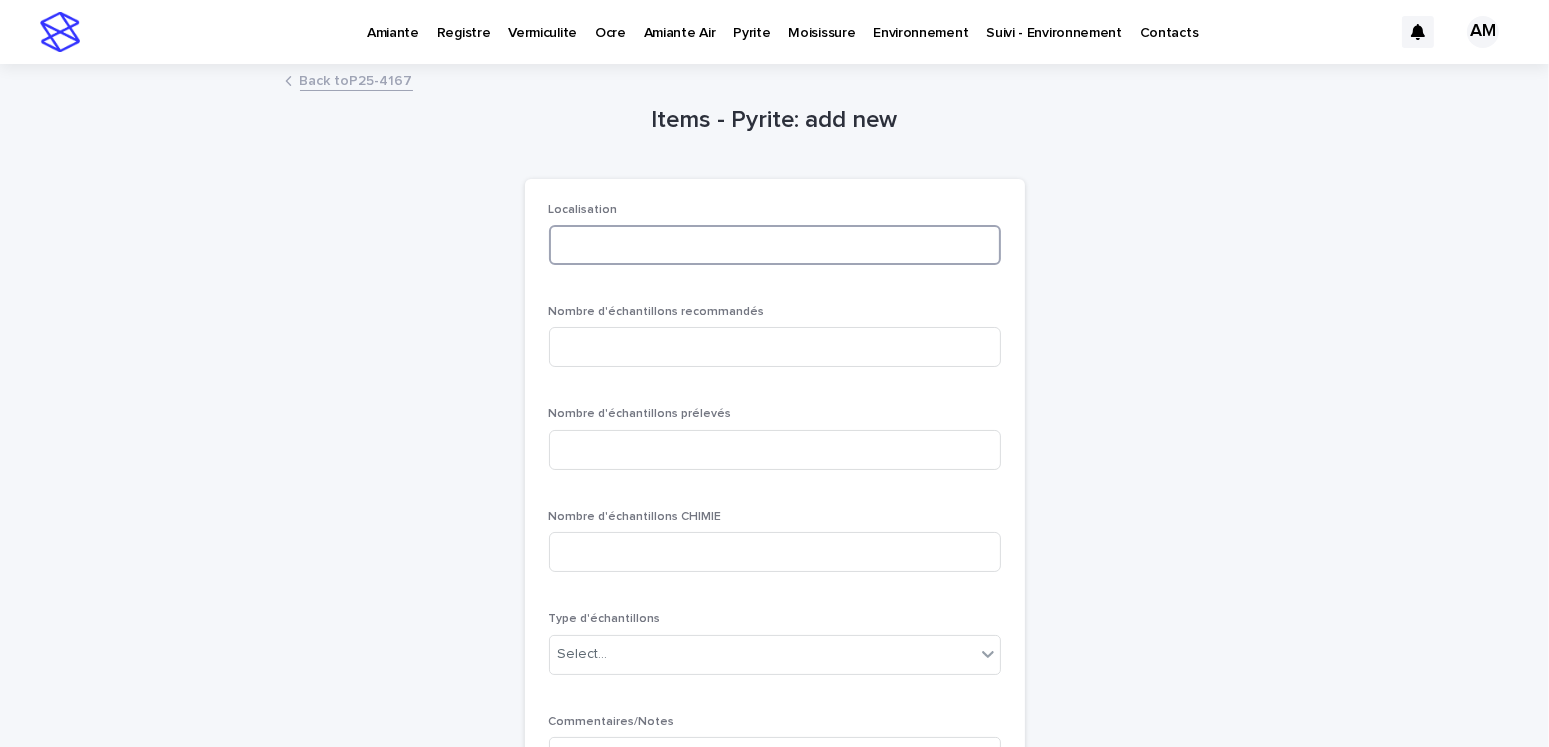 click at bounding box center [775, 245] 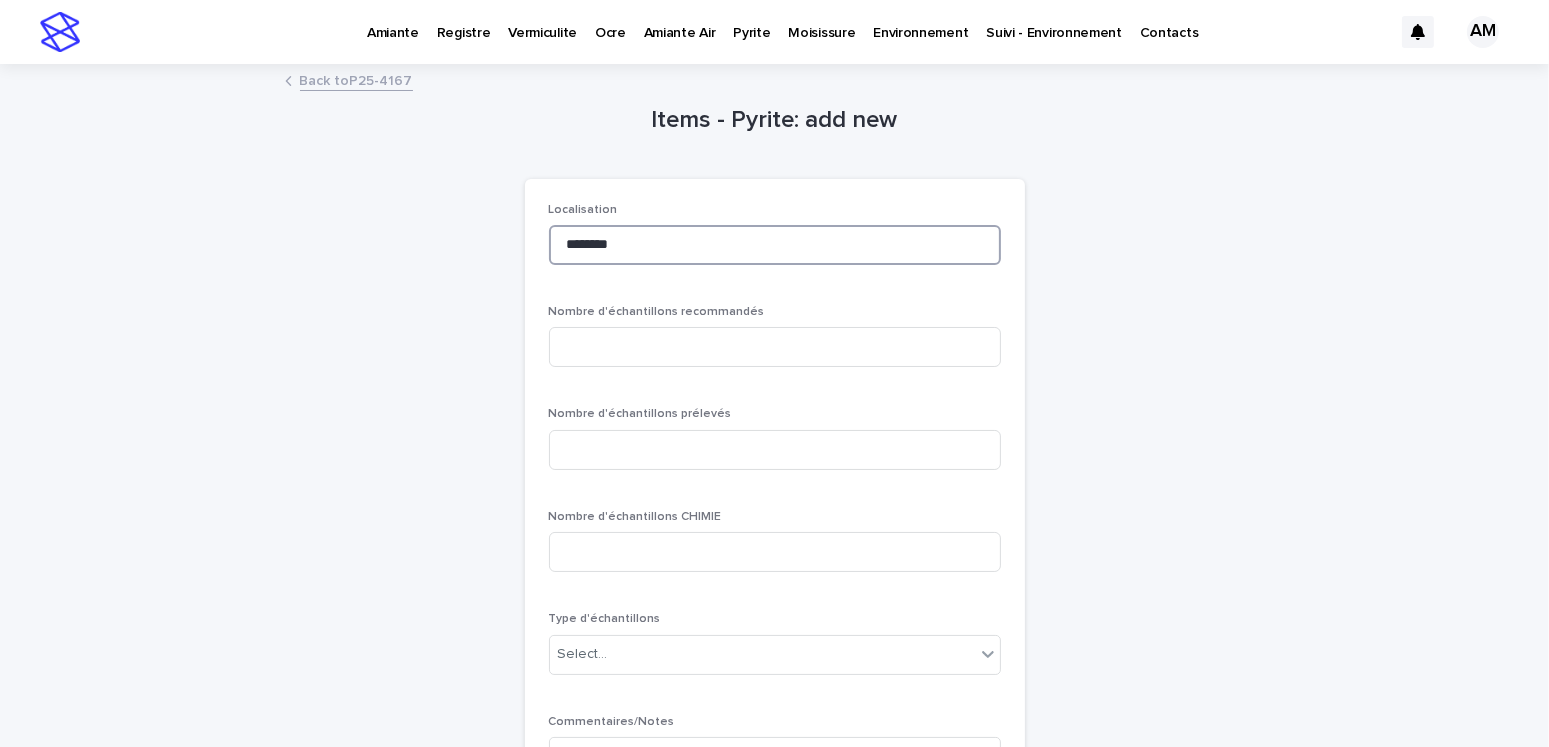 type on "********" 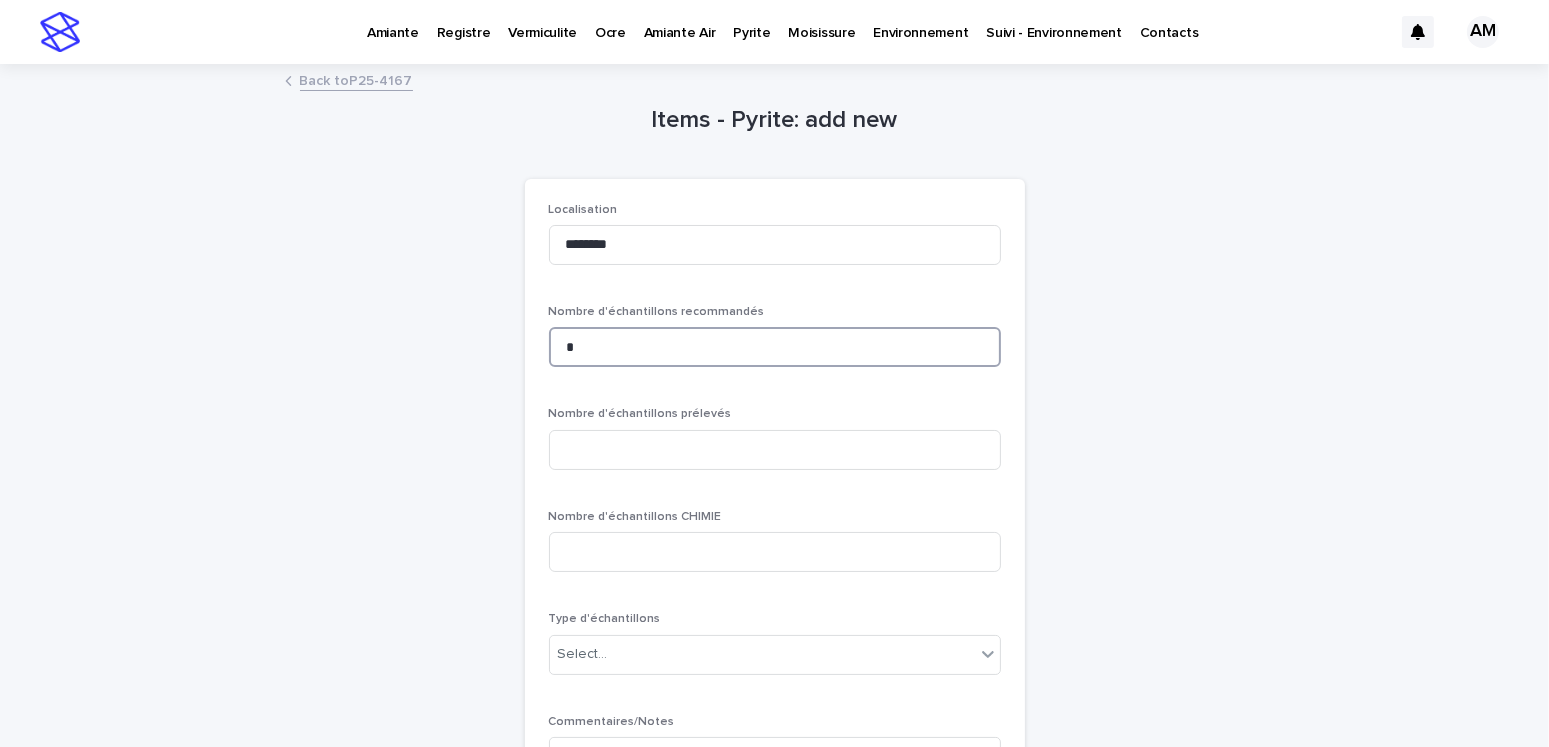 type on "*" 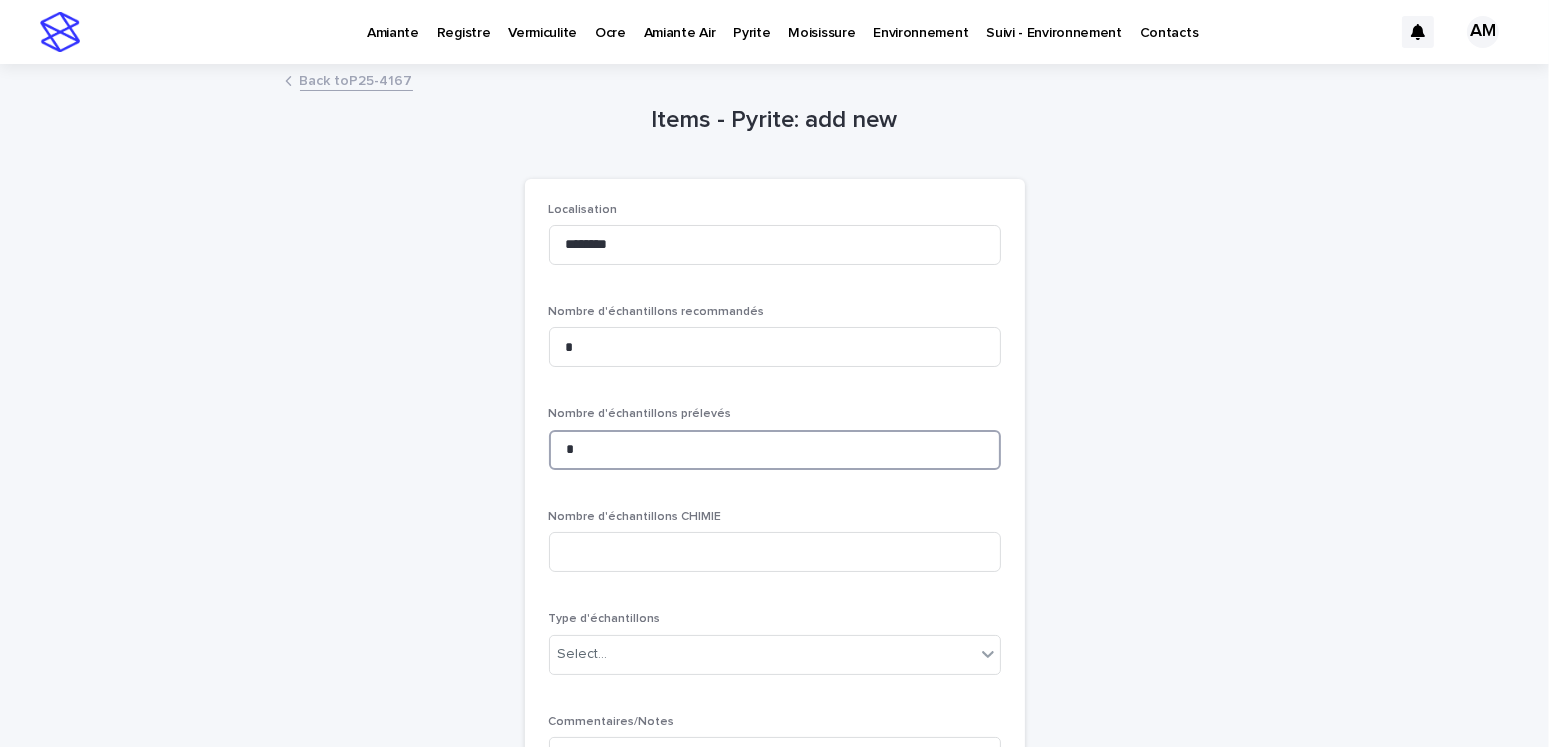 type on "*" 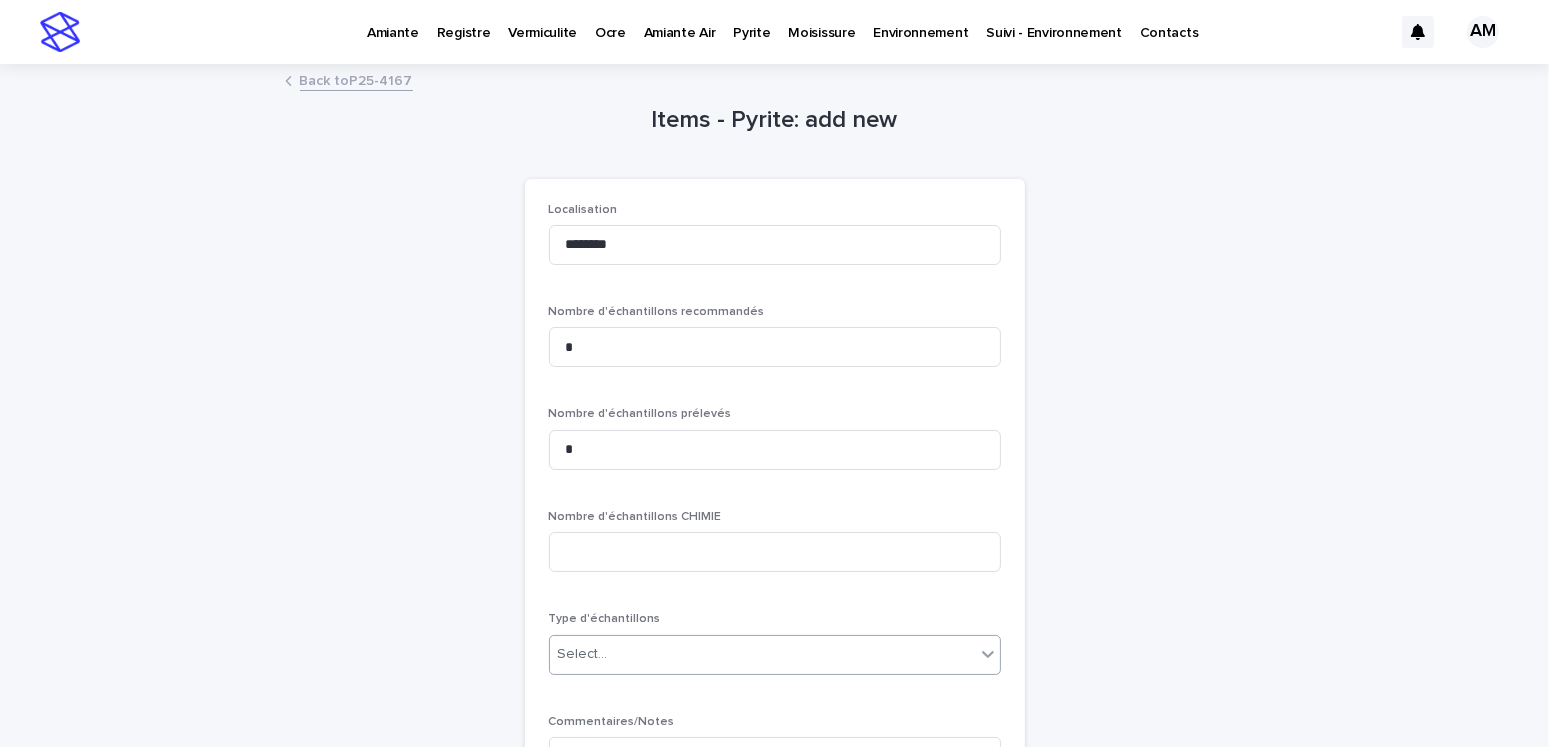 click on "Select..." at bounding box center (762, 654) 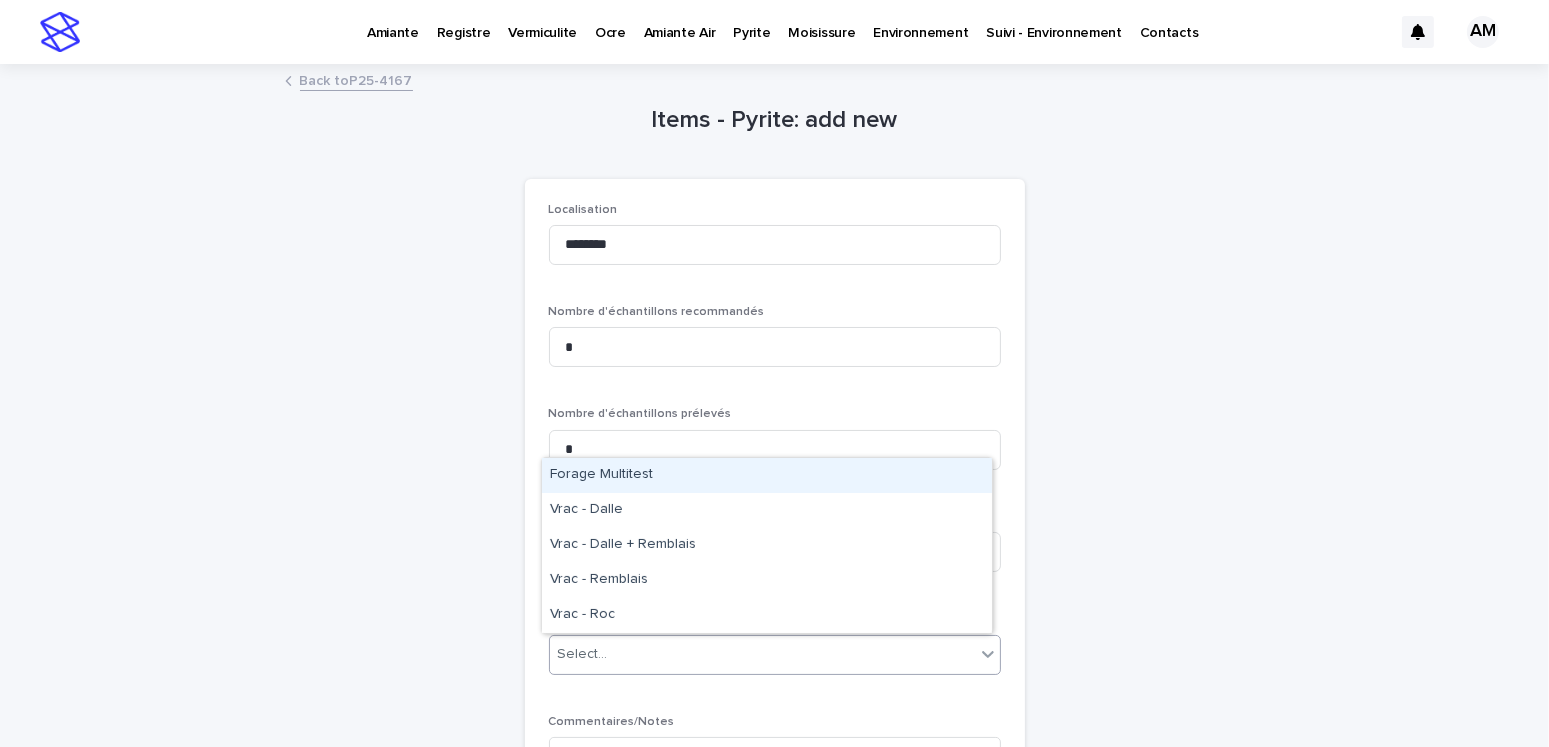 click on "Forage Multitest" at bounding box center (767, 475) 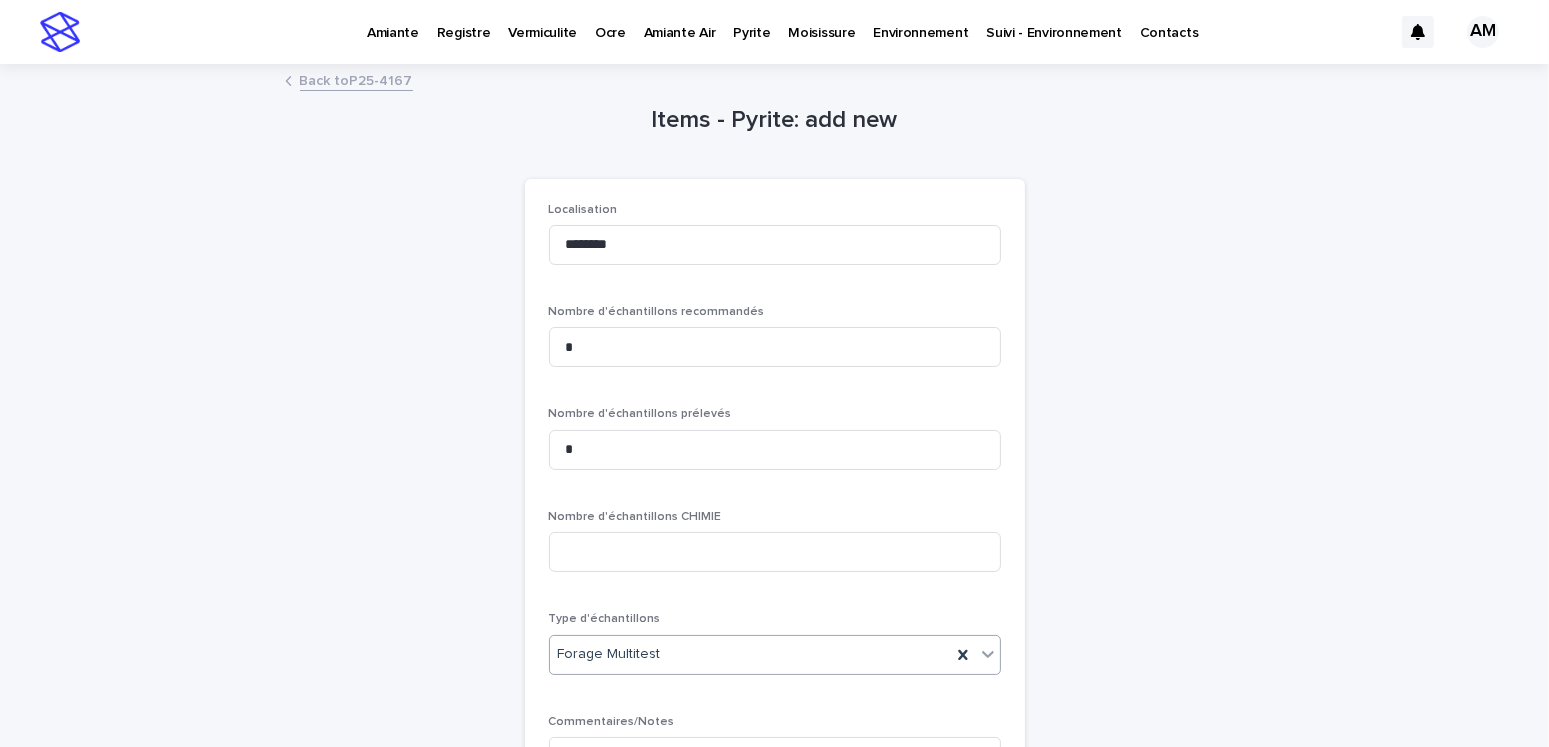 scroll, scrollTop: 273, scrollLeft: 0, axis: vertical 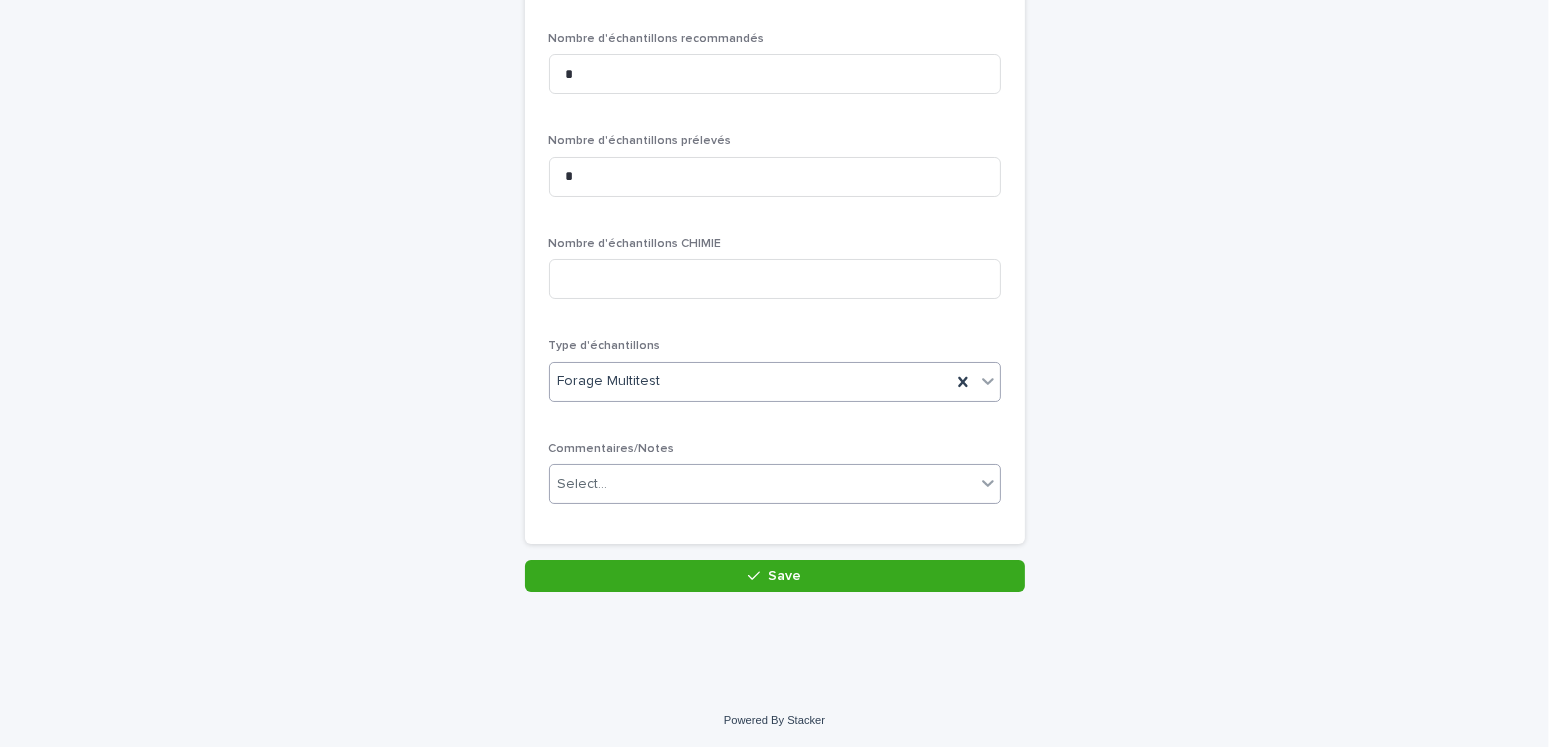 drag, startPoint x: 639, startPoint y: 464, endPoint x: 661, endPoint y: 493, distance: 36.40055 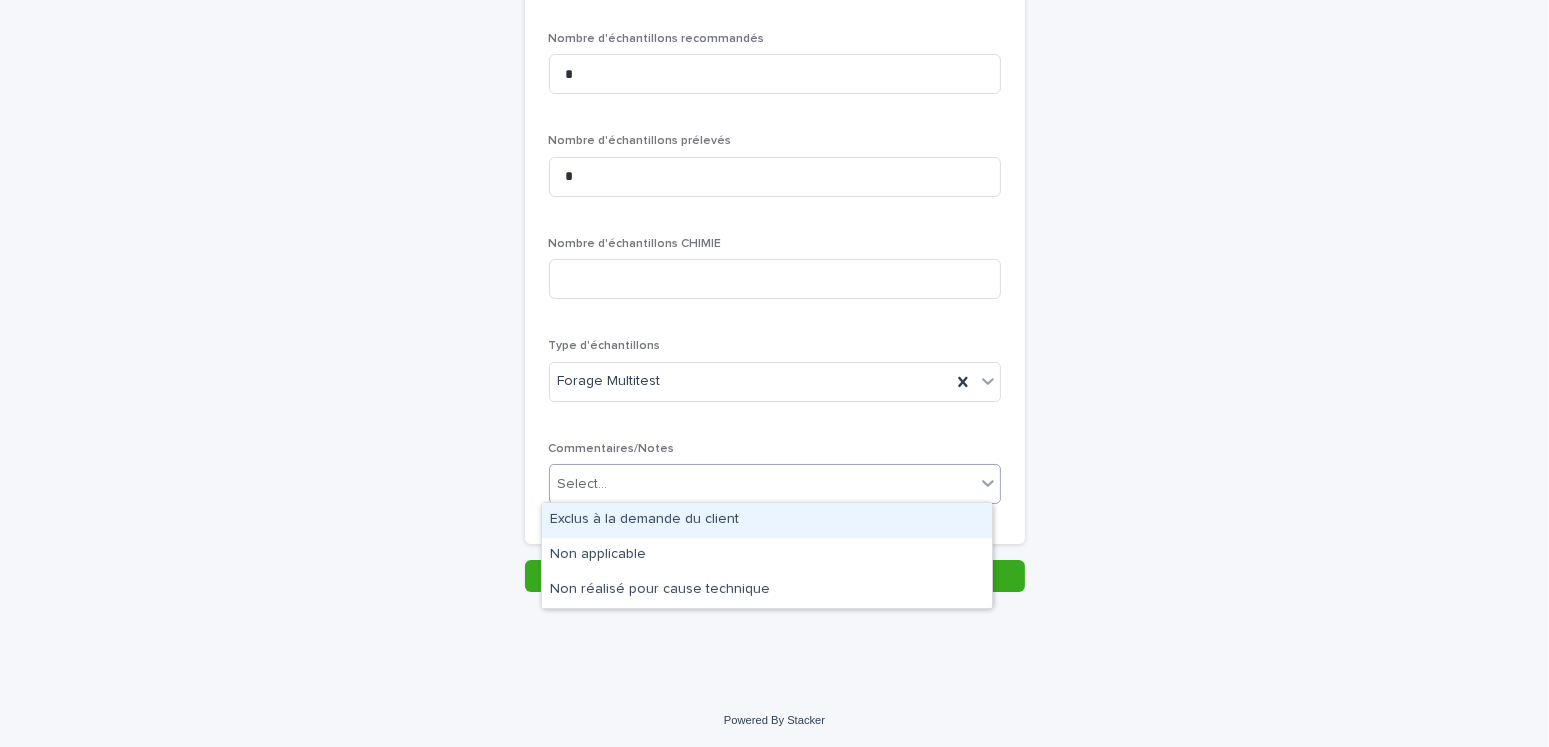 click on "Exclus à la demande du client" at bounding box center (767, 520) 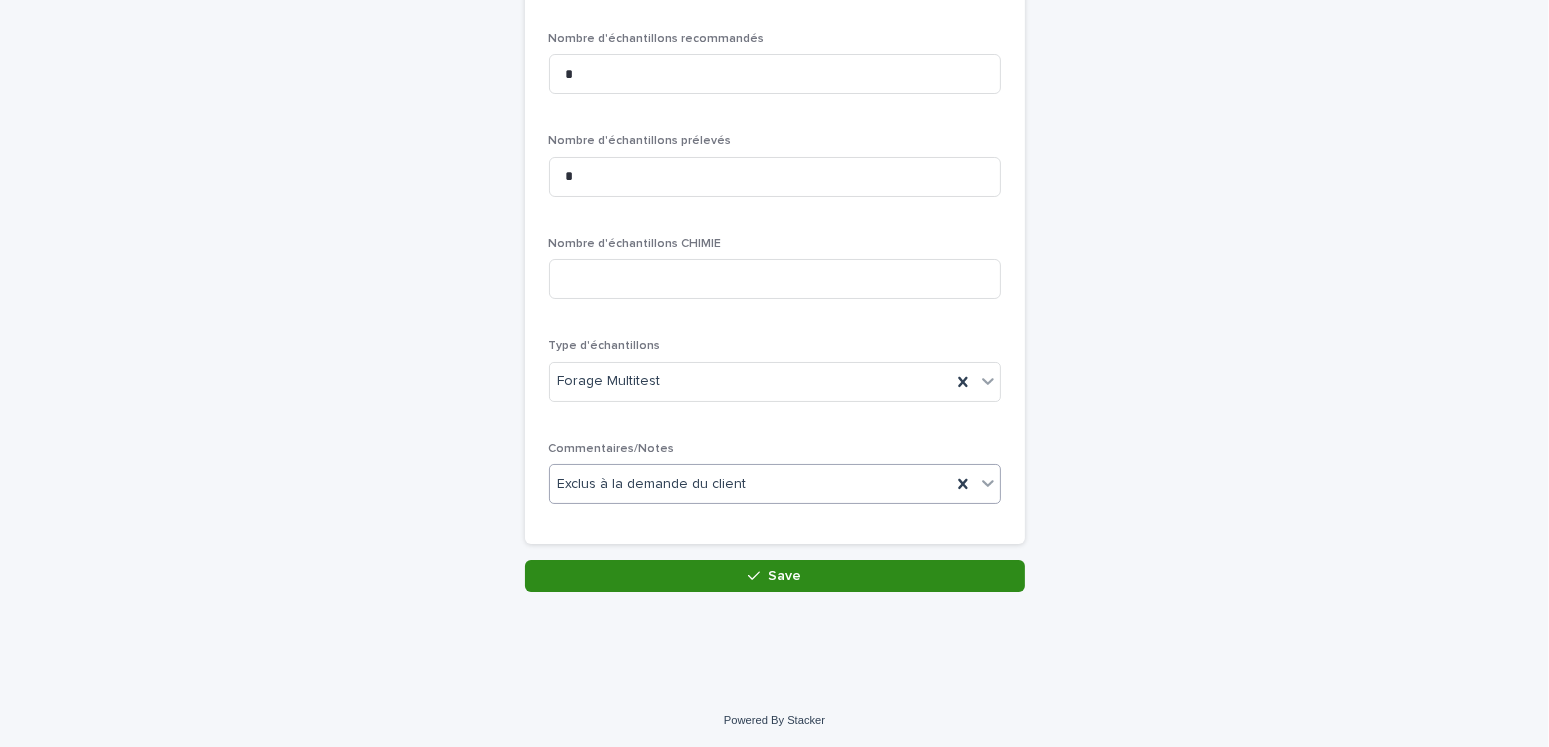 click on "Save" at bounding box center (784, 576) 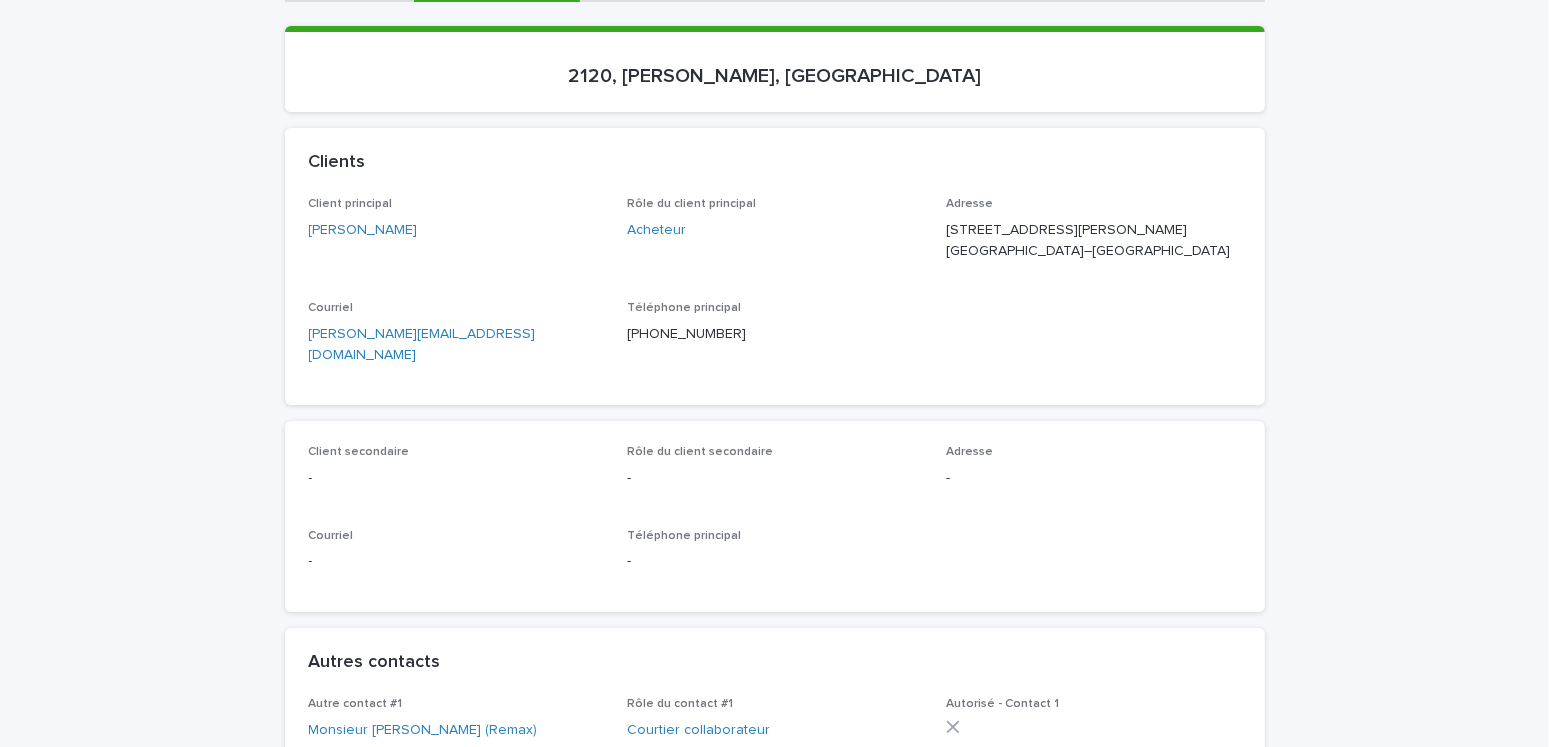 scroll, scrollTop: 0, scrollLeft: 0, axis: both 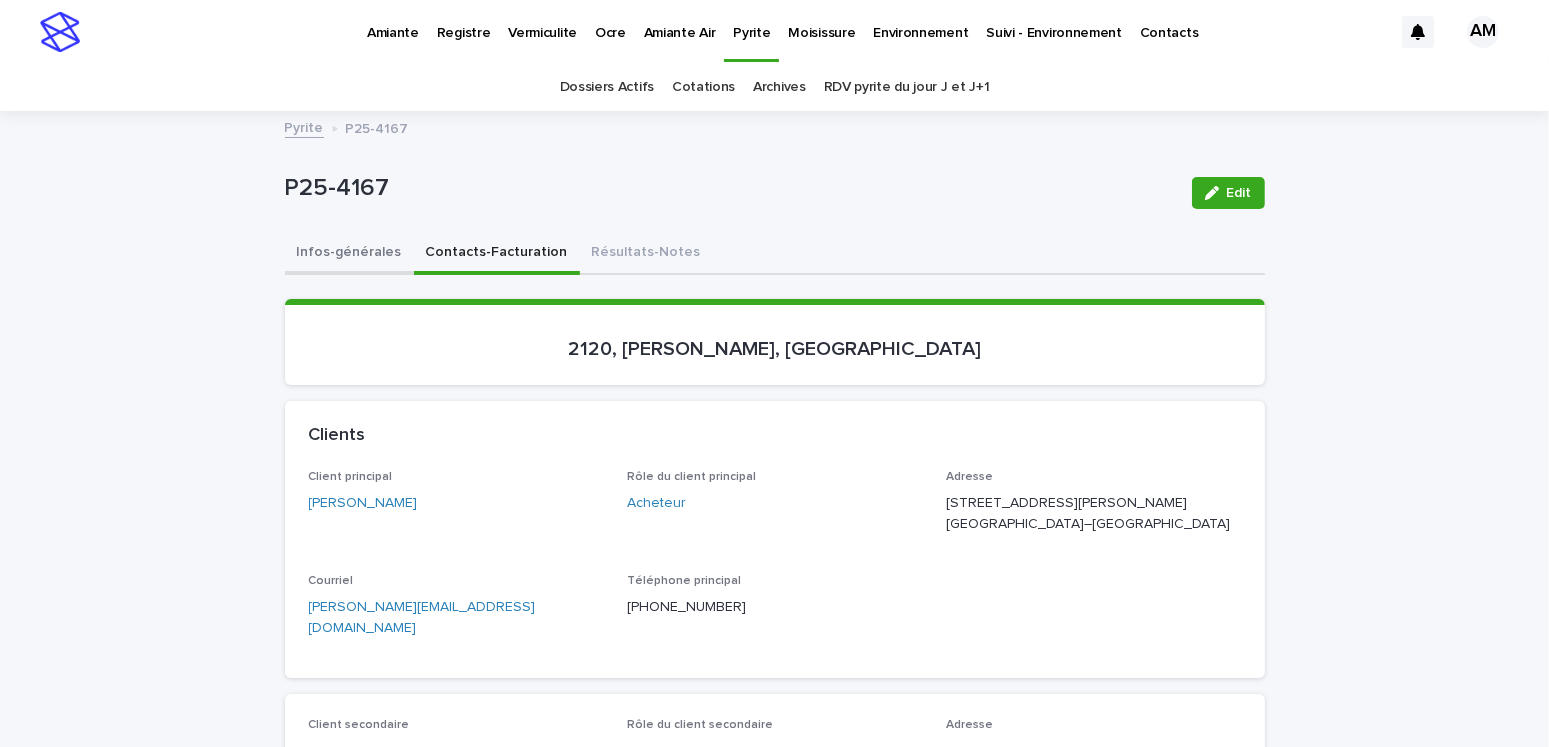 click on "Infos-générales" at bounding box center (349, 254) 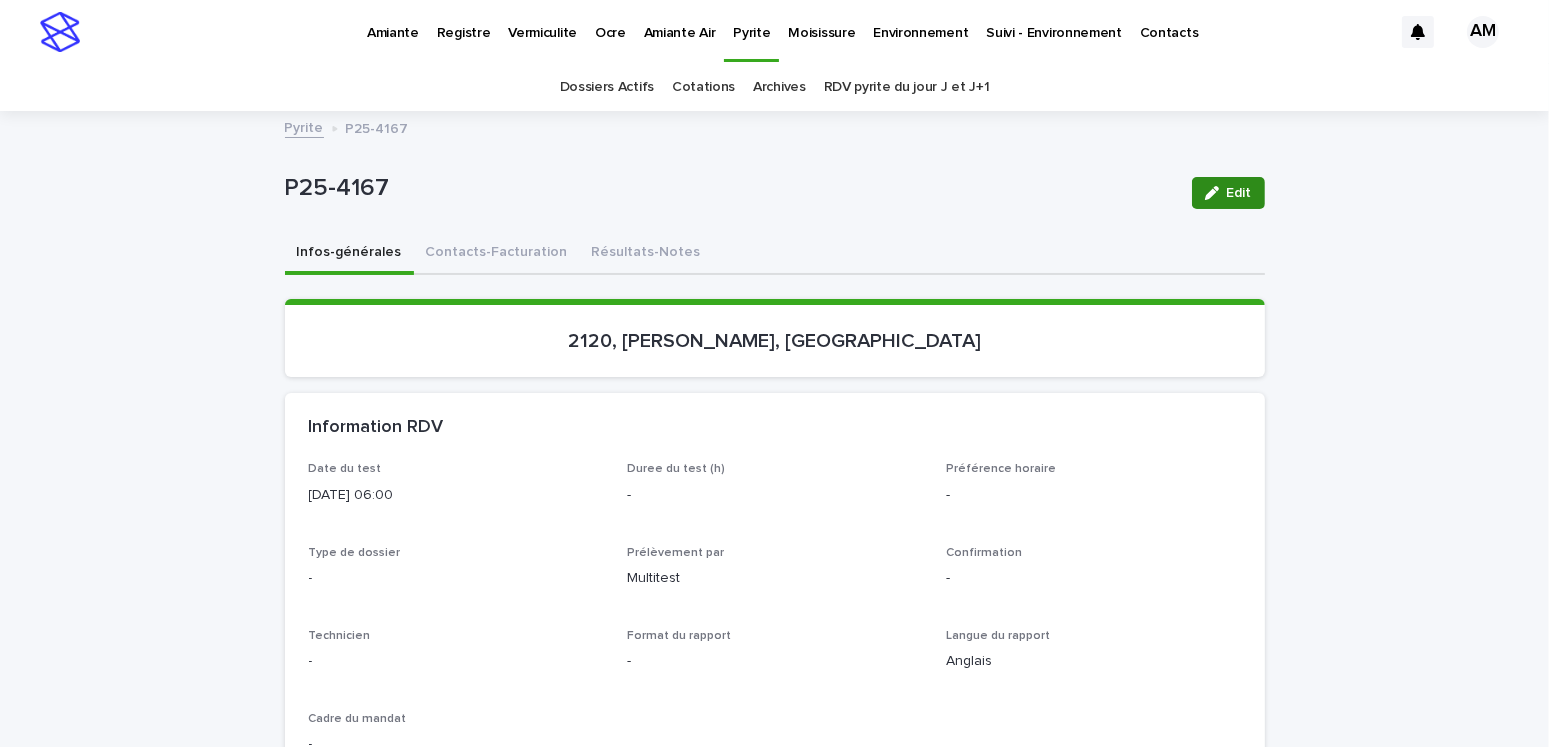 click on "Edit" at bounding box center [1228, 193] 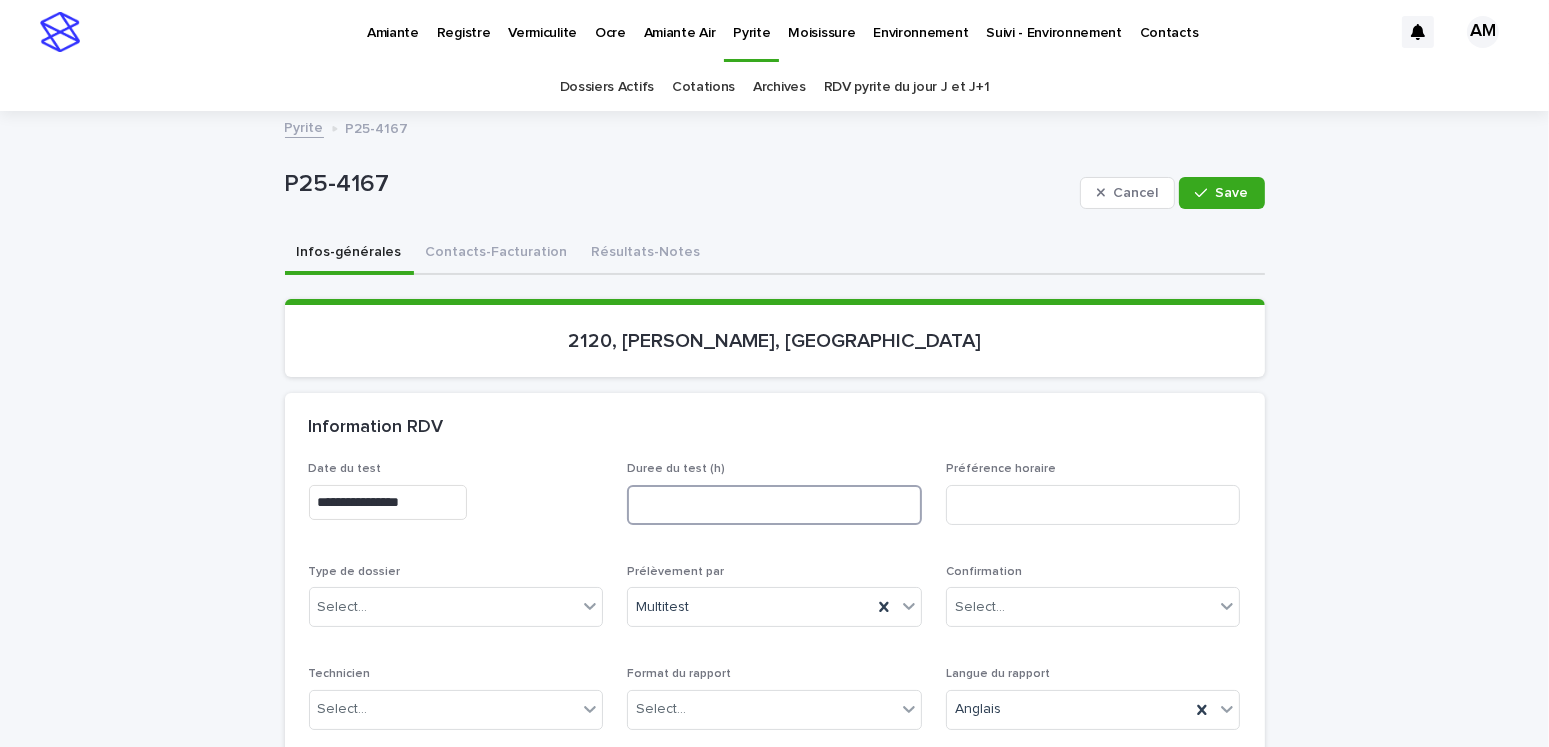 click at bounding box center (774, 505) 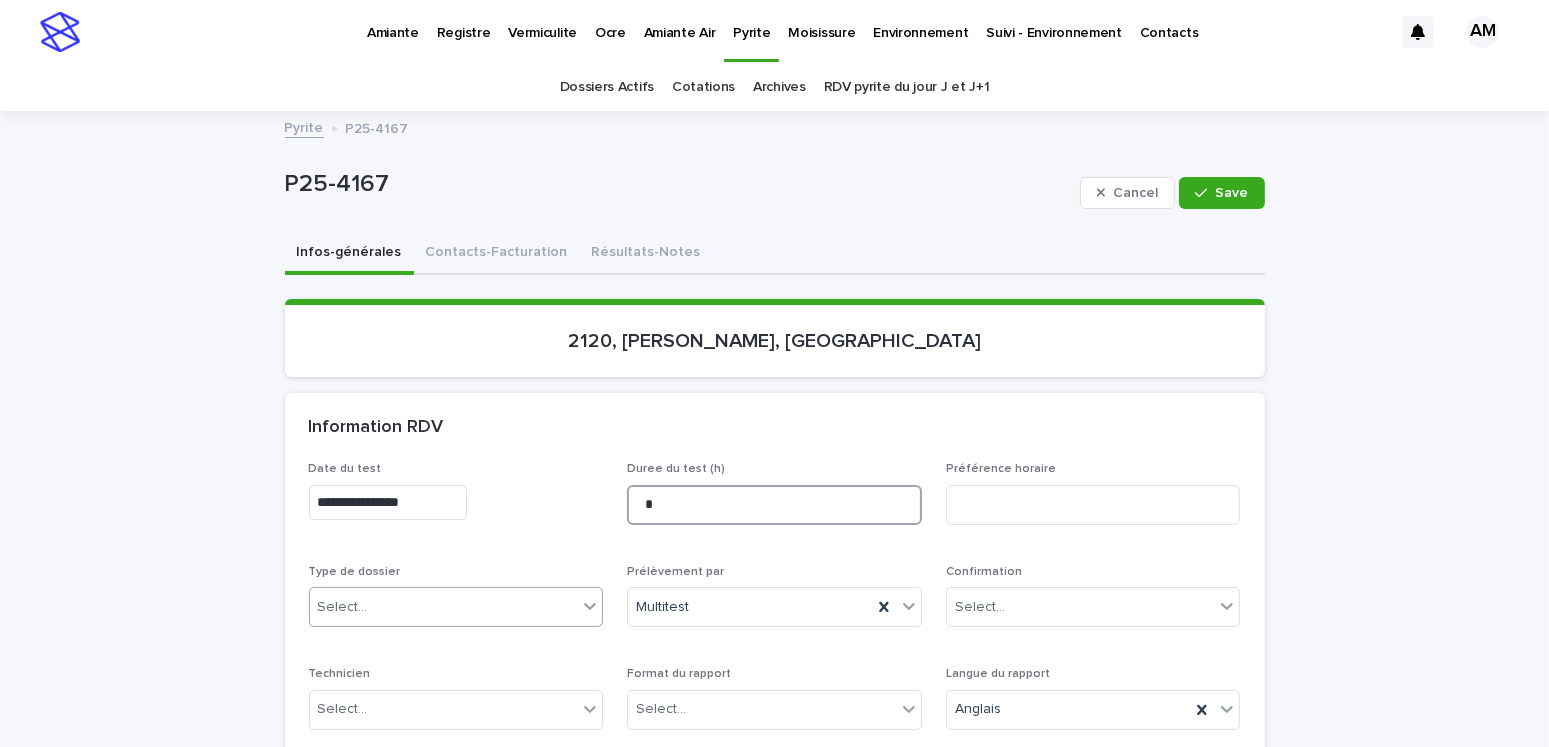 type on "*" 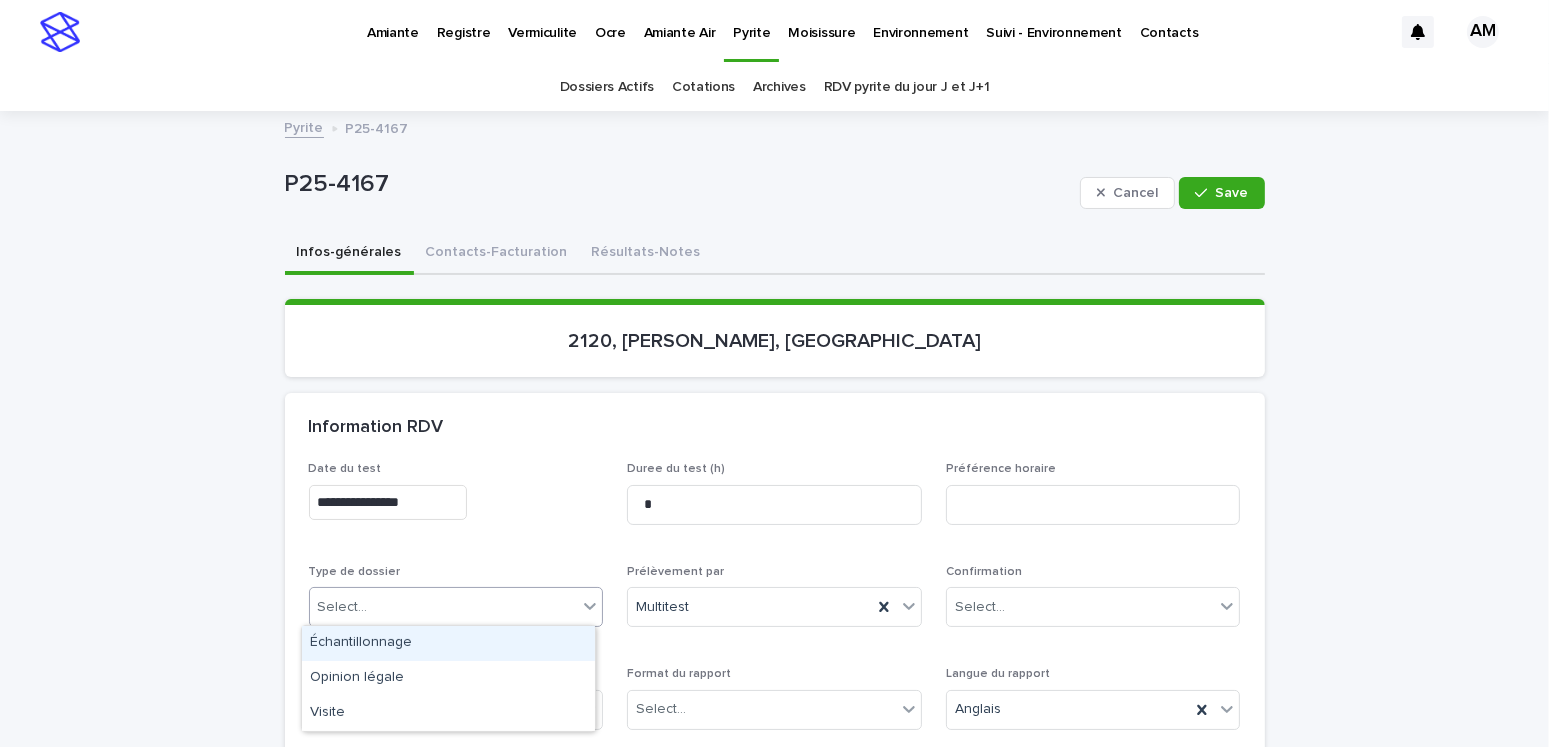 click on "Select..." at bounding box center [343, 607] 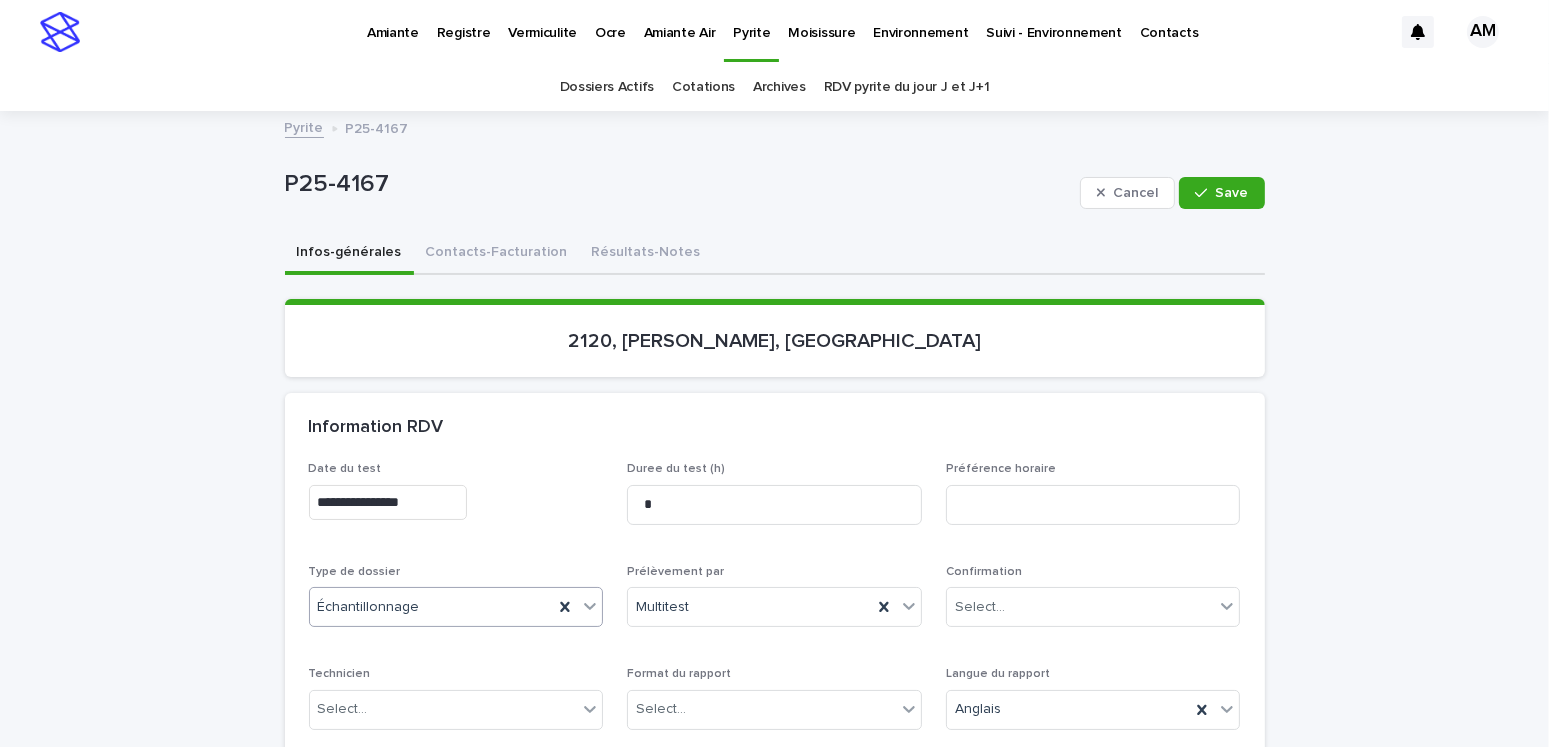 scroll, scrollTop: 300, scrollLeft: 0, axis: vertical 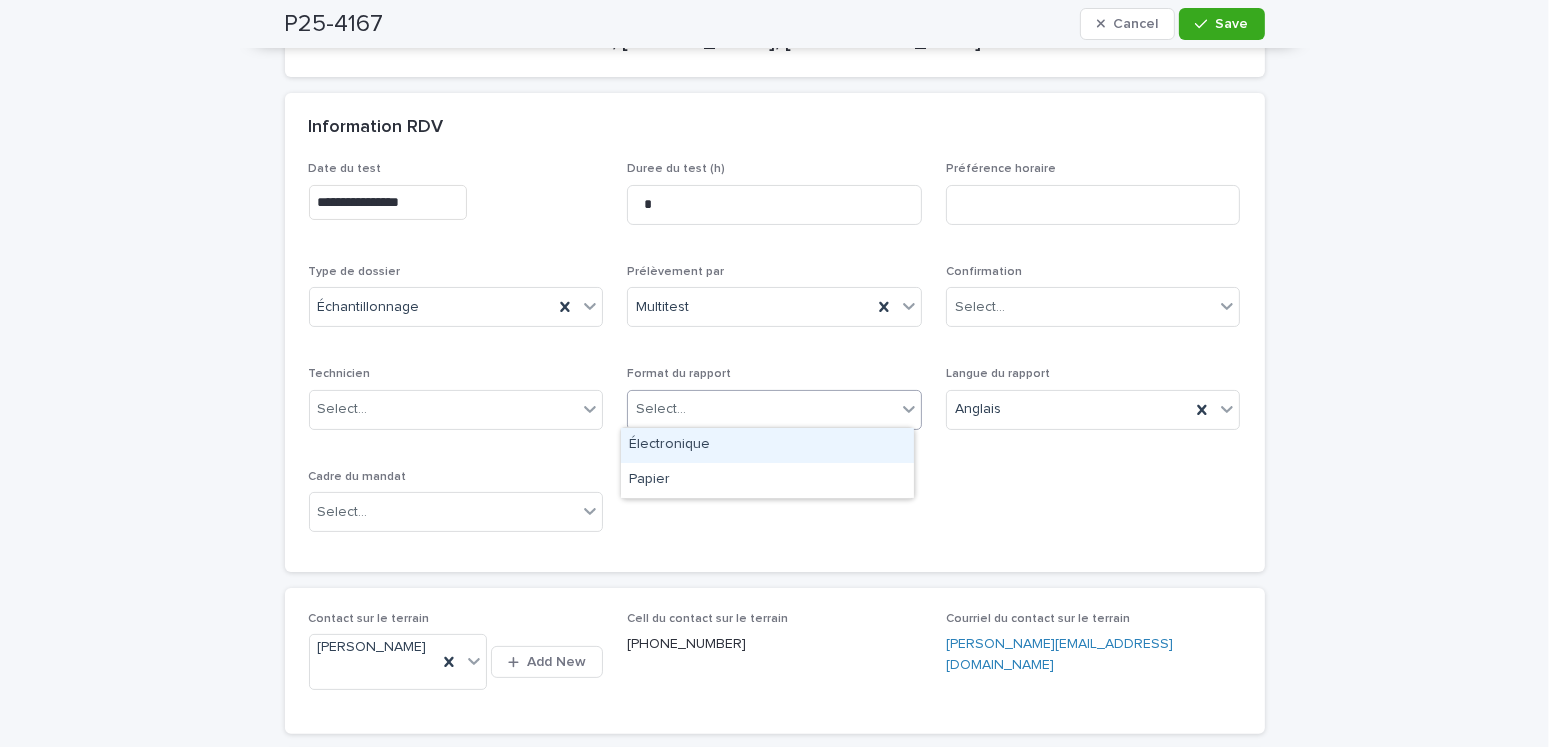 click on "Select..." at bounding box center [762, 409] 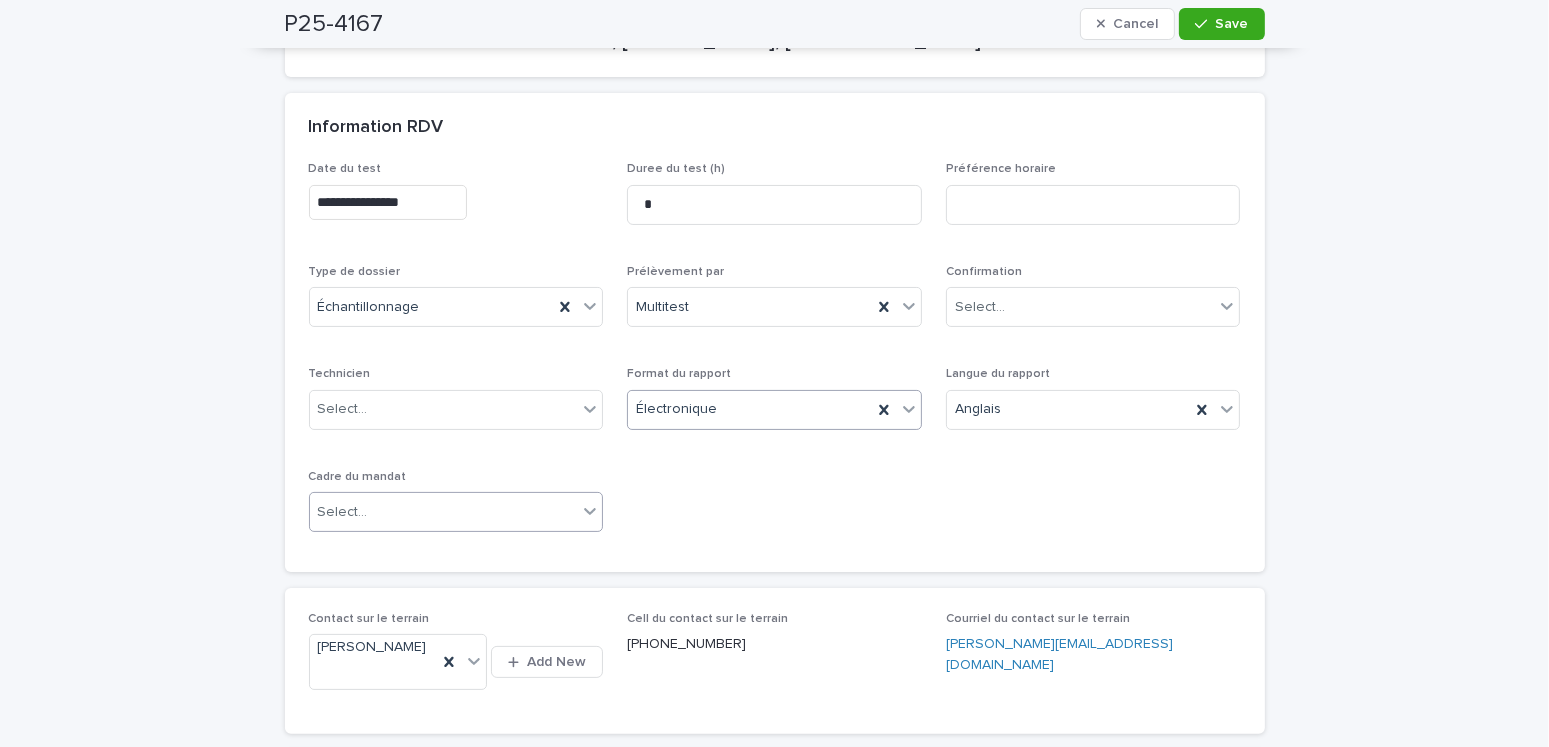 click on "Select..." at bounding box center (444, 512) 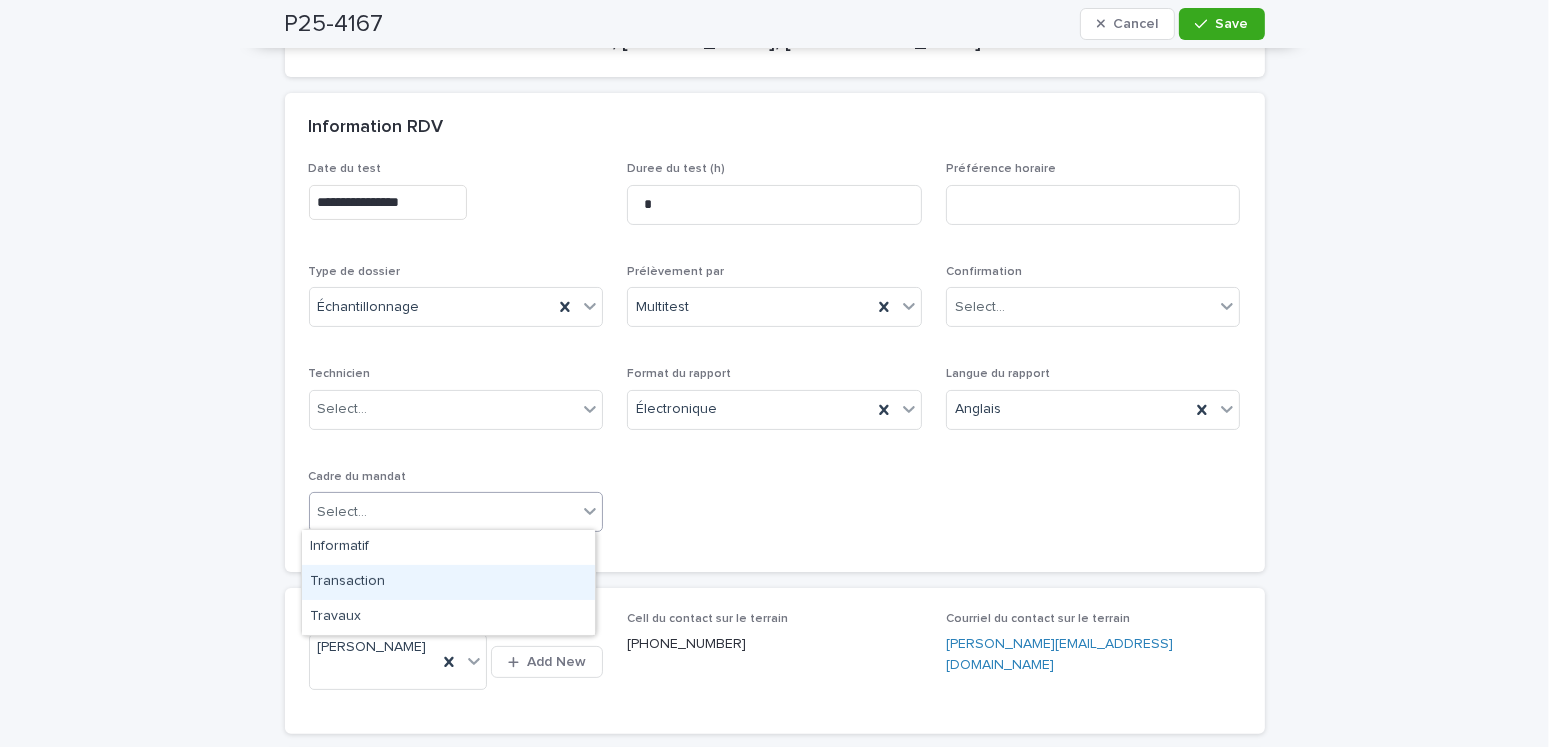 click on "Transaction" at bounding box center (448, 582) 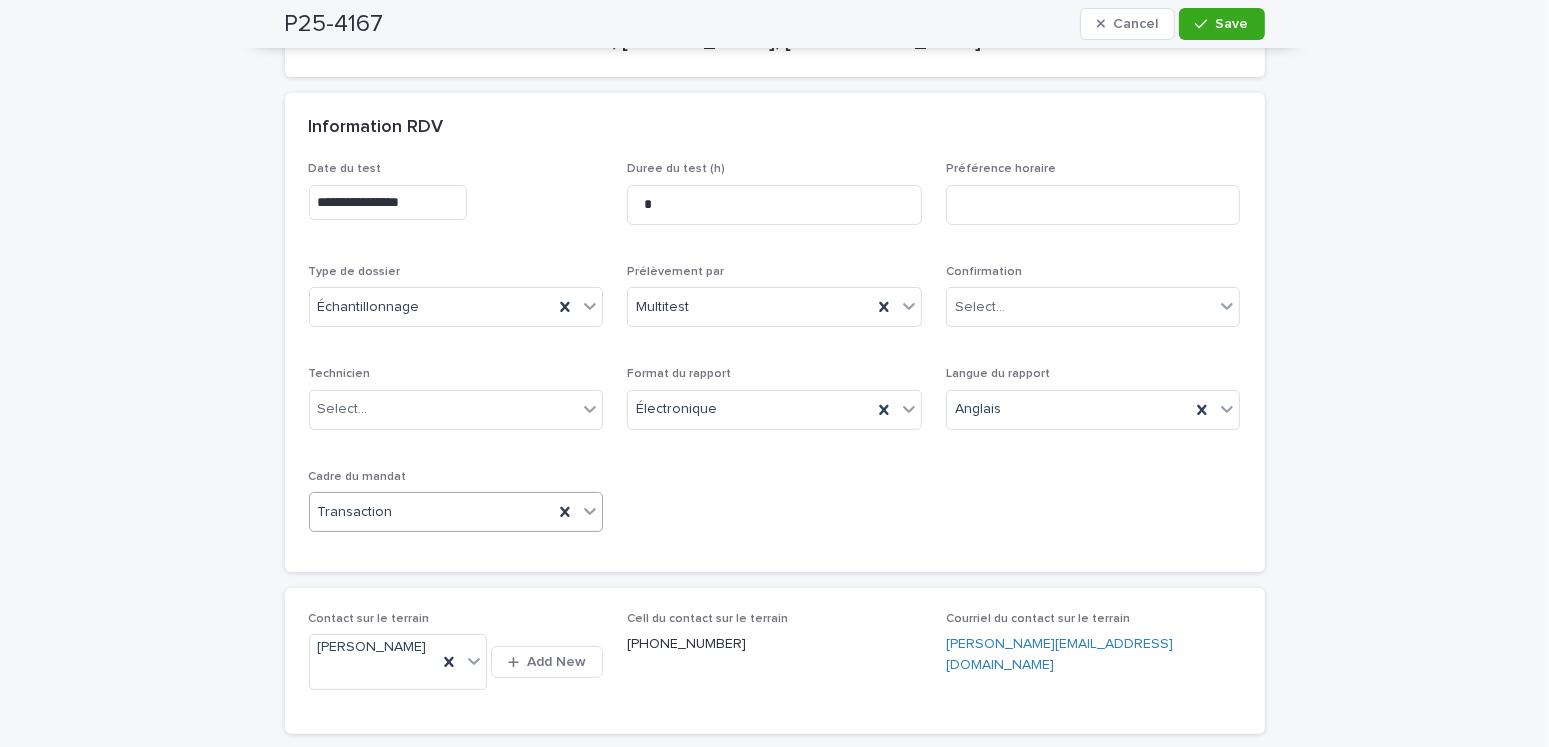 click on "**********" at bounding box center (775, 355) 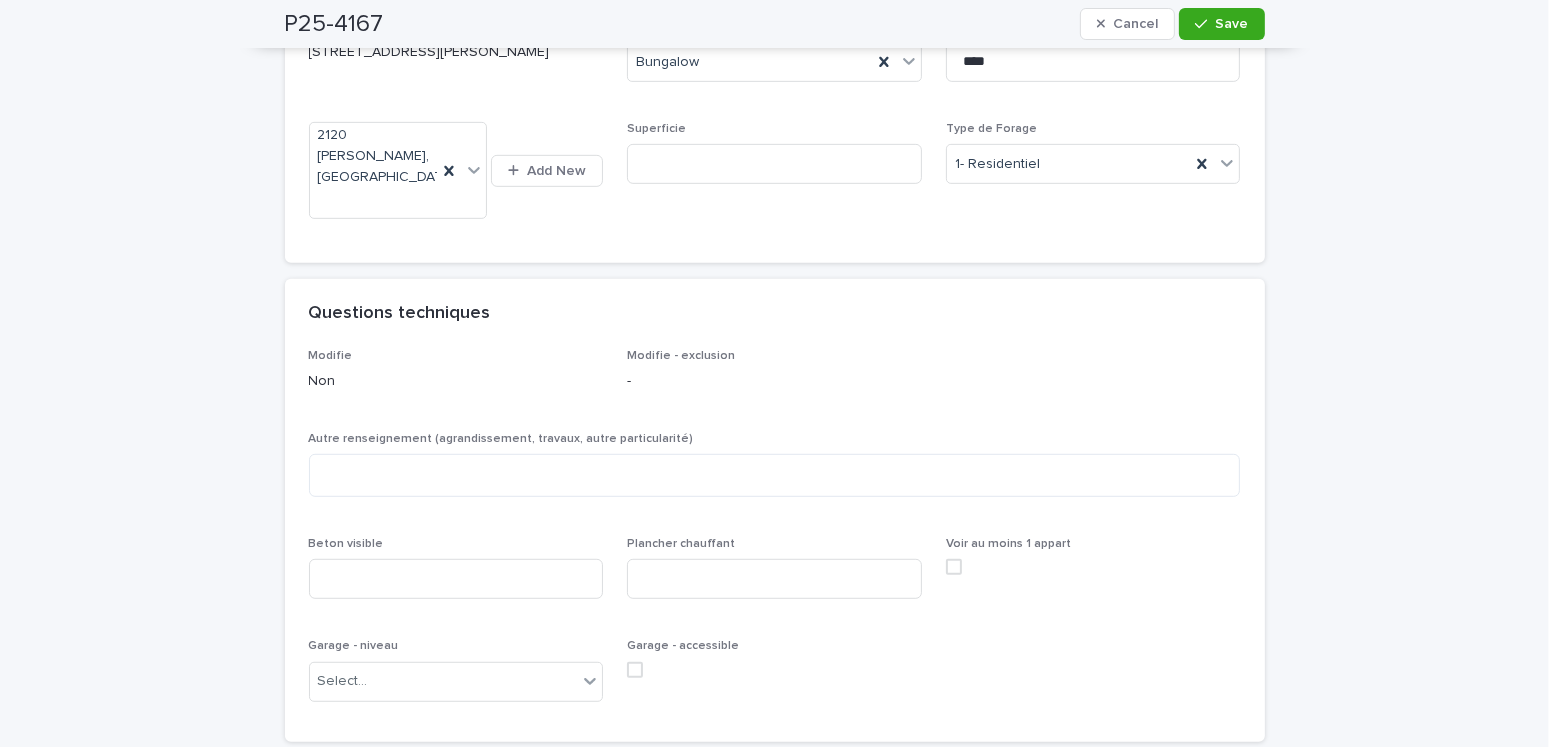 scroll, scrollTop: 1300, scrollLeft: 0, axis: vertical 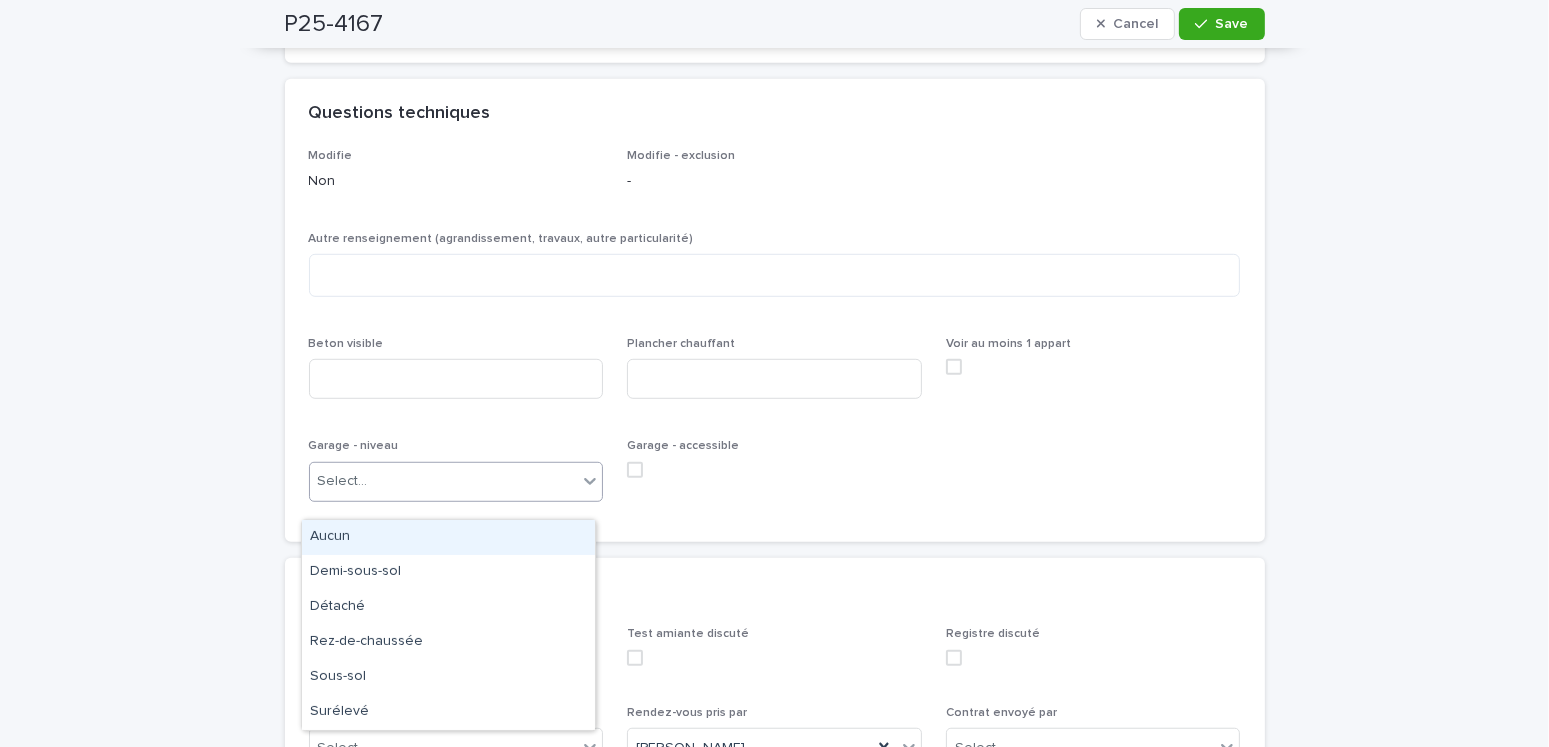 click on "Select..." at bounding box center [444, 481] 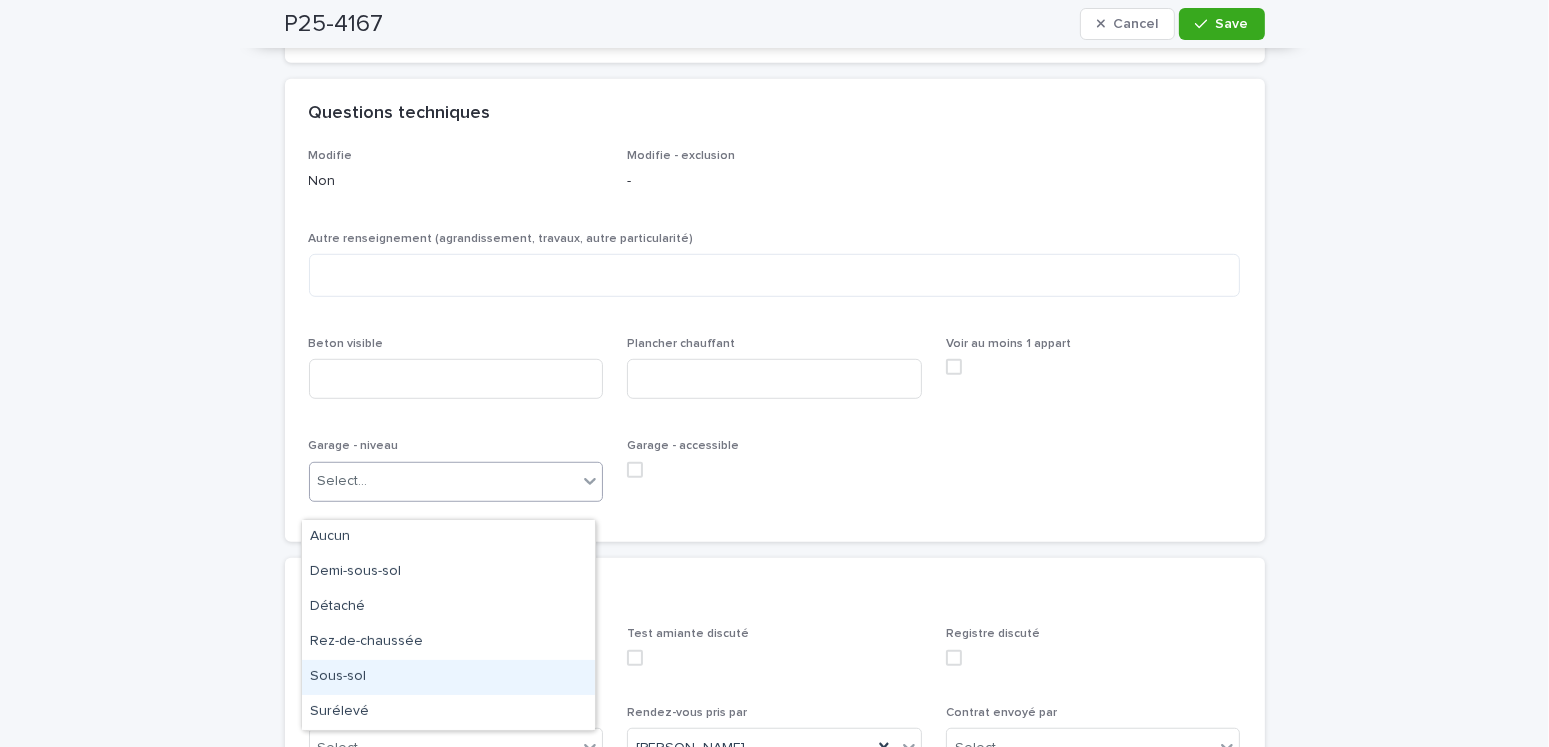 click on "Sous-sol" at bounding box center (448, 677) 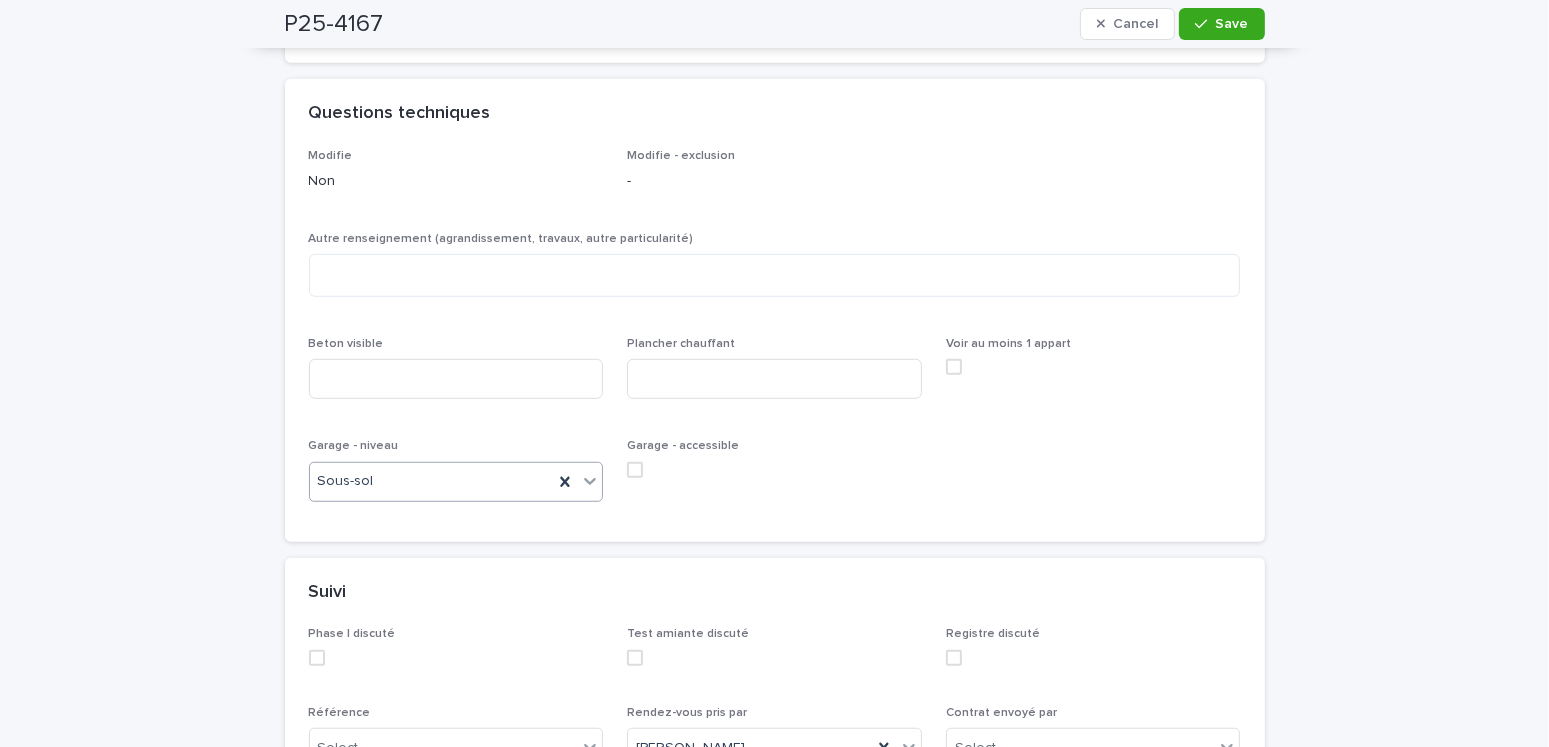 drag, startPoint x: 631, startPoint y: 491, endPoint x: 687, endPoint y: 517, distance: 61.741398 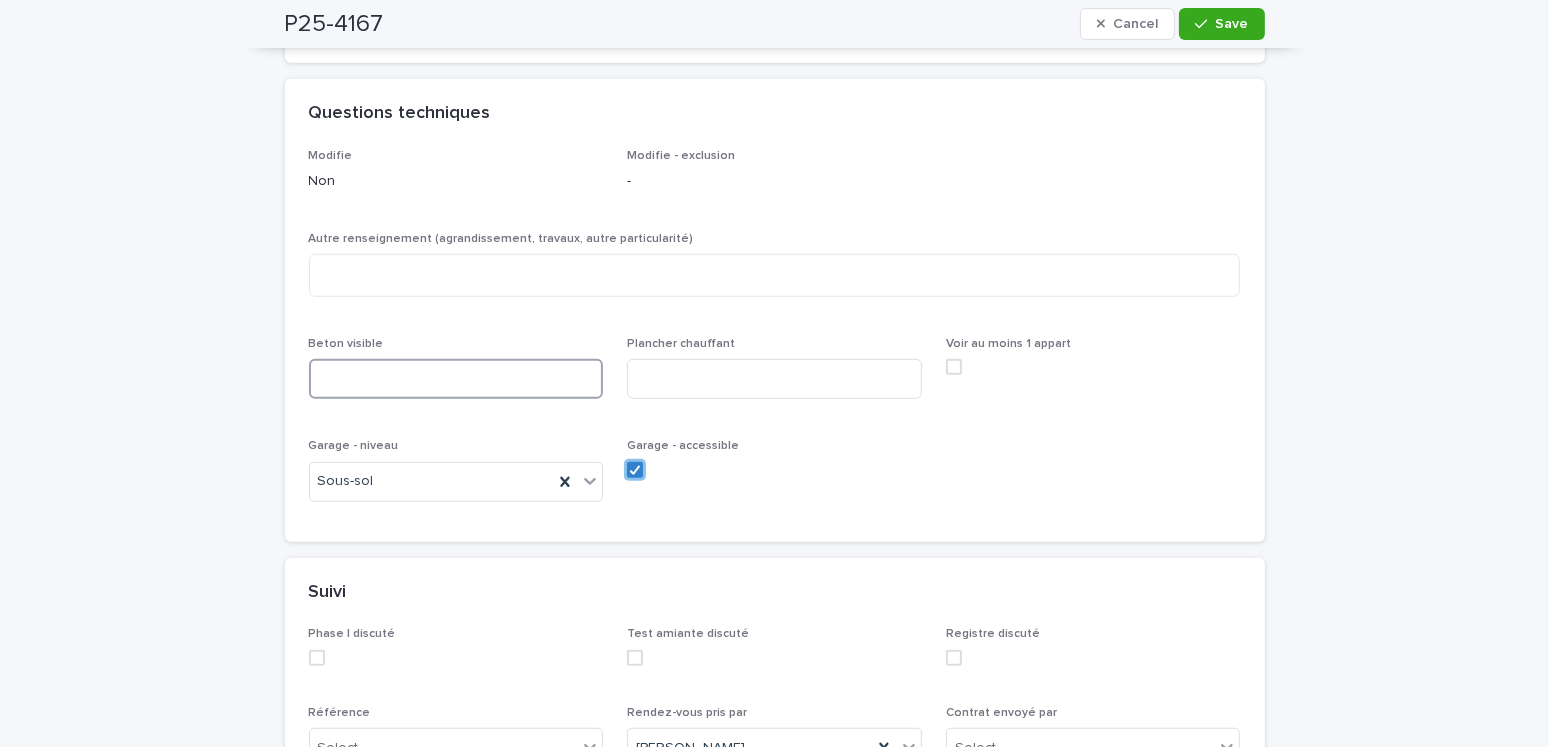 click at bounding box center (456, 379) 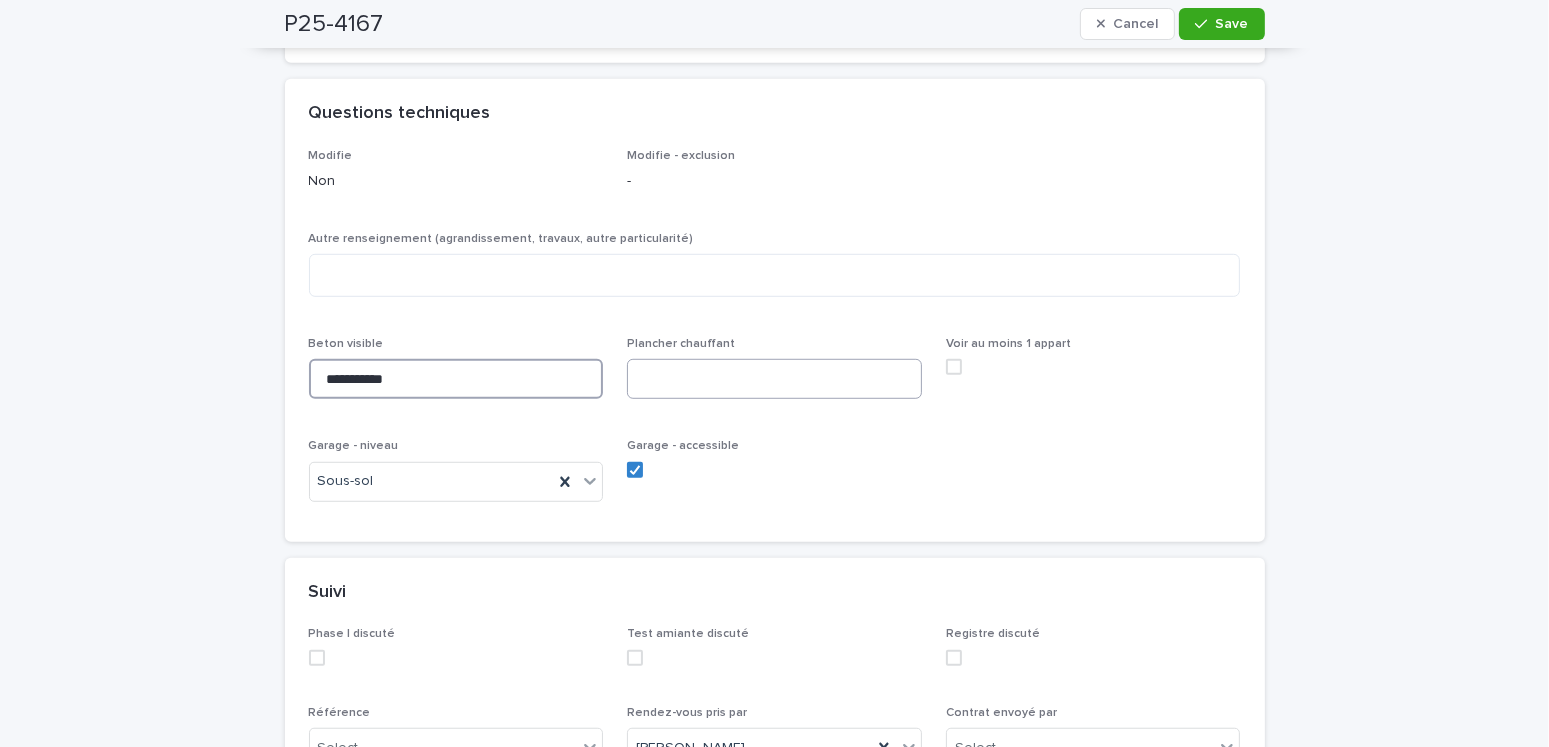 type on "**********" 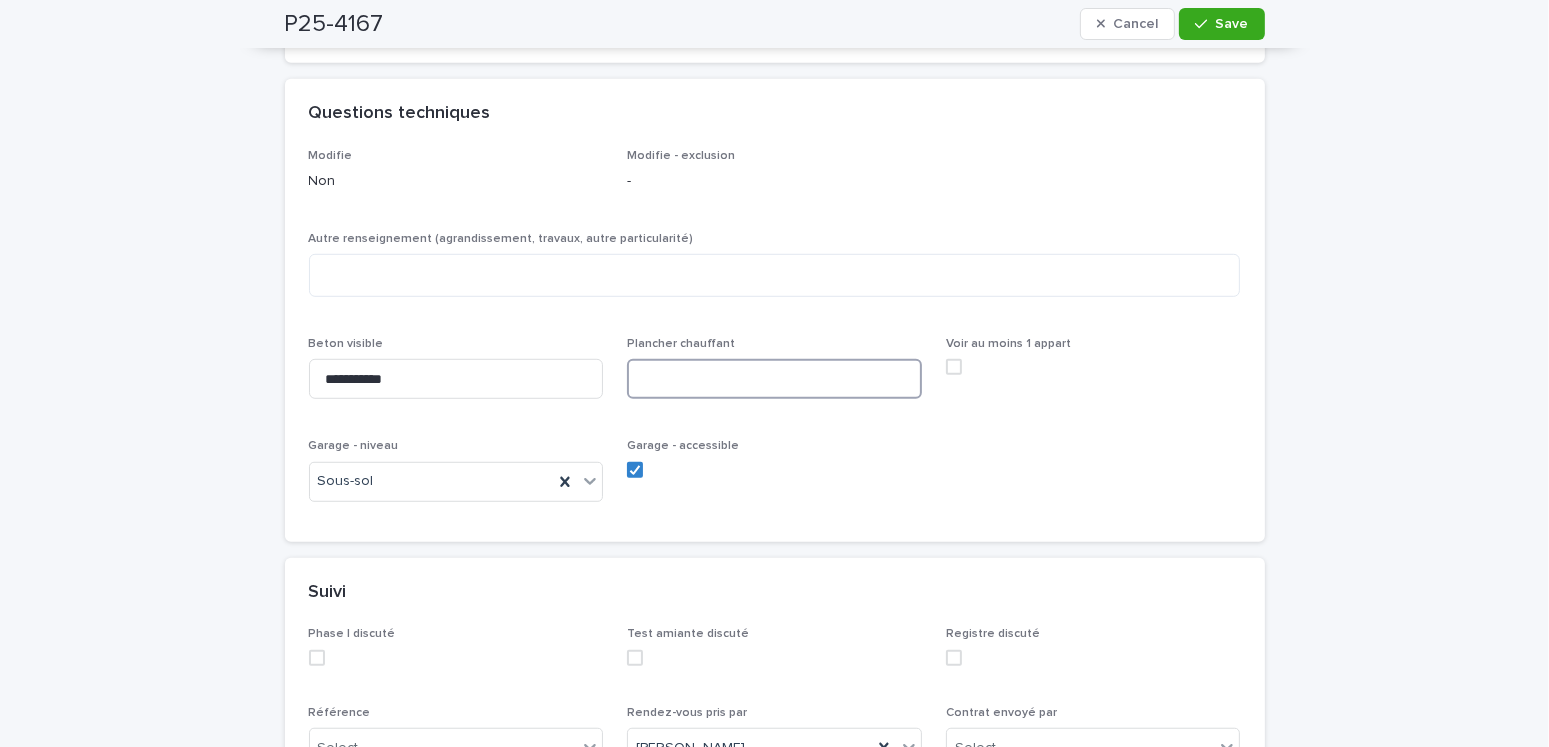 click at bounding box center [774, 379] 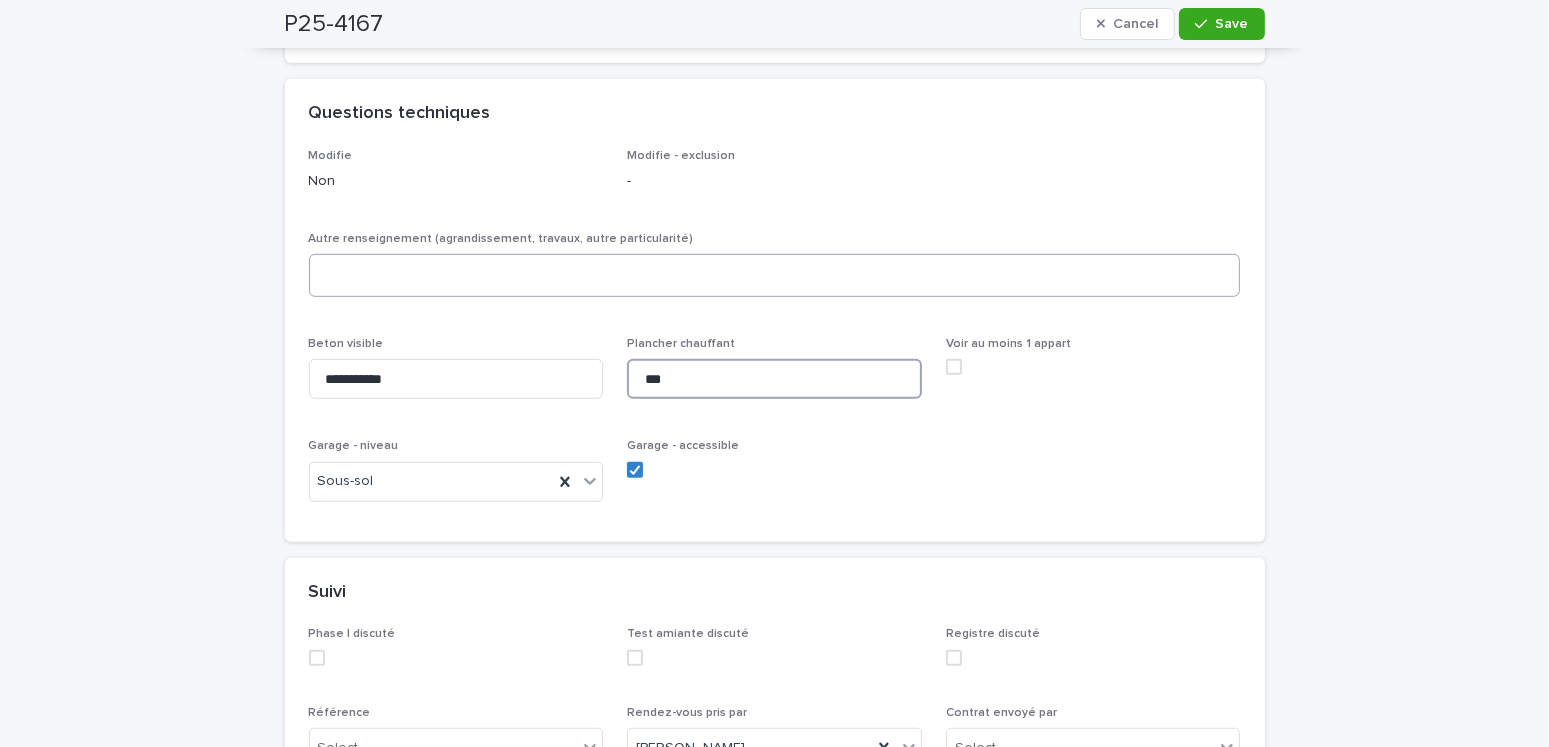 type on "***" 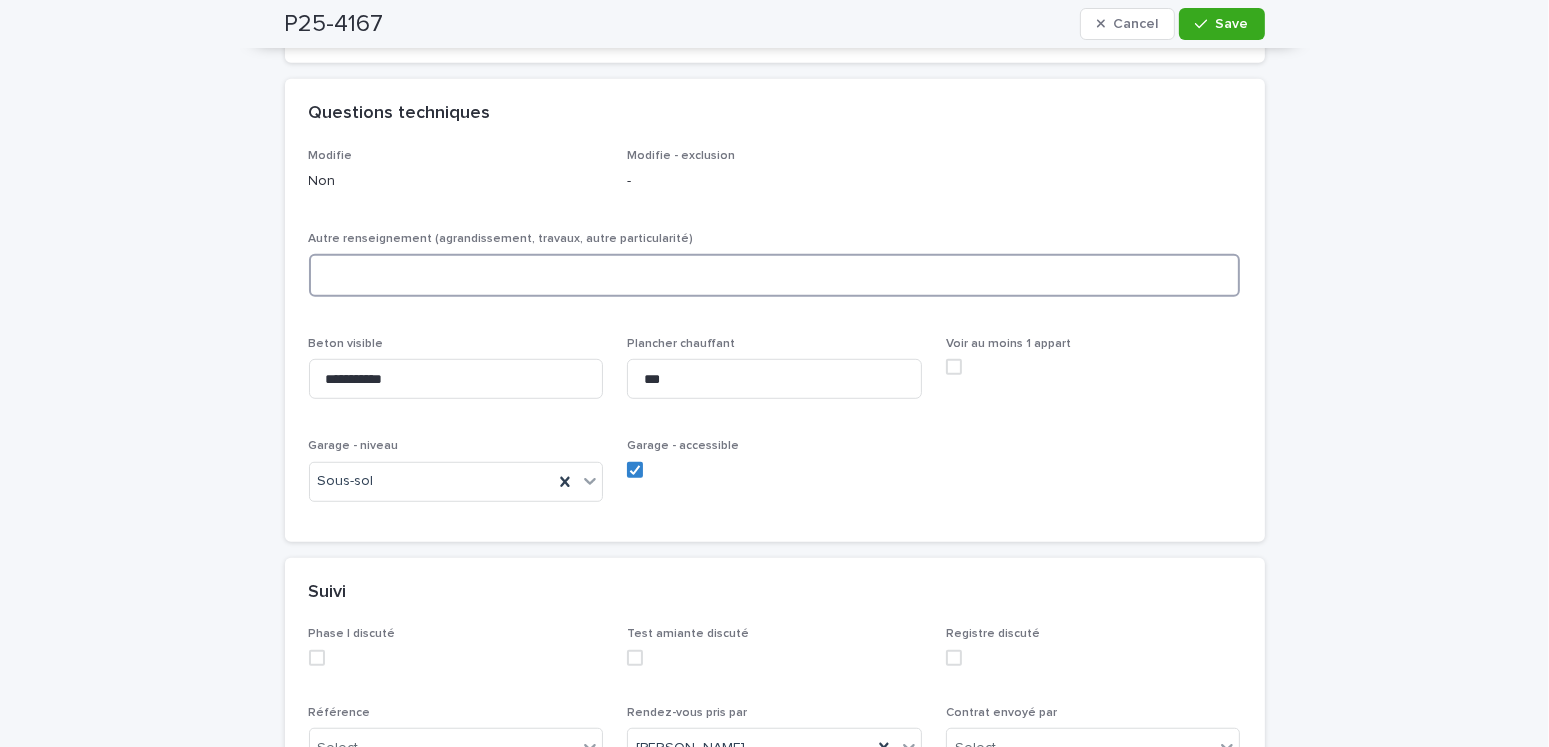 click at bounding box center [775, 275] 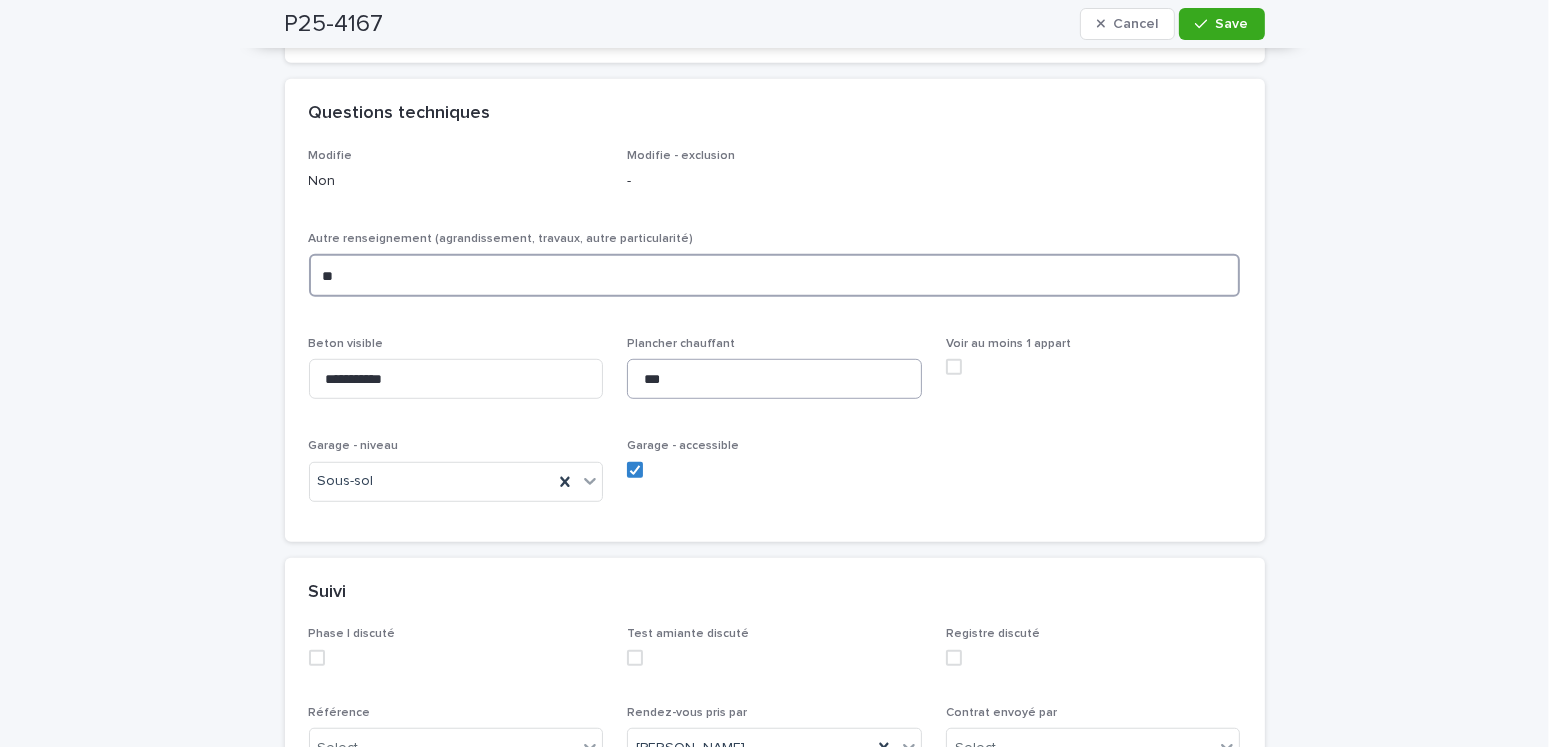 type on "**" 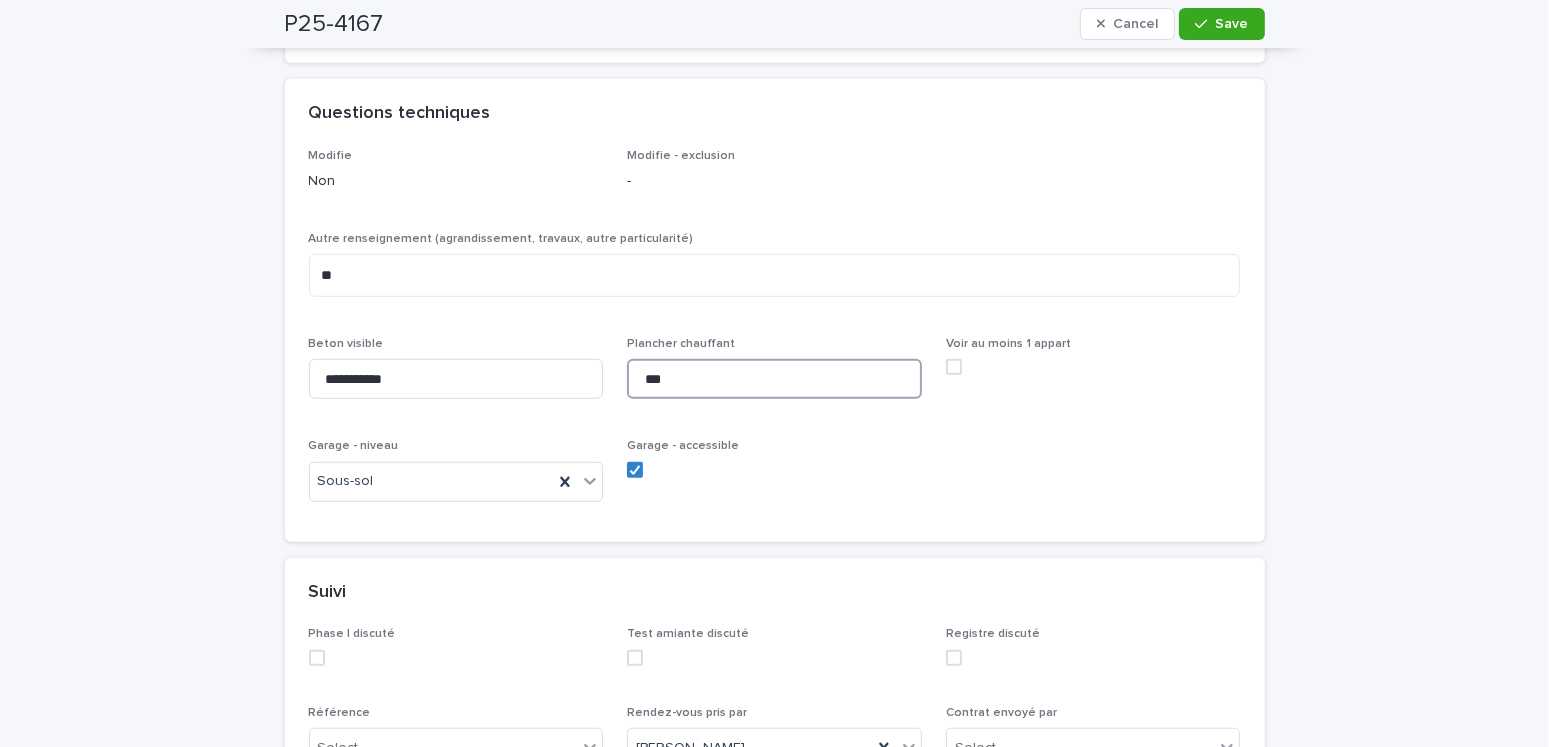 click on "***" at bounding box center (774, 379) 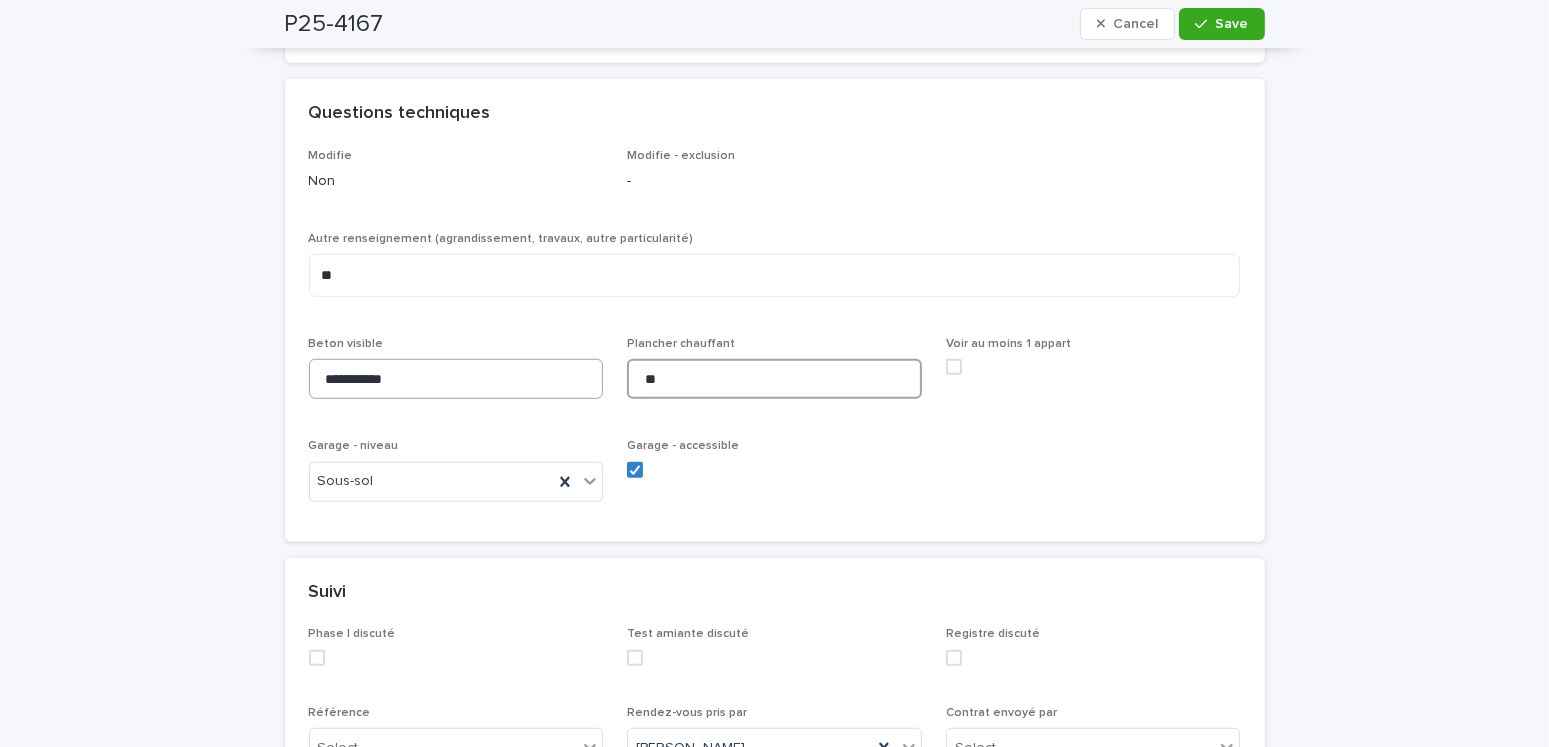 type on "**" 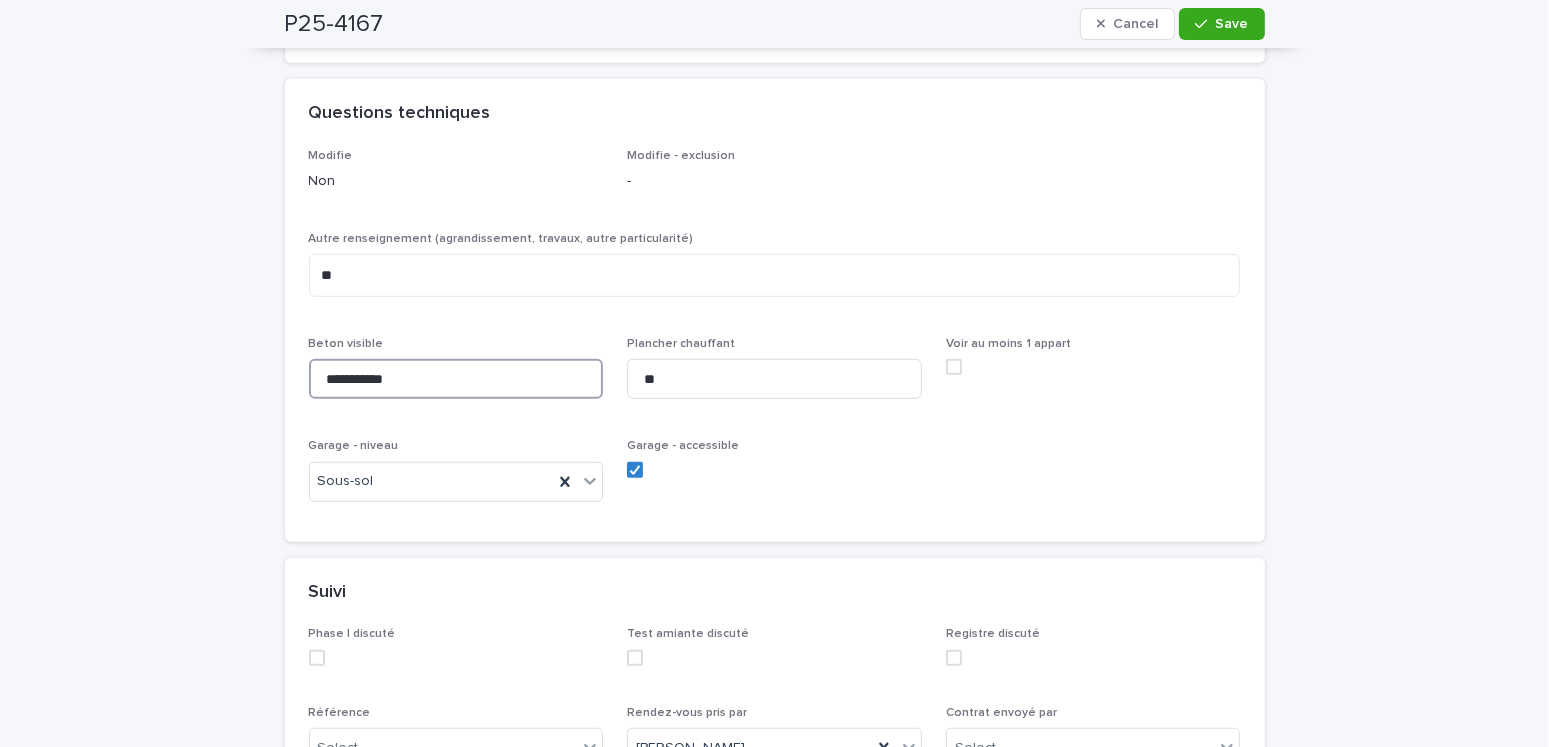 drag, startPoint x: 333, startPoint y: 396, endPoint x: 260, endPoint y: 407, distance: 73.82411 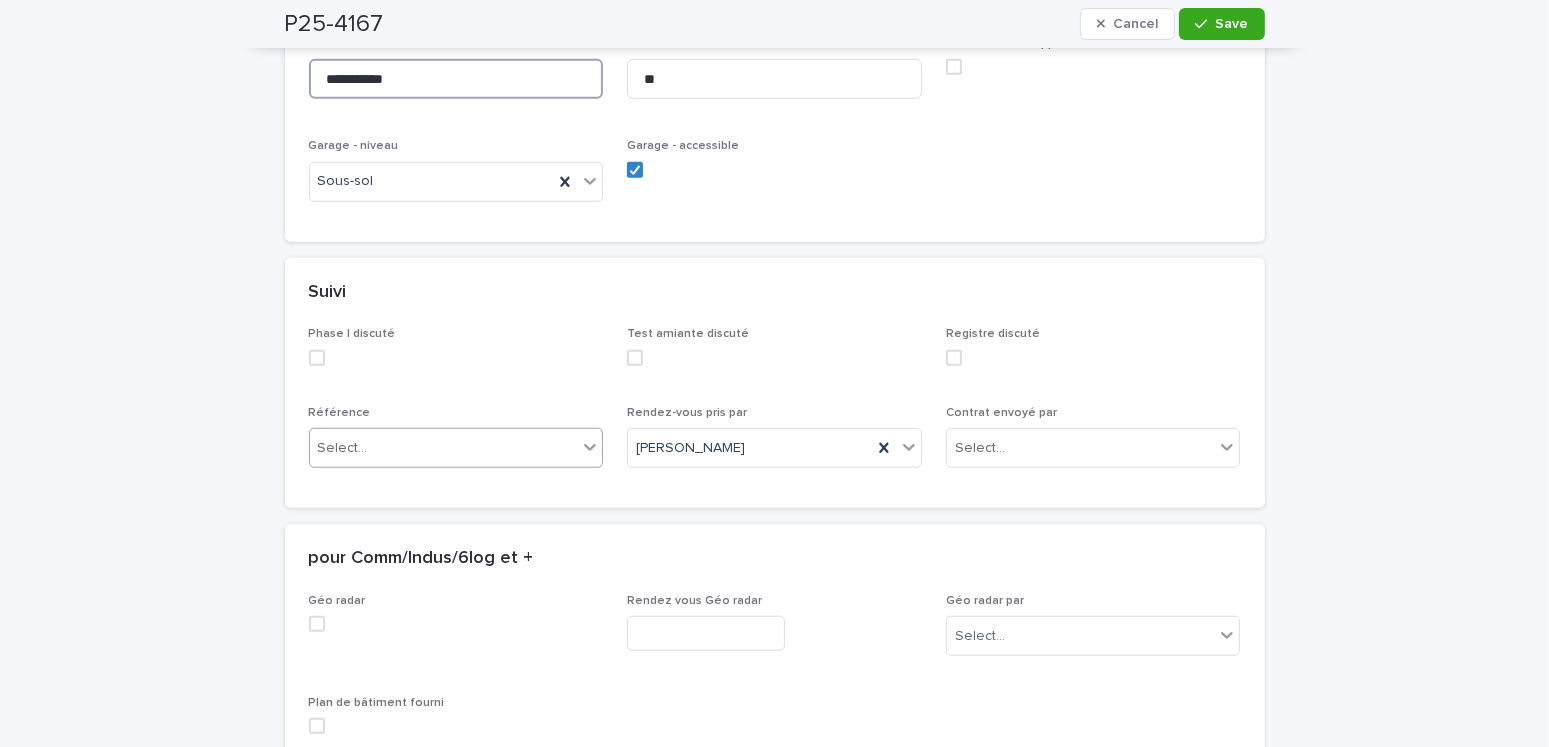 type on "**********" 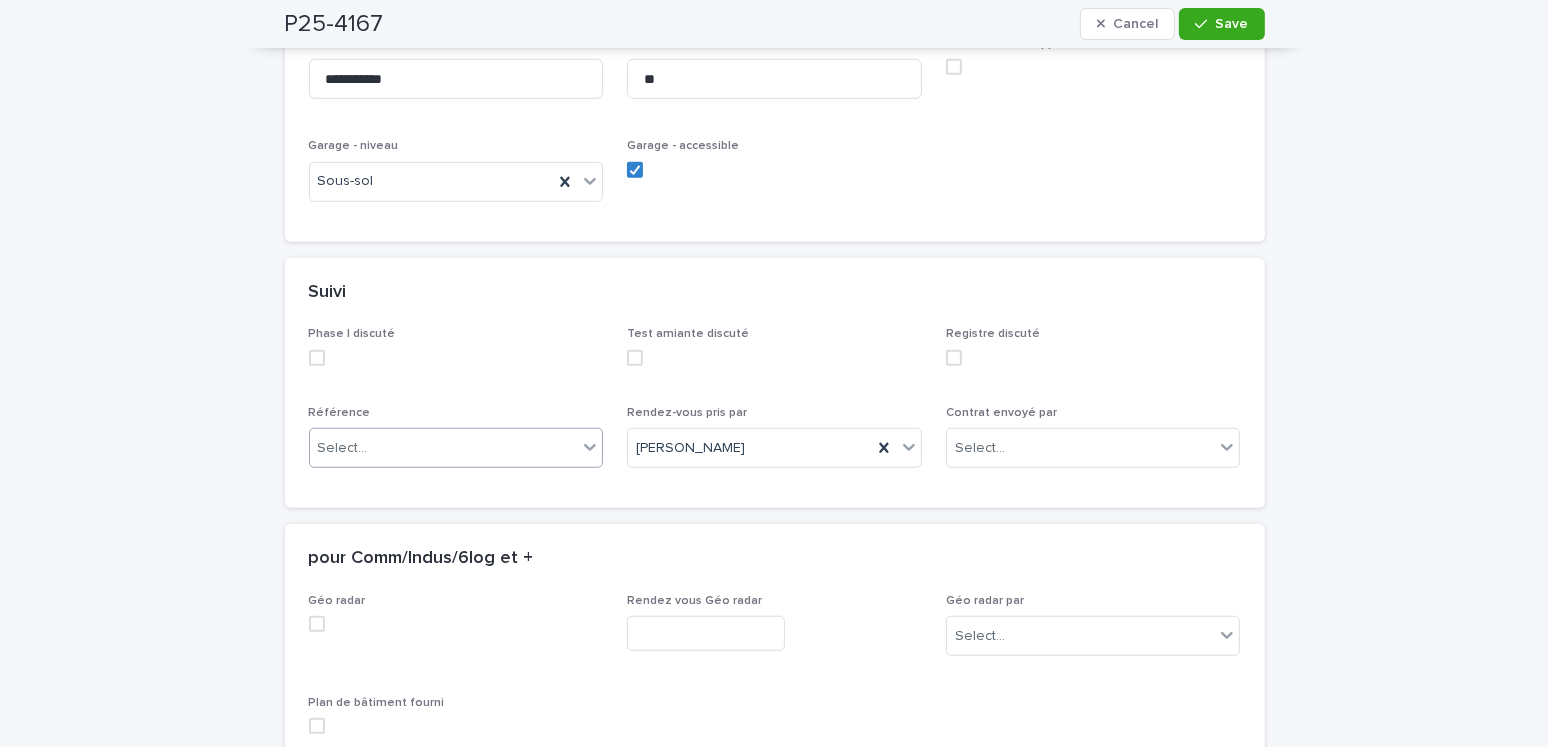 click at bounding box center (371, 448) 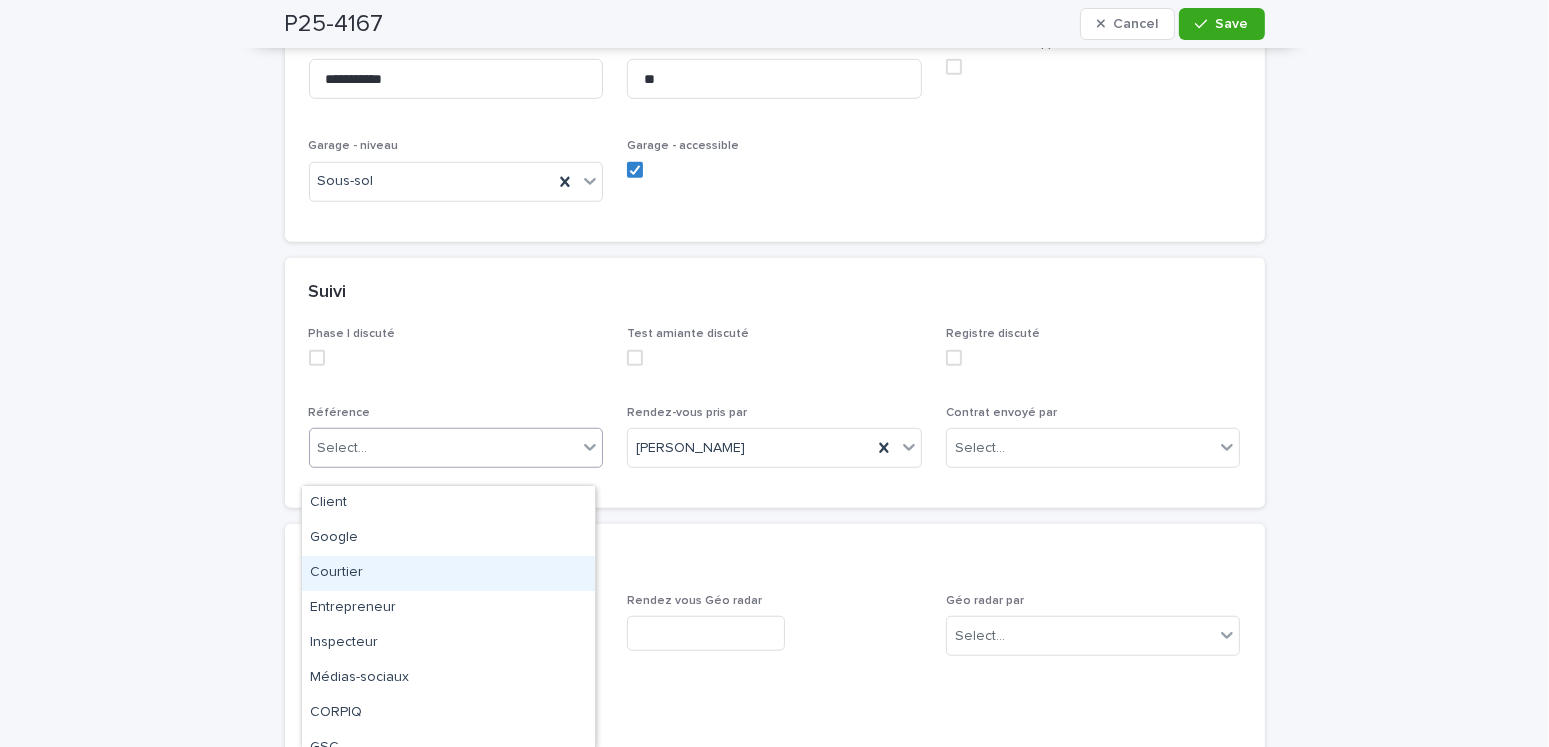 click on "Courtier" at bounding box center (448, 573) 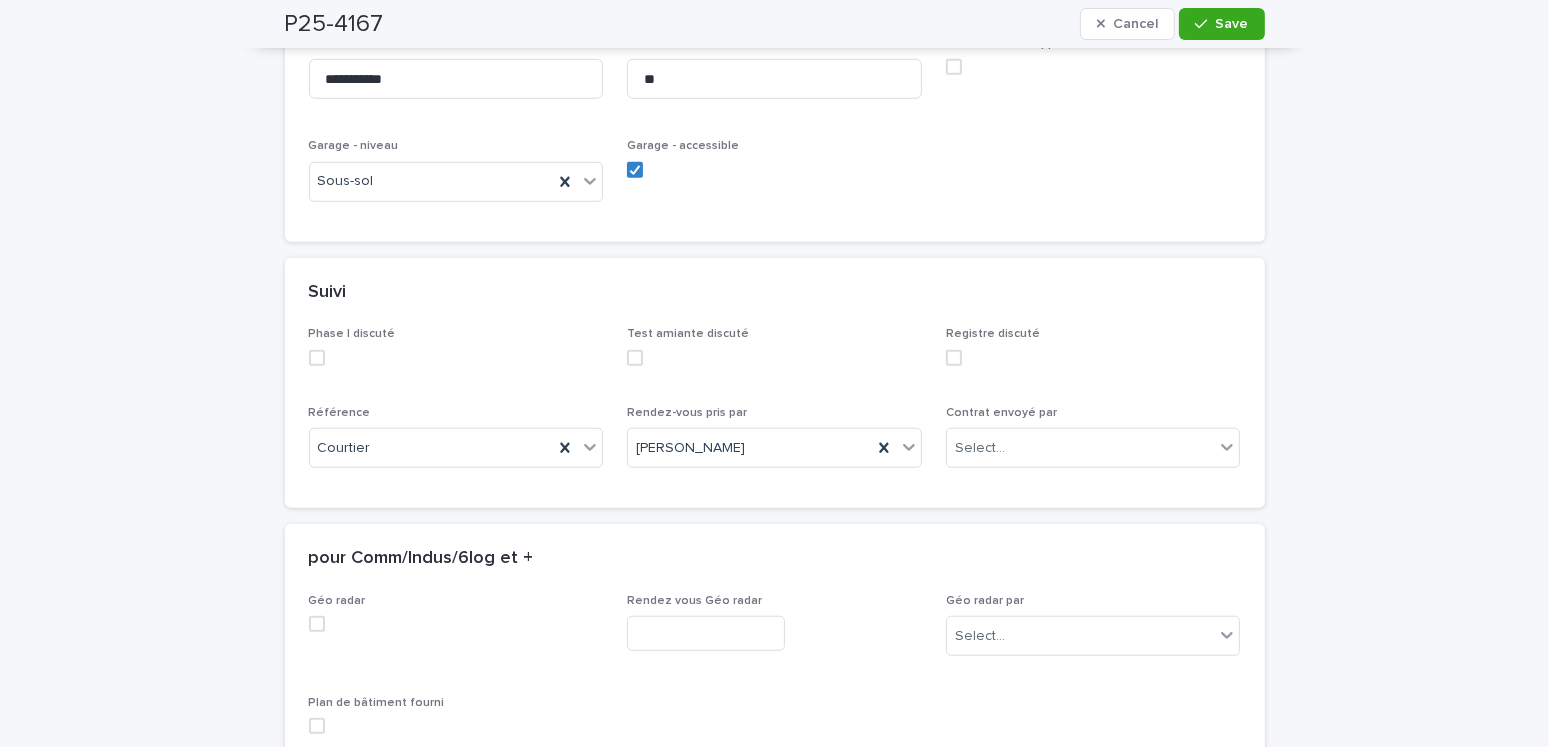 click on "pour Comm/Indus/6log et +" at bounding box center (775, 559) 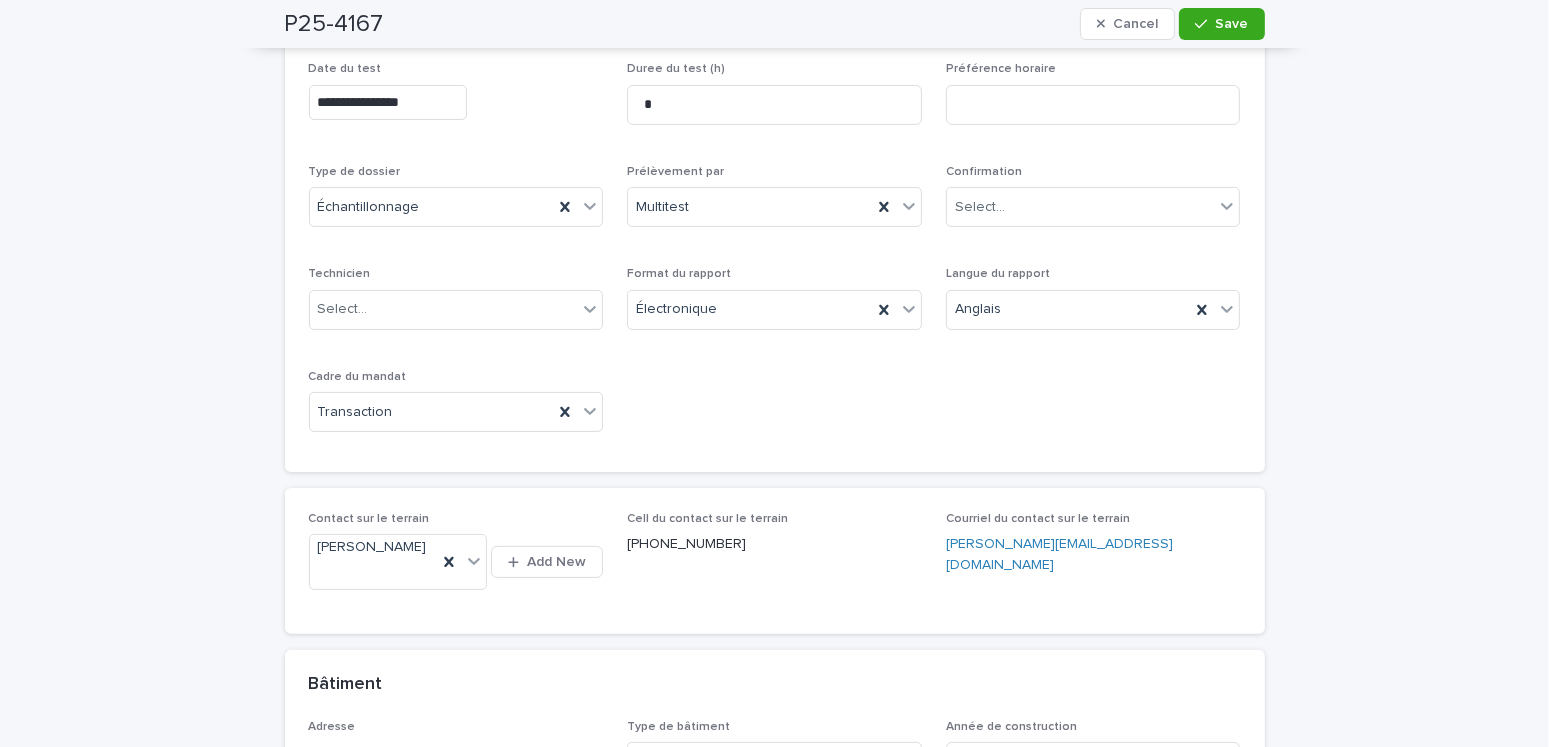 scroll, scrollTop: 0, scrollLeft: 0, axis: both 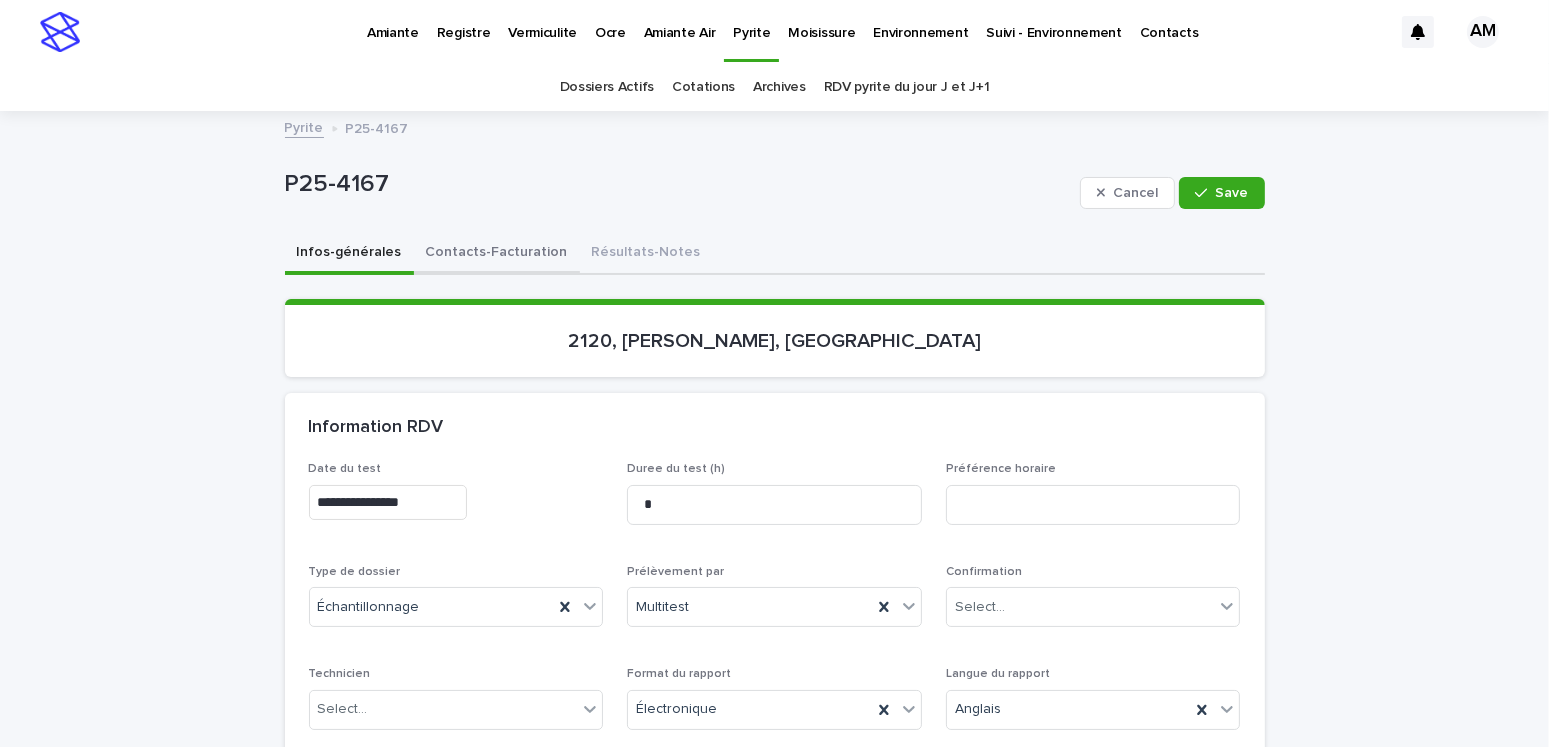 click on "Contacts-Facturation" at bounding box center (497, 254) 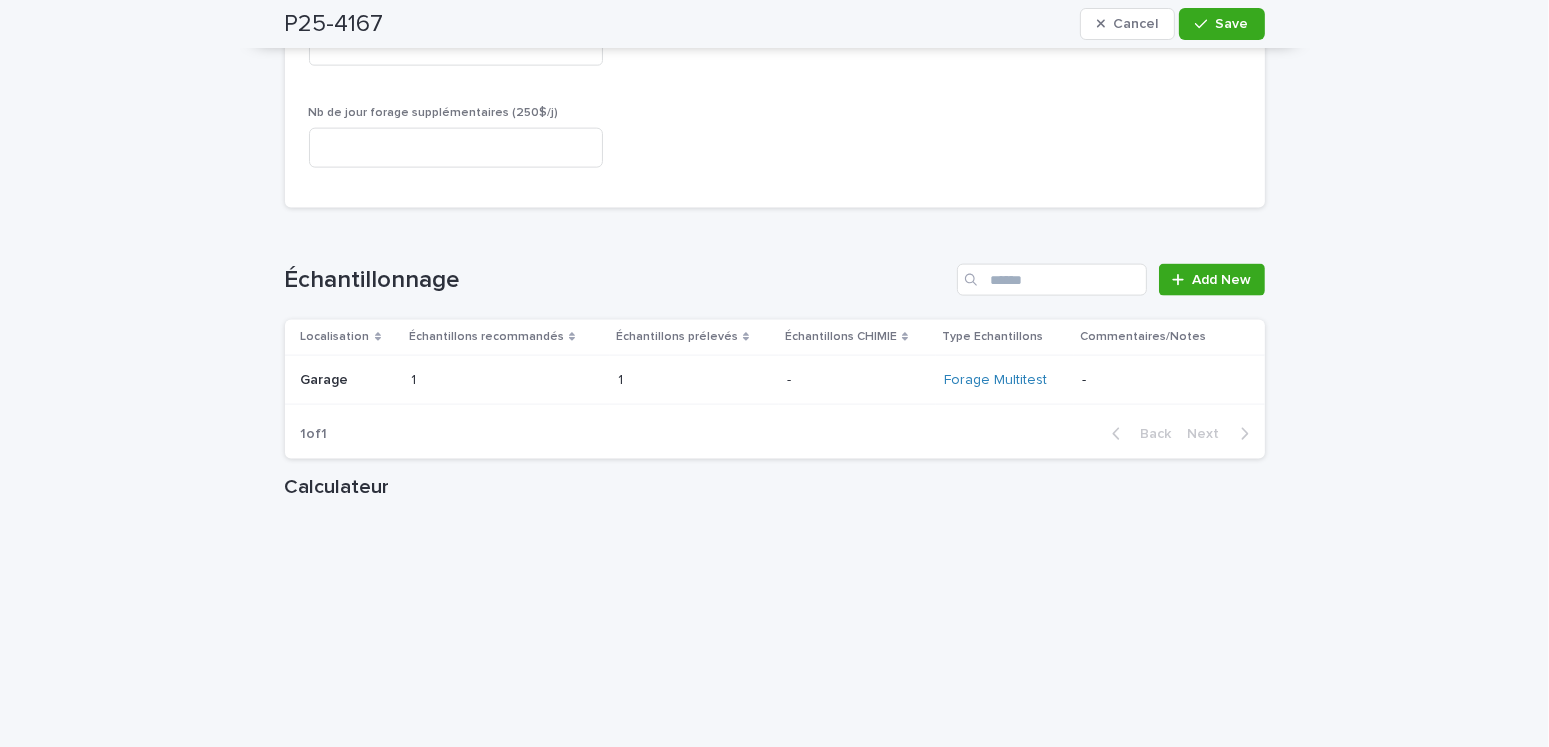 scroll, scrollTop: 3200, scrollLeft: 0, axis: vertical 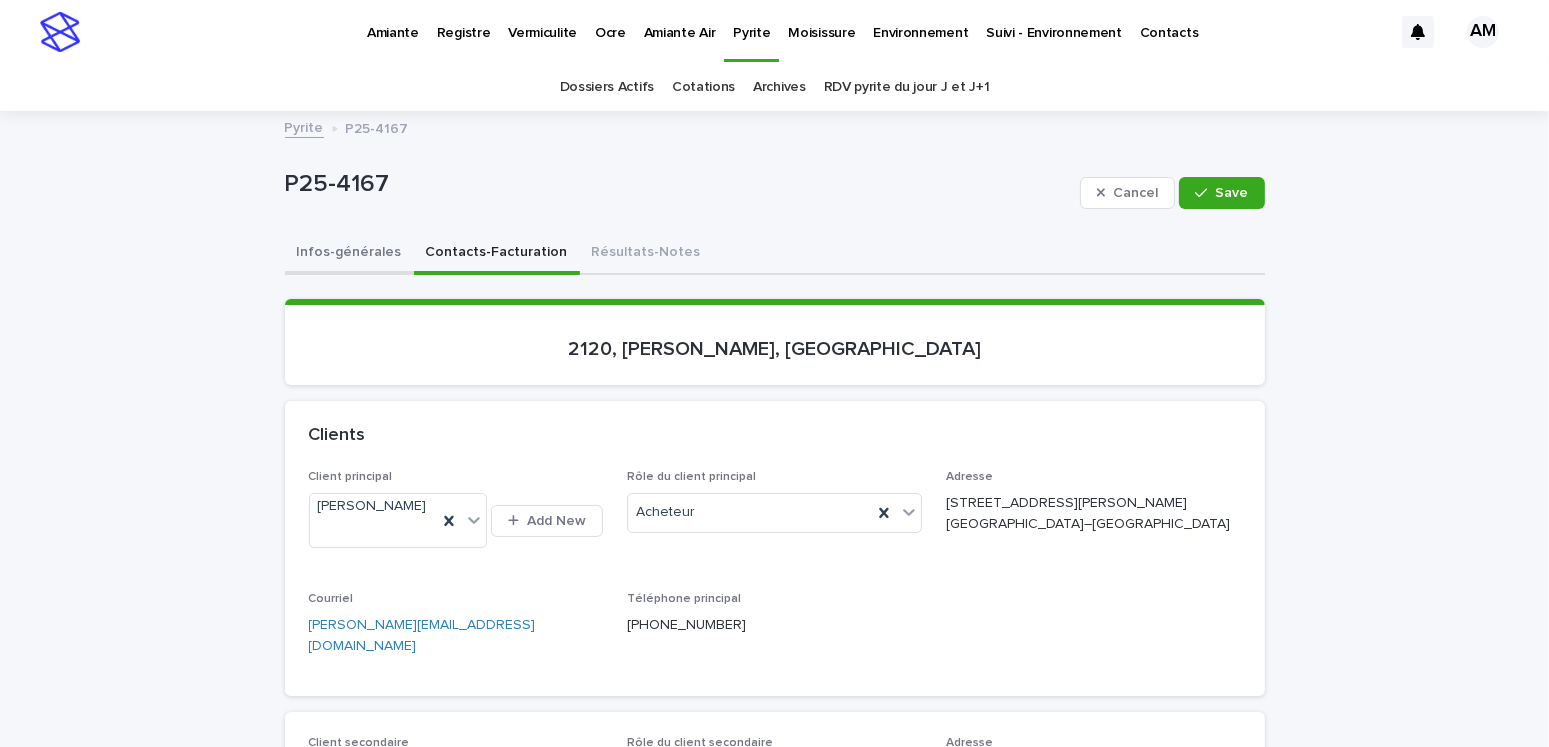 click on "Infos-générales" at bounding box center [349, 254] 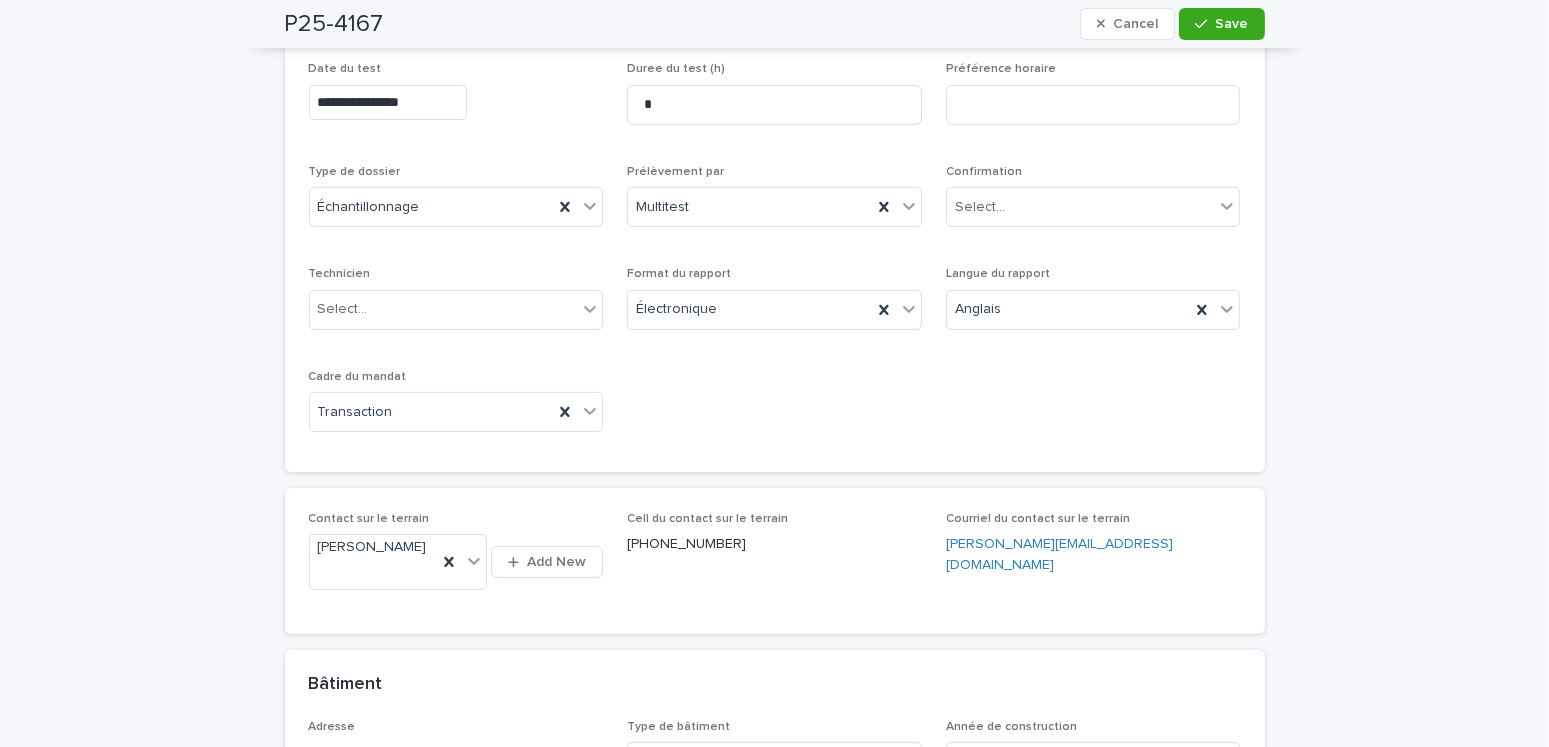scroll, scrollTop: 500, scrollLeft: 0, axis: vertical 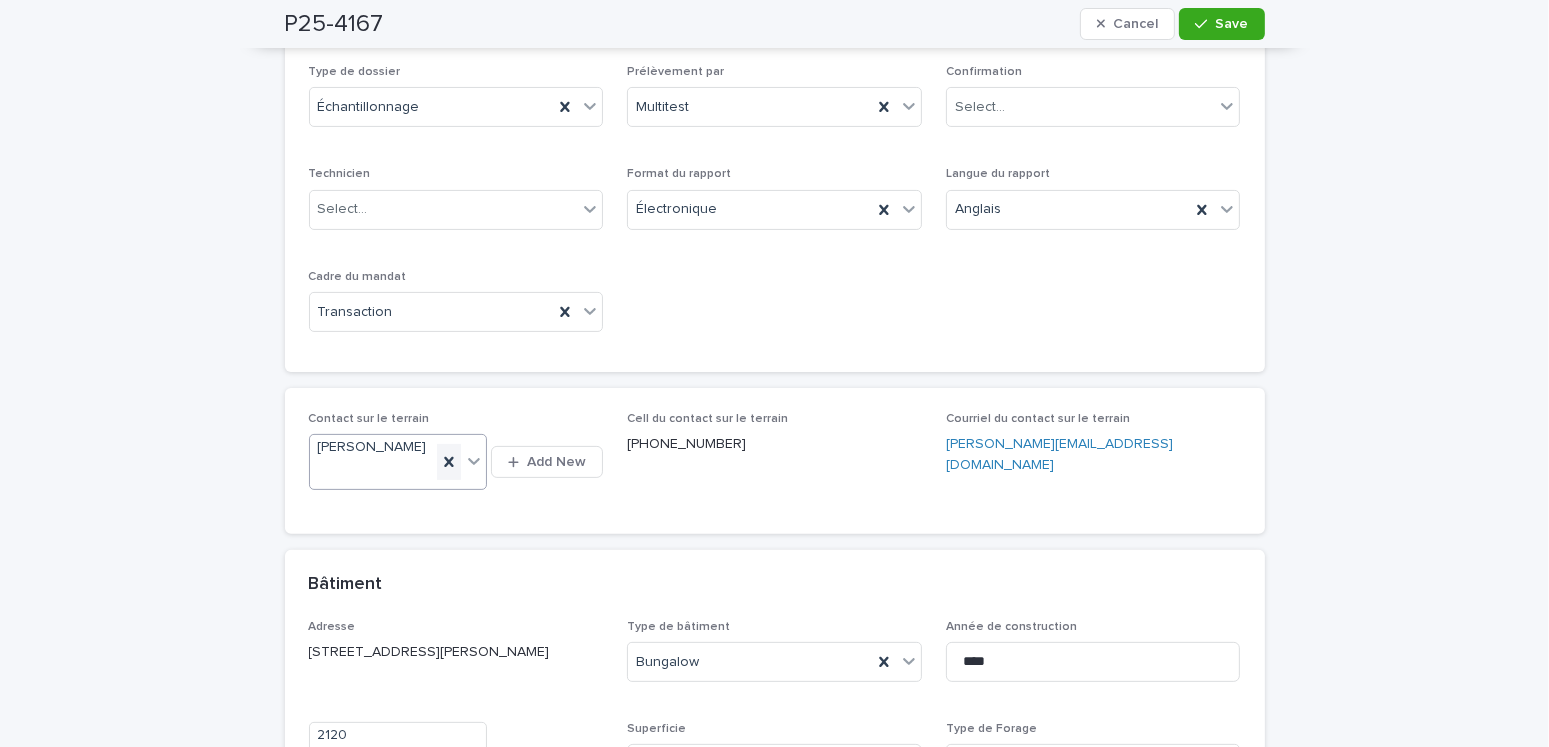 click 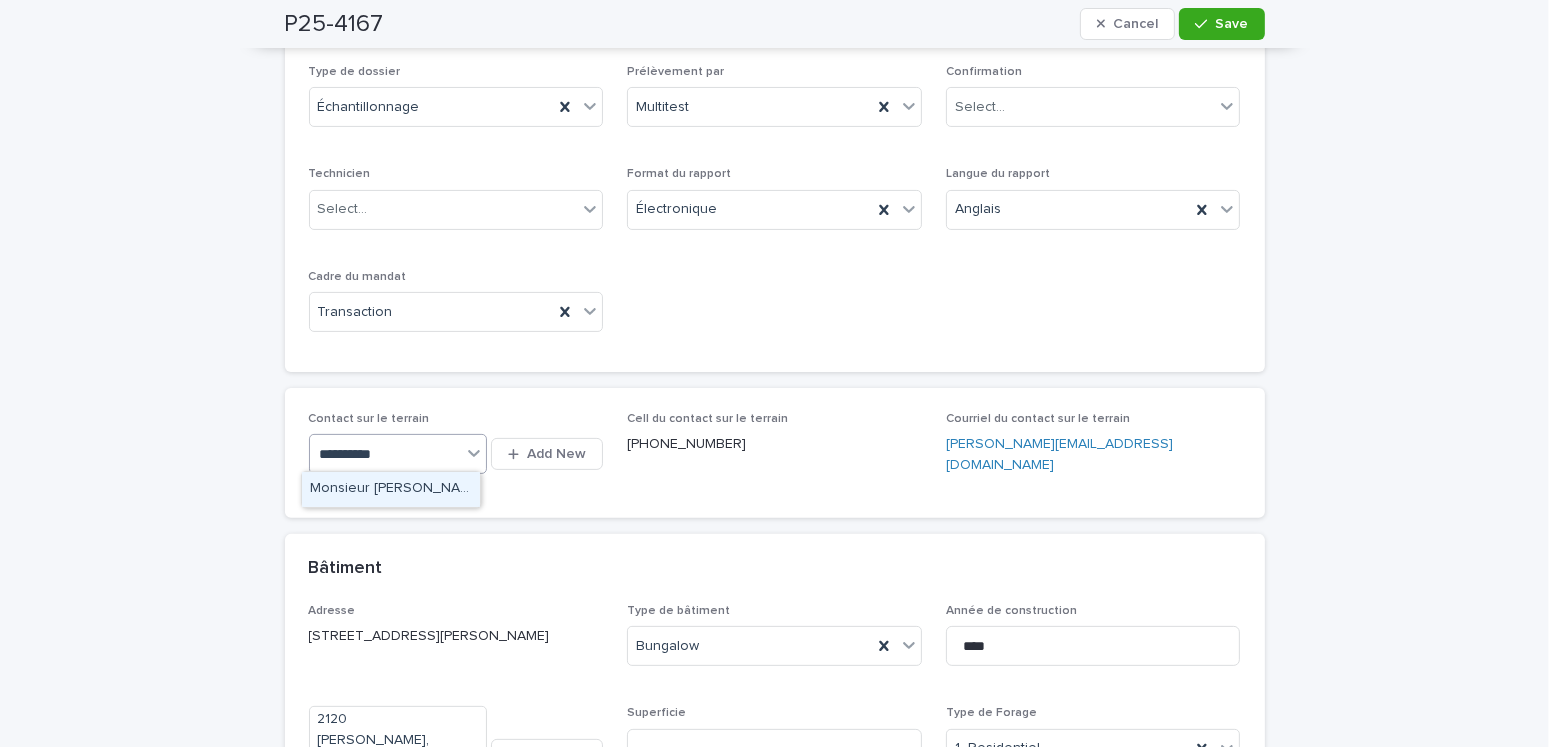 type on "**********" 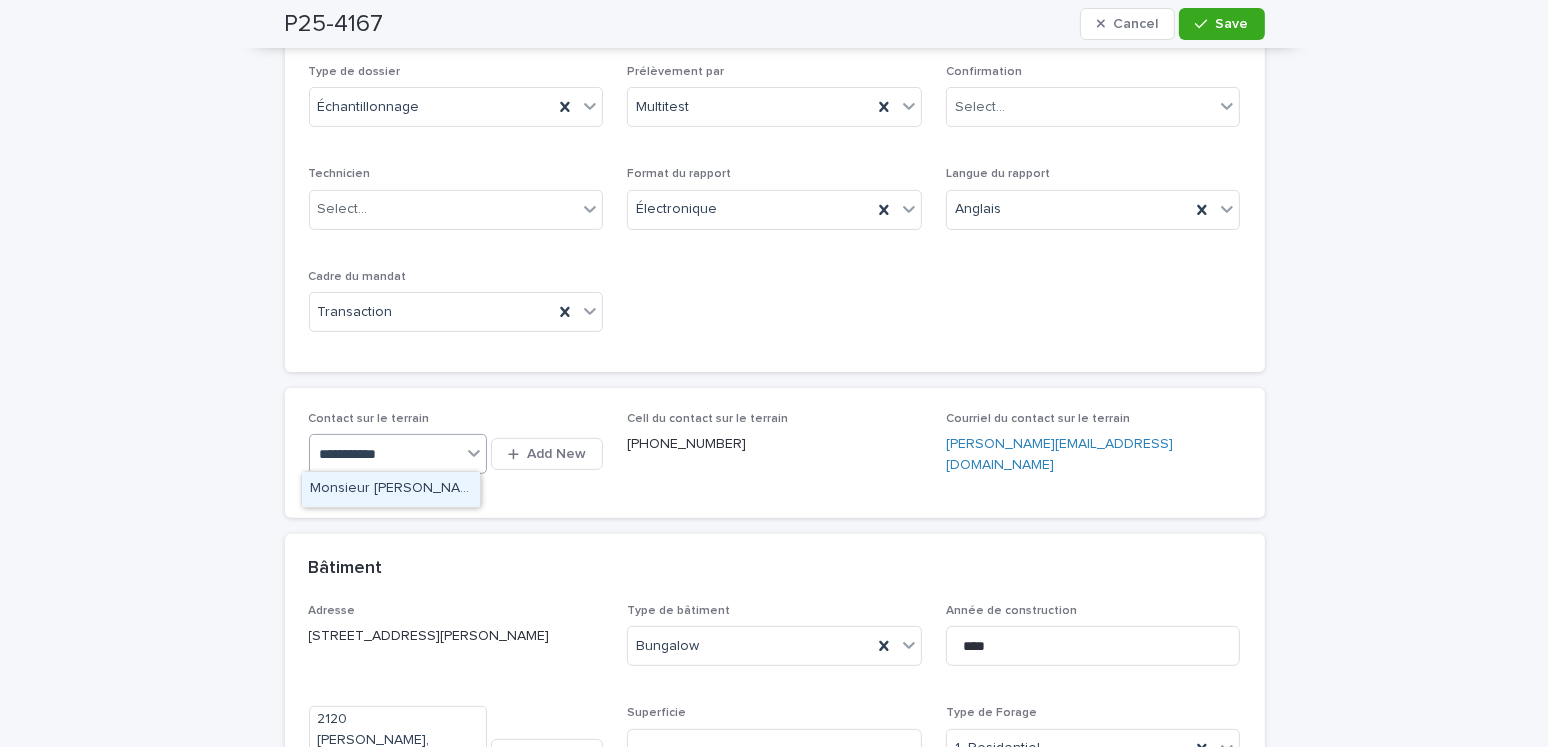 click on "Monsieur [PERSON_NAME] (Remax)" at bounding box center (391, 489) 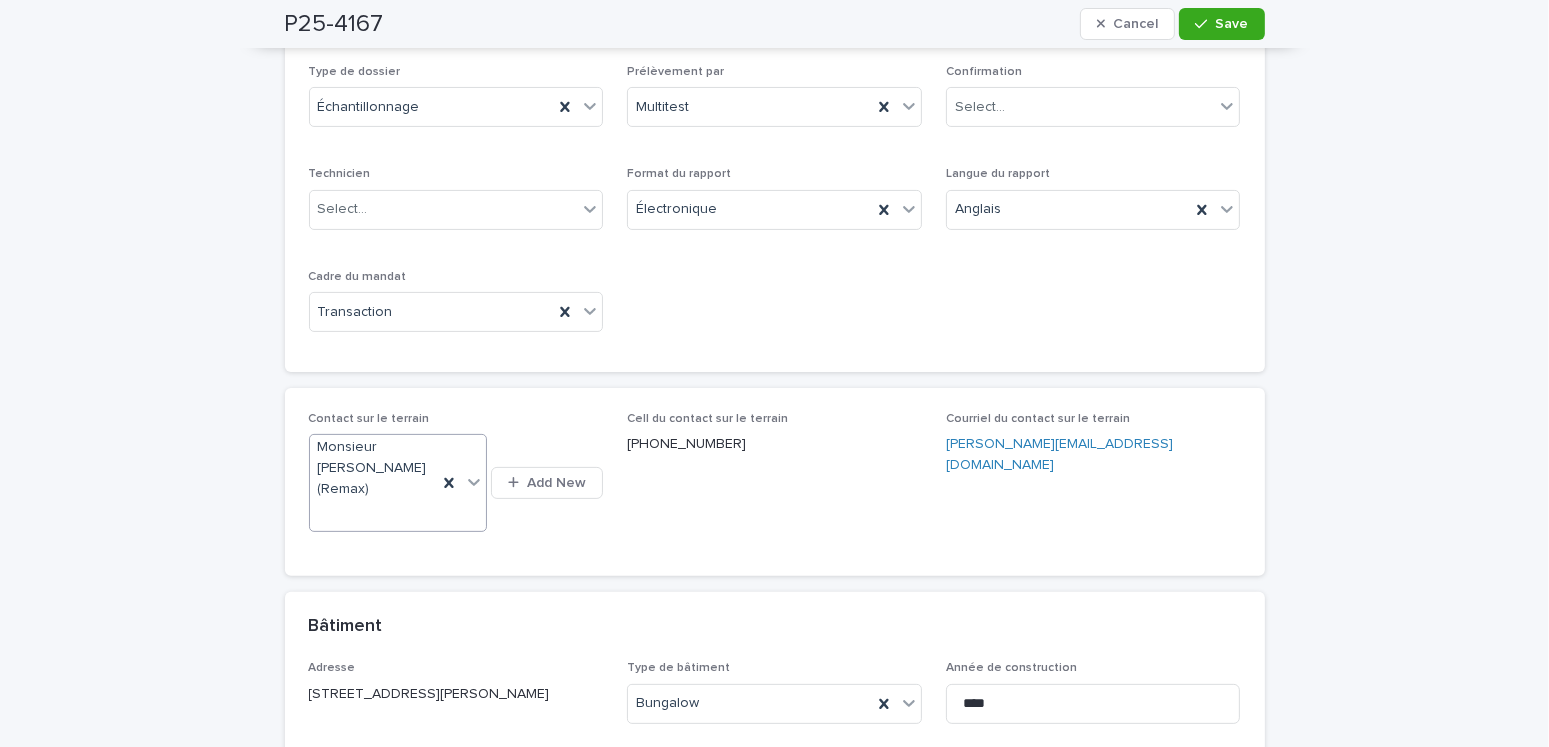 drag, startPoint x: 1208, startPoint y: 33, endPoint x: 1259, endPoint y: 35, distance: 51.0392 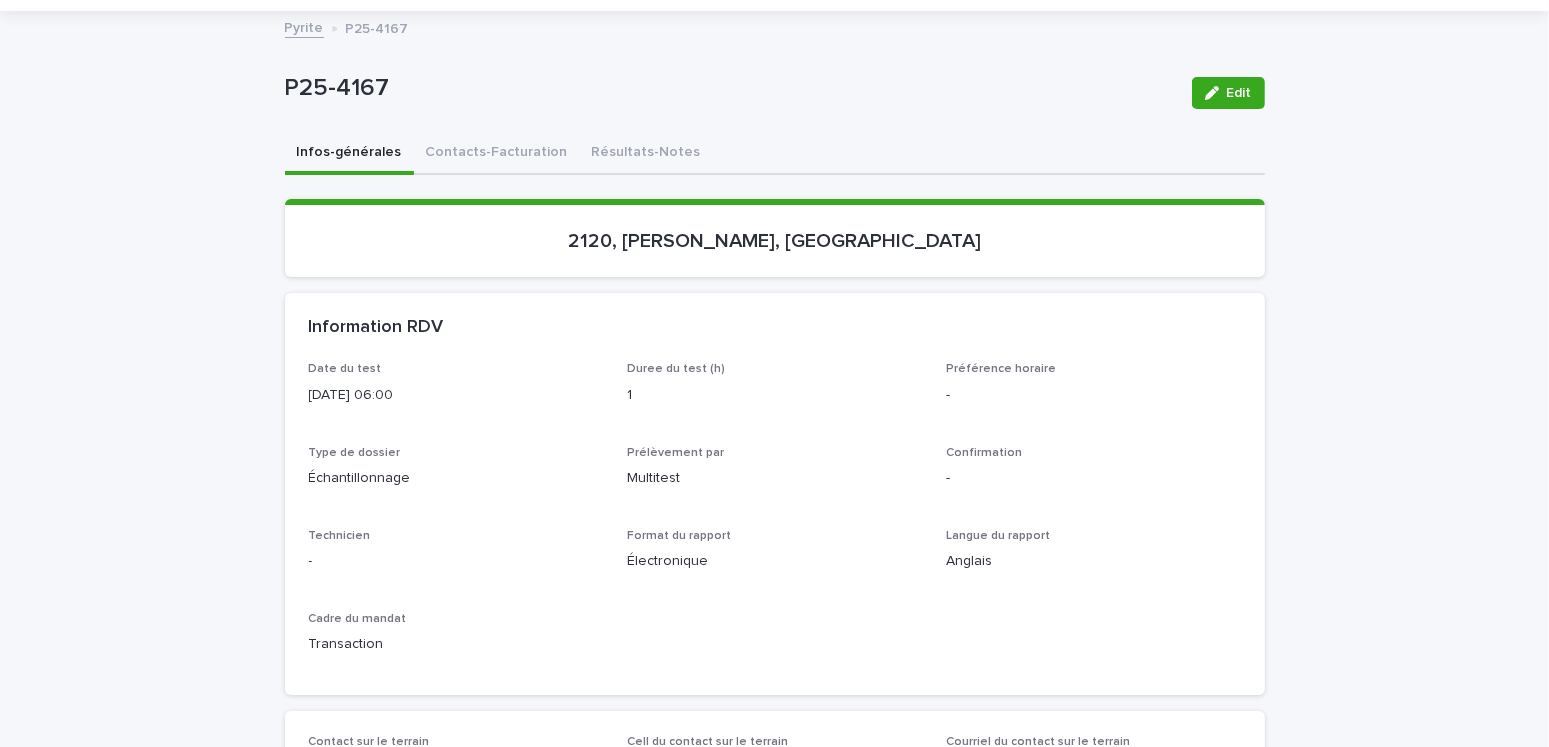 scroll, scrollTop: 0, scrollLeft: 0, axis: both 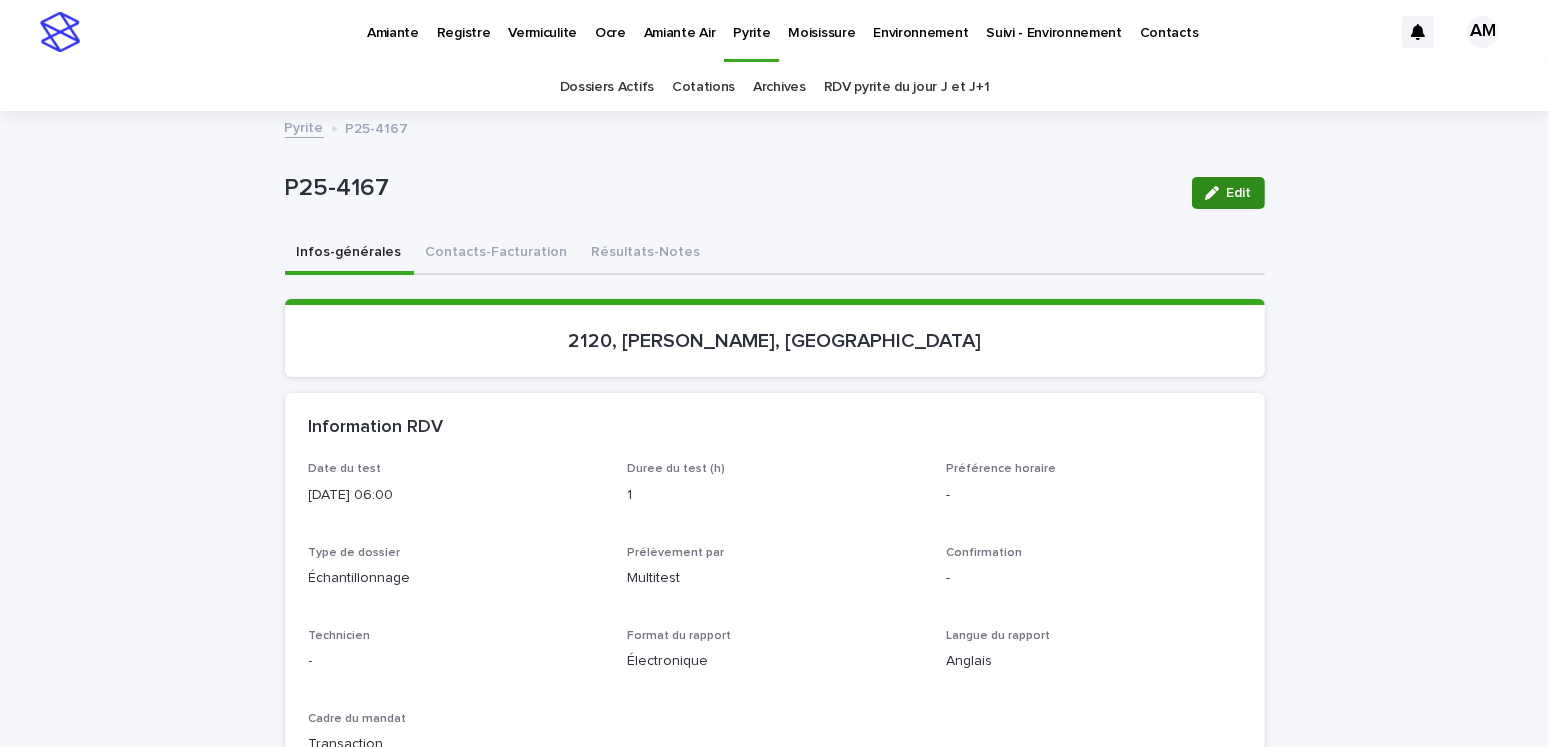 click on "Edit" at bounding box center [1239, 193] 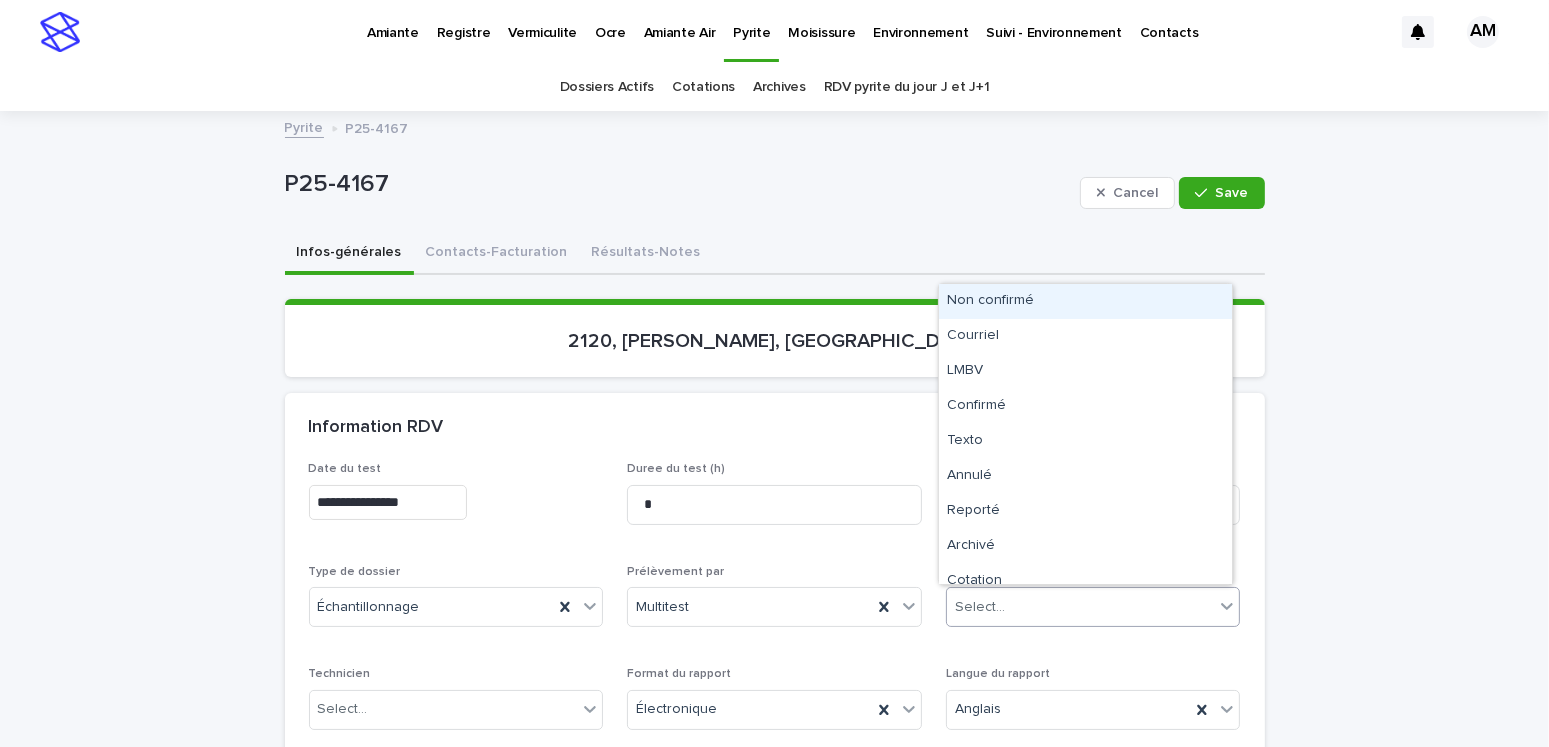 click on "Select..." at bounding box center (1081, 607) 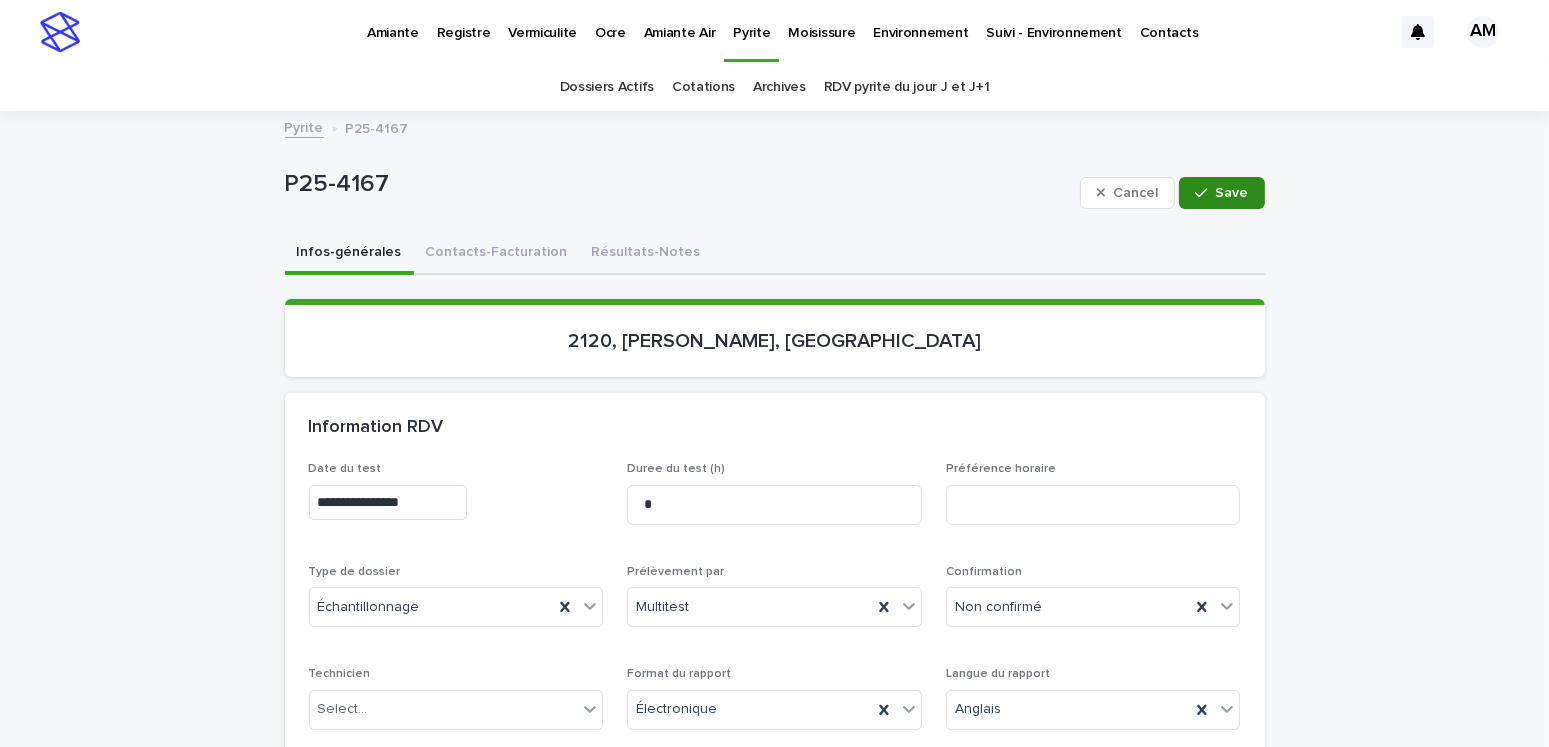 click on "Save" at bounding box center [1232, 193] 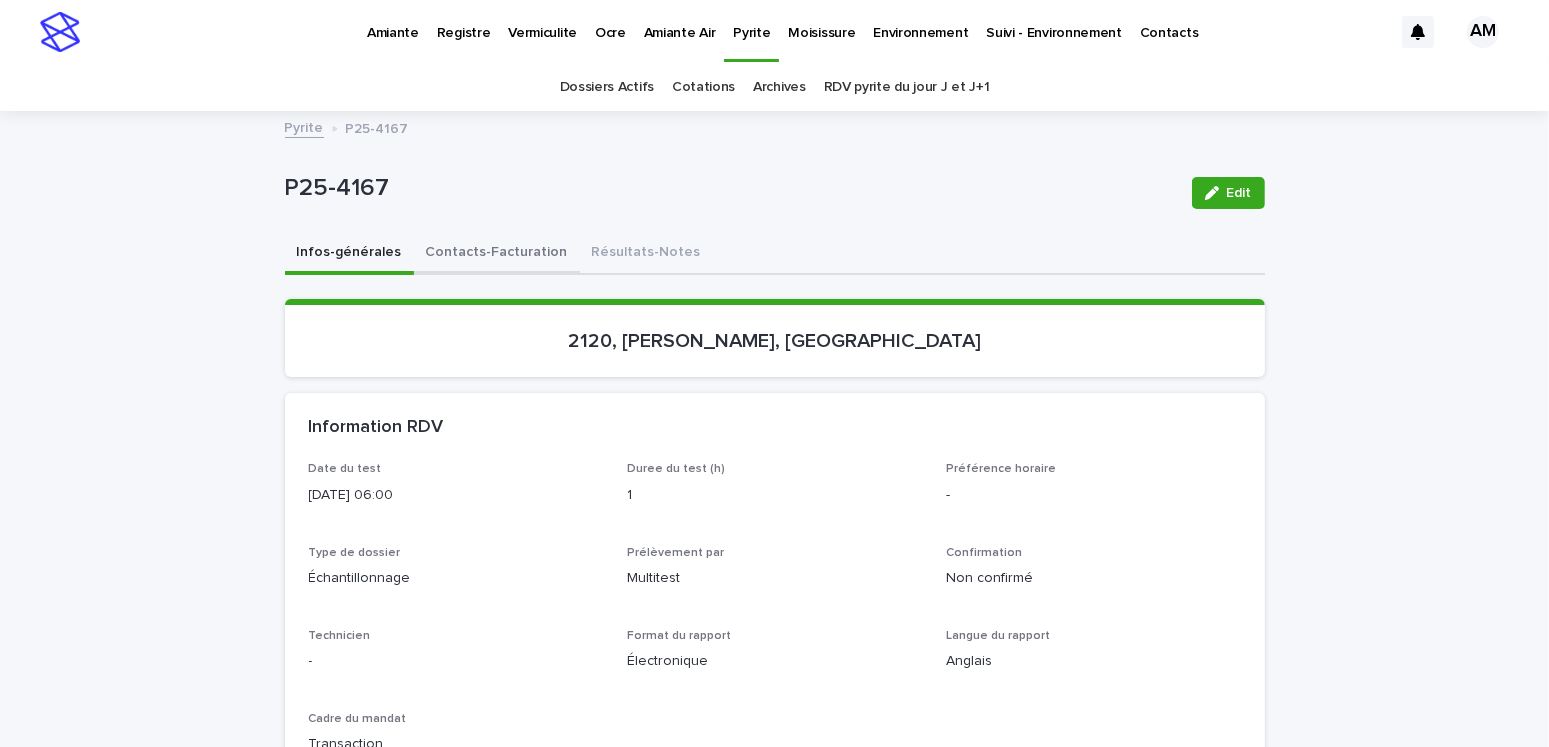 click on "Contacts-Facturation" at bounding box center [497, 254] 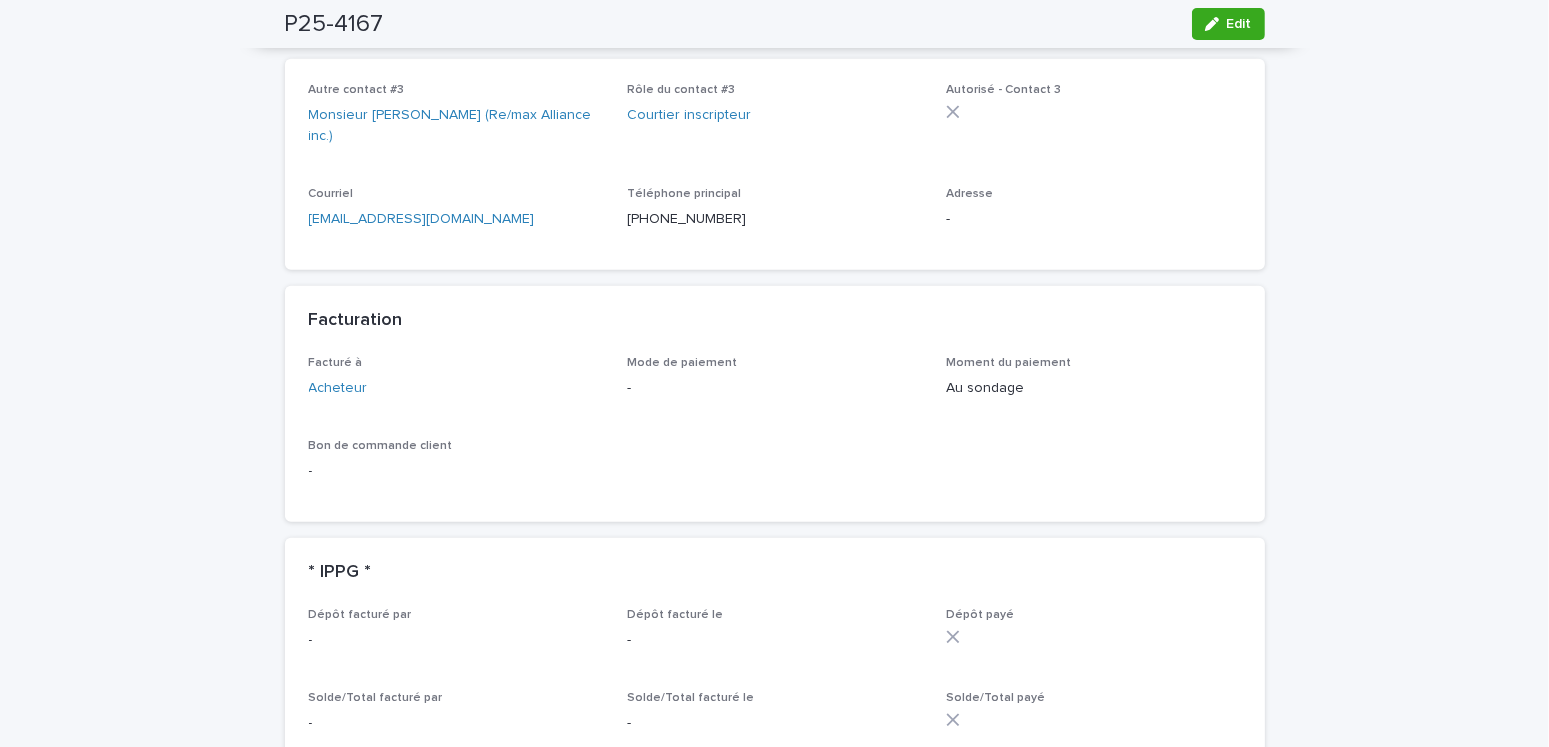 scroll, scrollTop: 1600, scrollLeft: 0, axis: vertical 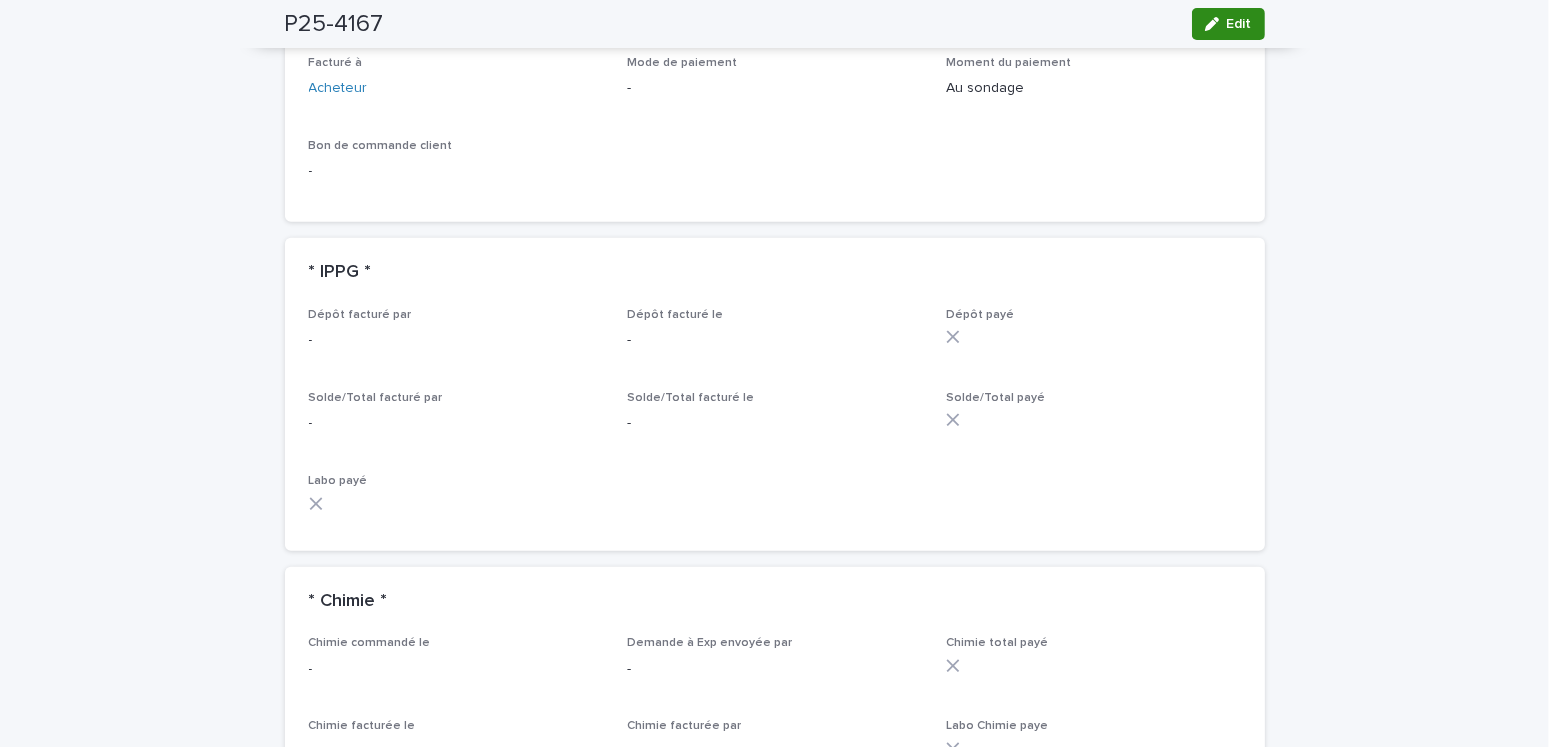 click at bounding box center [1216, 24] 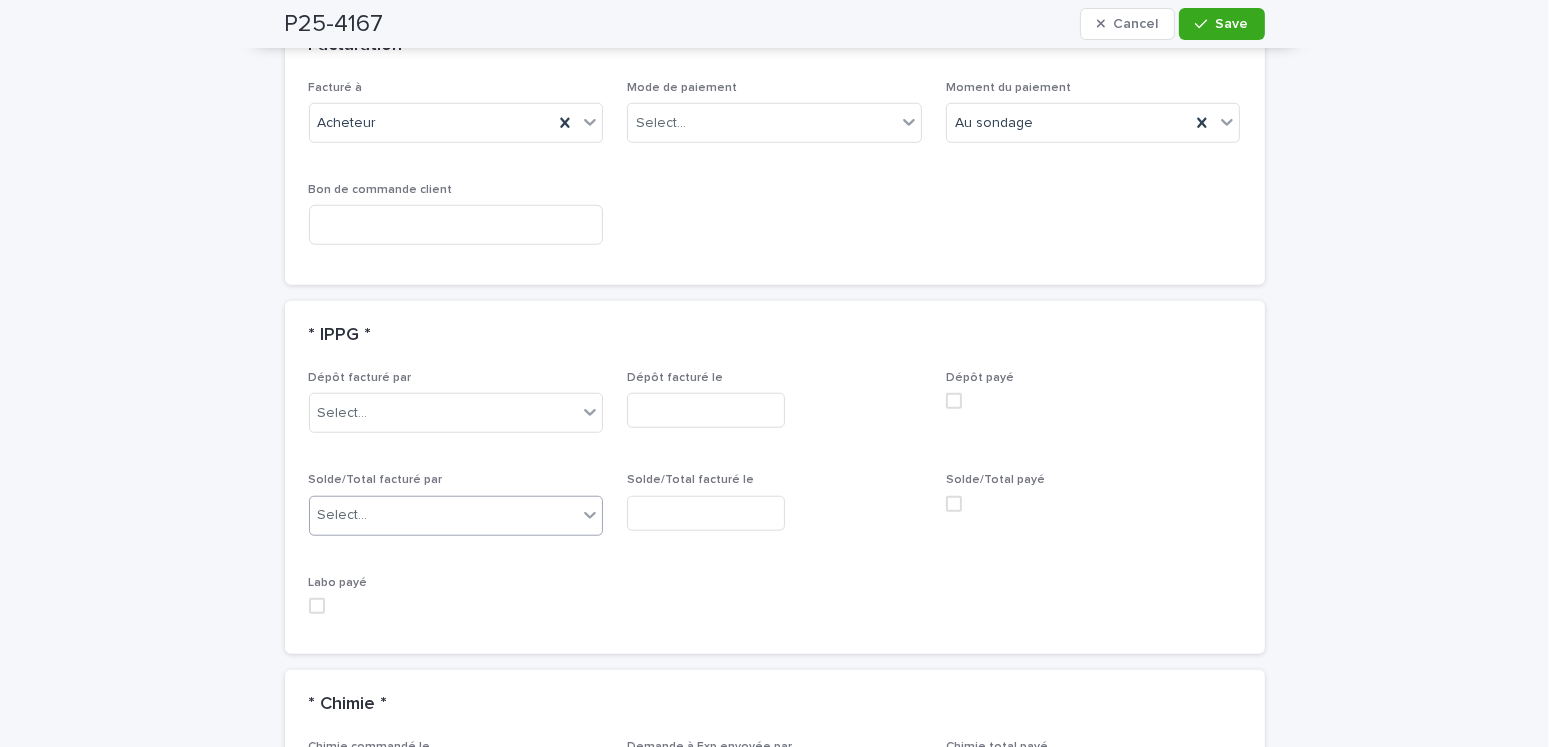 scroll, scrollTop: 1805, scrollLeft: 0, axis: vertical 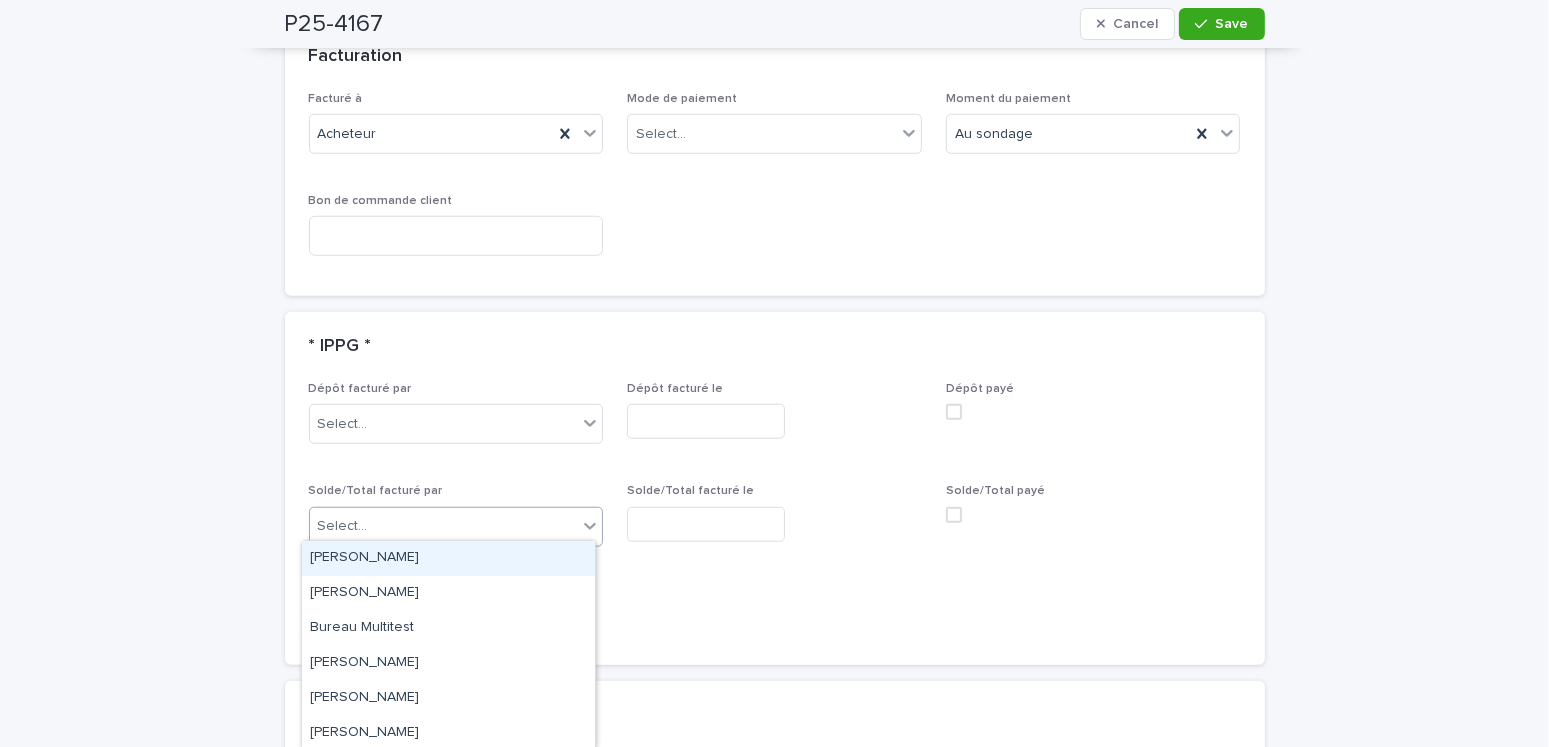 click on "Select..." at bounding box center [444, 526] 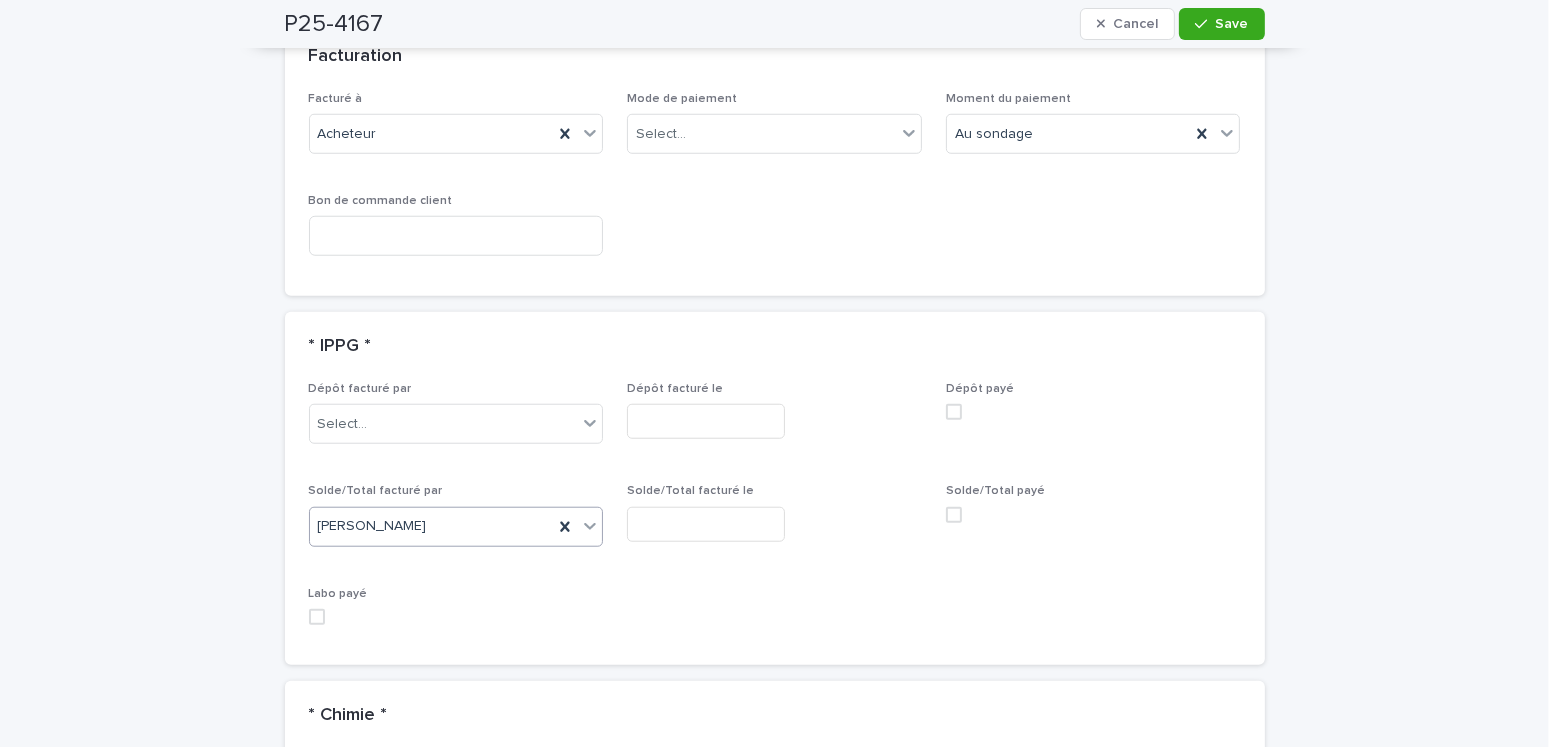 drag, startPoint x: 717, startPoint y: 492, endPoint x: 708, endPoint y: 497, distance: 10.29563 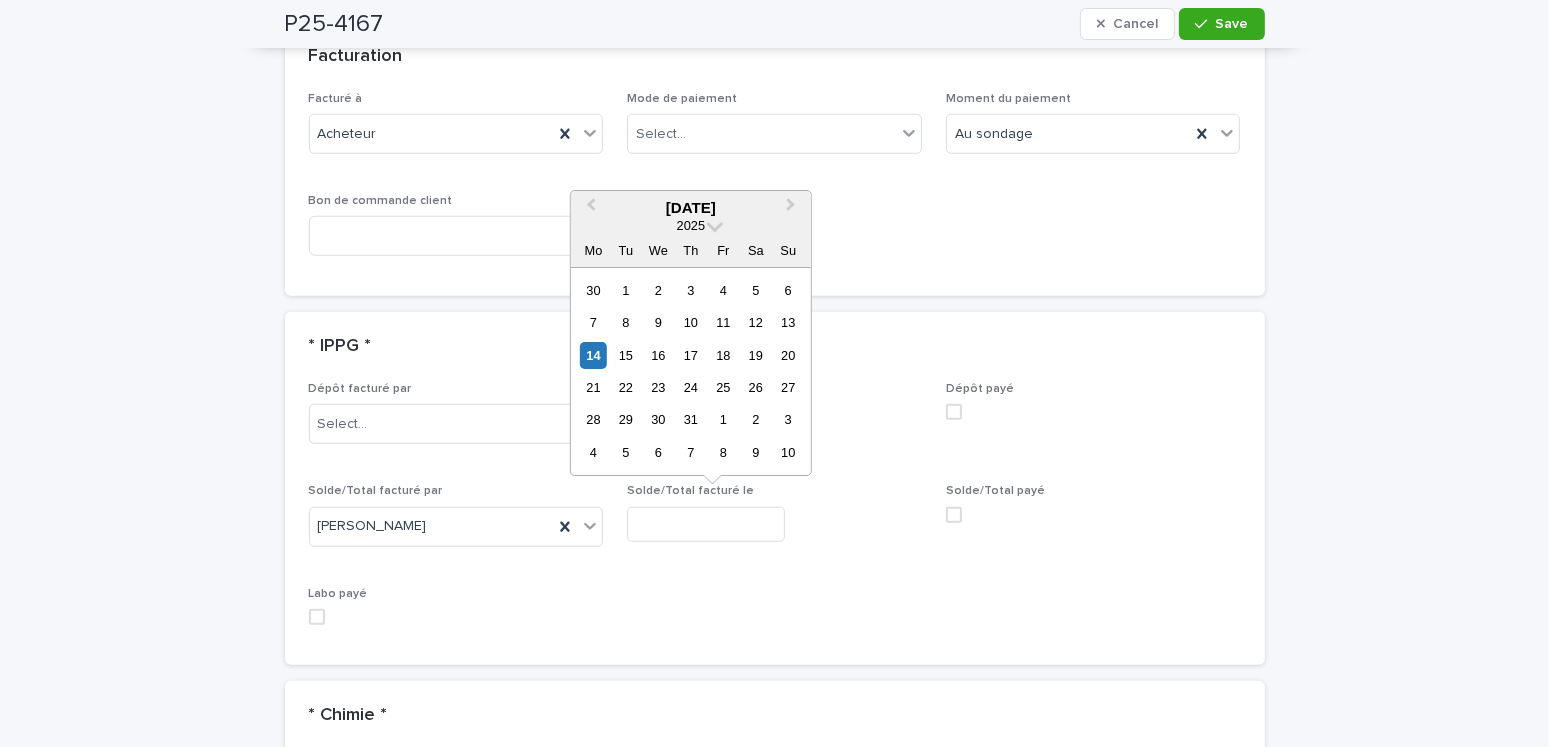 click at bounding box center [706, 524] 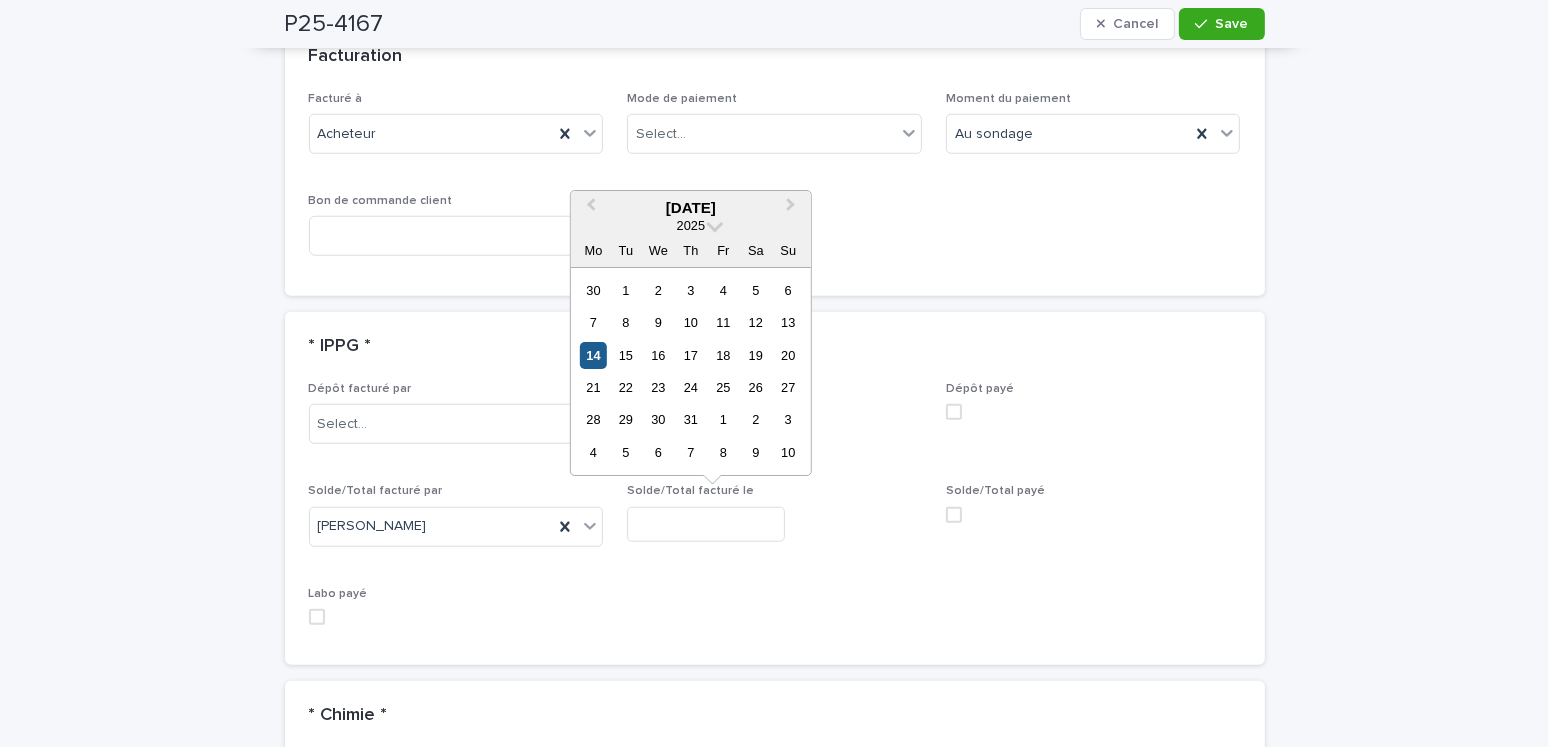 click on "14" at bounding box center (593, 355) 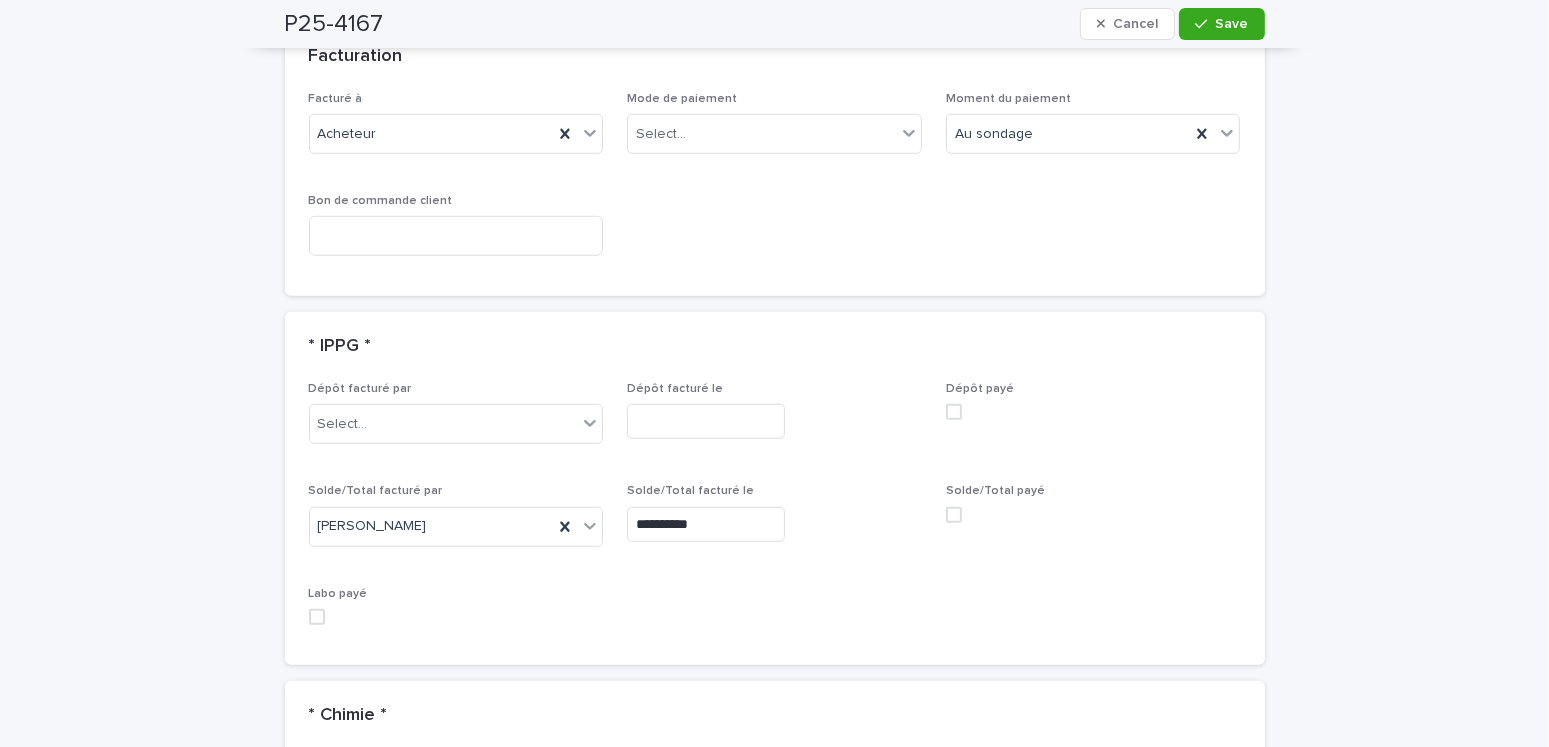 click at bounding box center (1205, 24) 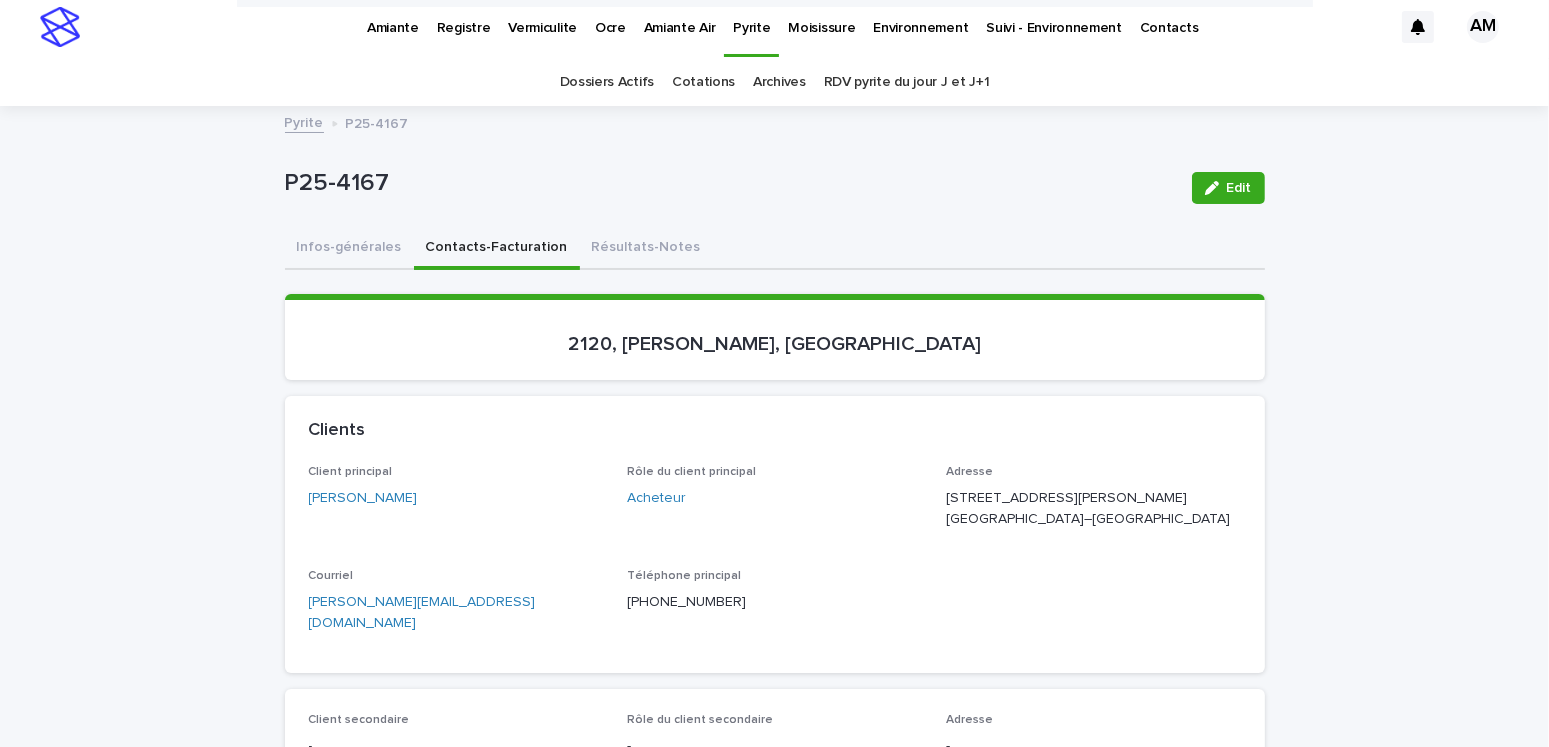 scroll, scrollTop: 0, scrollLeft: 0, axis: both 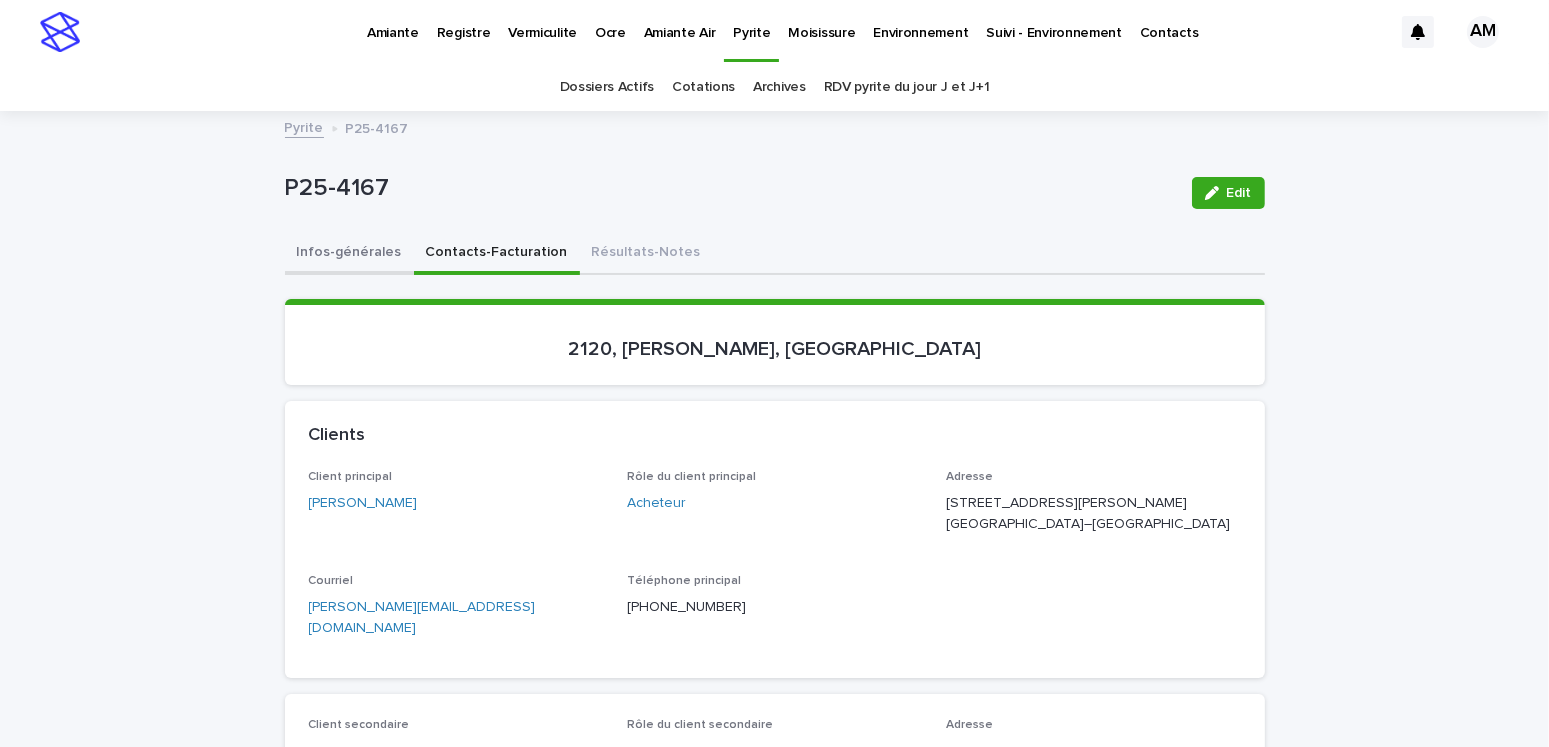 click on "Infos-générales" at bounding box center [349, 254] 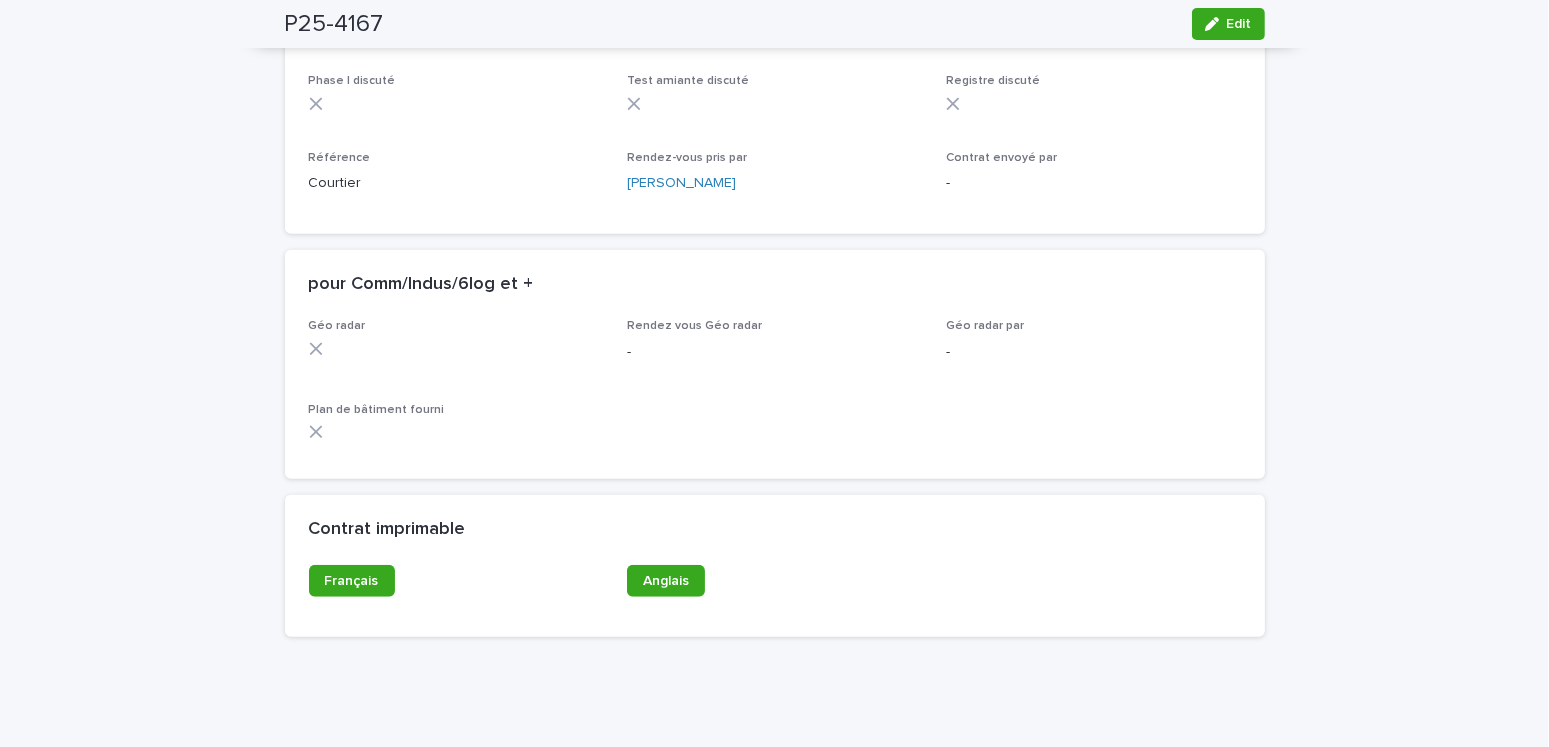 scroll, scrollTop: 1701, scrollLeft: 0, axis: vertical 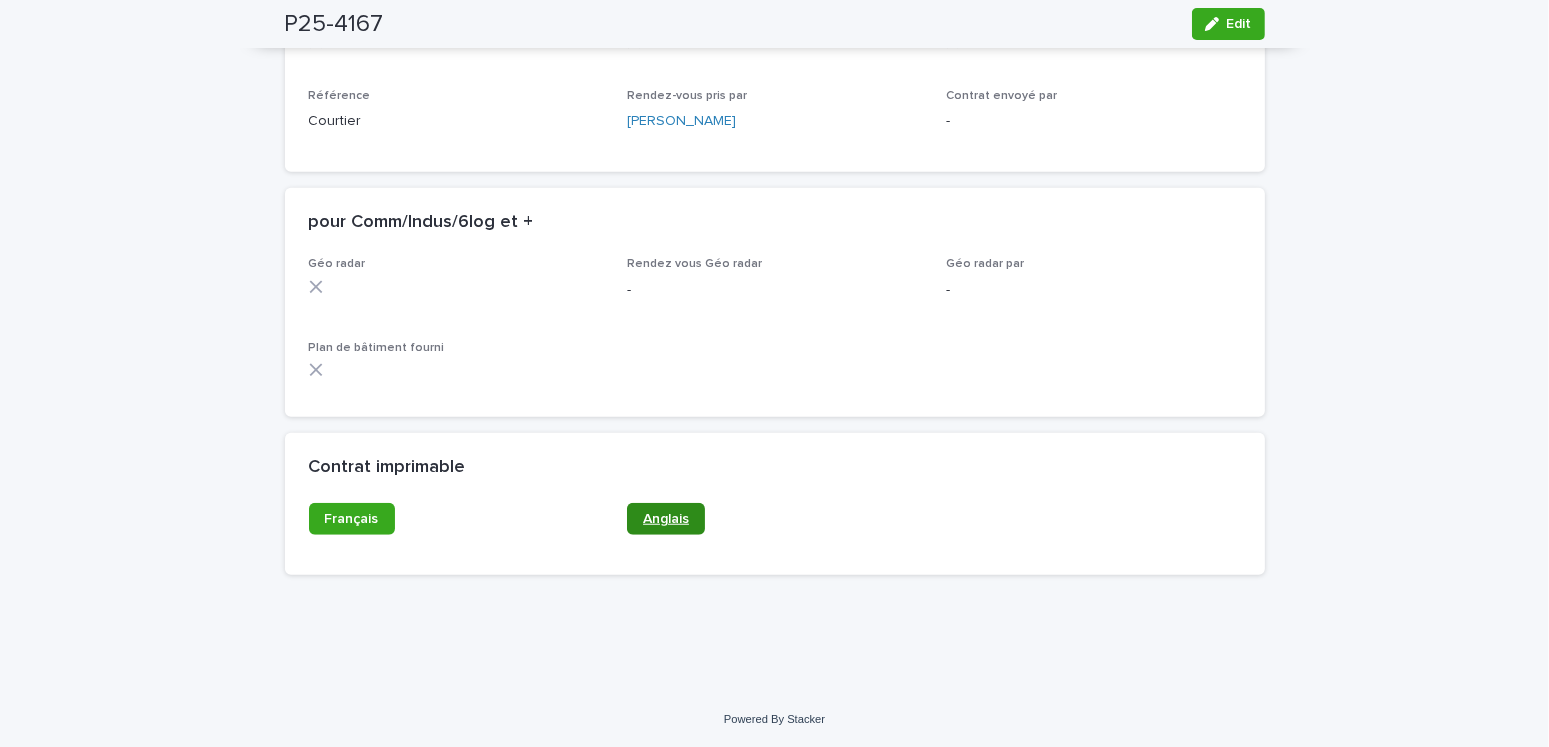 click on "Anglais" at bounding box center [666, 519] 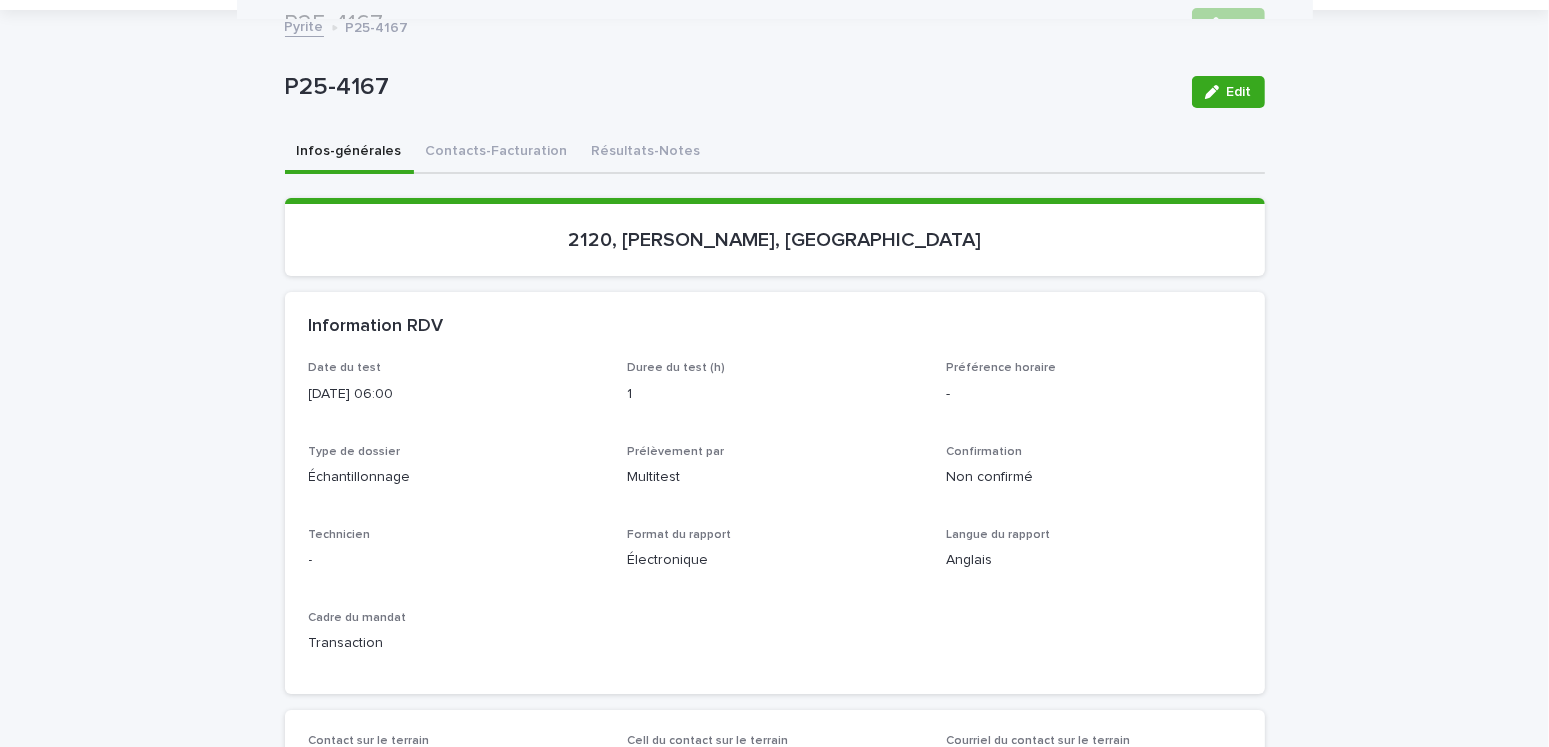 scroll, scrollTop: 0, scrollLeft: 0, axis: both 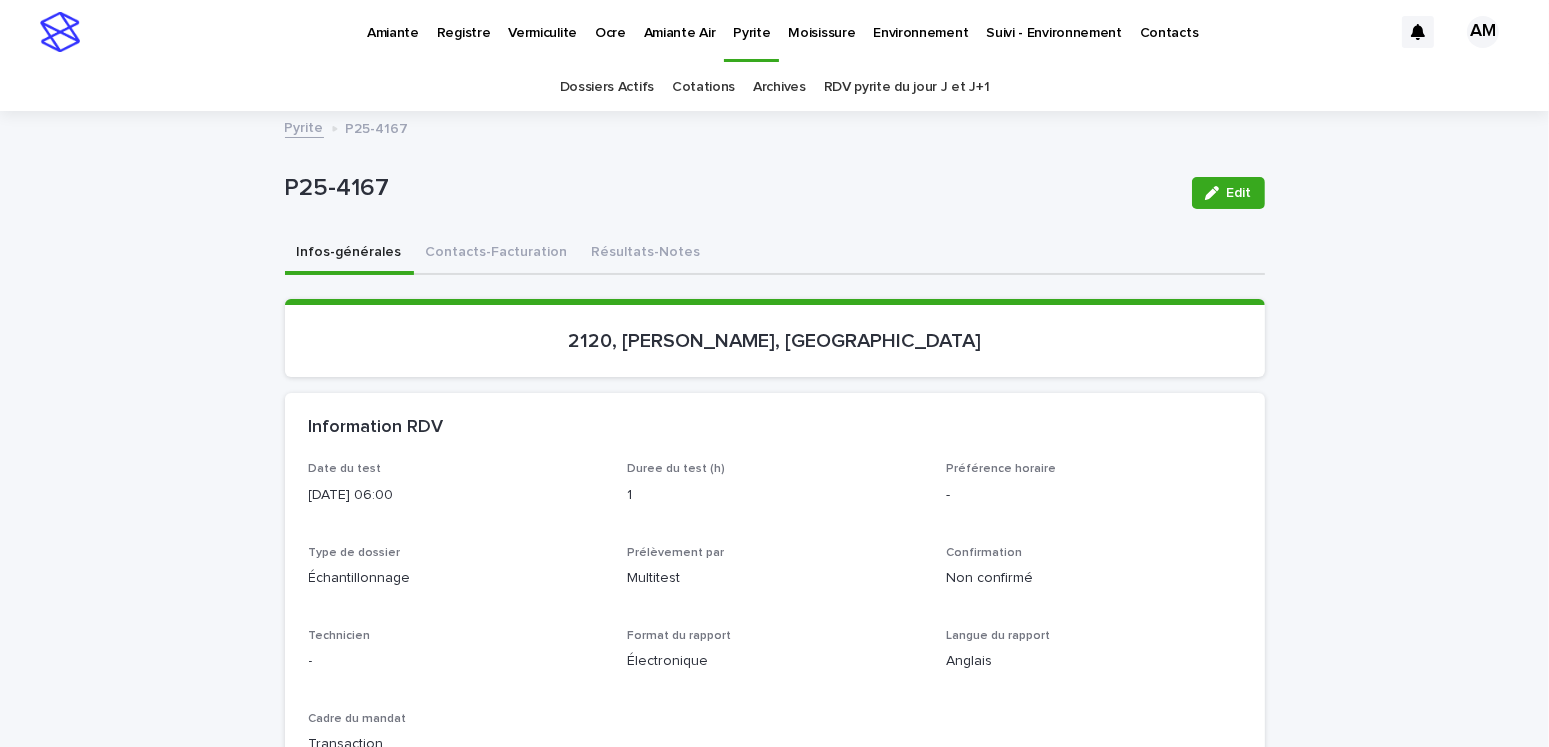 click on "RDV pyrite du jour J et J+1" at bounding box center (907, 87) 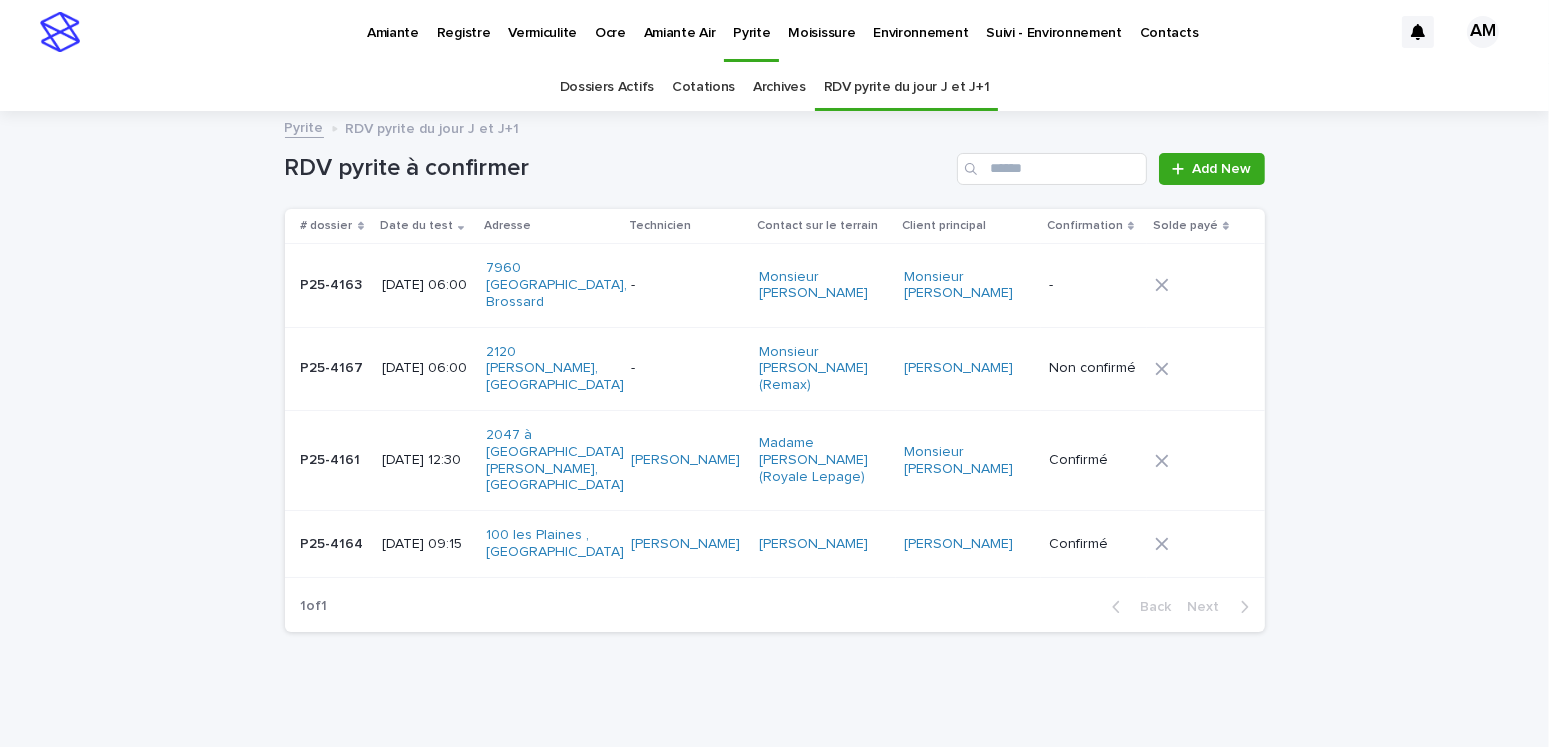 click on "[DATE] 09:15" at bounding box center (426, 544) 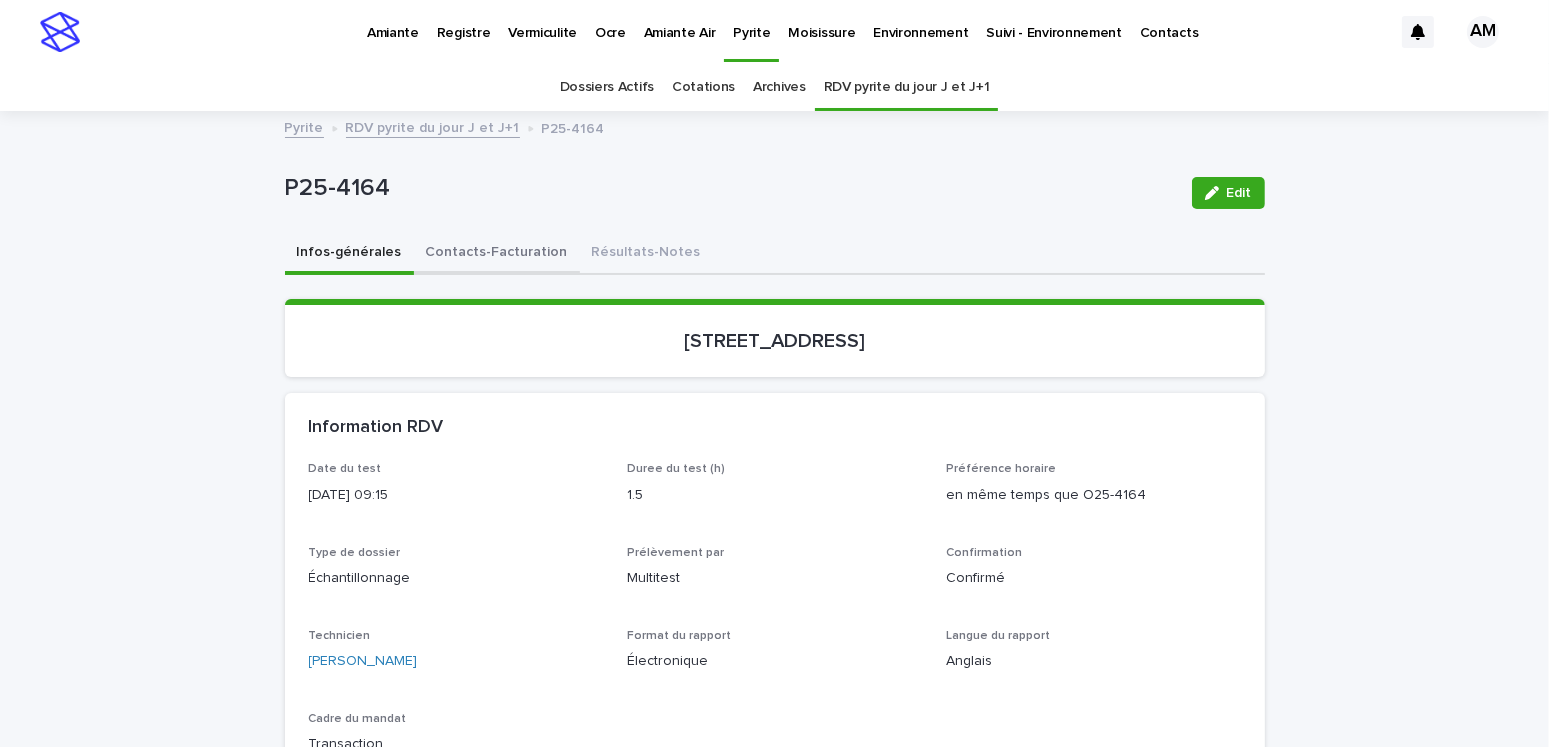 click on "Contacts-Facturation" at bounding box center (497, 254) 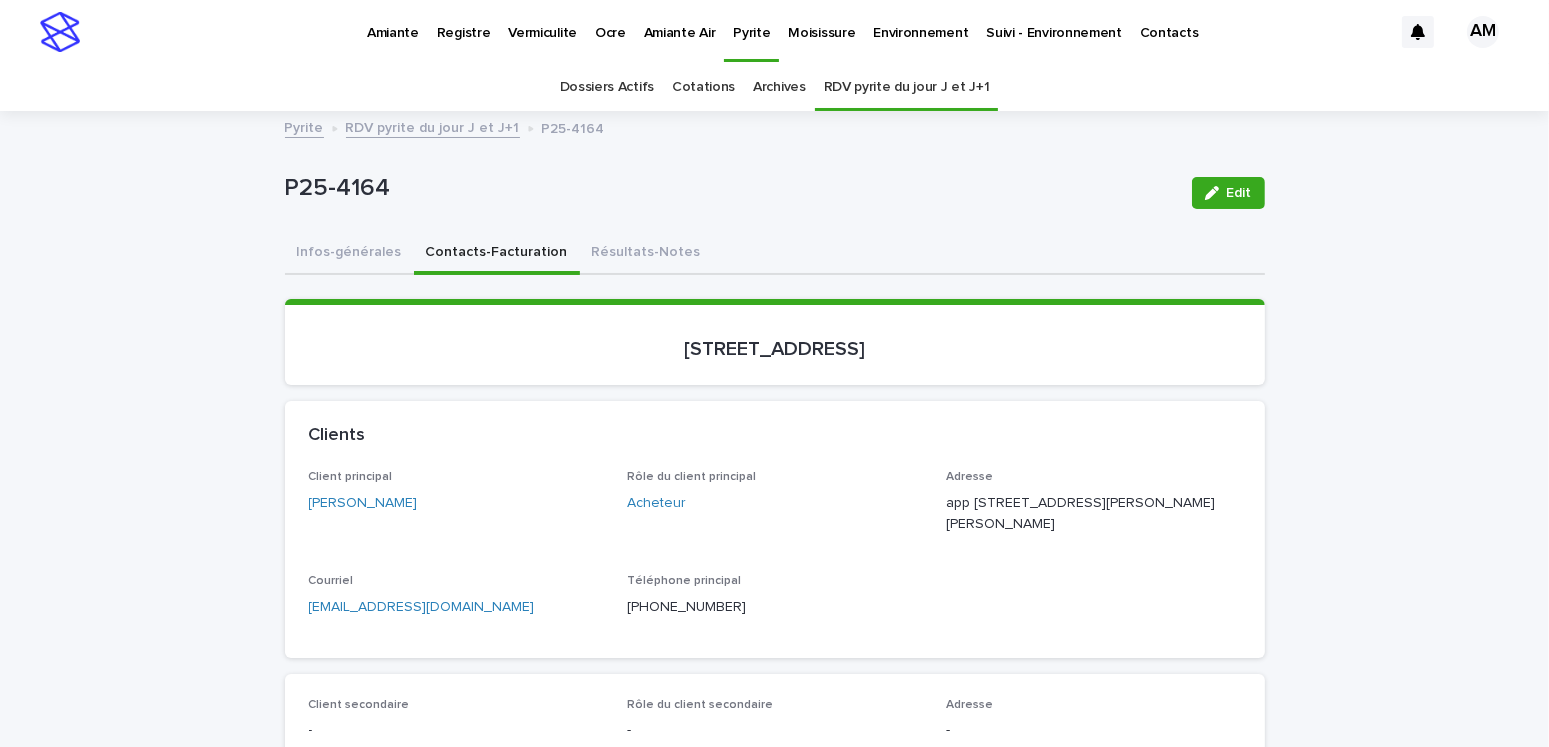 scroll, scrollTop: 500, scrollLeft: 0, axis: vertical 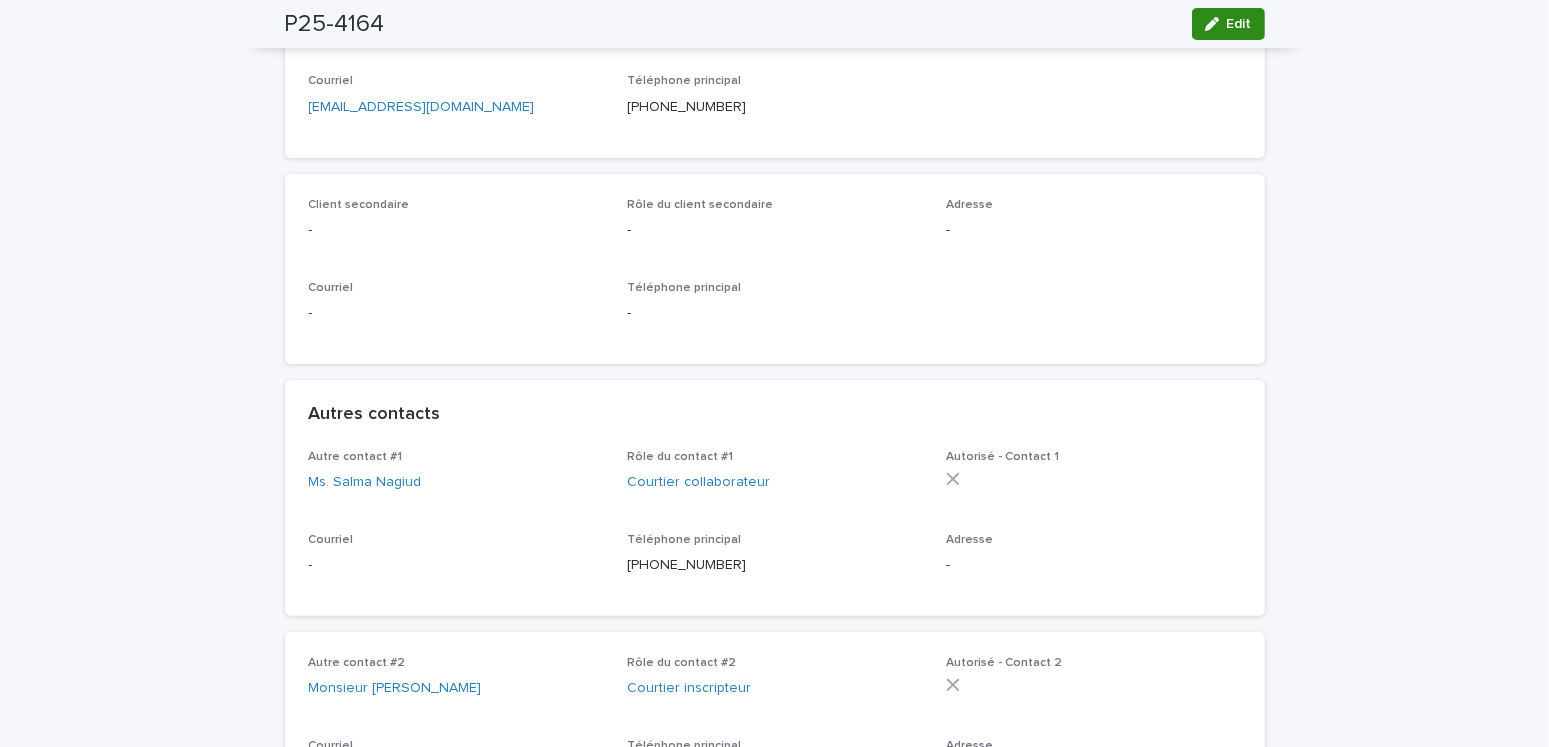 click on "Edit" at bounding box center [1228, 24] 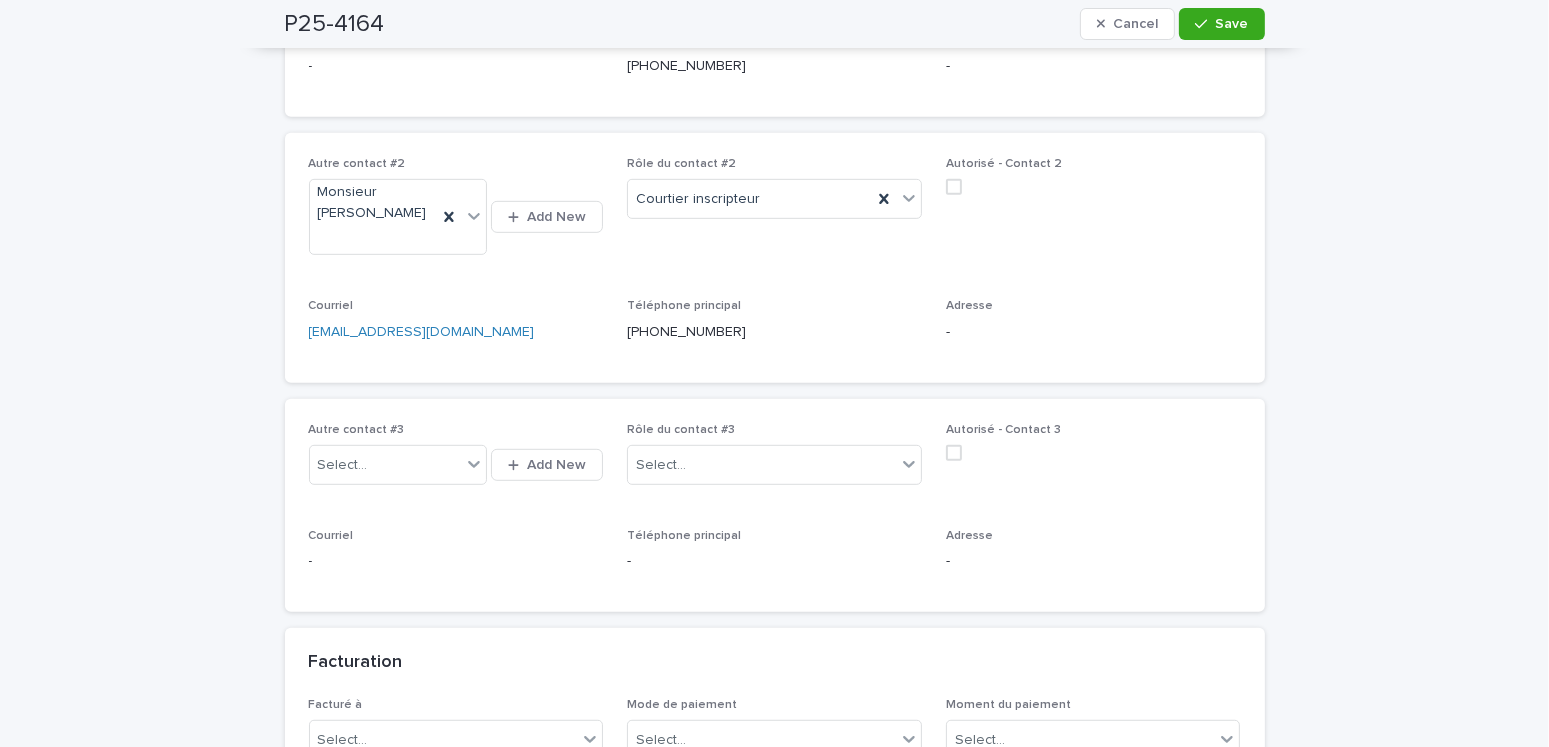 scroll, scrollTop: 1500, scrollLeft: 0, axis: vertical 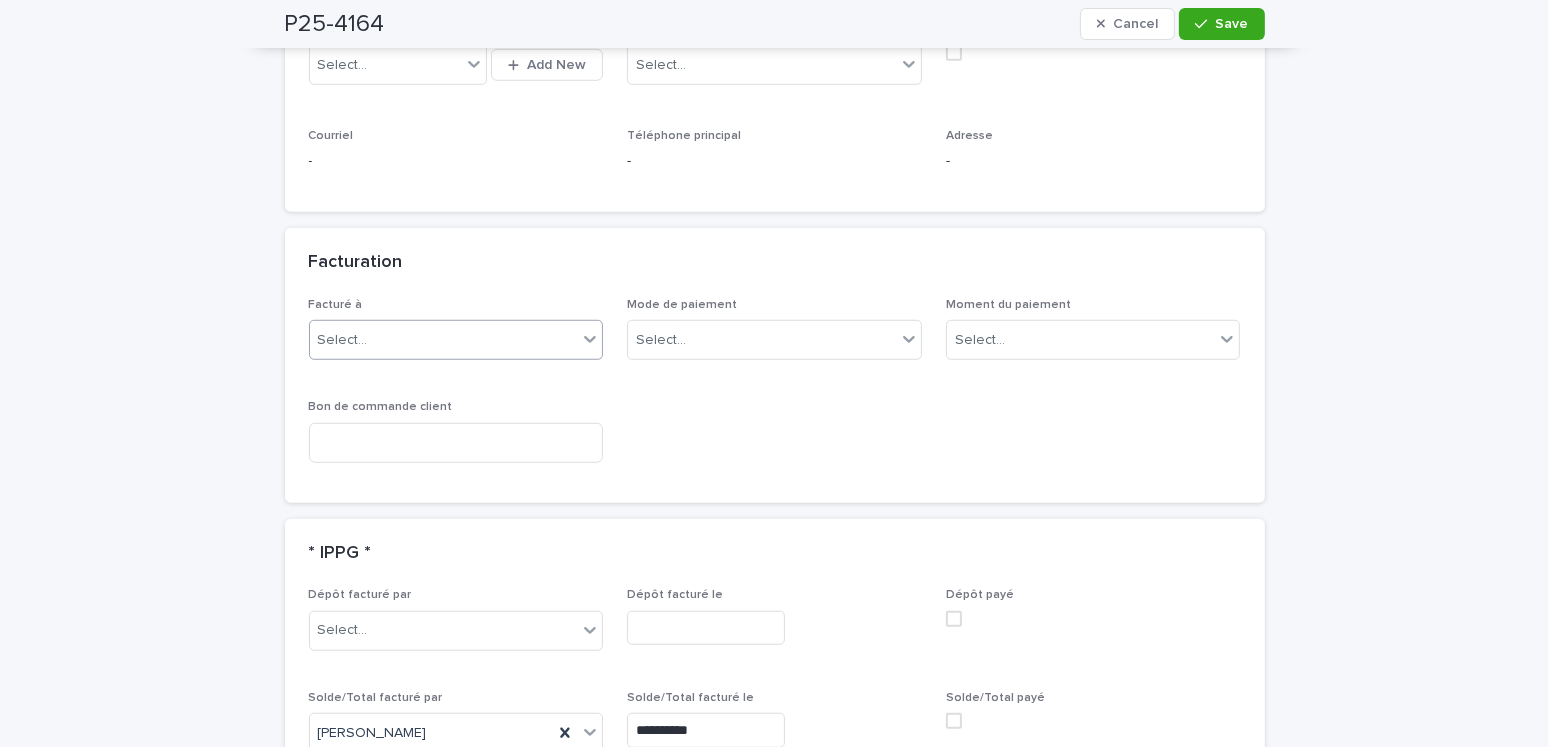 click on "Select..." at bounding box center (444, 340) 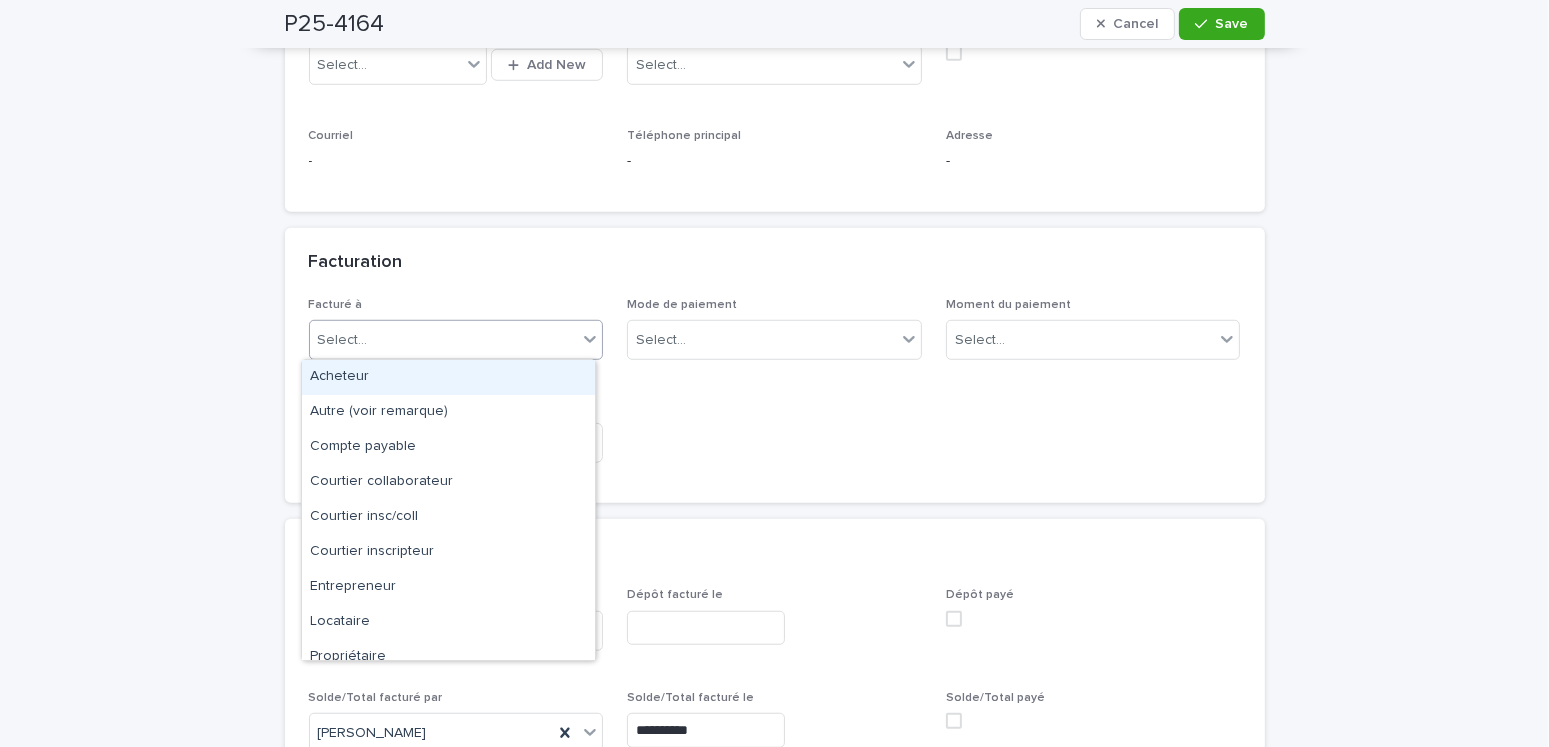click on "Acheteur" at bounding box center [448, 377] 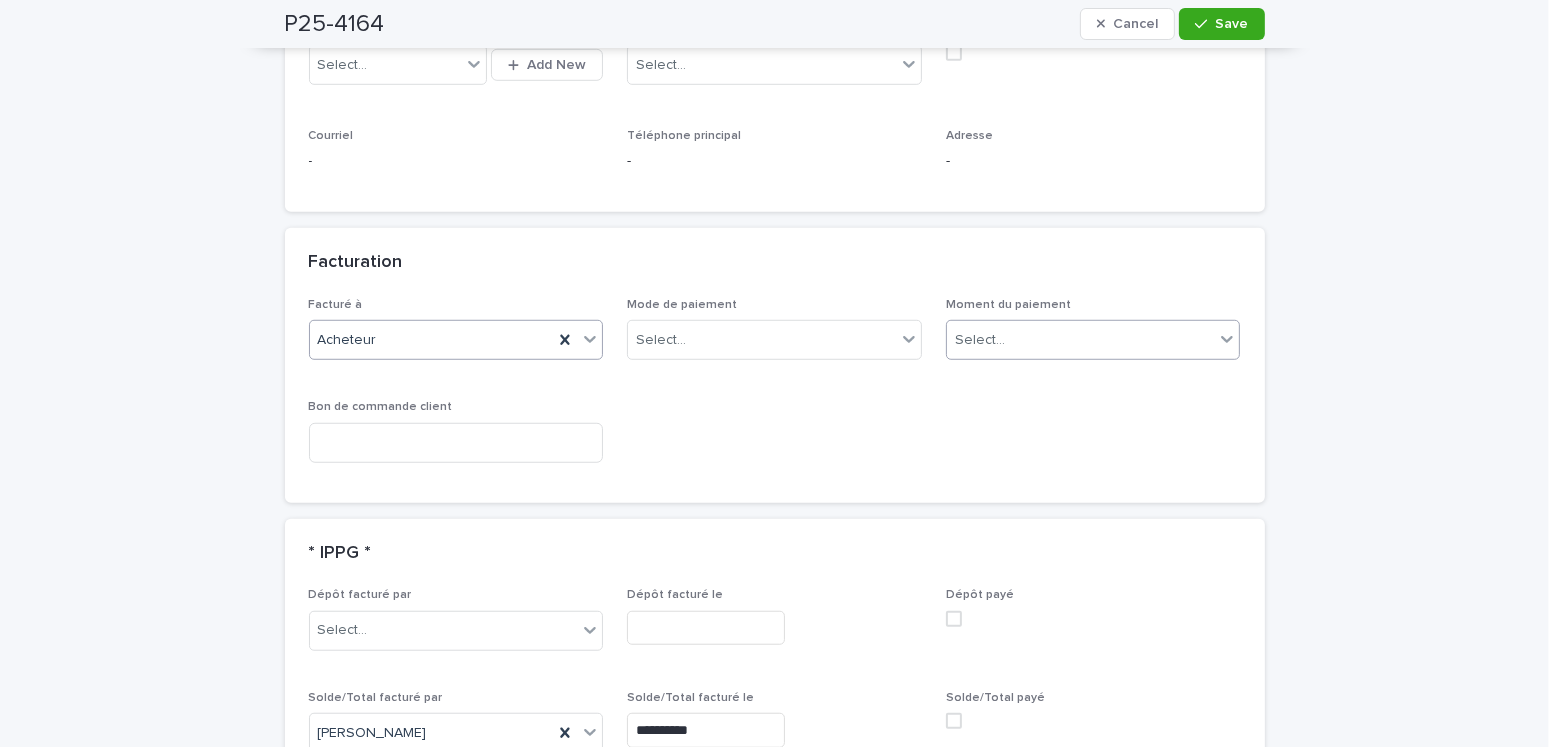 click on "Select..." at bounding box center [1081, 340] 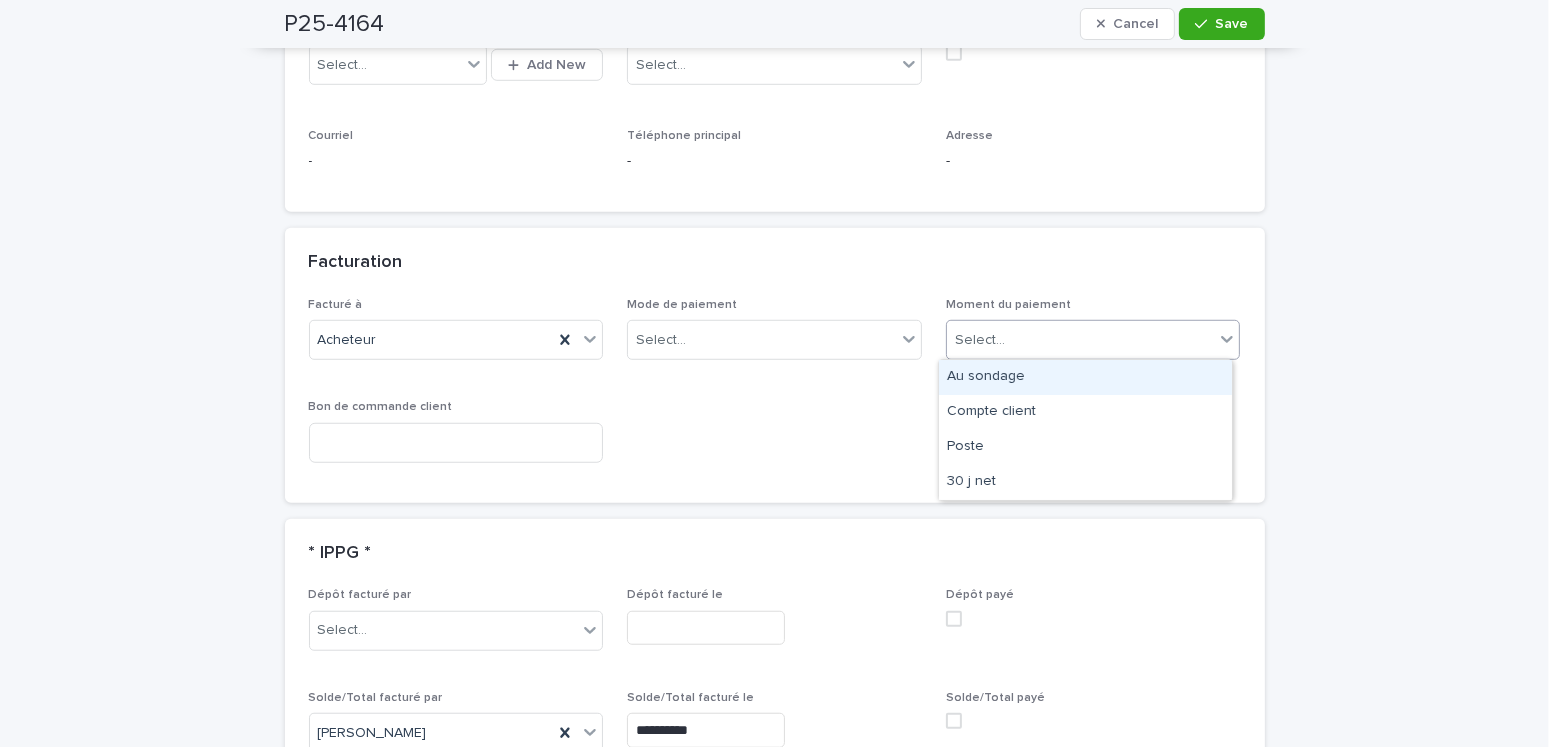 click on "Au sondage" at bounding box center [1085, 377] 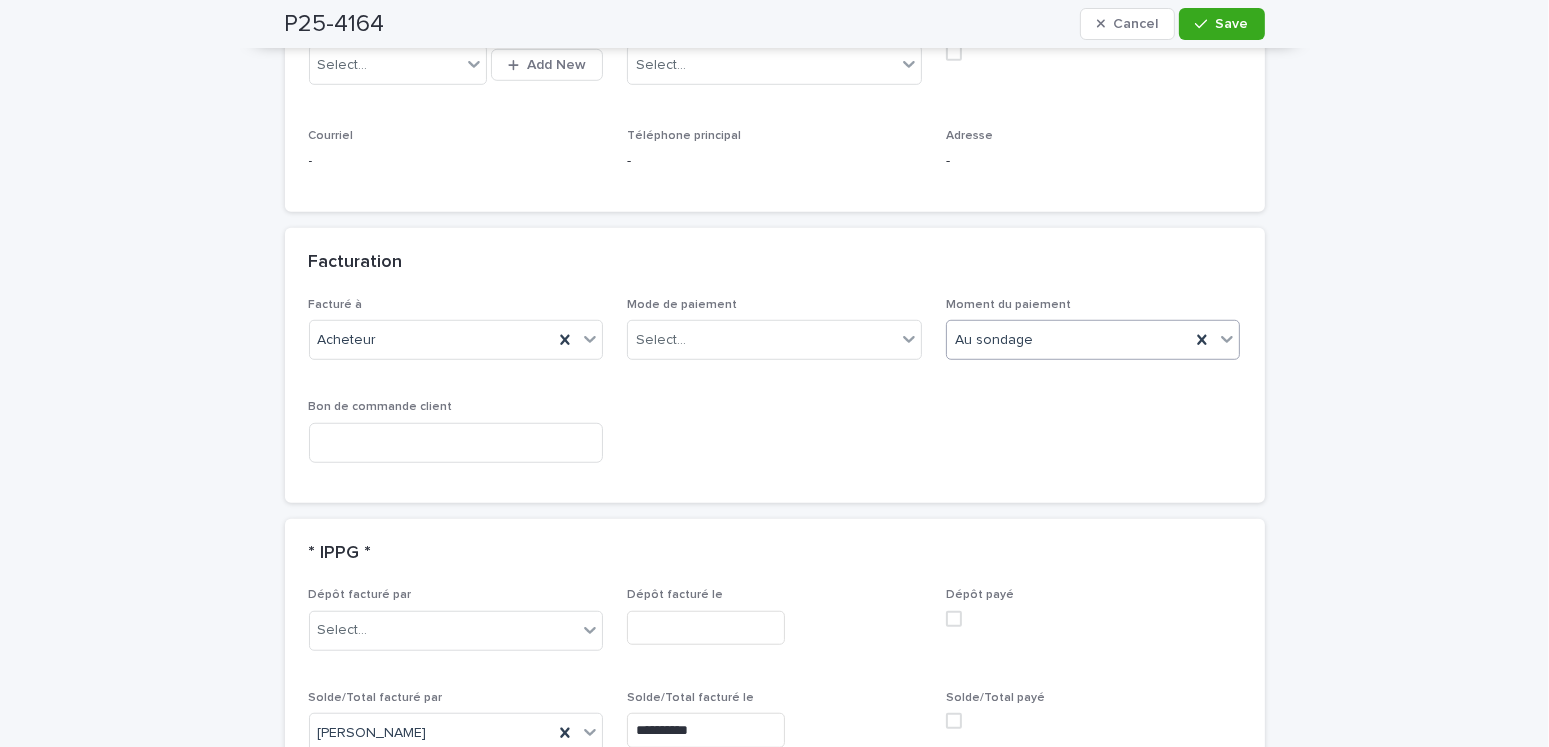 scroll, scrollTop: 1700, scrollLeft: 0, axis: vertical 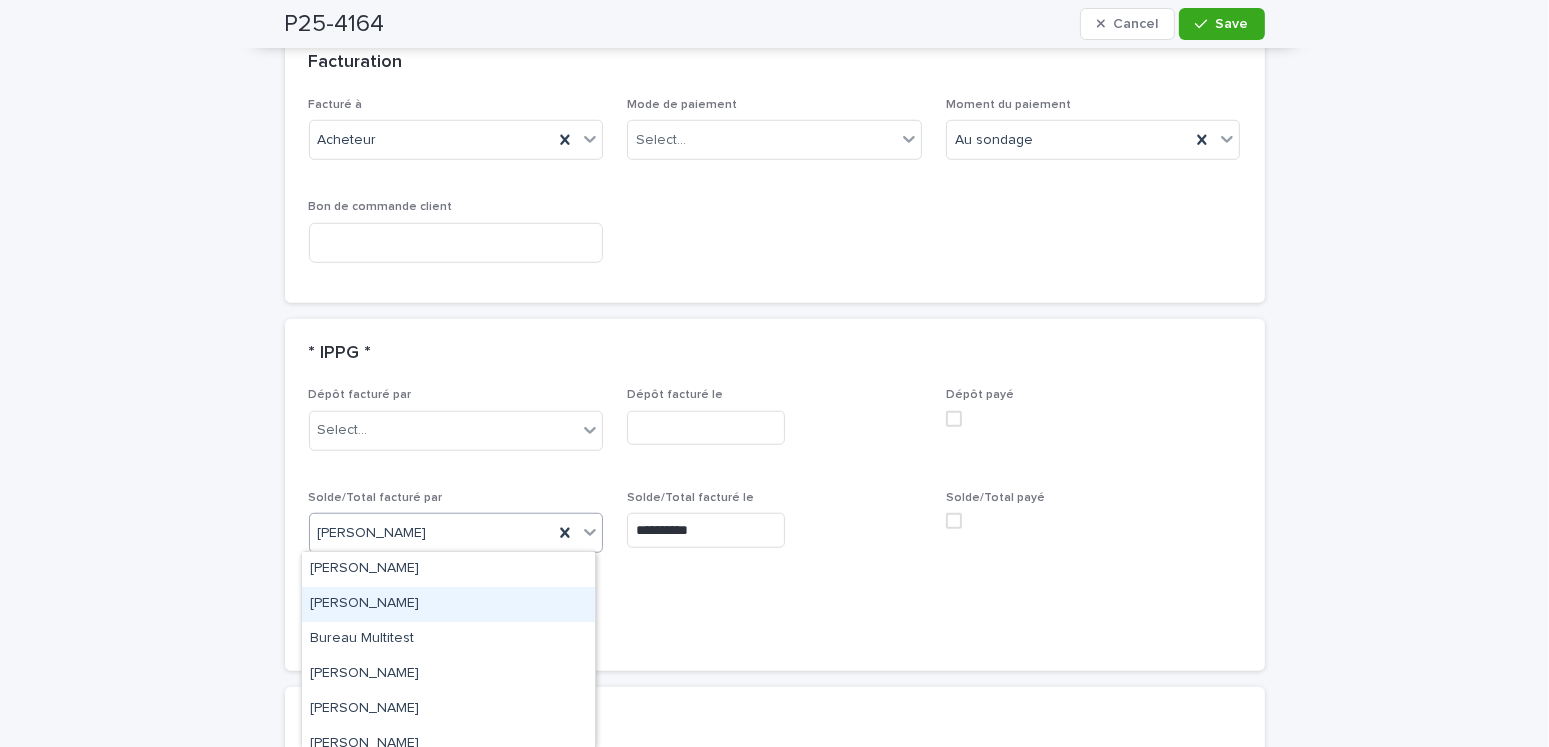 click on "[PERSON_NAME]" at bounding box center [448, 604] 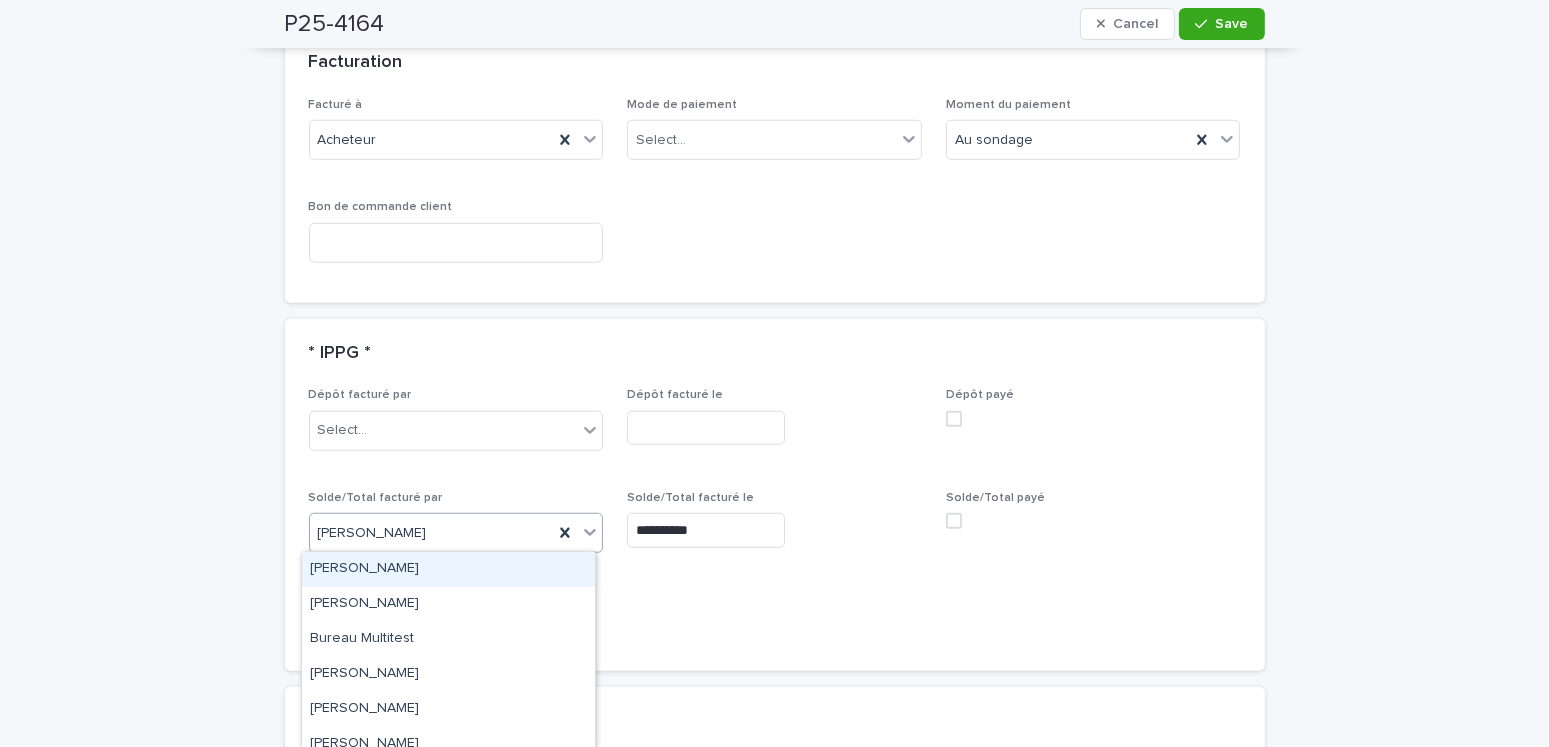 click on "[PERSON_NAME]" at bounding box center [372, 533] 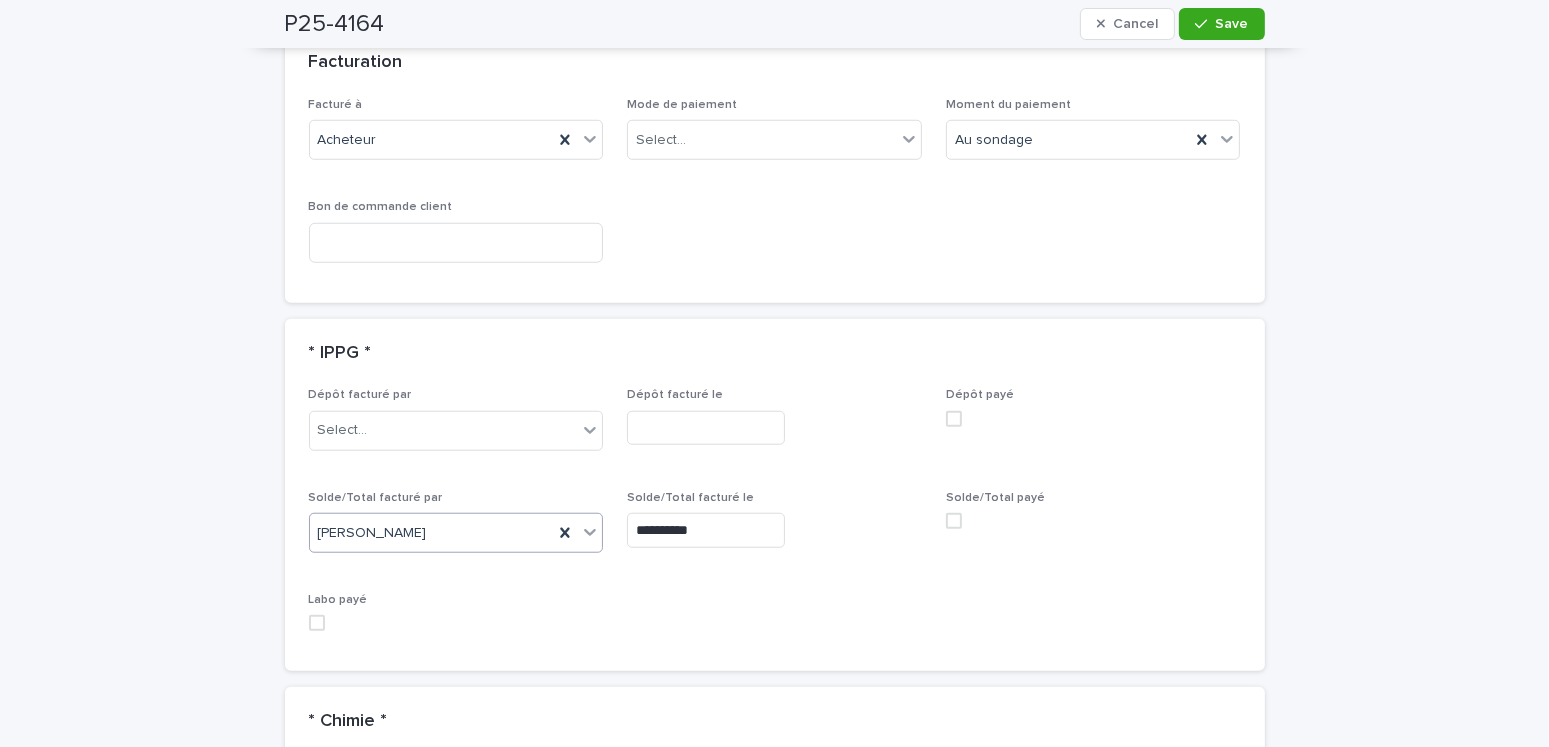 click on "**********" at bounding box center (706, 530) 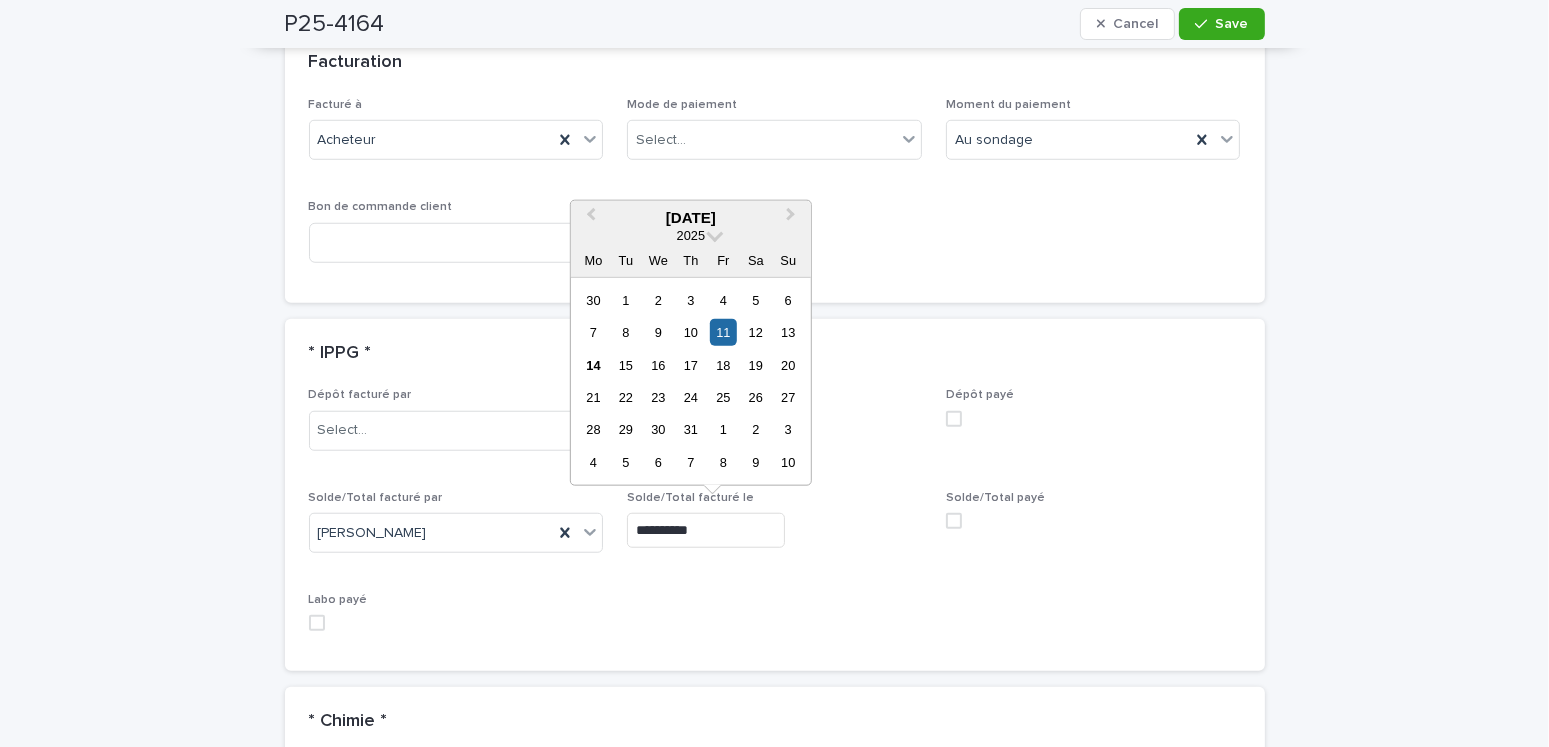 drag, startPoint x: 598, startPoint y: 365, endPoint x: 612, endPoint y: 366, distance: 14.035668 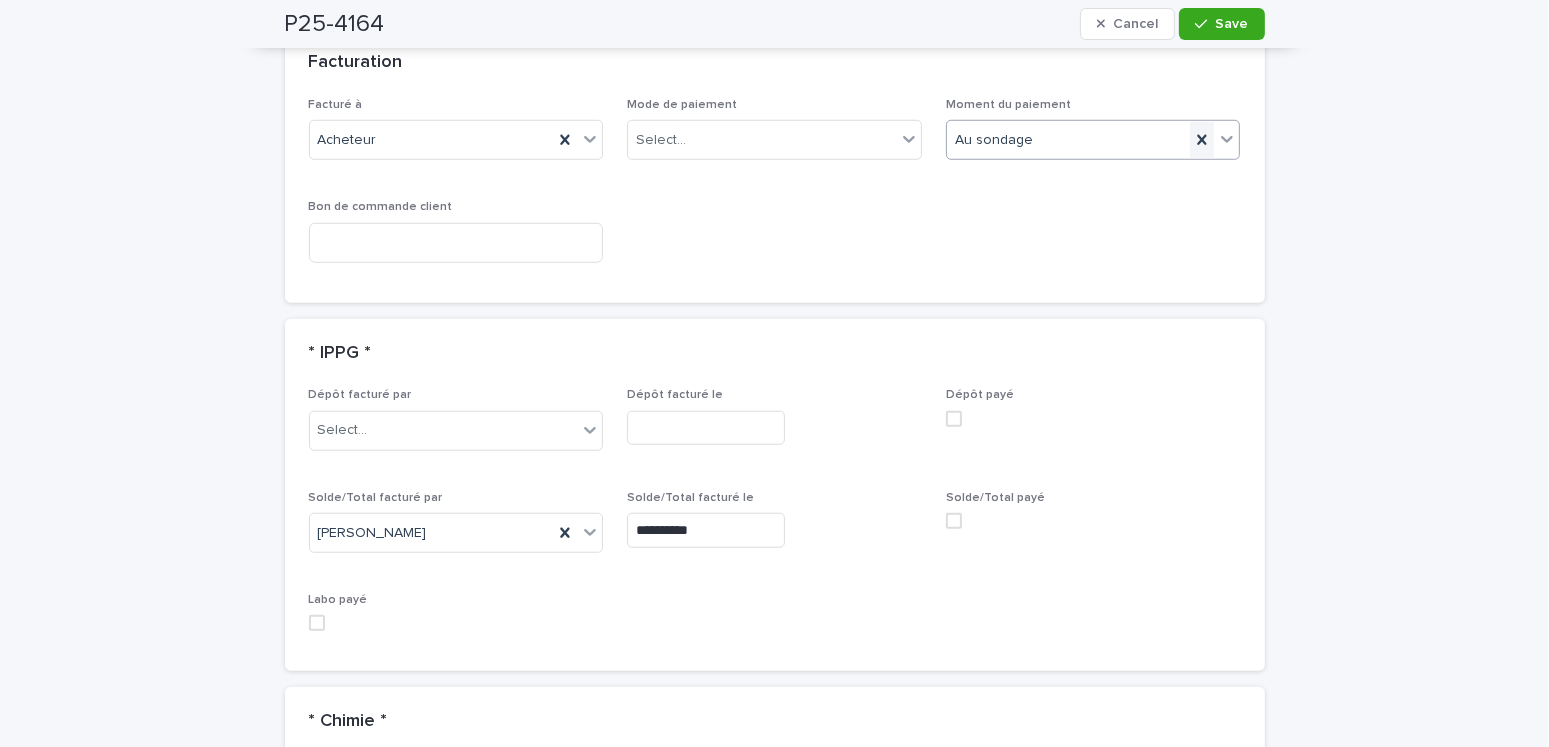 type on "**********" 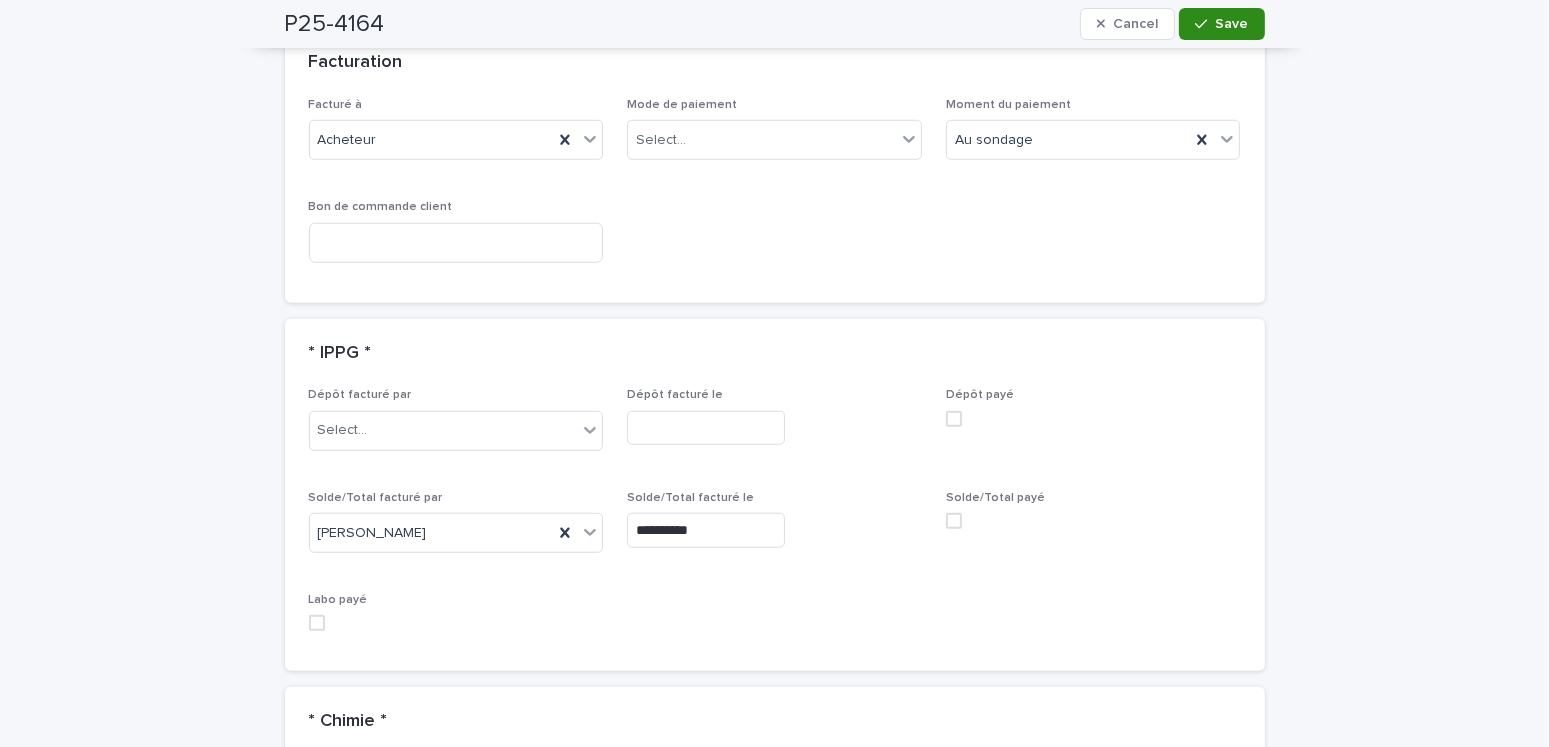click 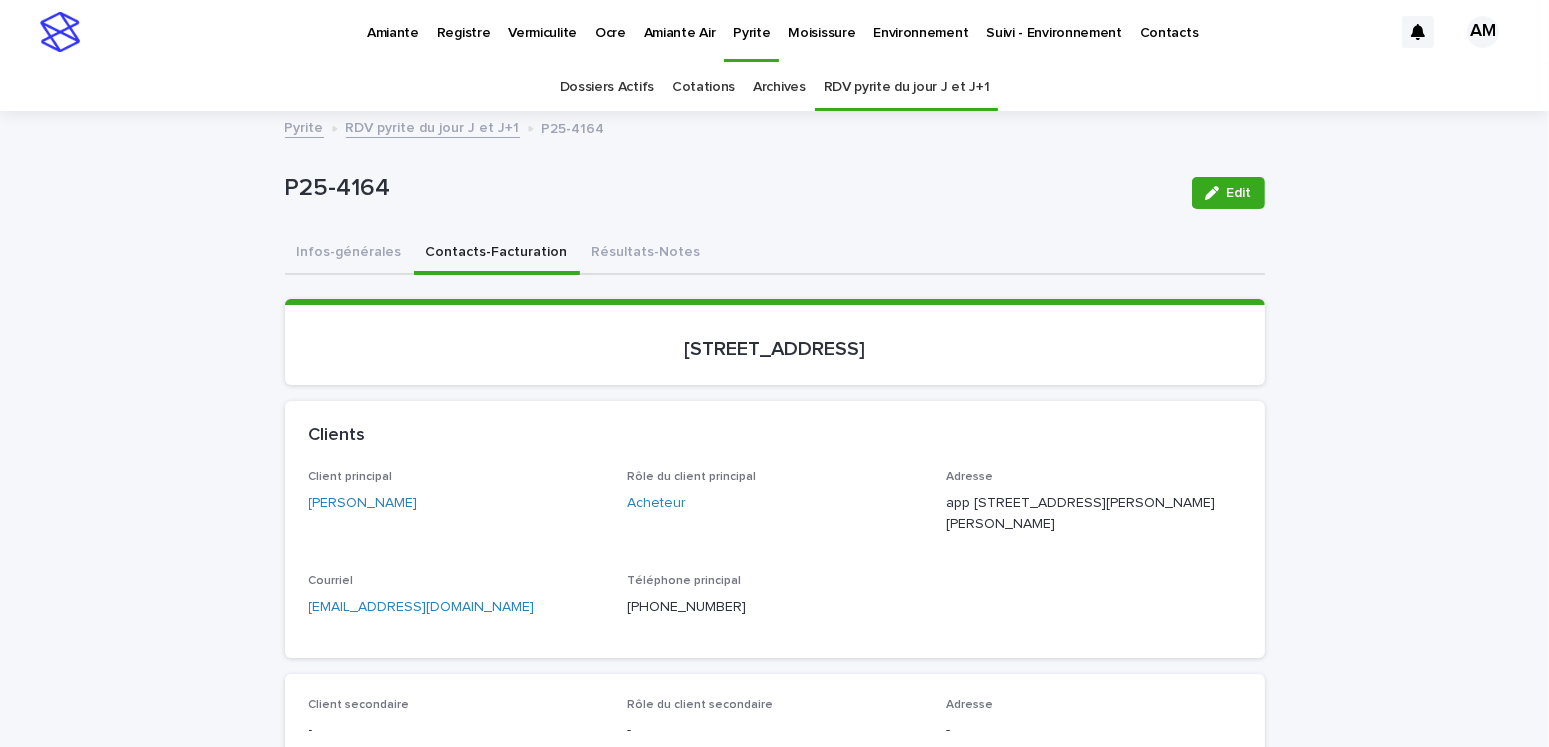 scroll, scrollTop: 100, scrollLeft: 0, axis: vertical 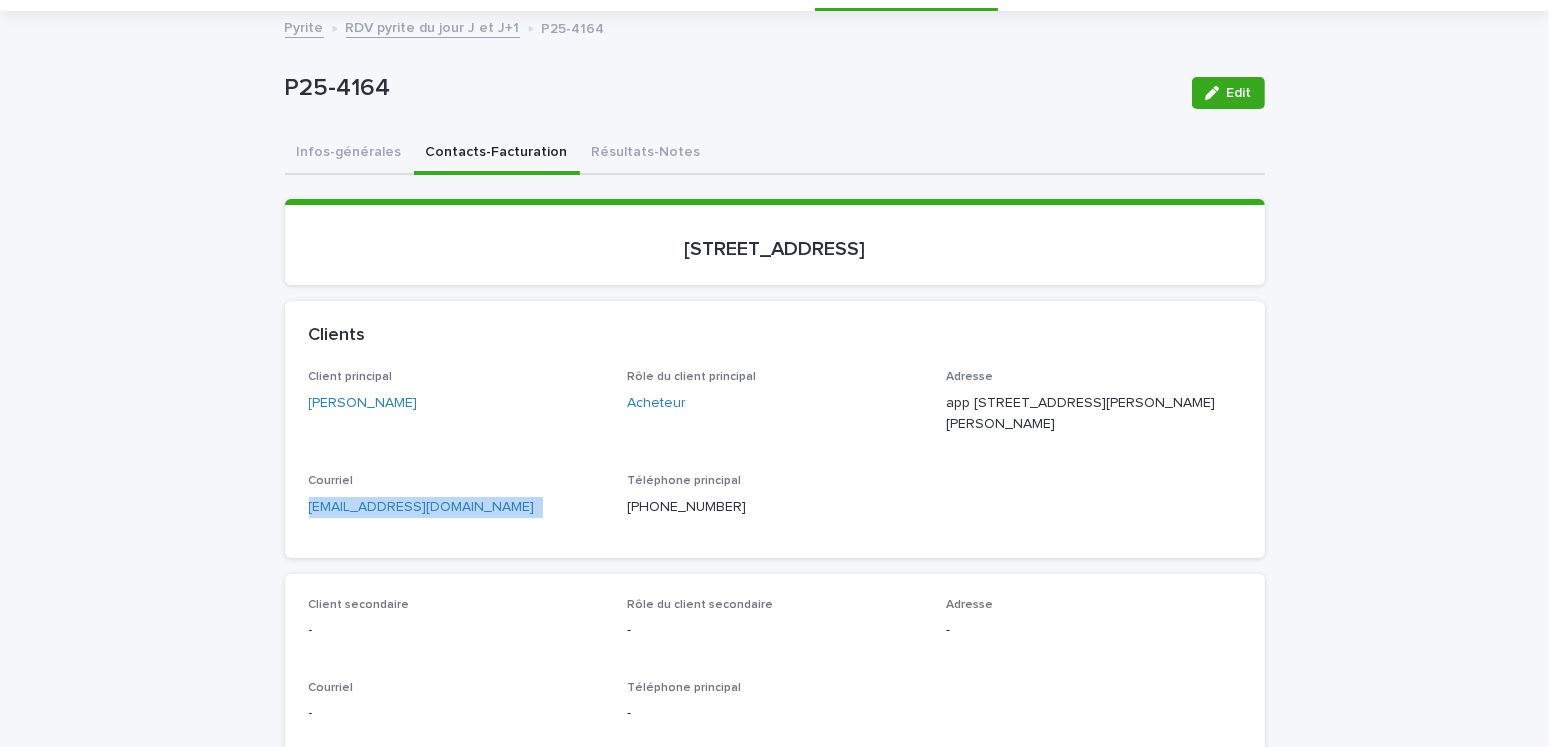 drag, startPoint x: 445, startPoint y: 544, endPoint x: 133, endPoint y: 527, distance: 312.4628 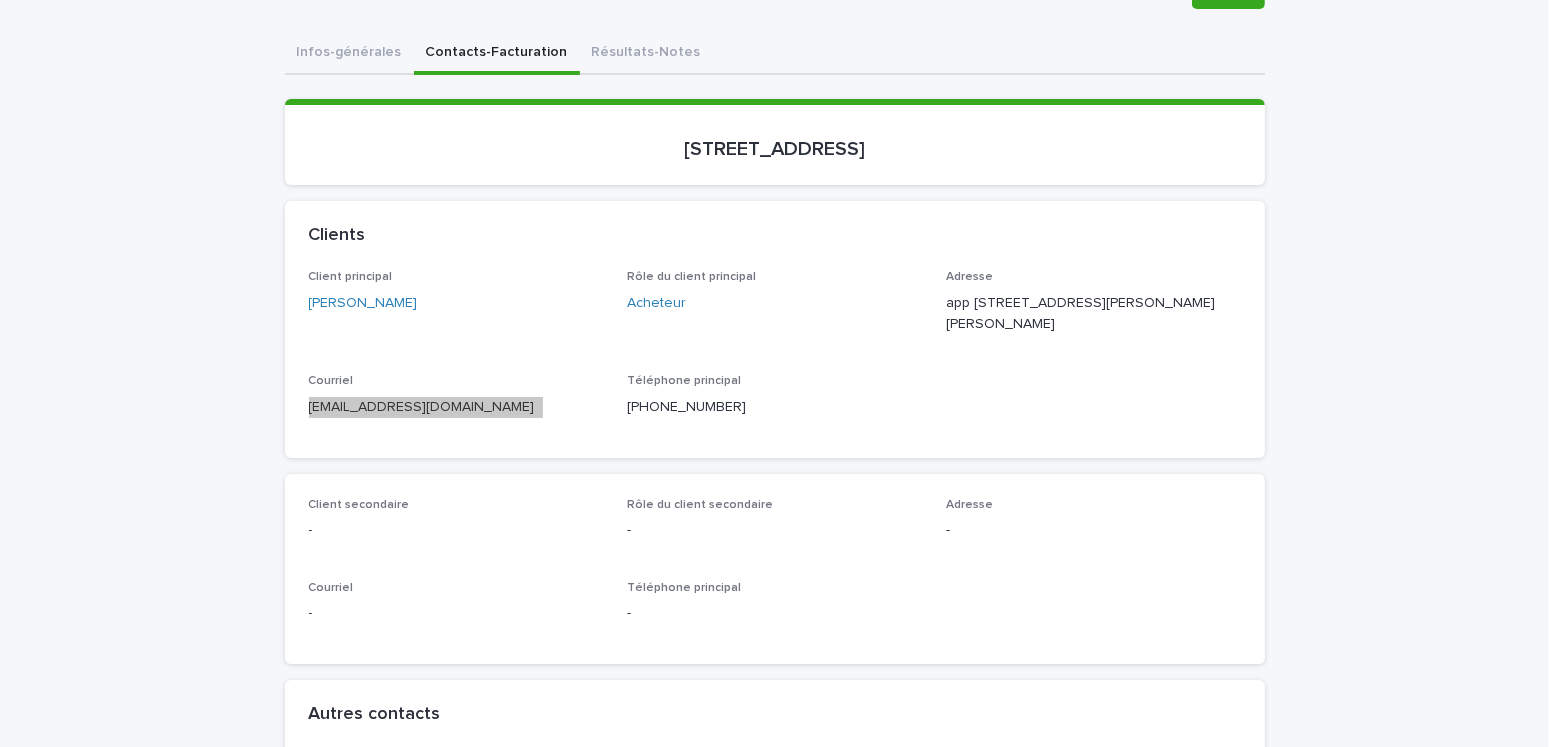 scroll, scrollTop: 0, scrollLeft: 0, axis: both 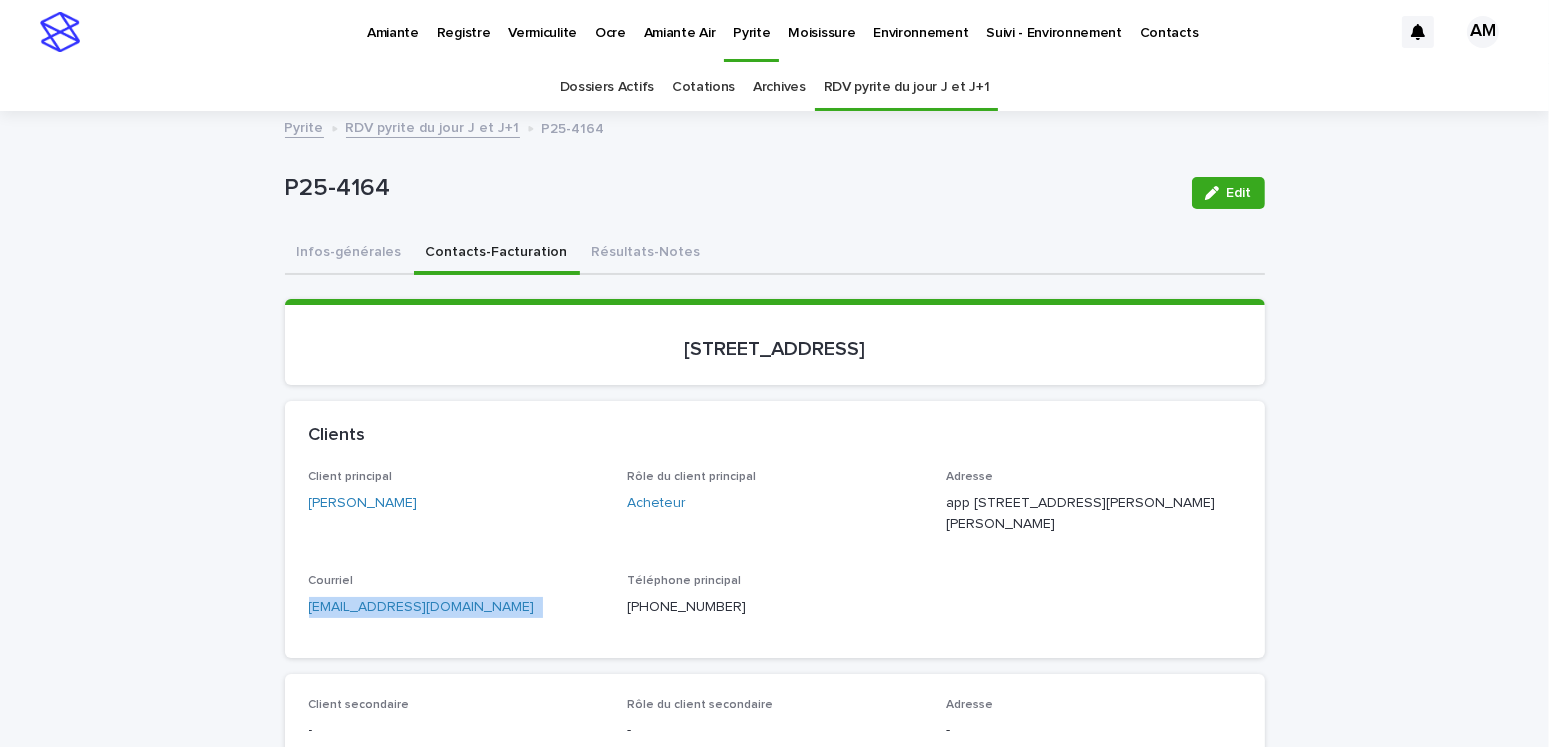 click on "Pyrite" at bounding box center [304, 126] 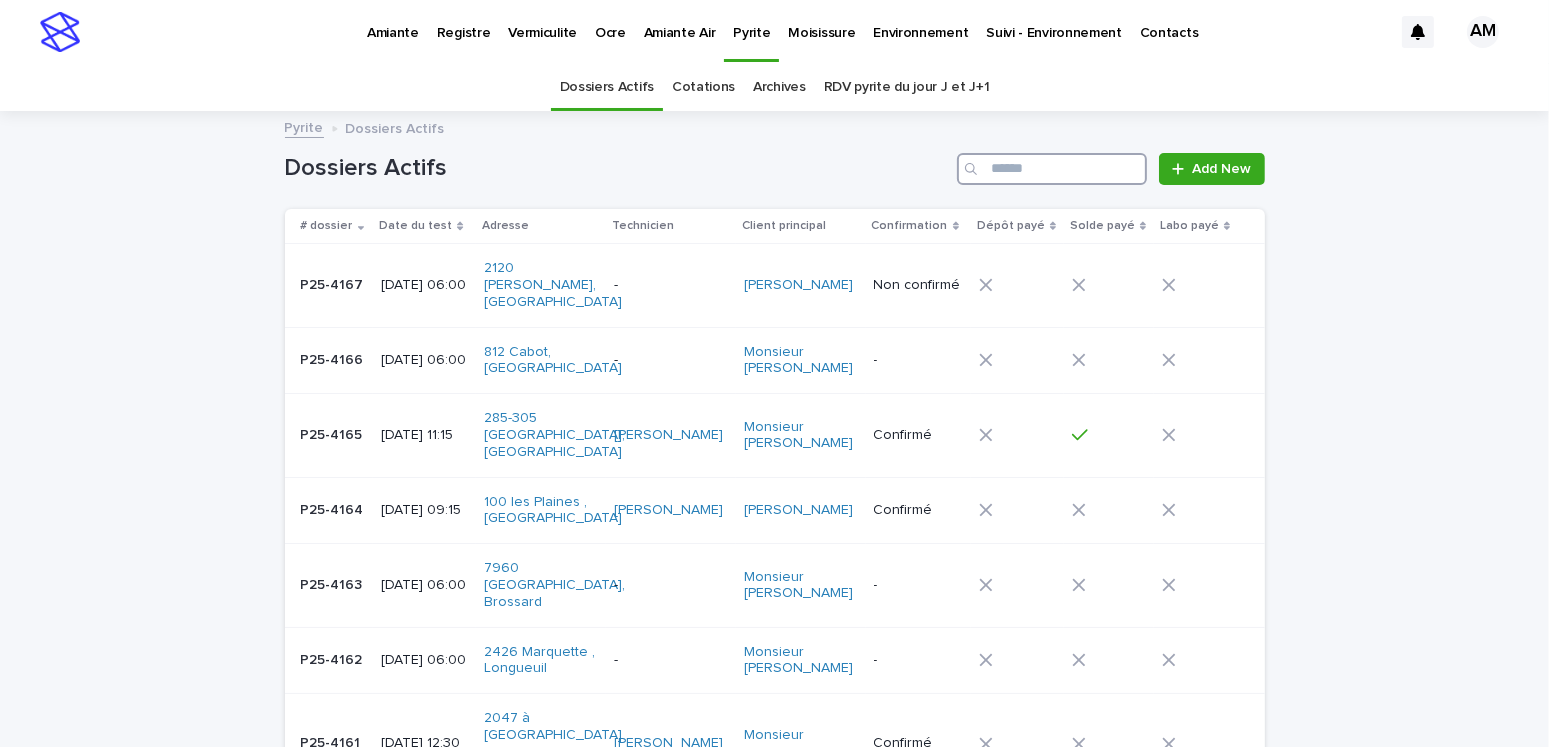 click at bounding box center (1052, 169) 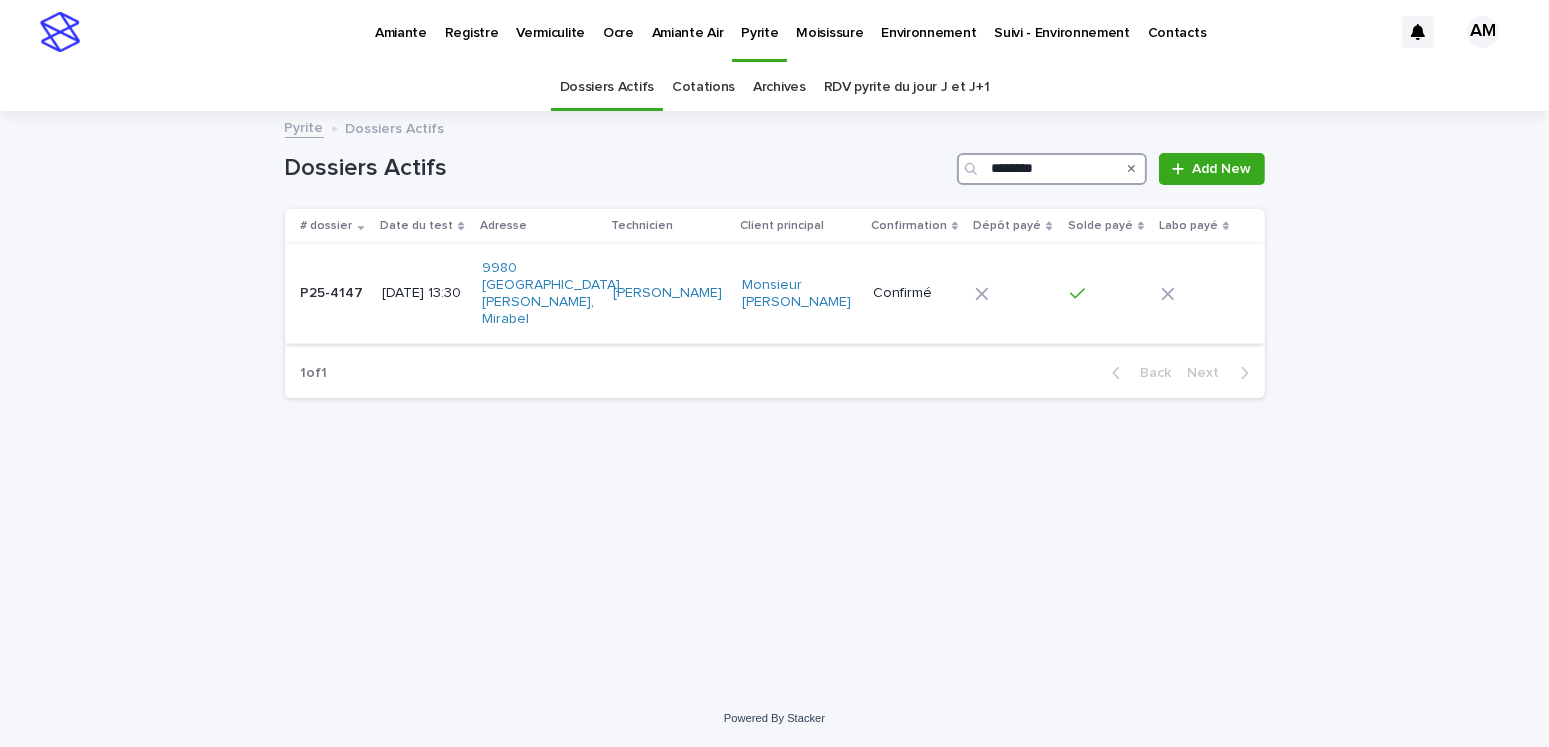 type on "********" 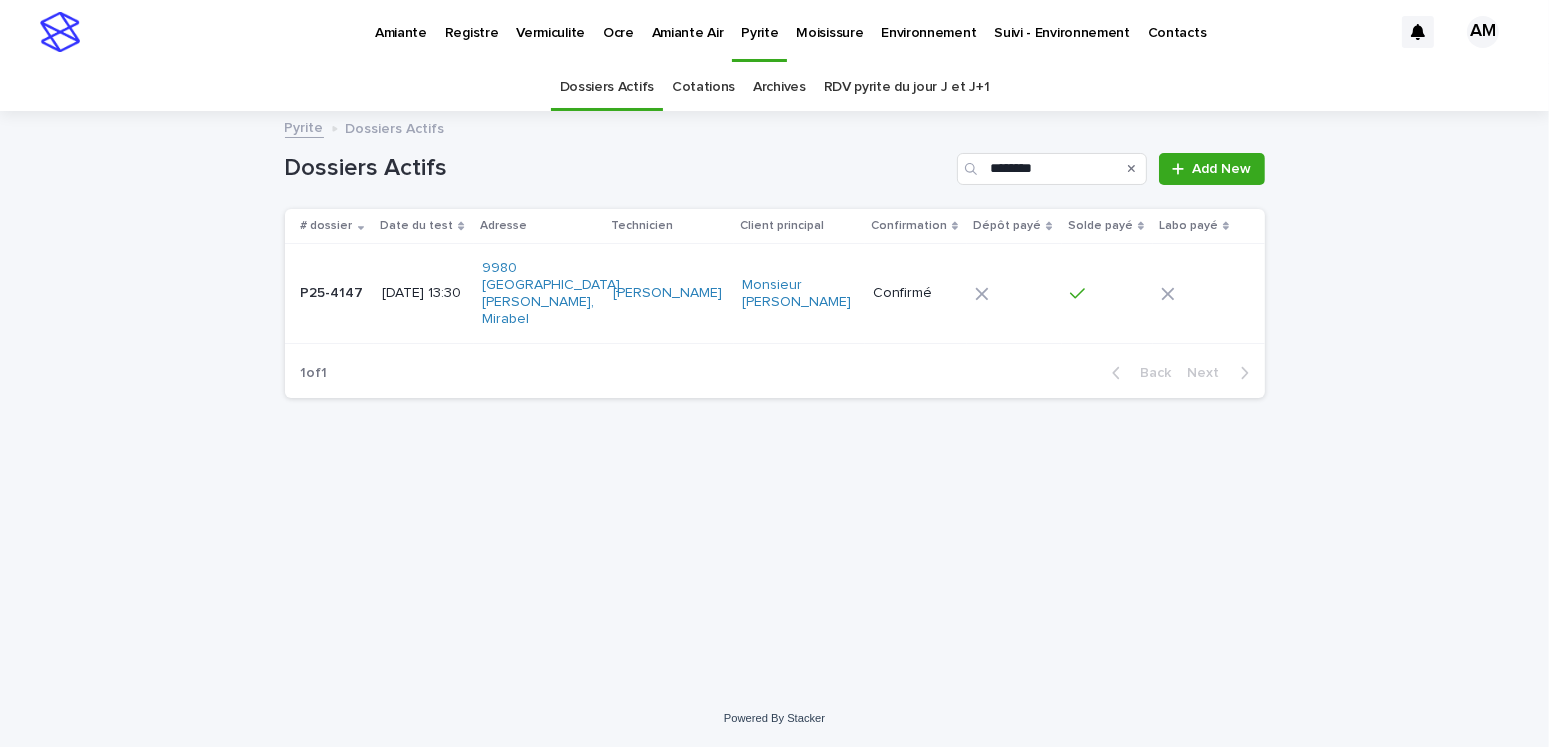 click on "[DATE] 13:30" at bounding box center [423, 293] 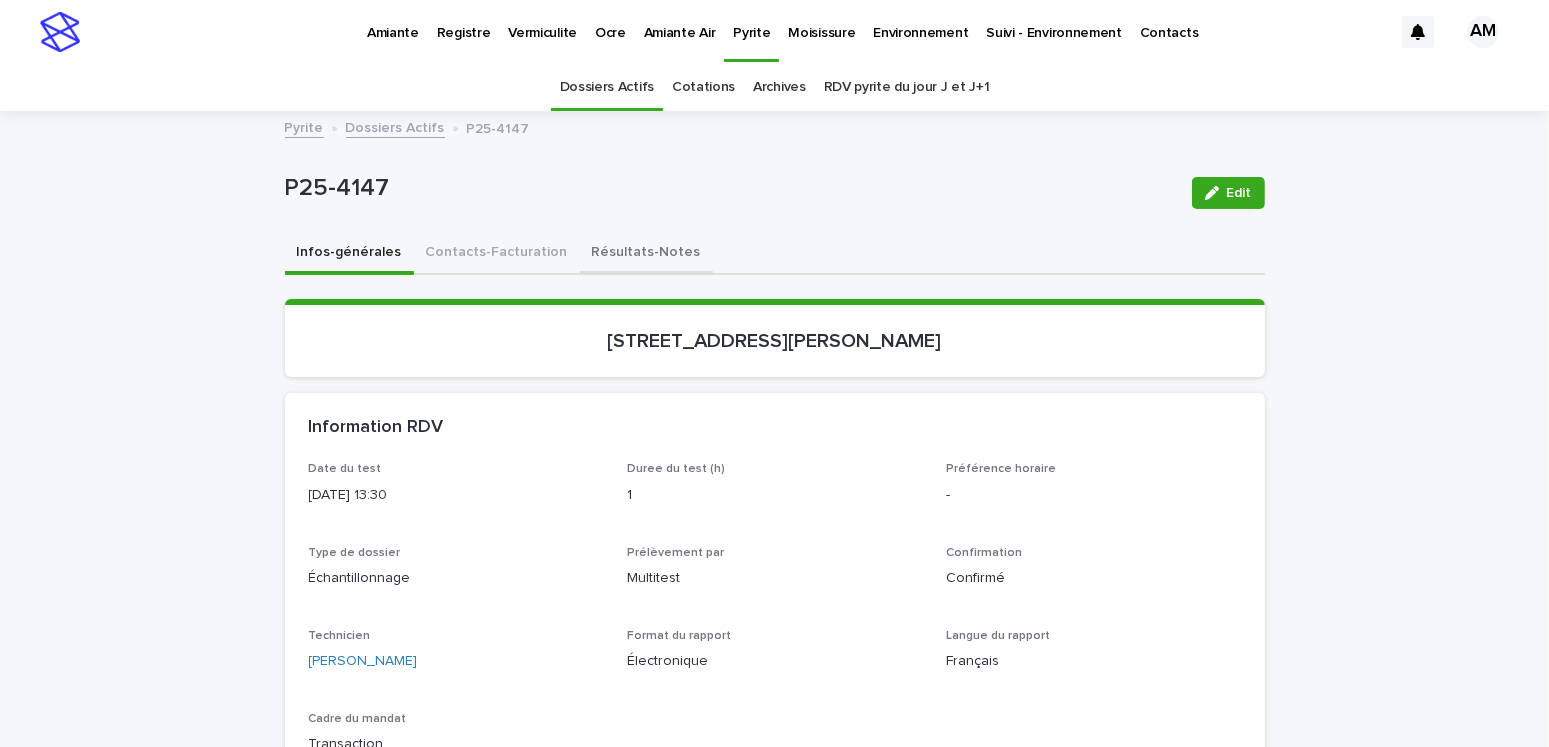 click on "Résultats-Notes" at bounding box center [646, 254] 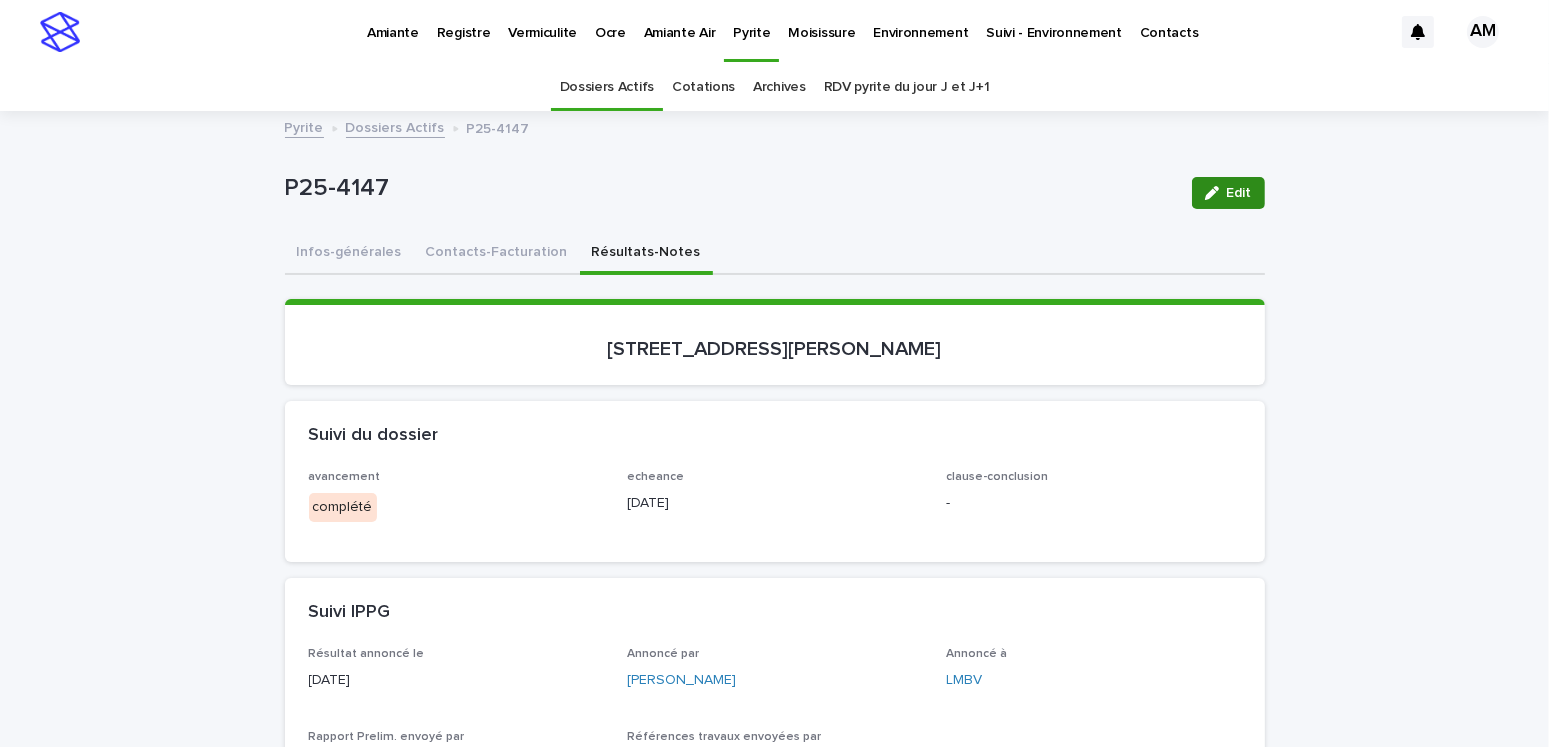 click on "Edit" at bounding box center [1239, 193] 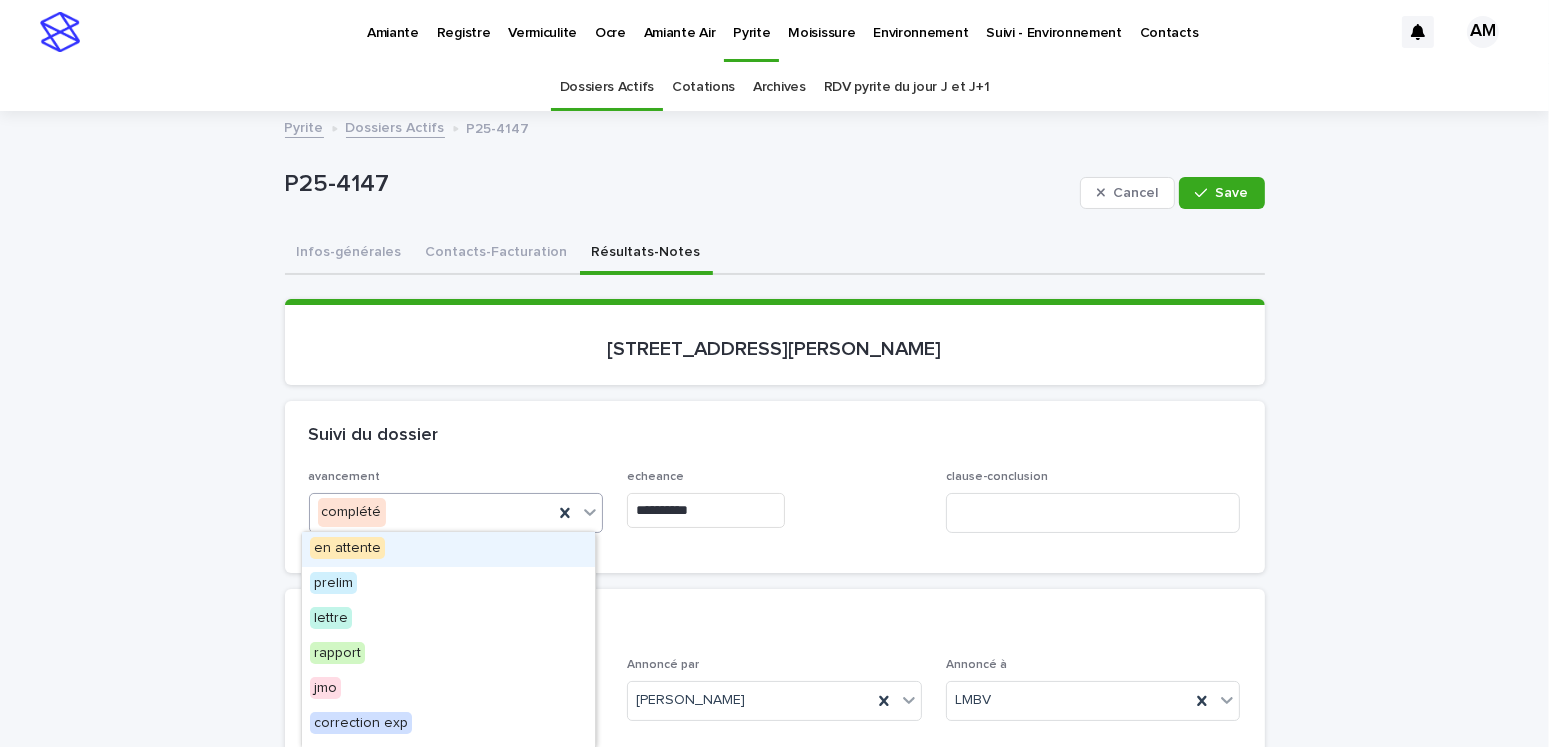click on "complété" at bounding box center [432, 512] 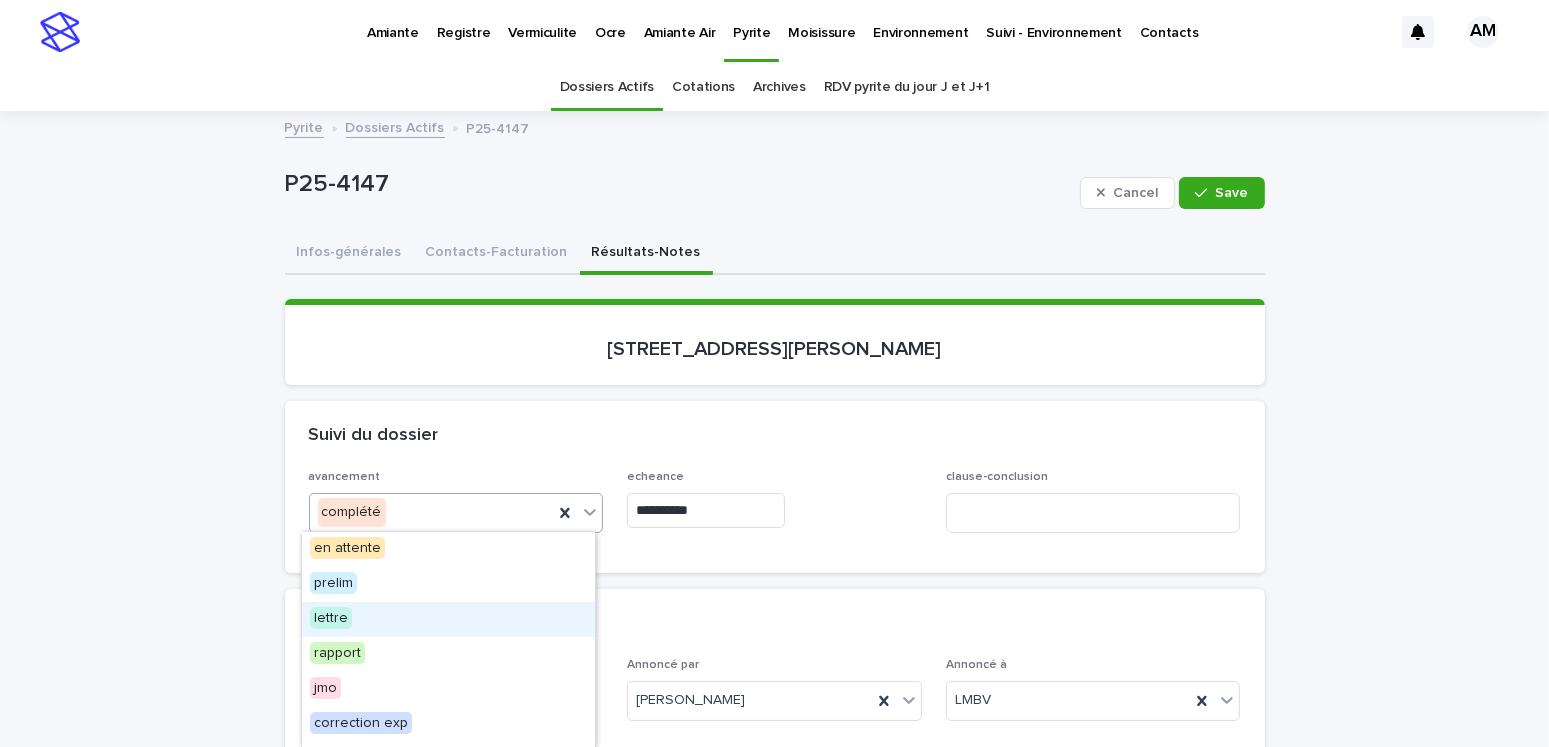 click on "lettre" at bounding box center (331, 618) 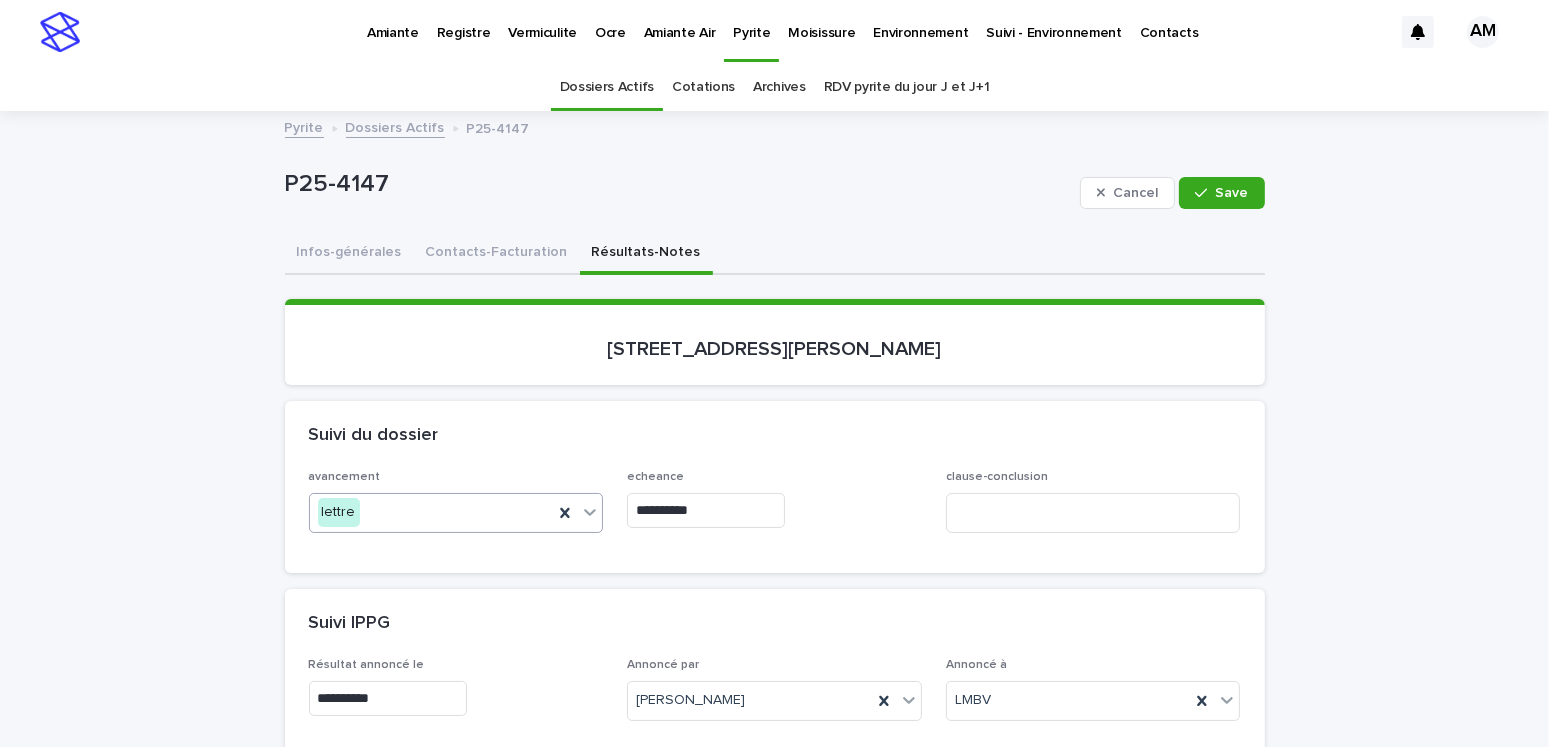 click on "**********" at bounding box center [706, 510] 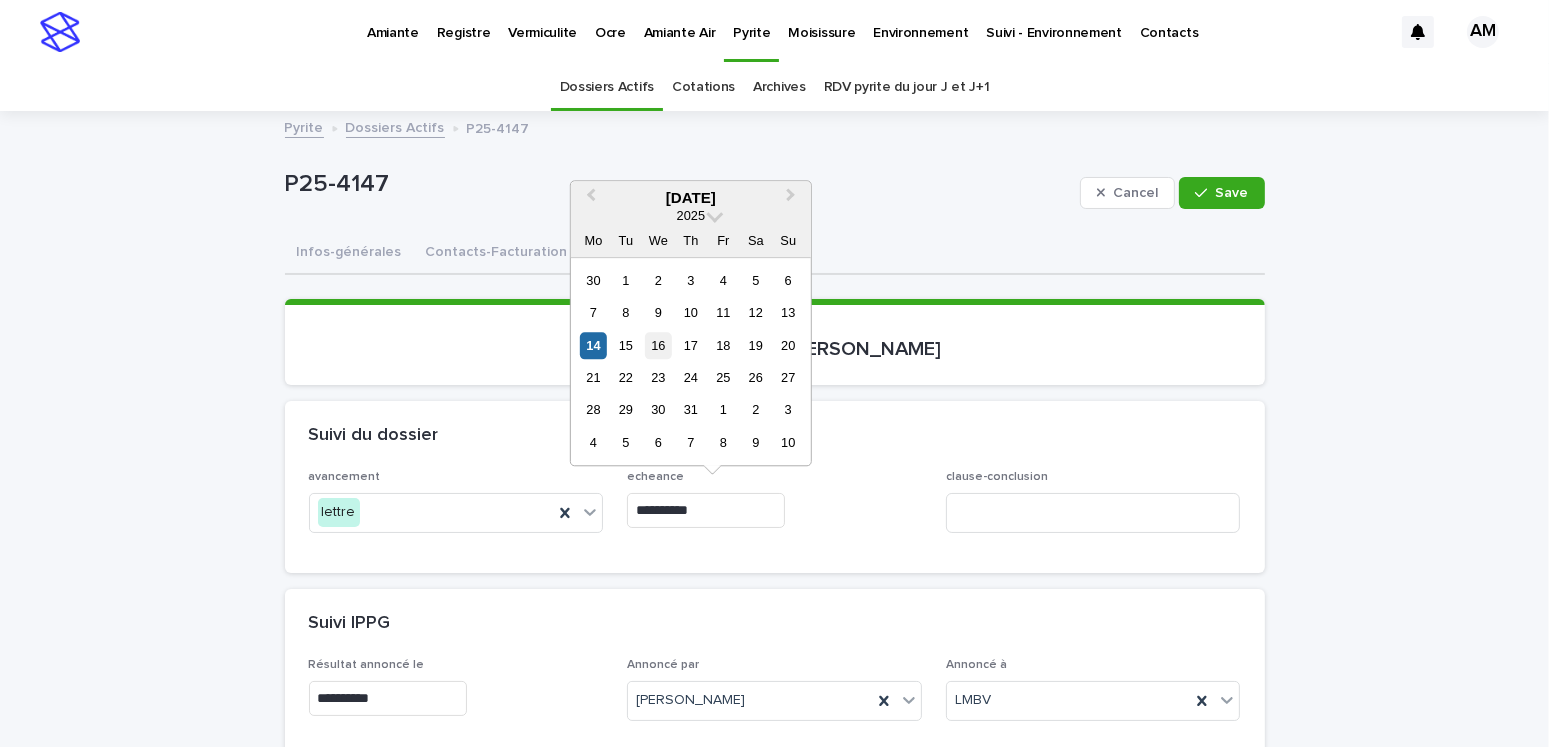 click on "16" at bounding box center (658, 345) 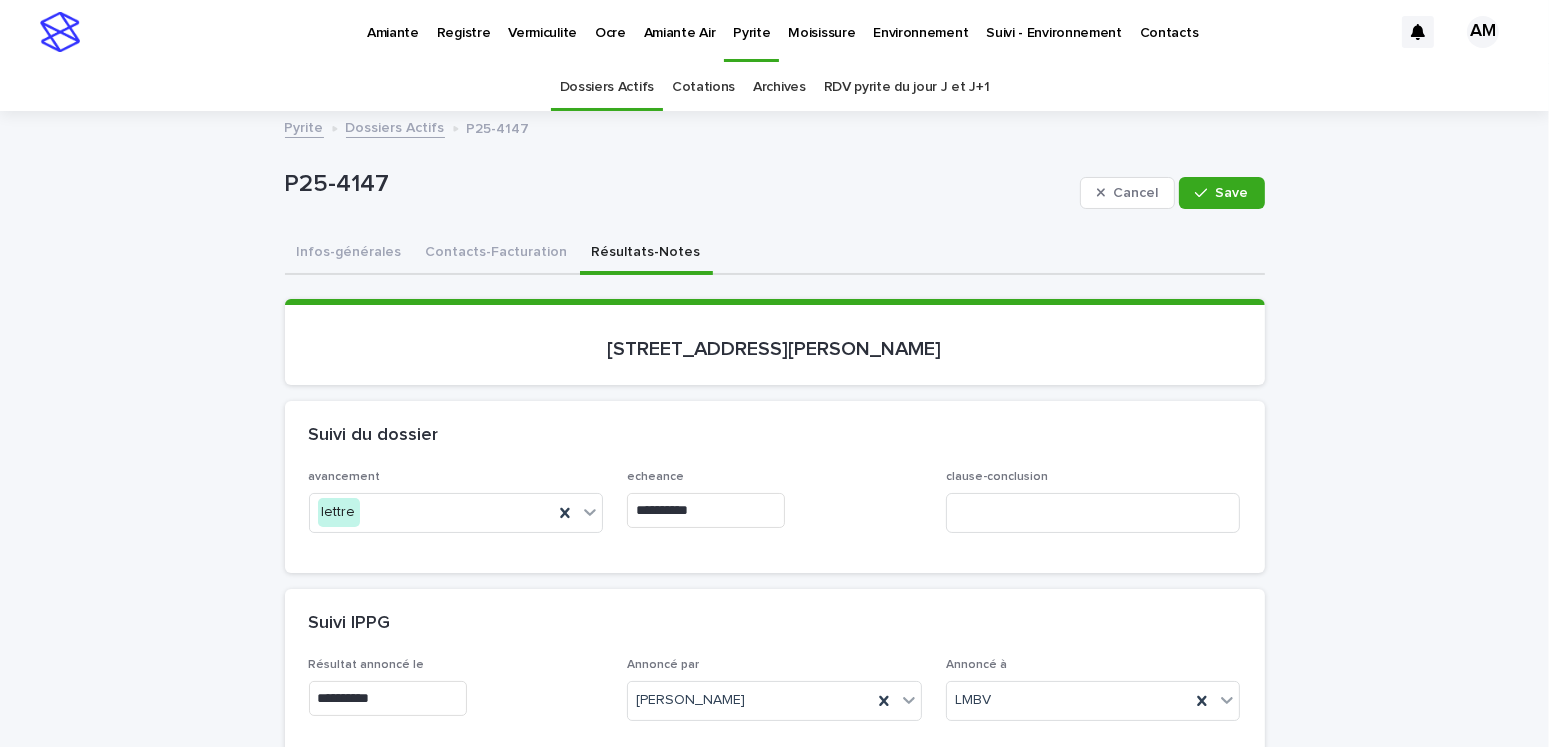 type on "**********" 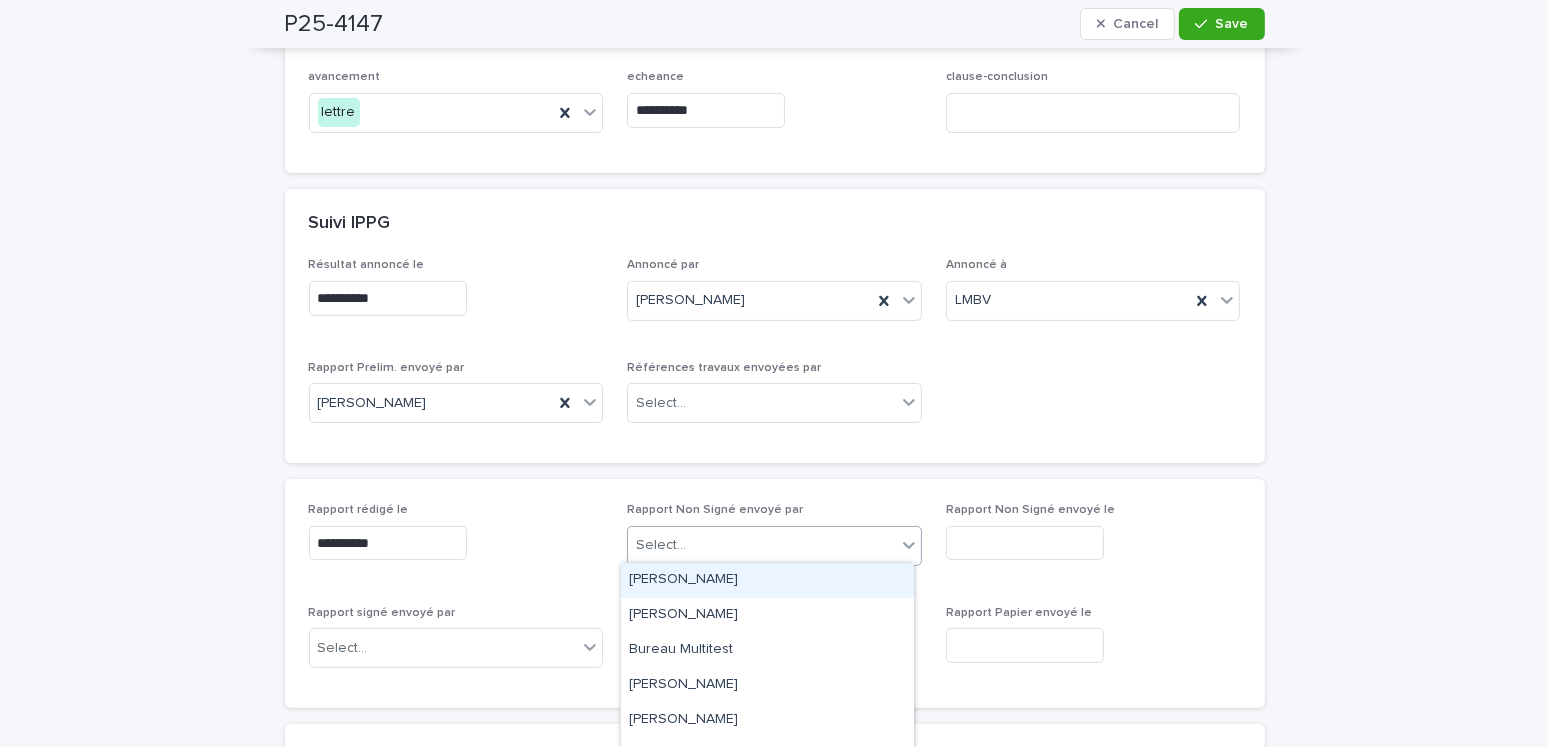 click on "Select..." at bounding box center (762, 545) 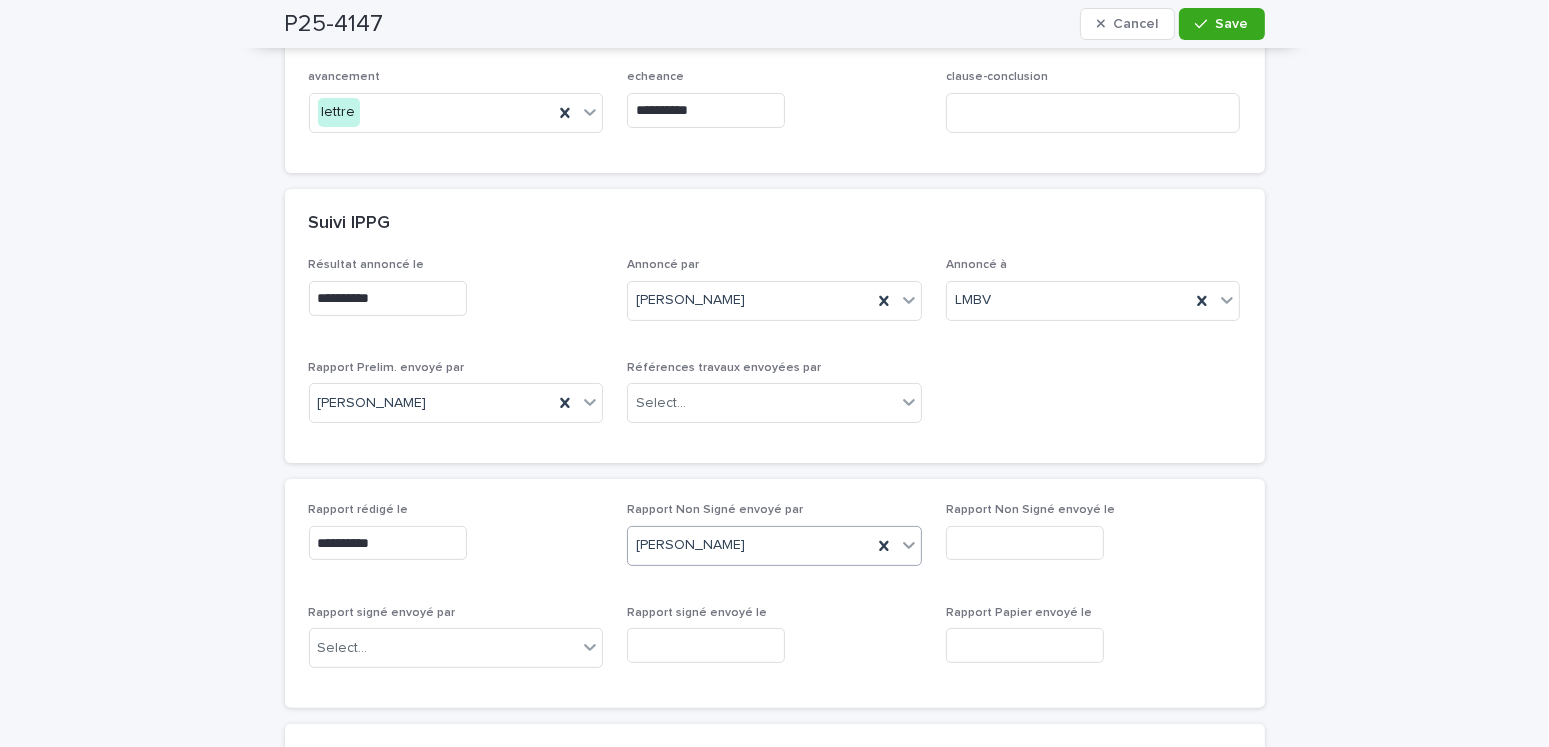 click at bounding box center (1025, 543) 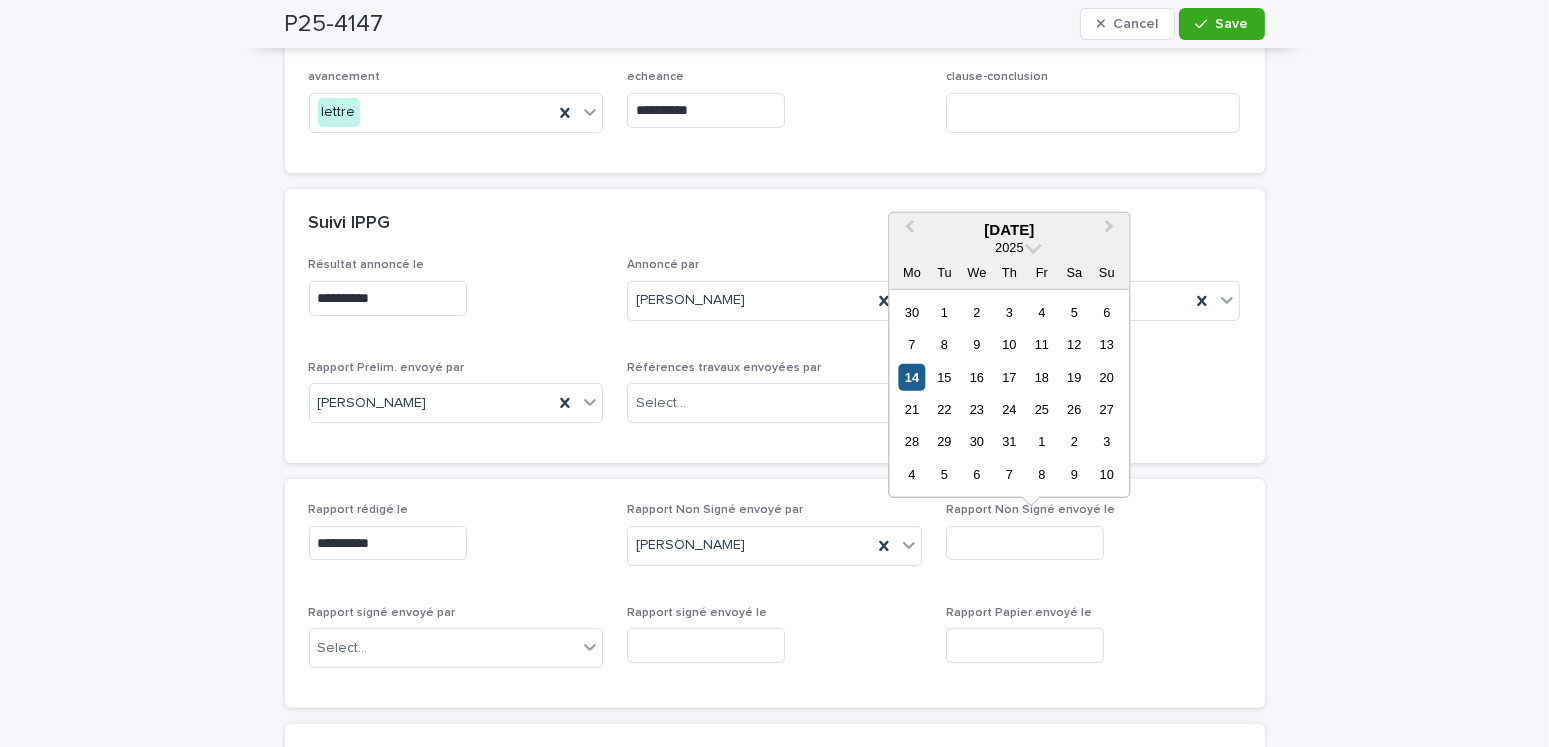 click on "14" at bounding box center (911, 376) 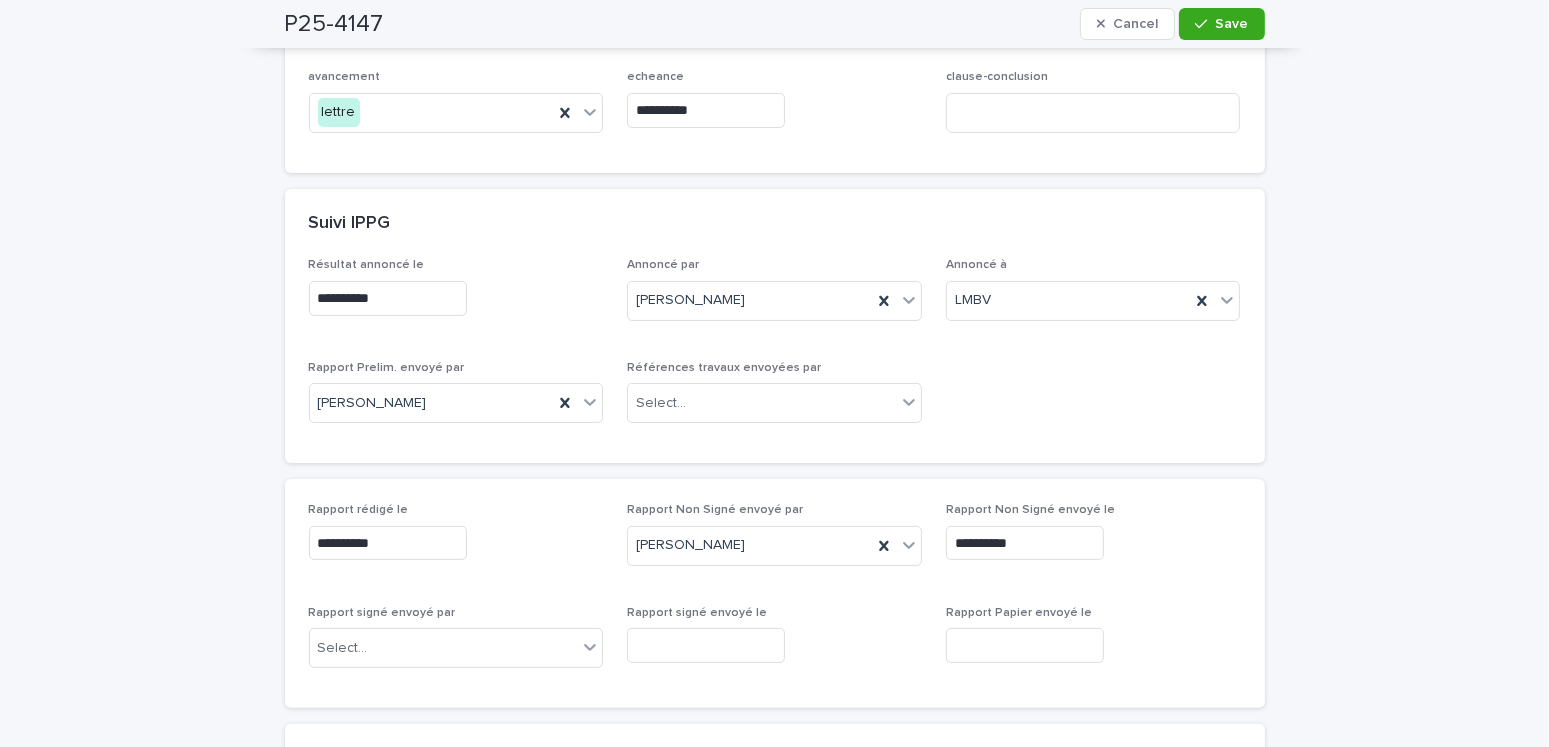 scroll, scrollTop: 500, scrollLeft: 0, axis: vertical 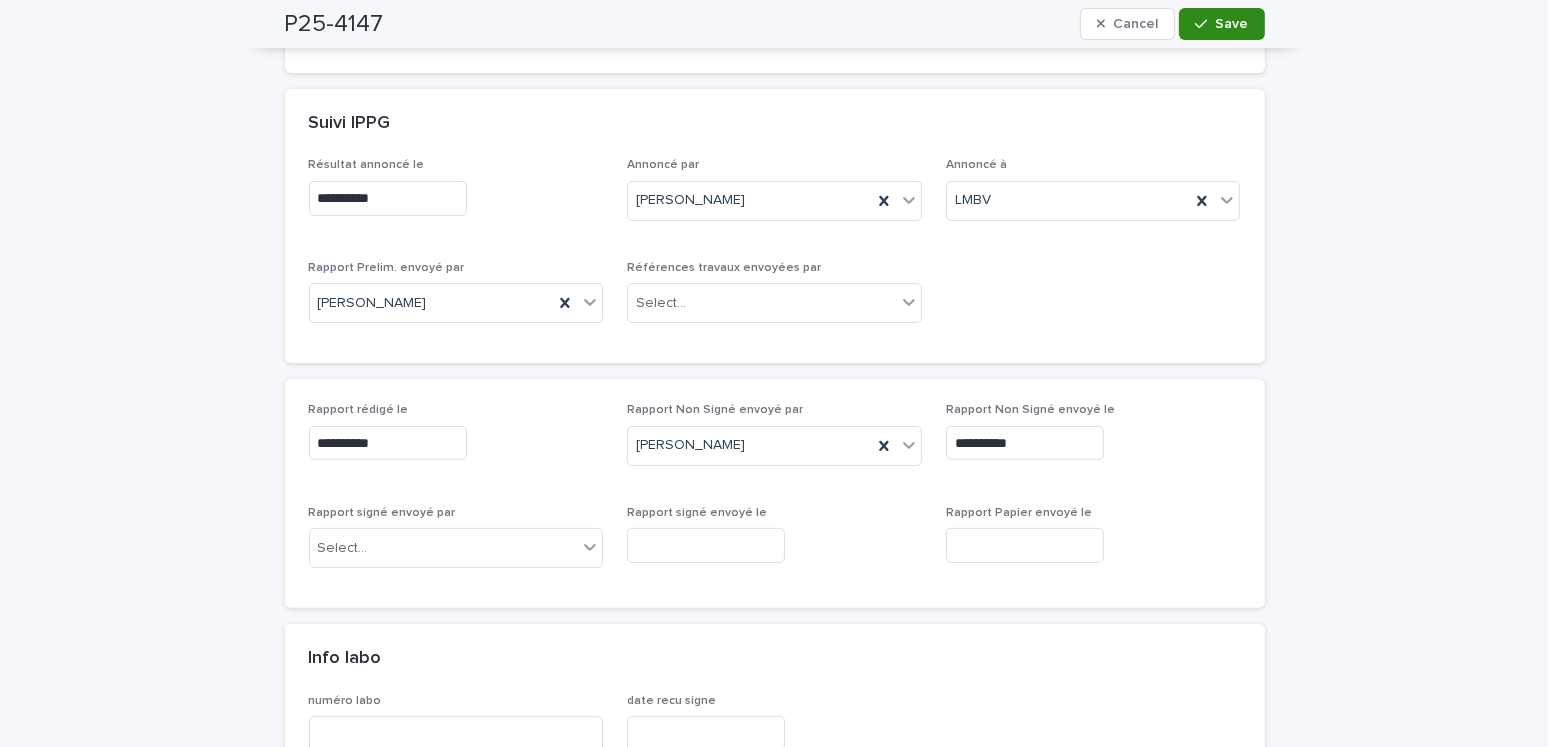 click at bounding box center [1205, 24] 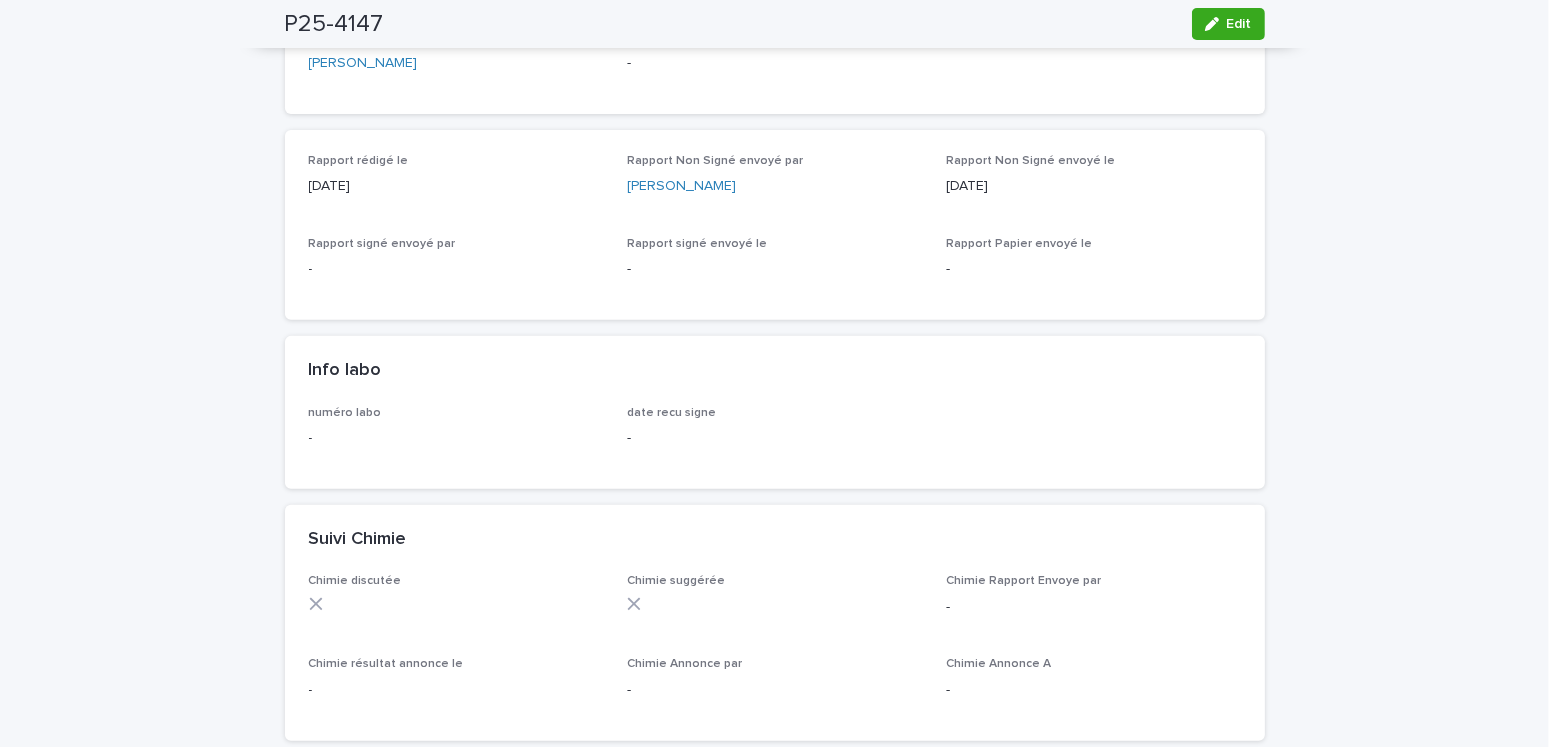 scroll, scrollTop: 0, scrollLeft: 0, axis: both 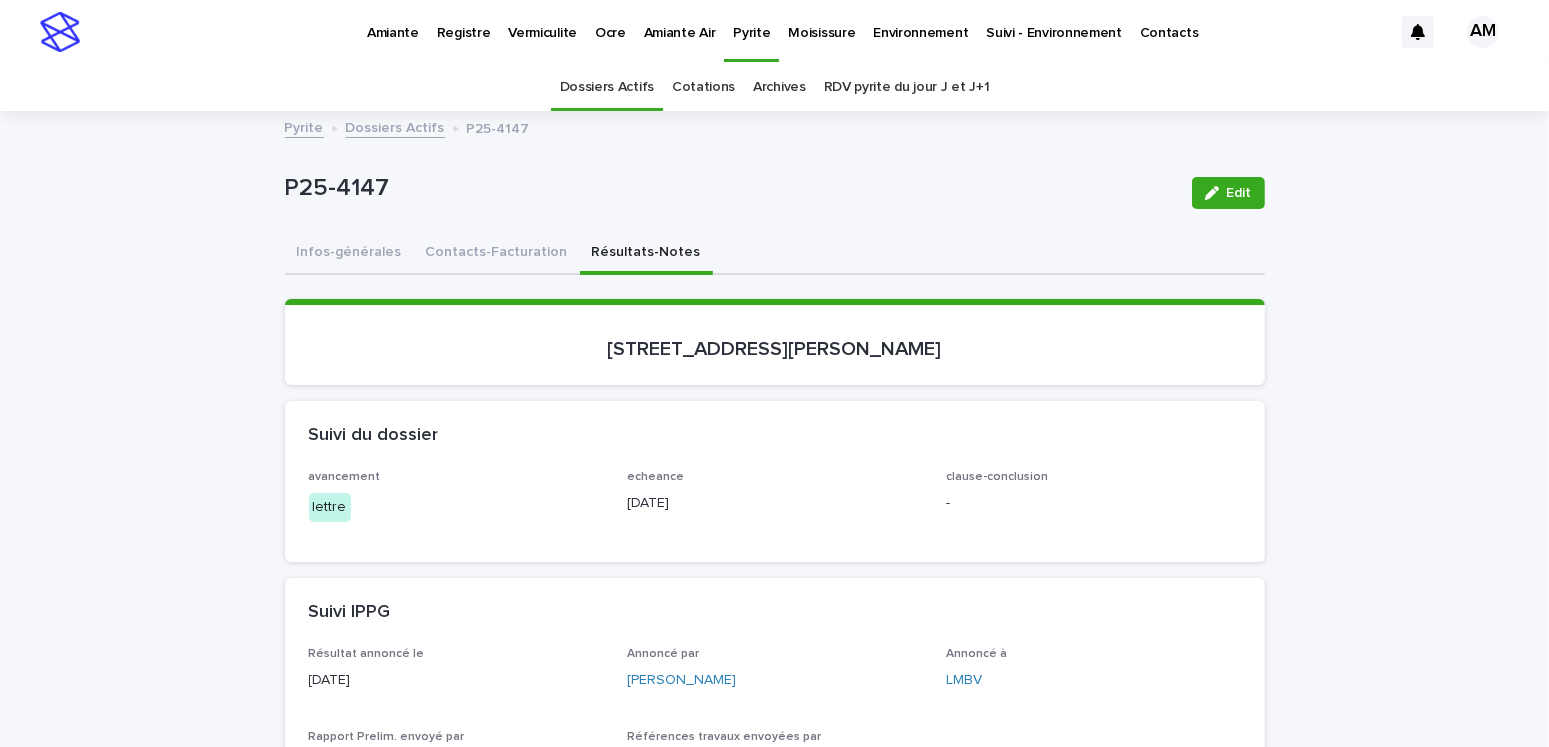 click on "avancement lettre echeance [DATE] clause-conclusion -" at bounding box center [775, 515] 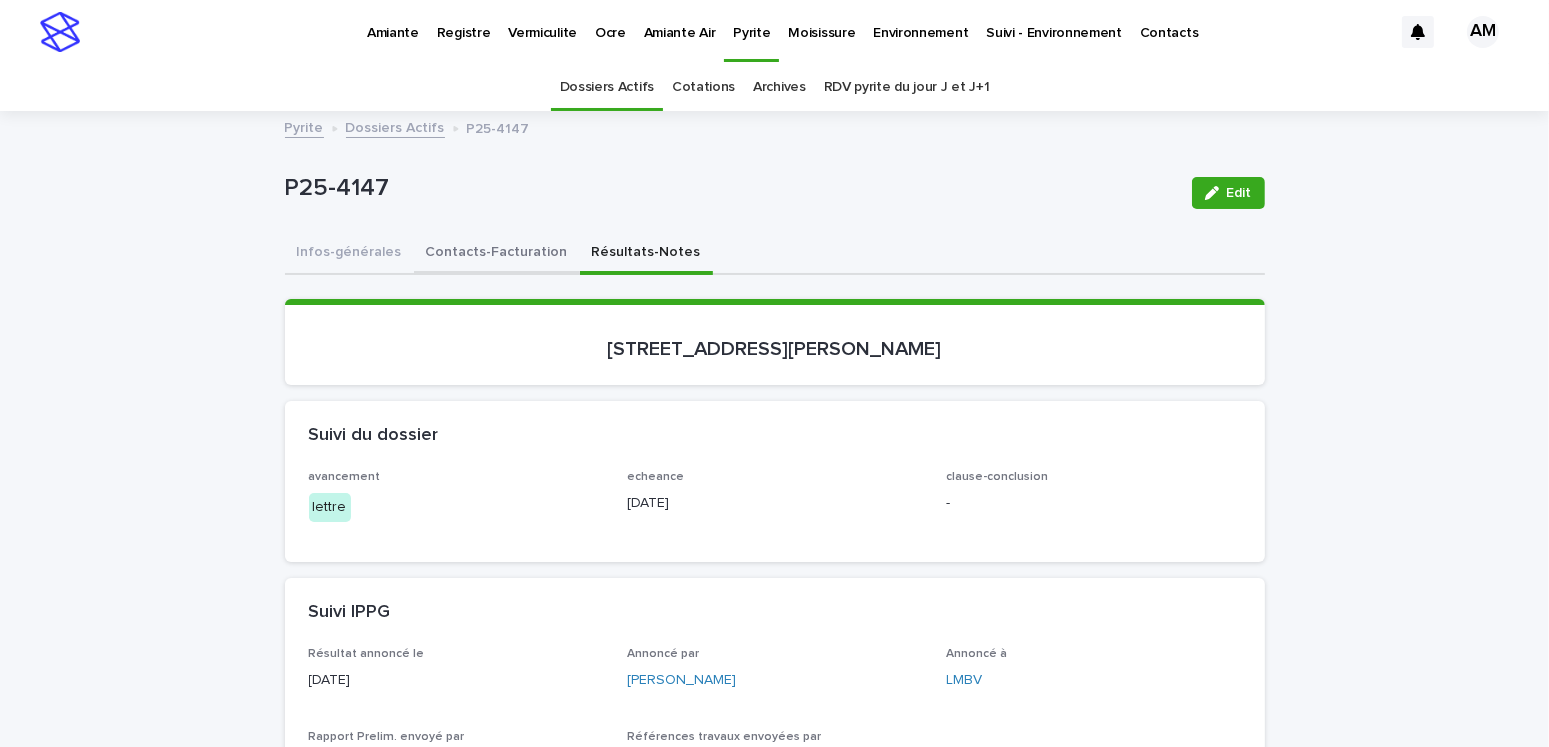 click on "Contacts-Facturation" at bounding box center (497, 254) 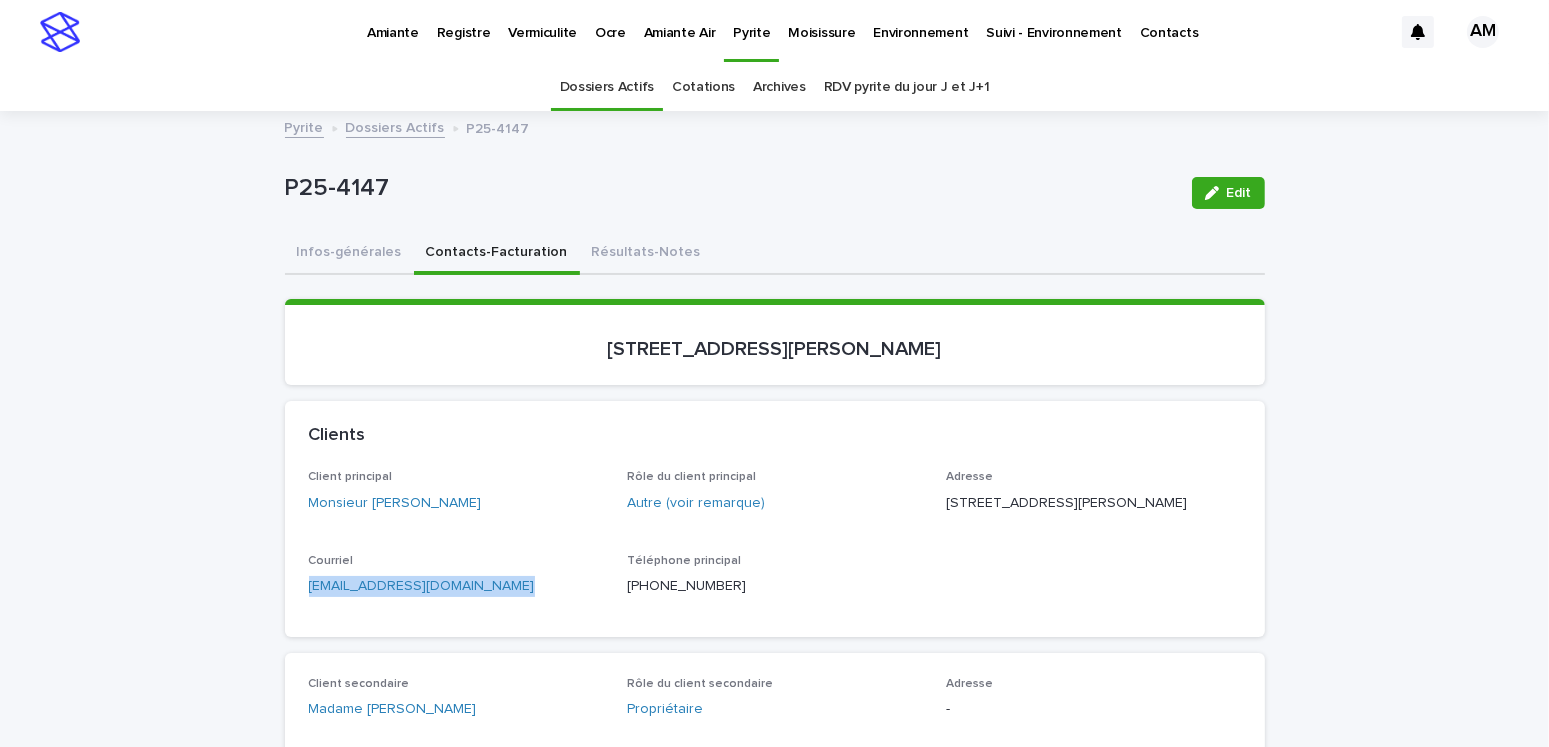 drag, startPoint x: 508, startPoint y: 613, endPoint x: 272, endPoint y: 616, distance: 236.01907 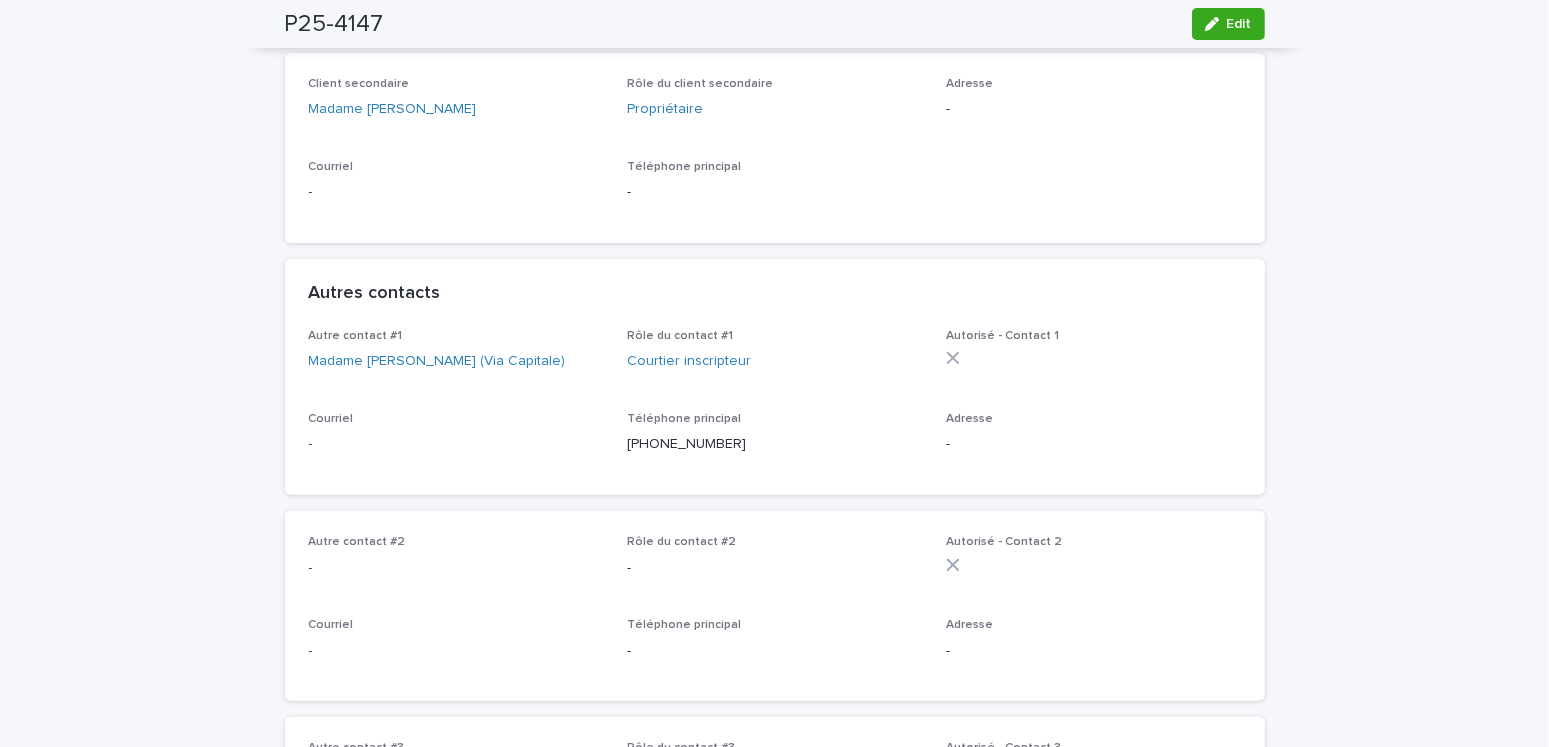 scroll, scrollTop: 0, scrollLeft: 0, axis: both 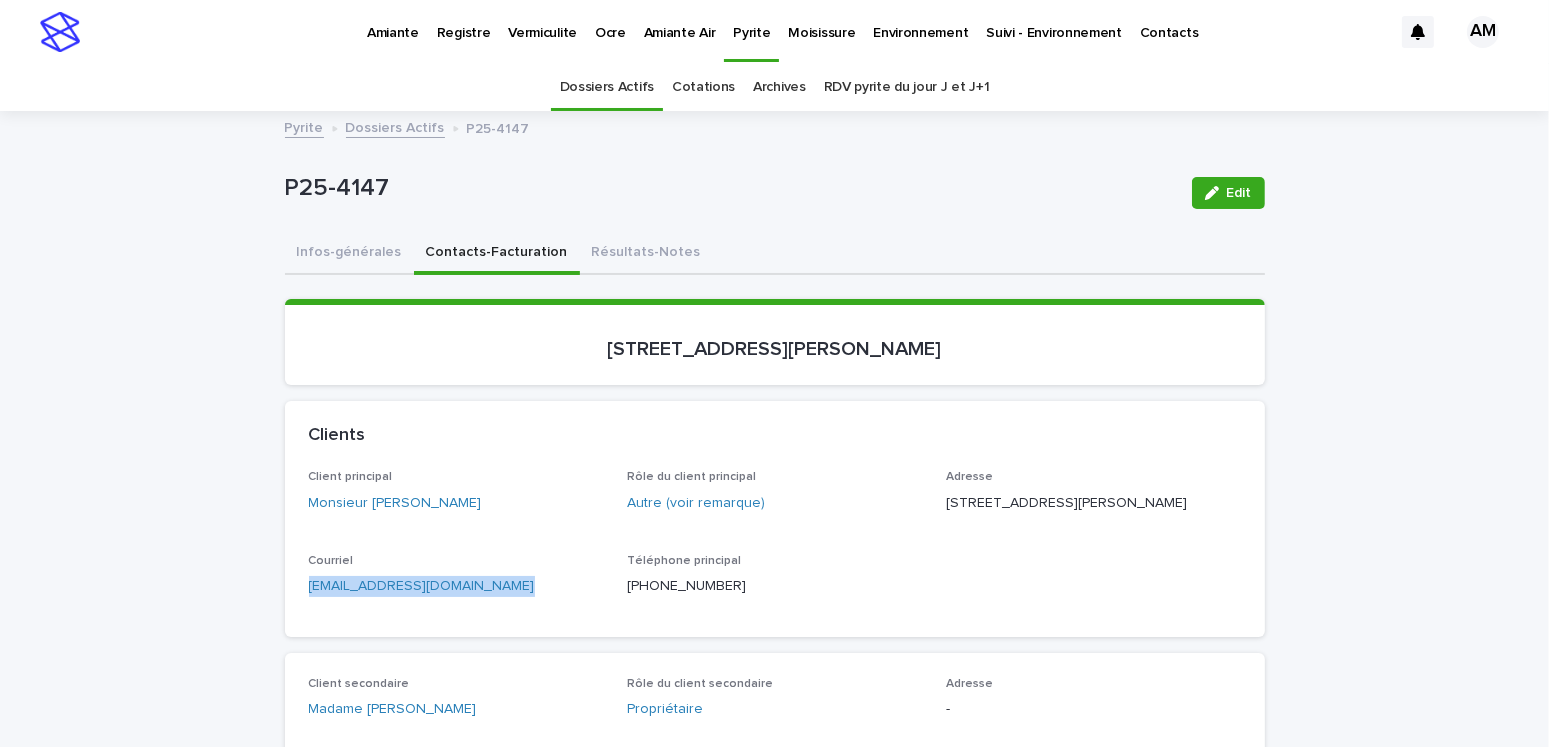click on "Dossiers Actifs" at bounding box center [395, 126] 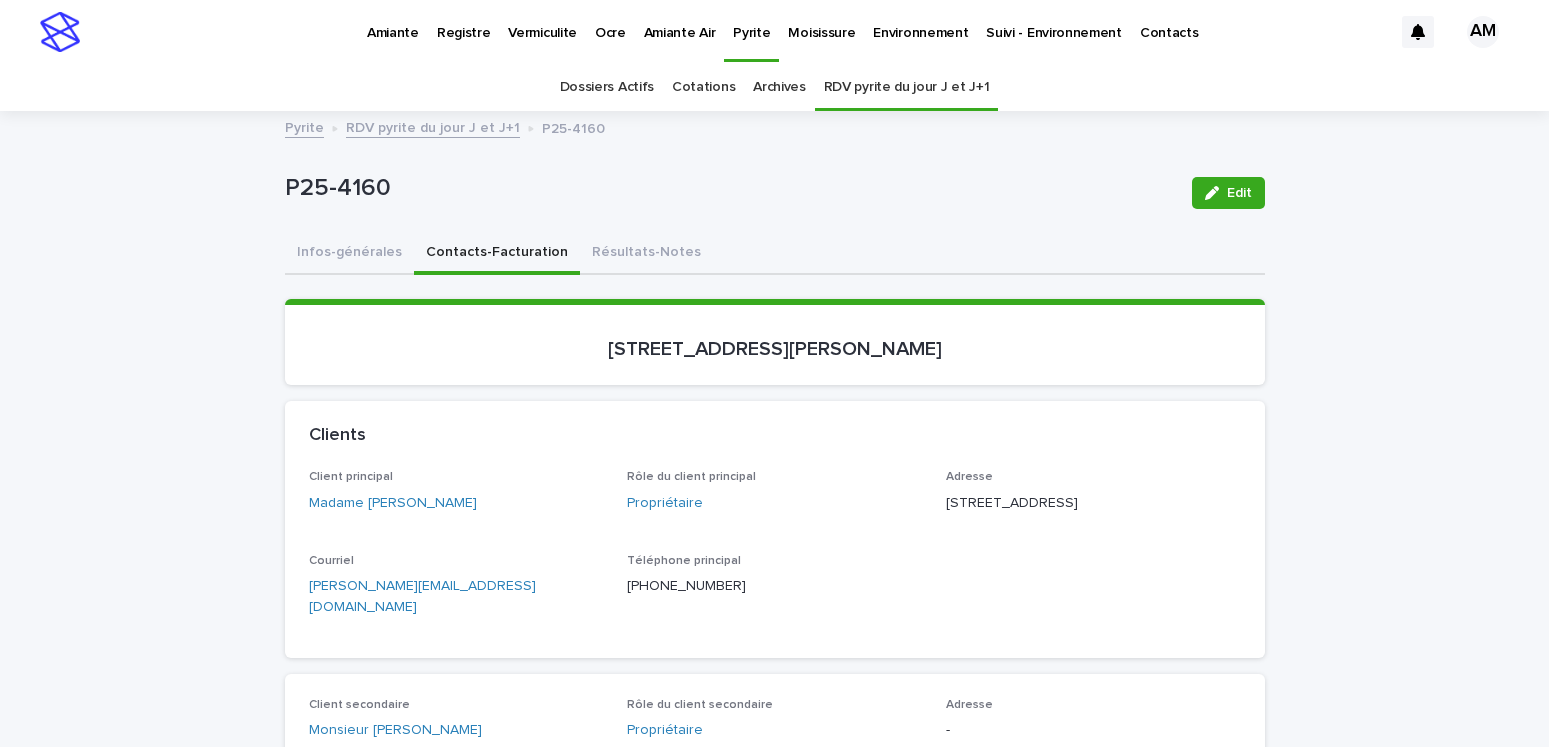 scroll, scrollTop: 0, scrollLeft: 0, axis: both 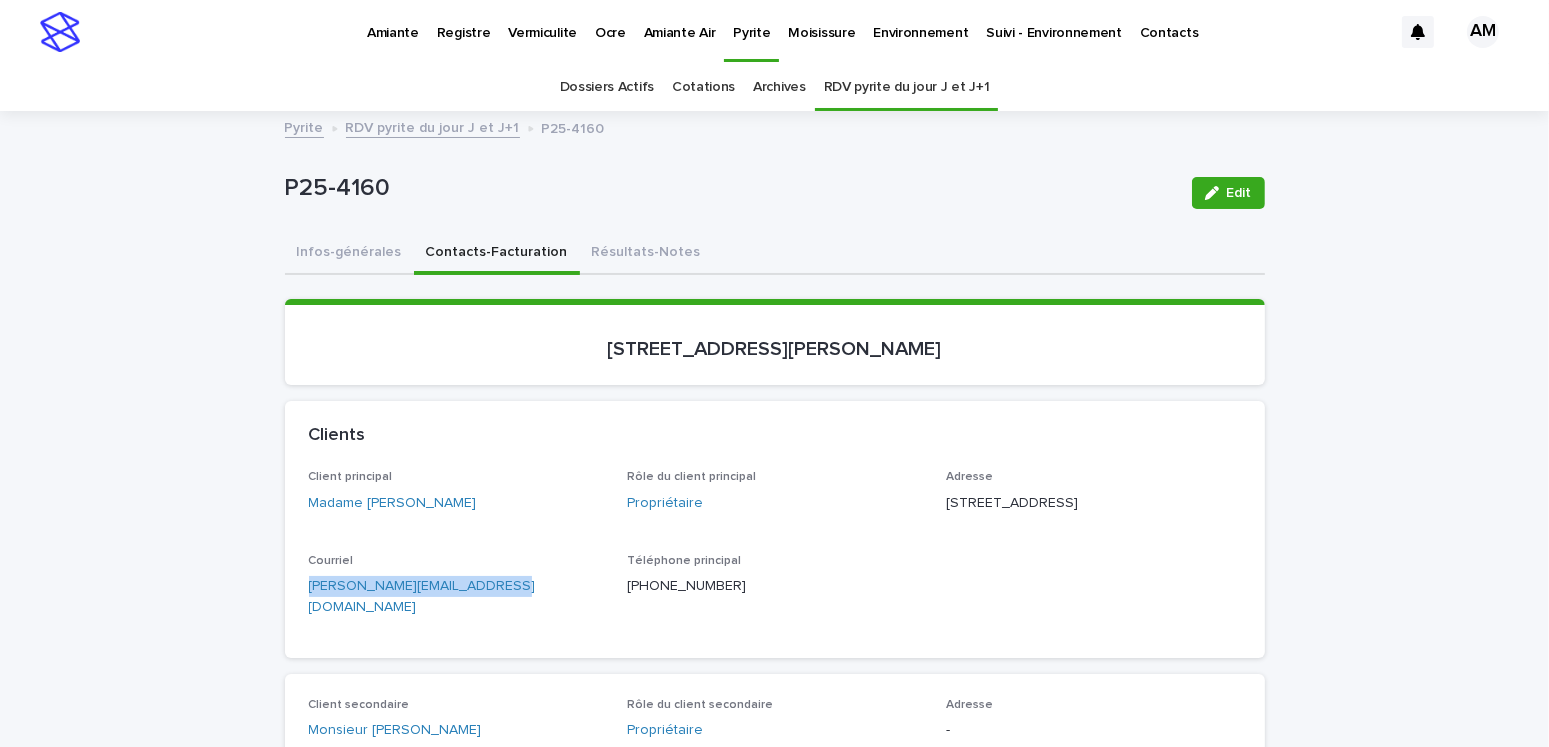drag, startPoint x: 0, startPoint y: 0, endPoint x: 863, endPoint y: 86, distance: 867.2745 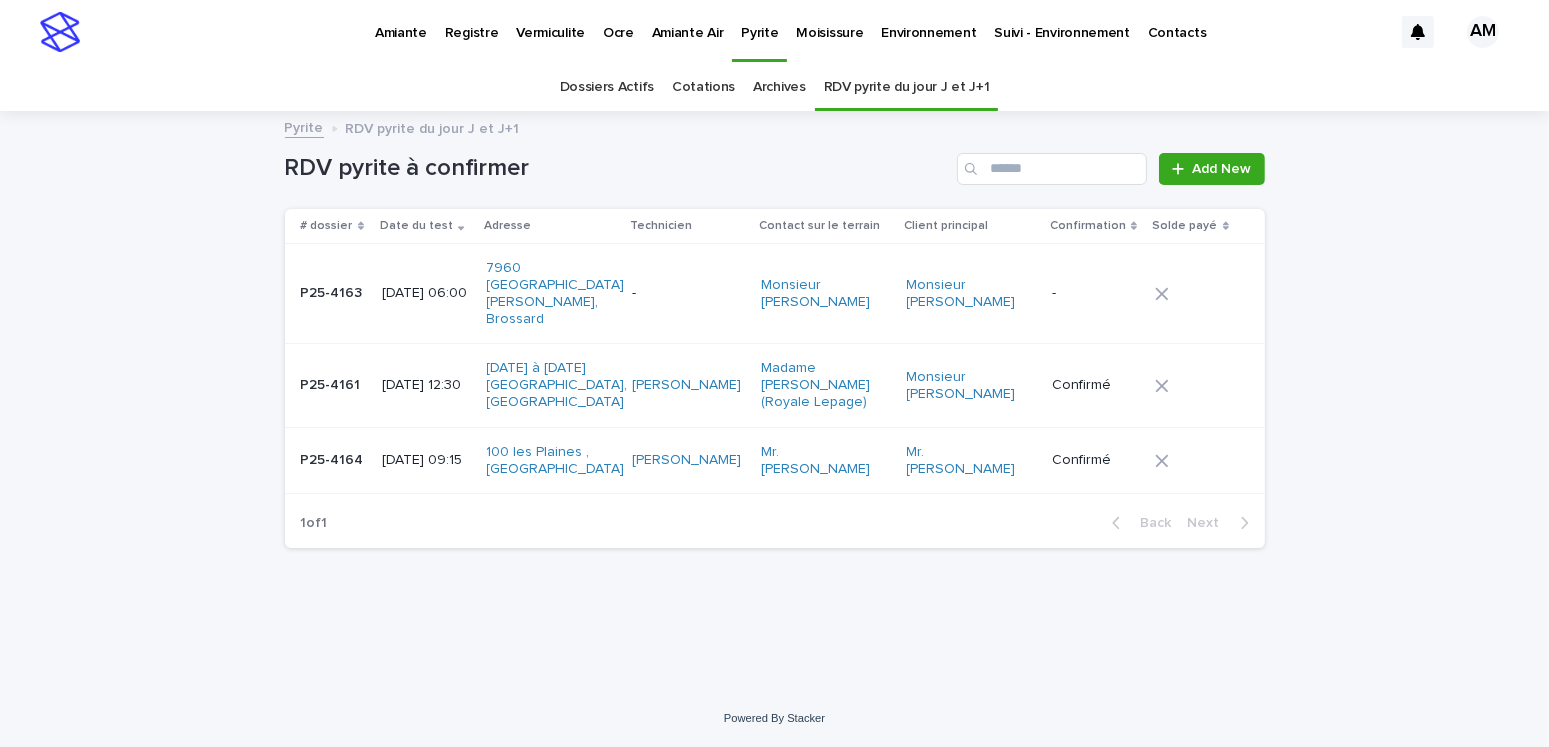 click on "[DATE] 09:15" at bounding box center [426, 460] 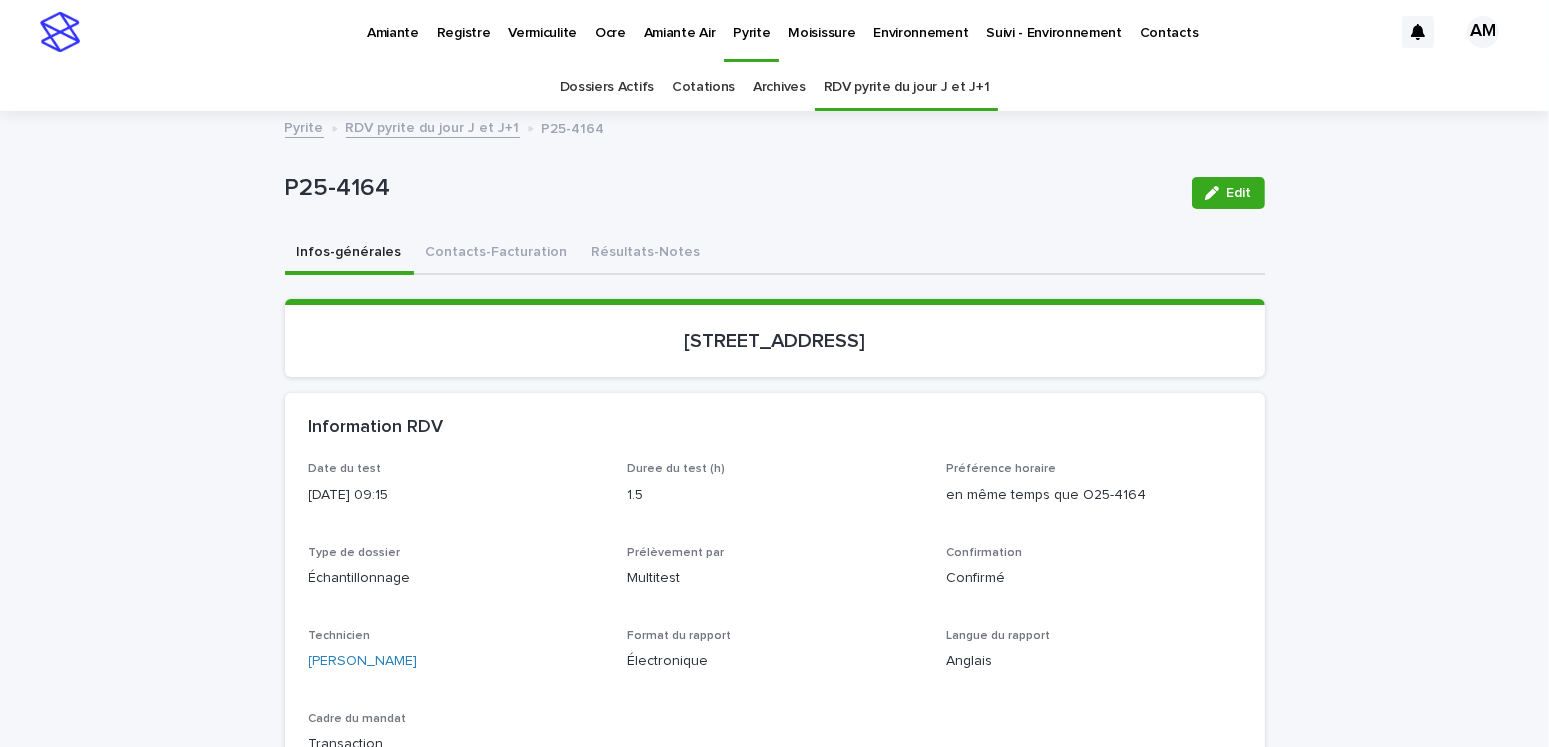 click on "Contacts-Facturation" at bounding box center (497, 254) 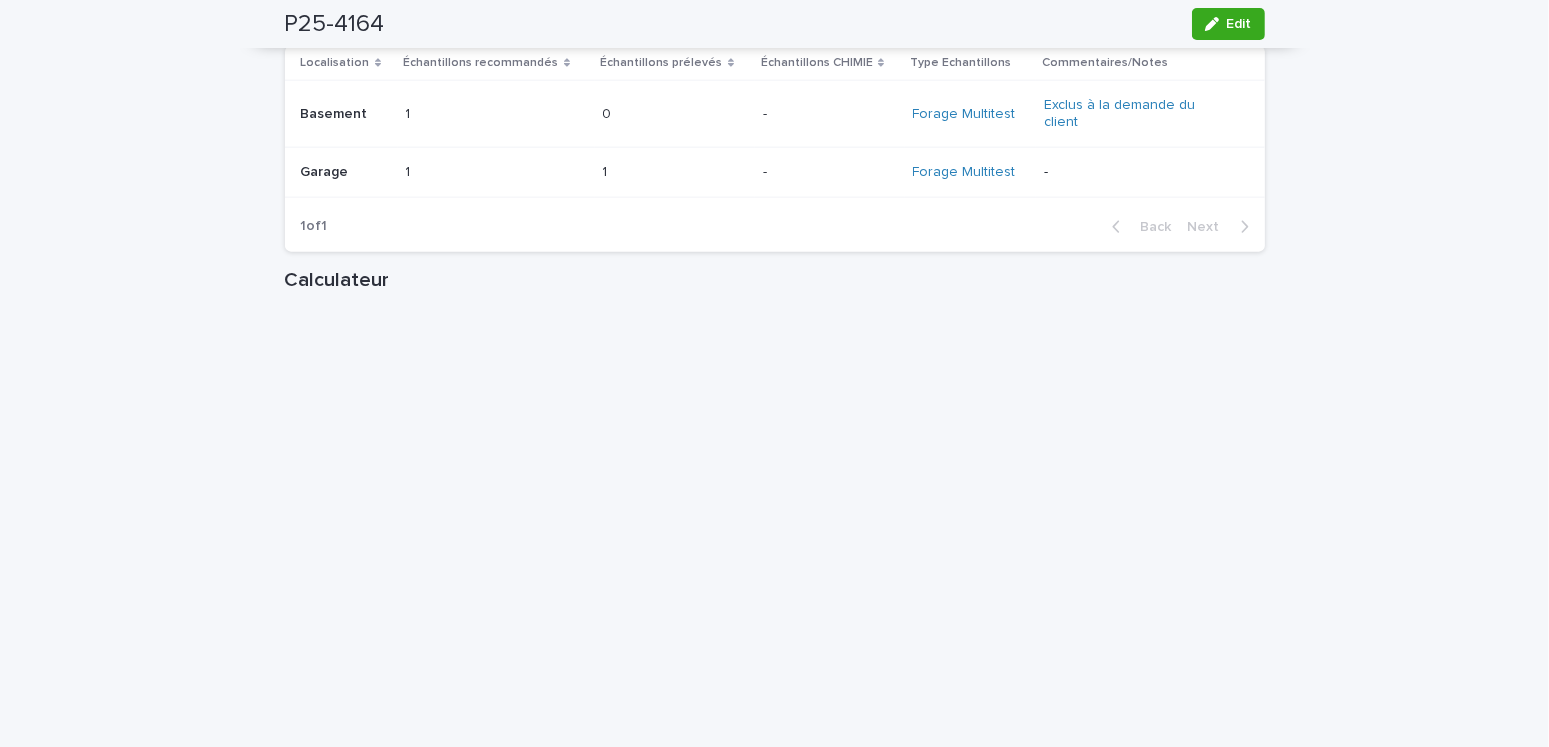 scroll, scrollTop: 2600, scrollLeft: 0, axis: vertical 